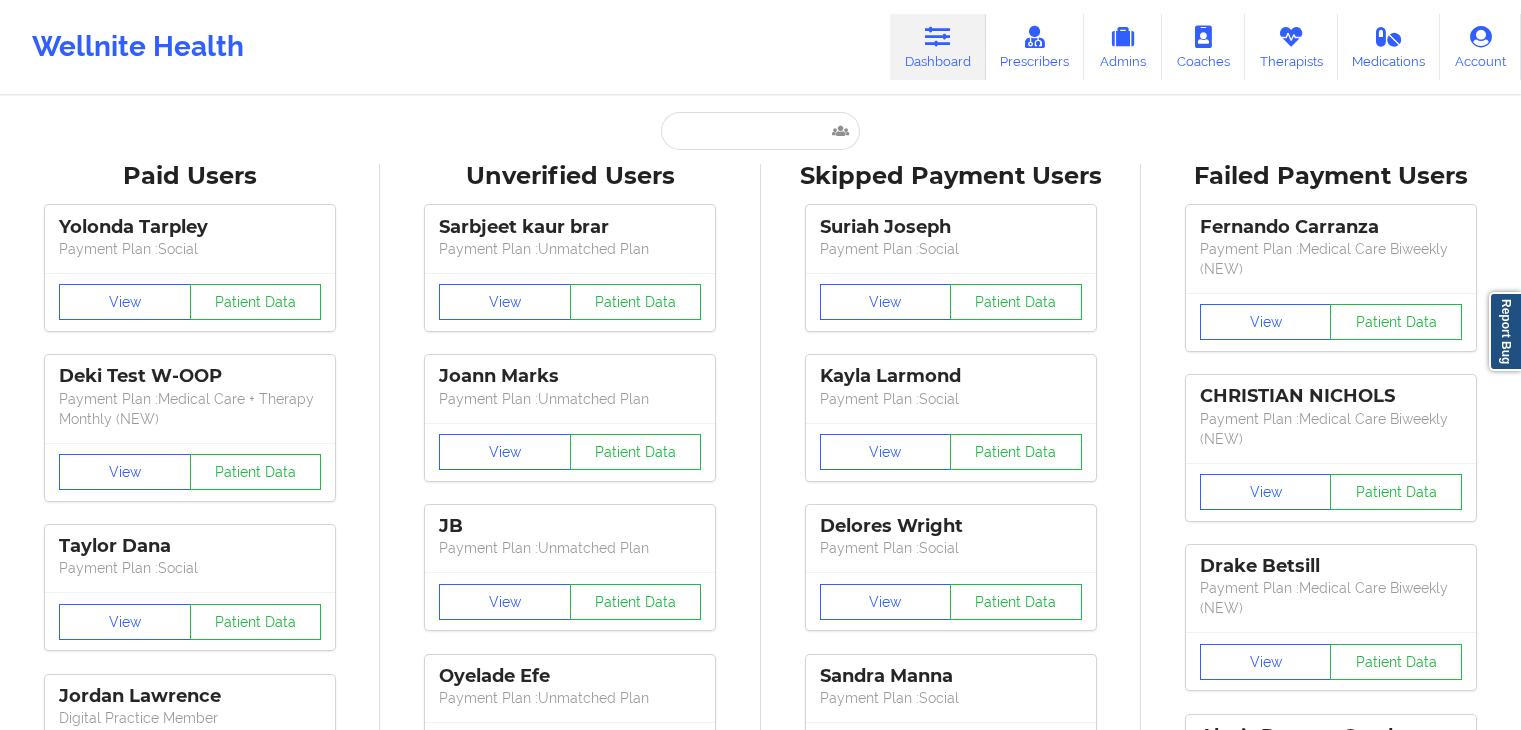 scroll, scrollTop: 0, scrollLeft: 0, axis: both 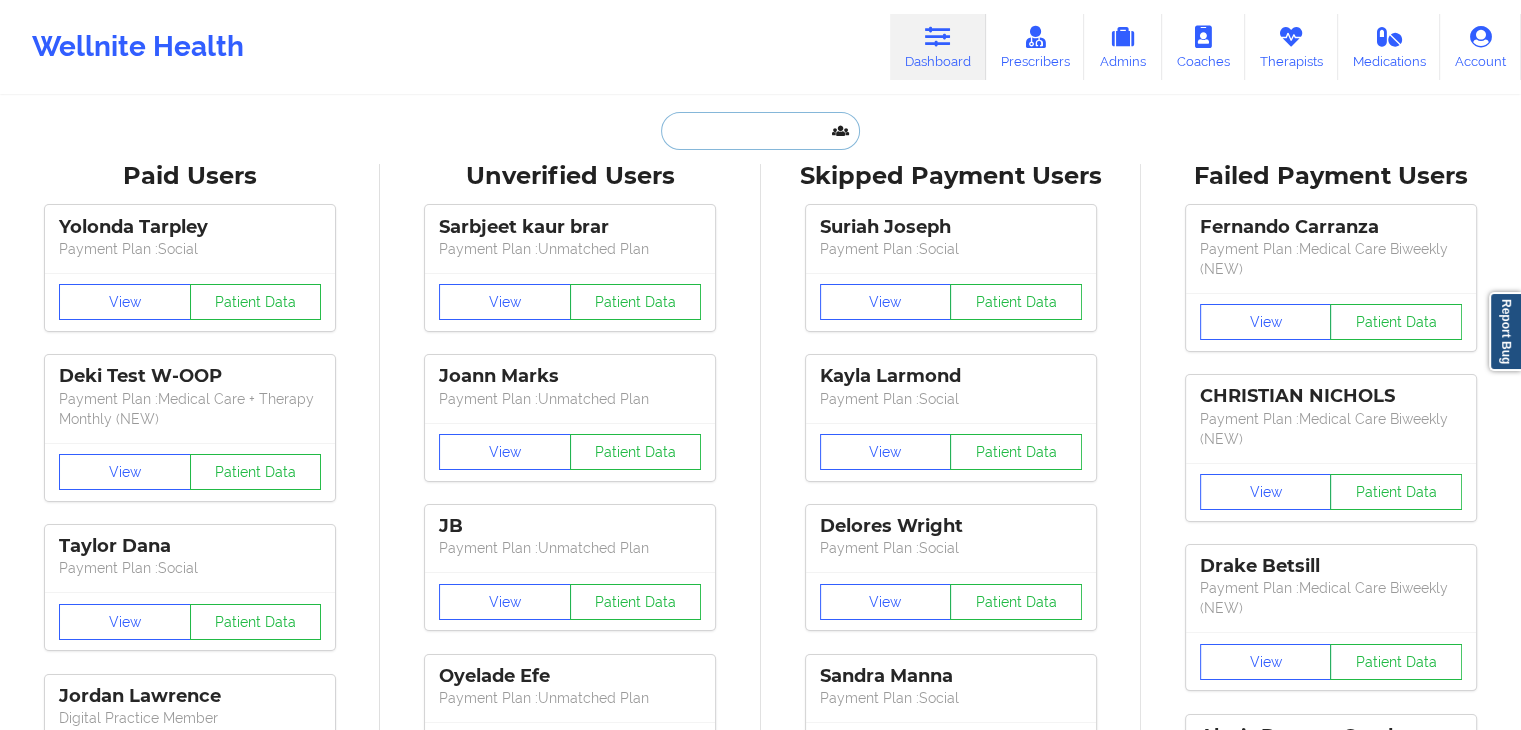 click at bounding box center [760, 131] 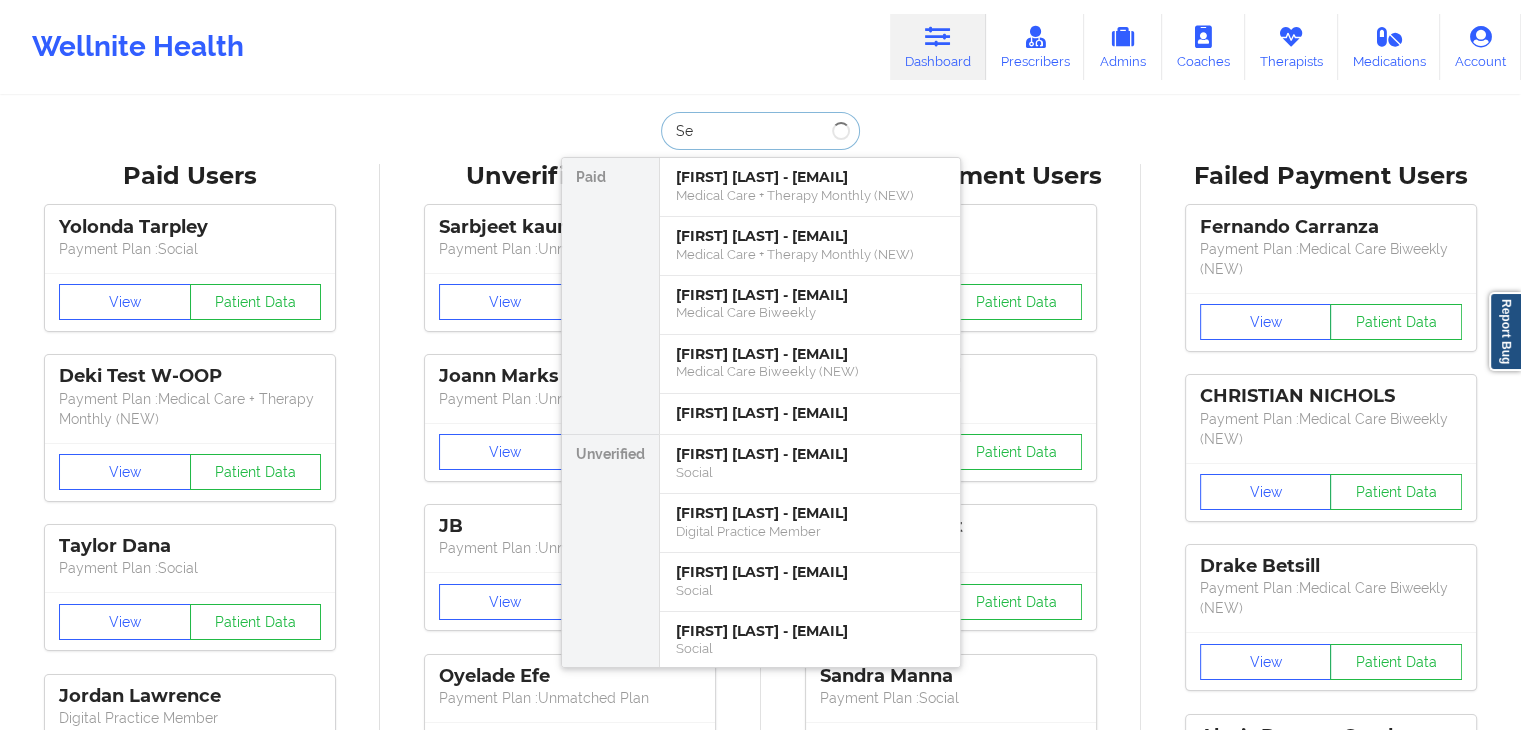 type on "S" 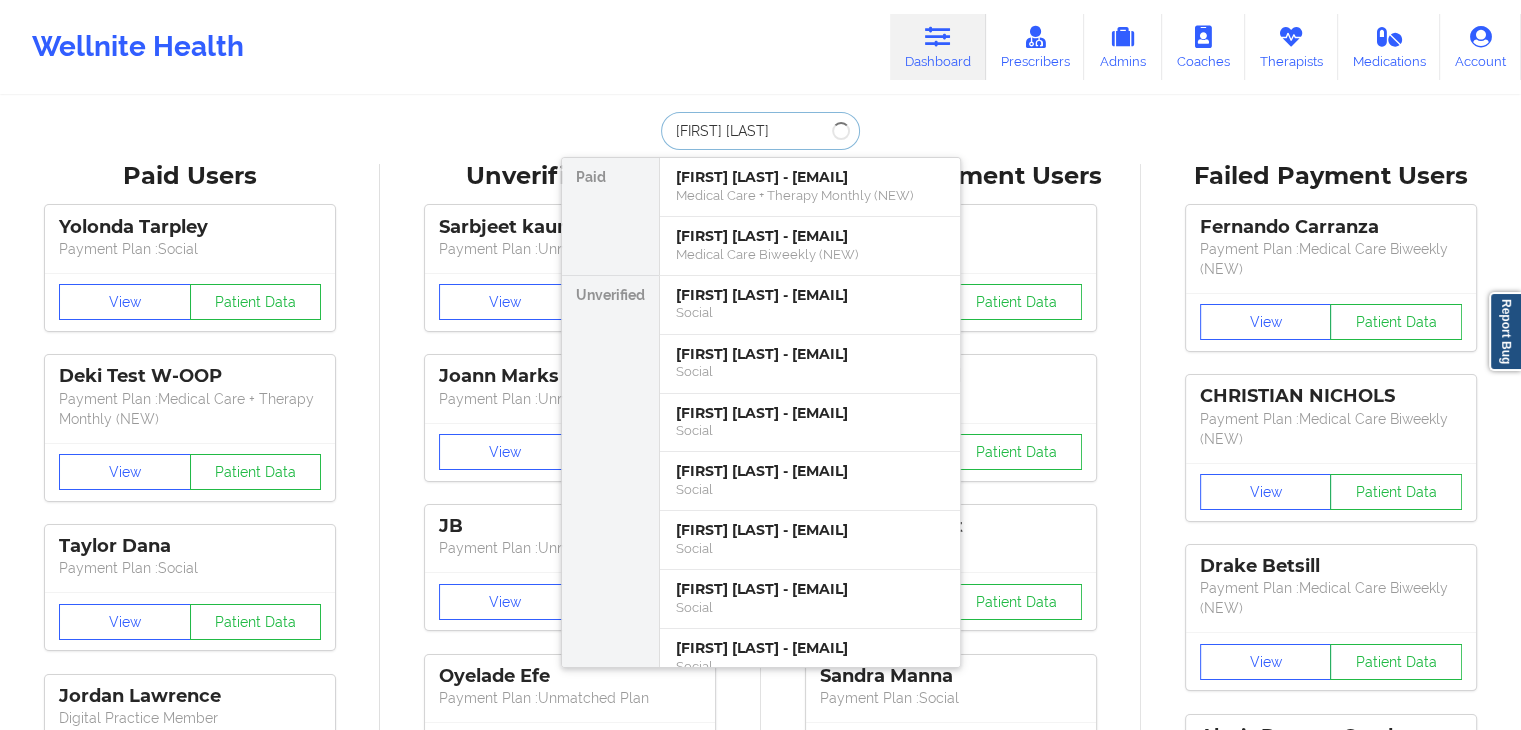 type on "[FIRST] [LAST]" 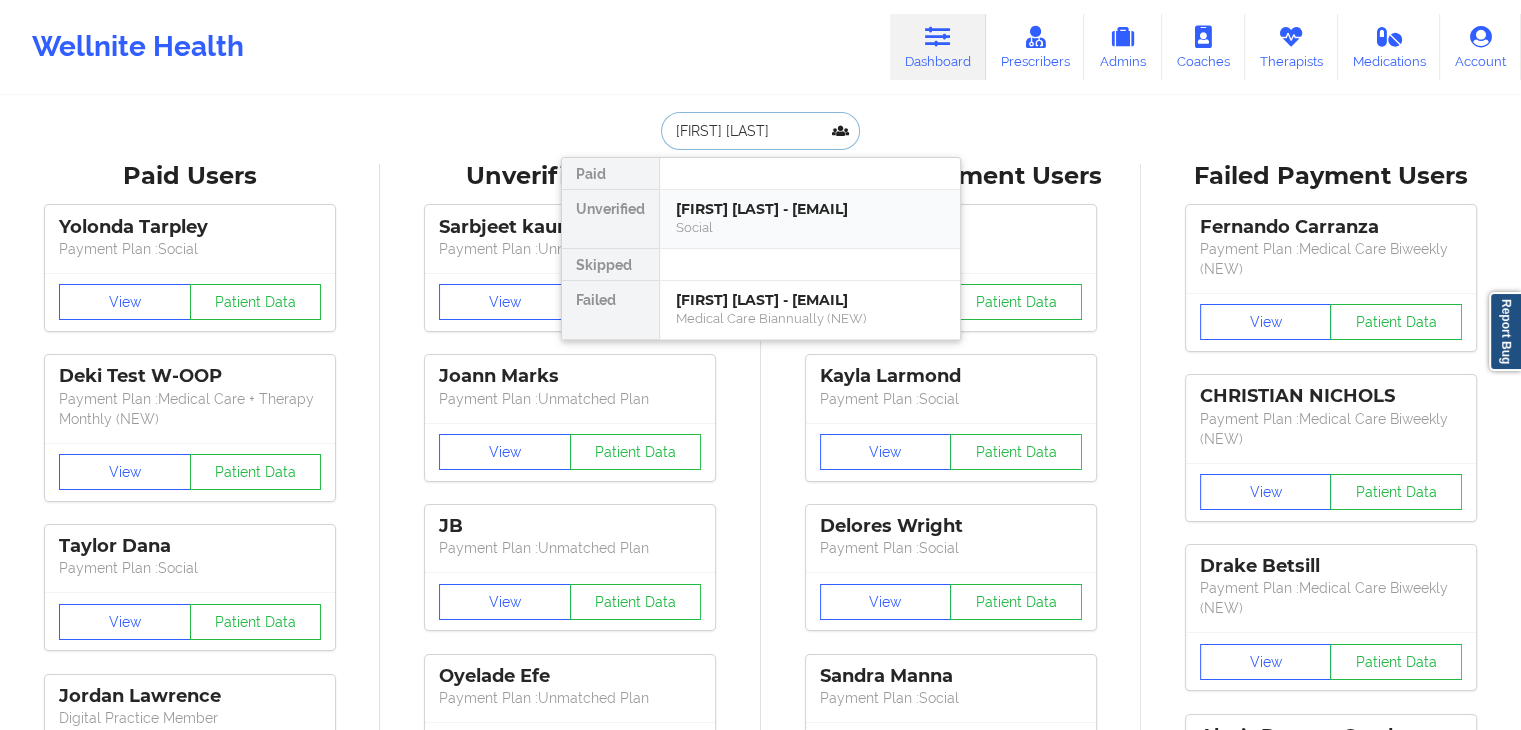 click on "Steven kimbeell - steventhehandyman@icloud.com" at bounding box center [810, 209] 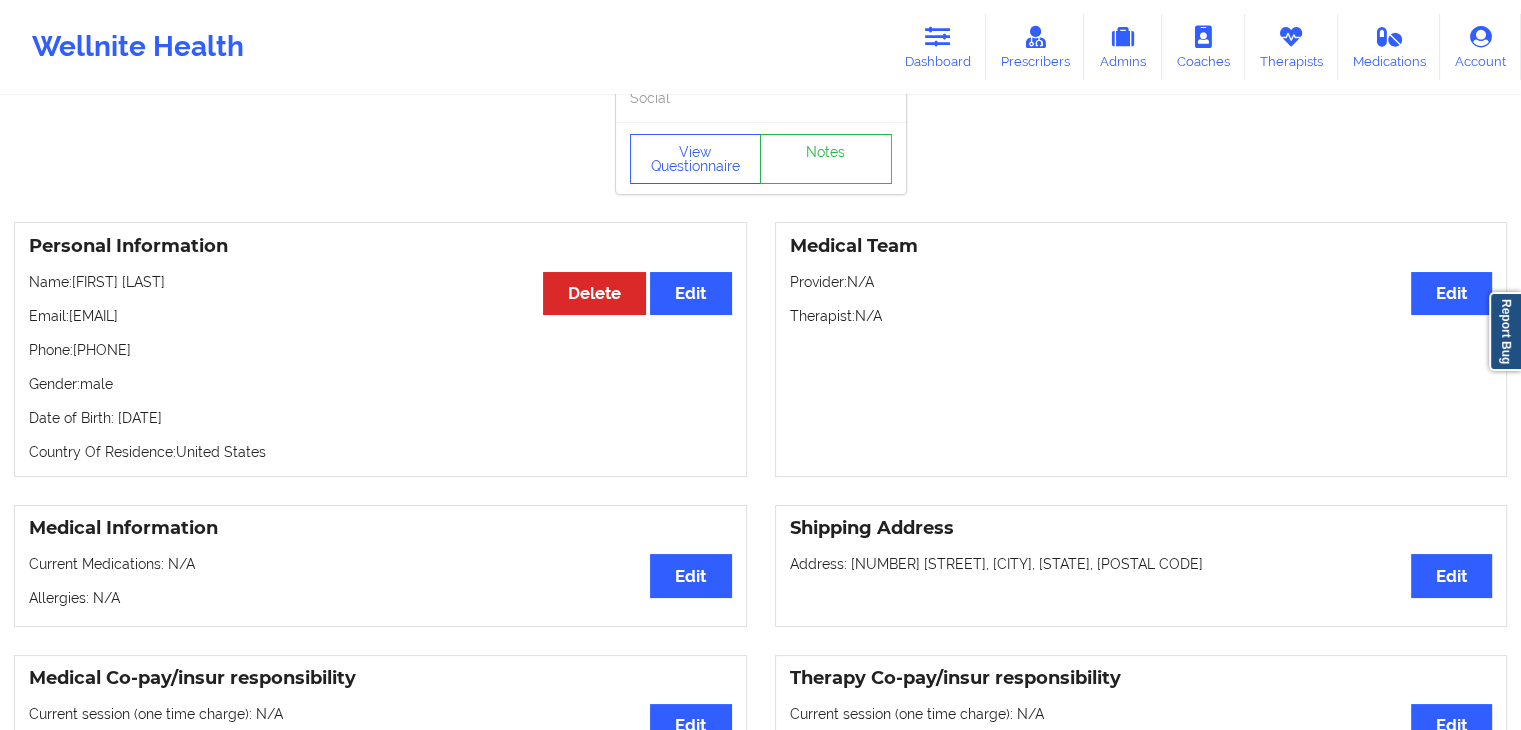 scroll, scrollTop: 40, scrollLeft: 0, axis: vertical 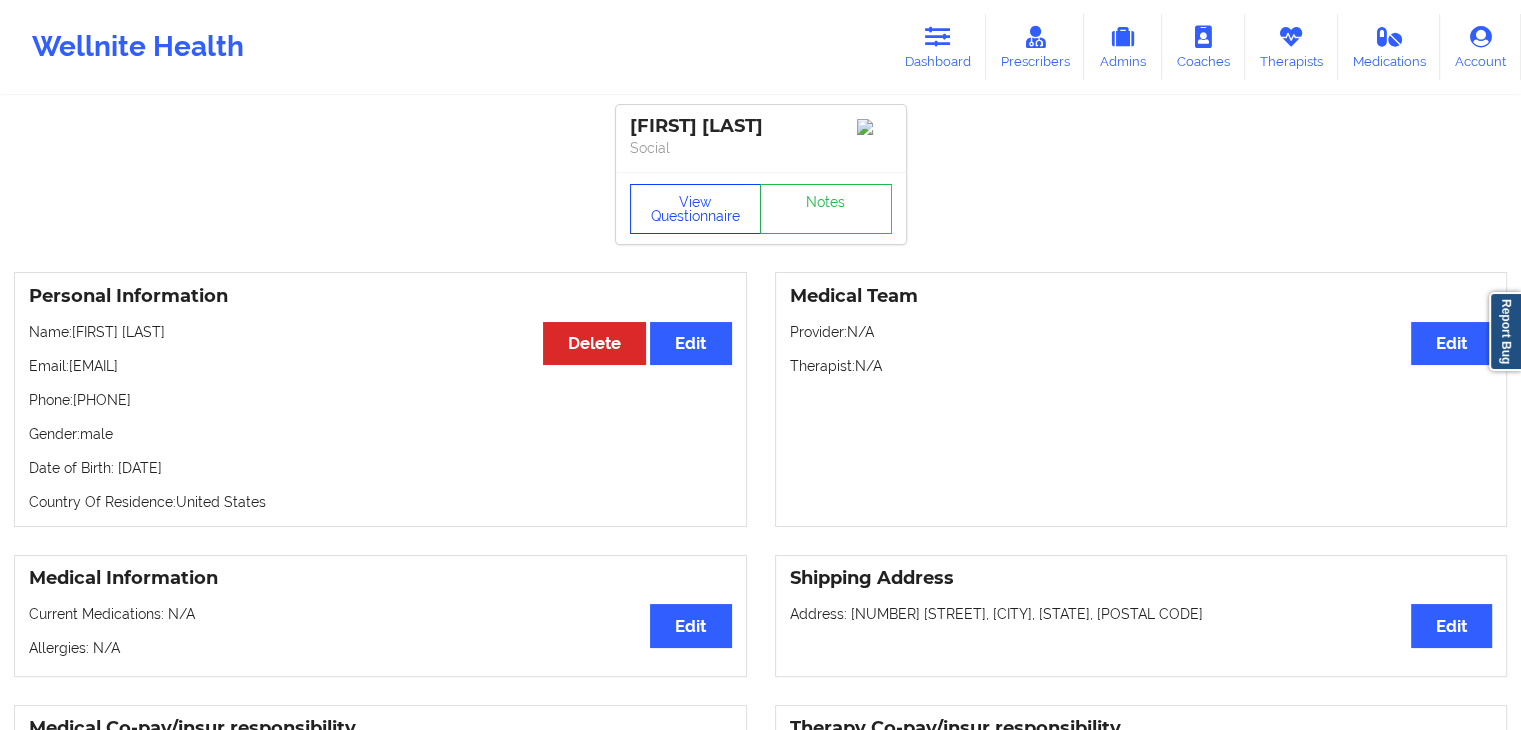 click on "View Questionnaire" at bounding box center (696, 209) 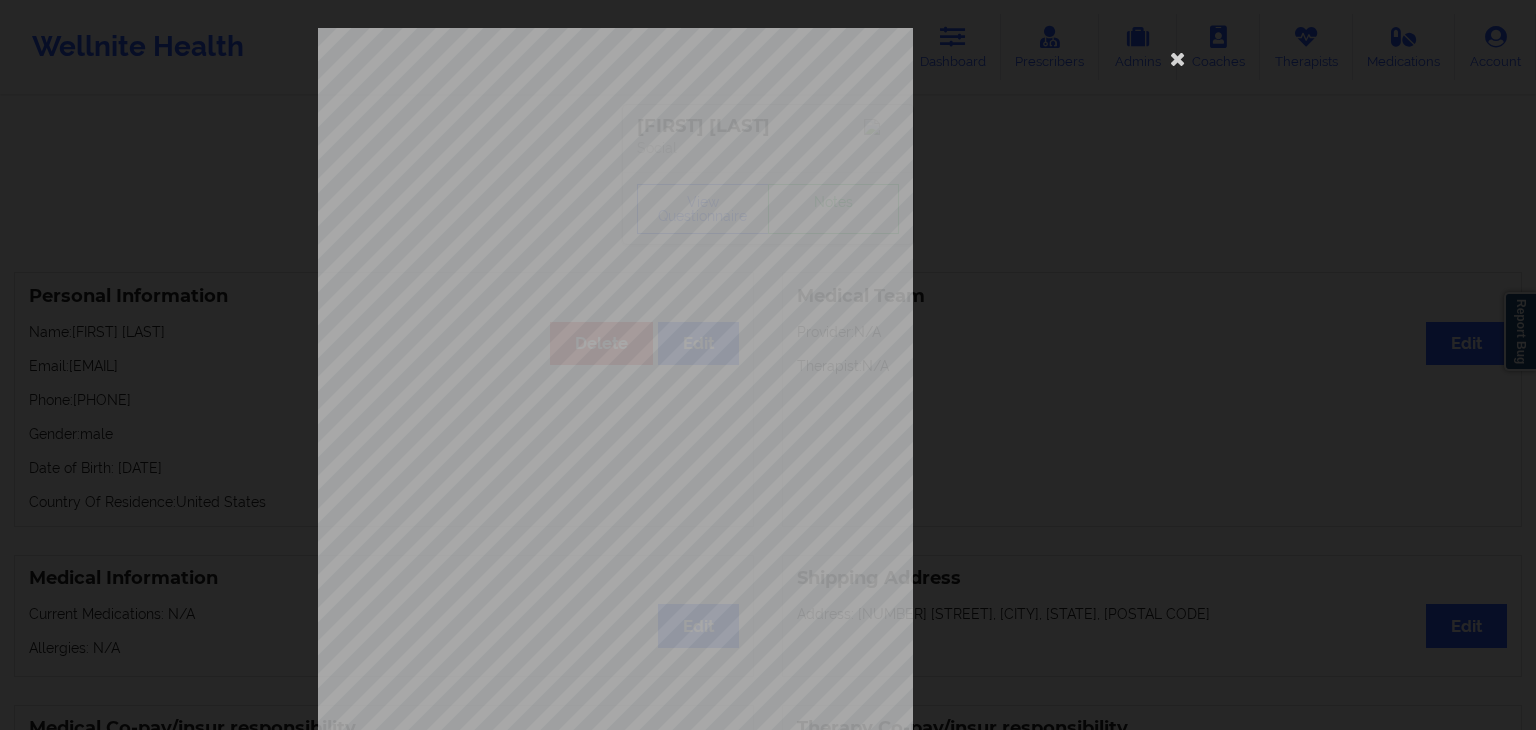 click on "1161 Mission St San Francisco, CA, 94103 What state do you live in ? Florida Full Name Steven kimbeell Date of Birth 11/24/1985 Gender male Are you pregnant, breastfeeding or postnatal ? (Check all that apply) None Do you have any drug allergies ? None Please list all of your drug allergies. None Please tell us your shipping address Street  Address City State Postal Code Country Have you seen a Psychiatrist or Doctor for depression/anxiety ? Have you been diagnosed with any of the following conditions ? (Choose all that apply) Are you currently taking medication for depression and/or anxiety ? Please list all of your current medications, including prescriptions and over-the-counter supplements. Are you here for depression or anxiety ? How often have you been bothered by the following , over the past 2 weeks ?" at bounding box center (768, 449) 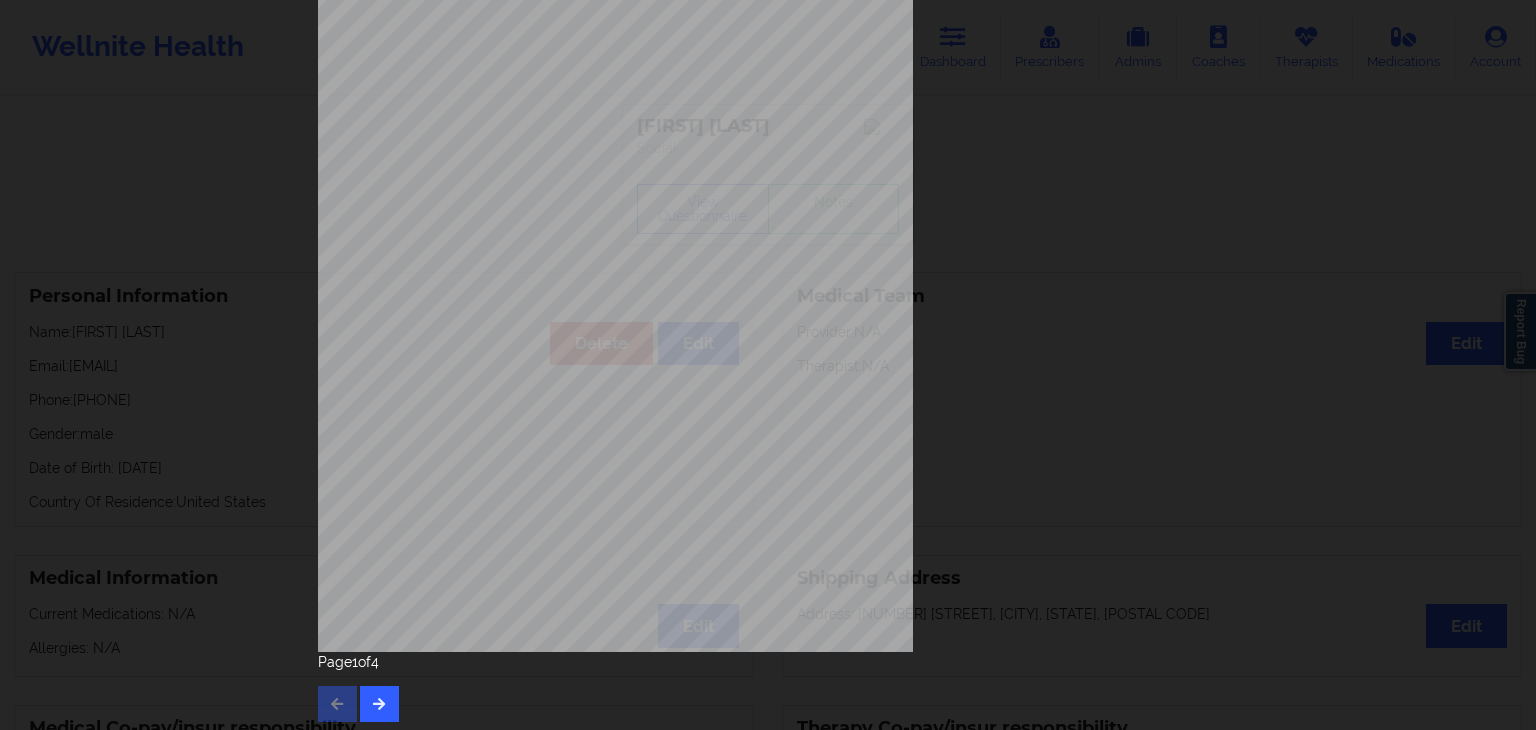 scroll, scrollTop: 224, scrollLeft: 0, axis: vertical 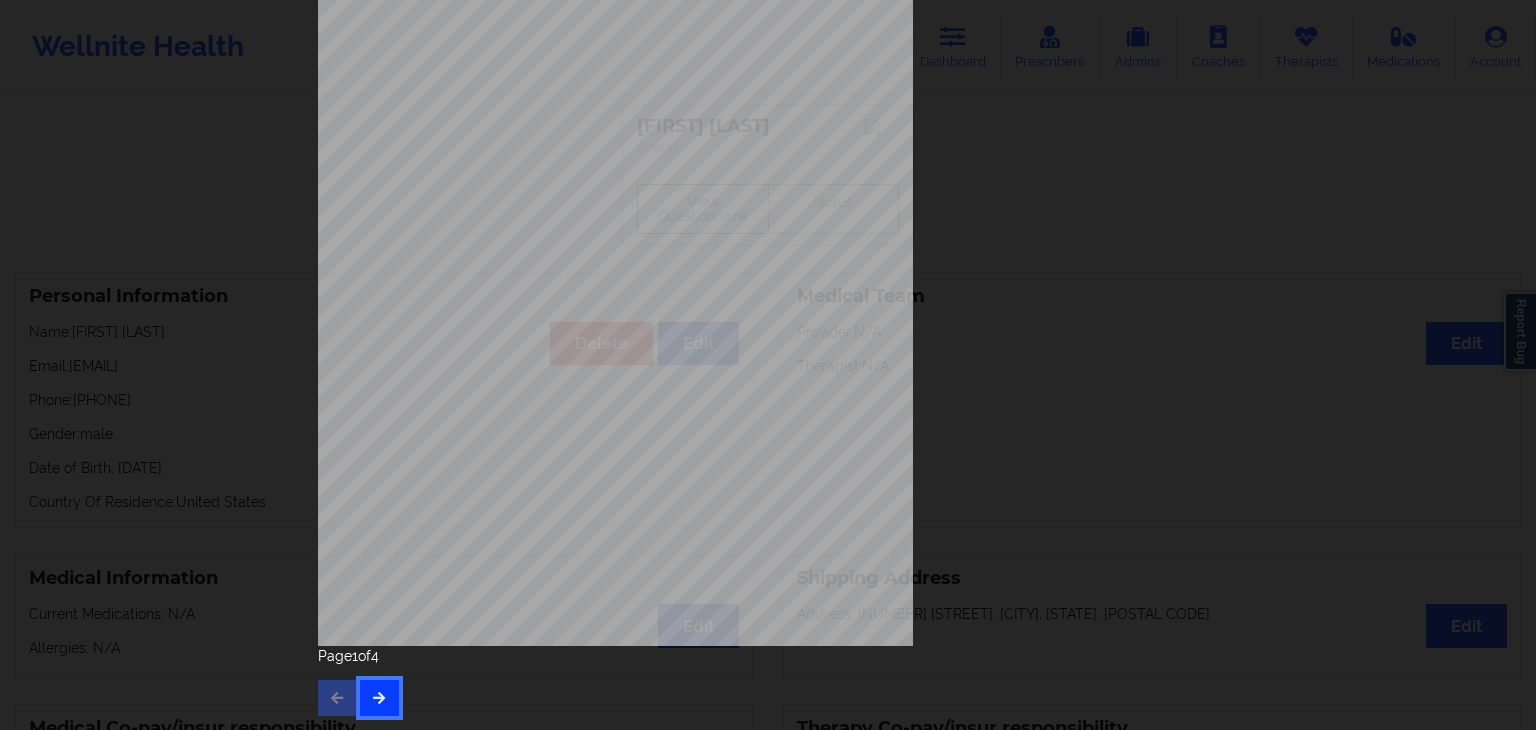 click at bounding box center (379, 697) 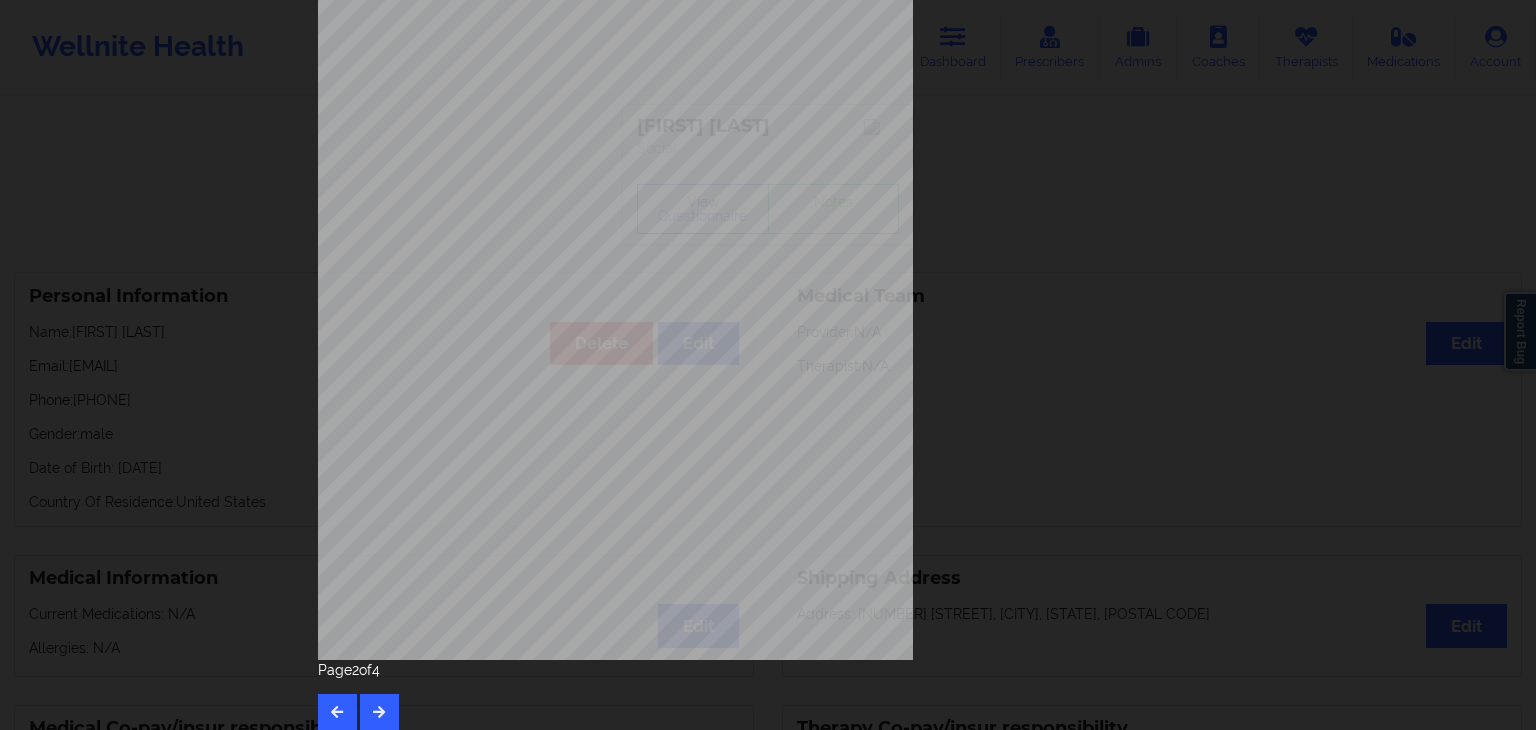 scroll, scrollTop: 224, scrollLeft: 0, axis: vertical 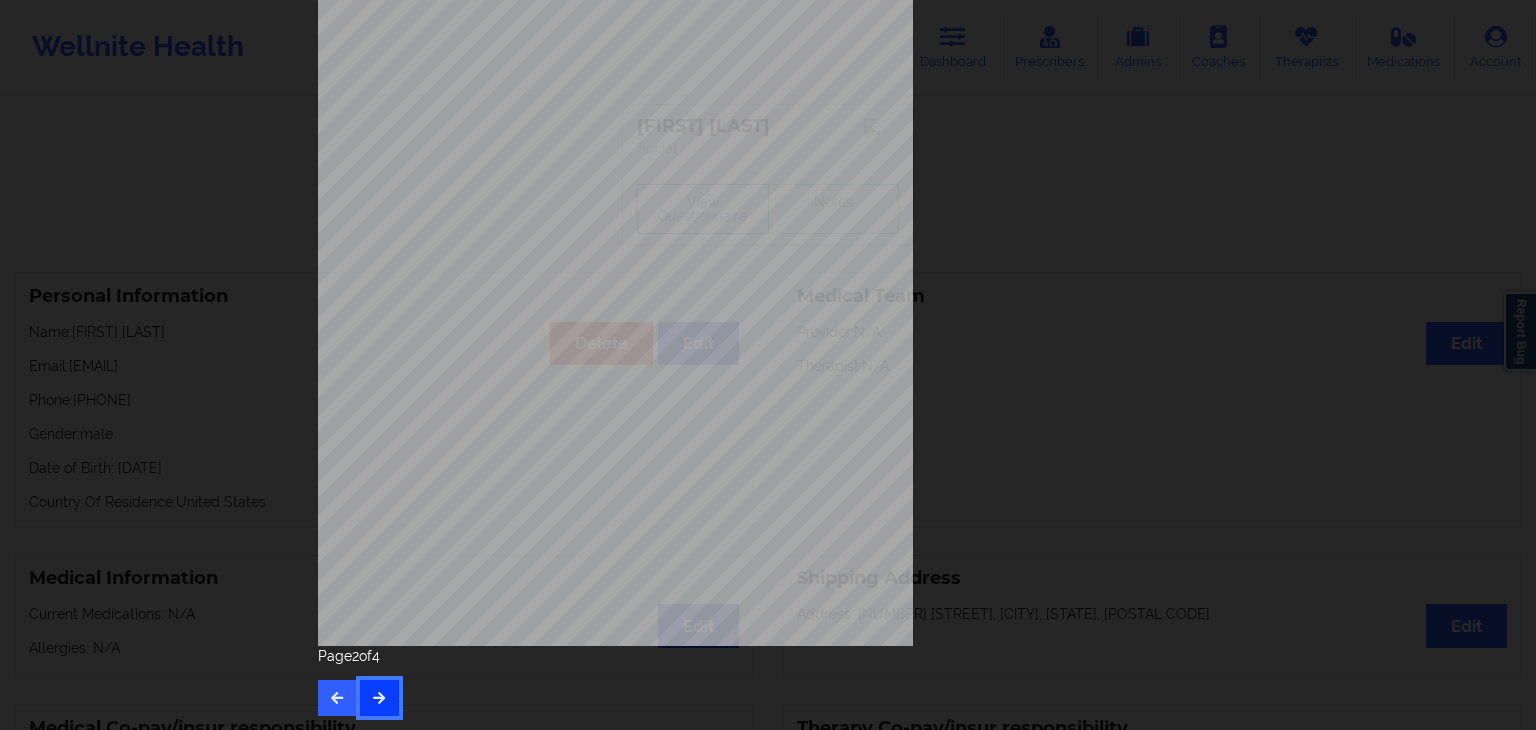 click at bounding box center [379, 697] 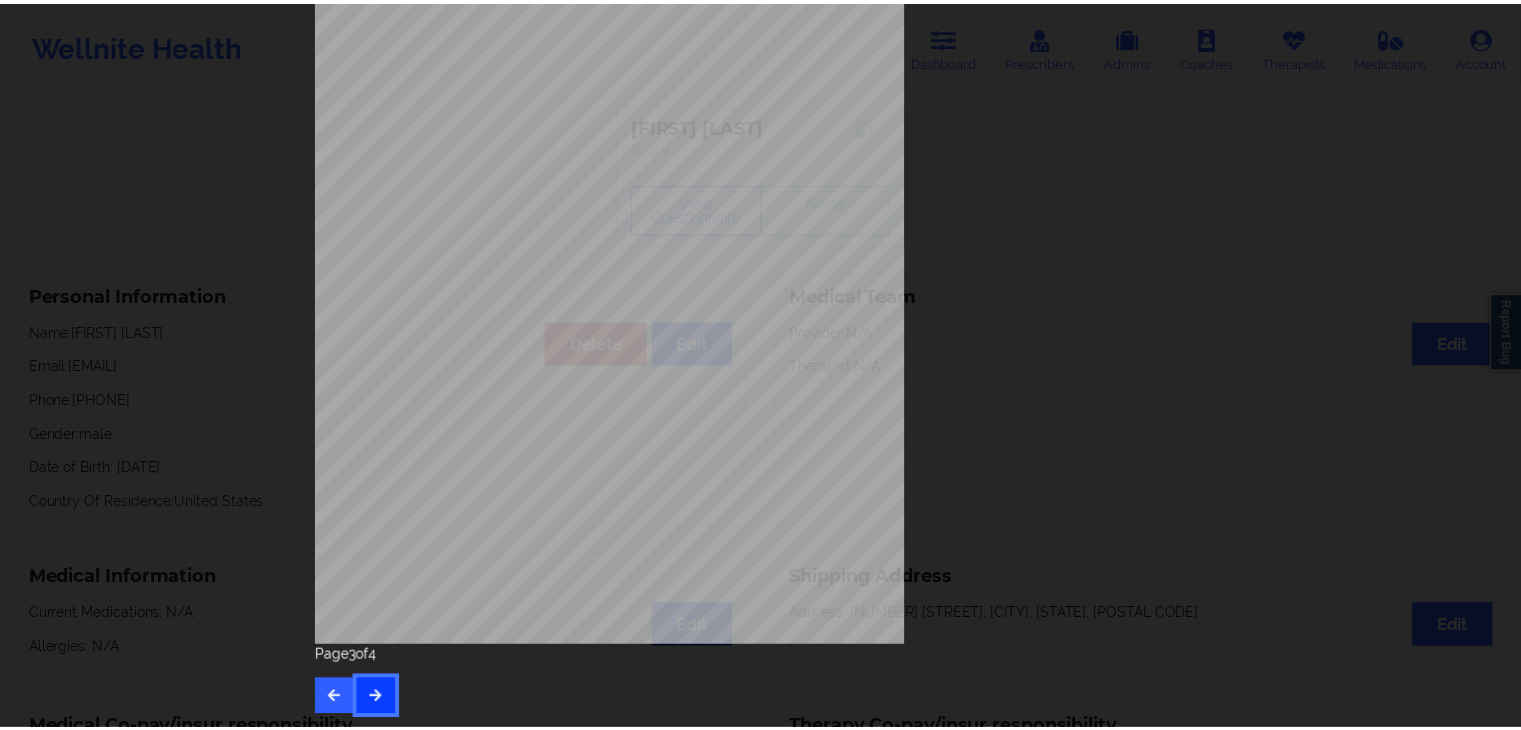 scroll, scrollTop: 0, scrollLeft: 0, axis: both 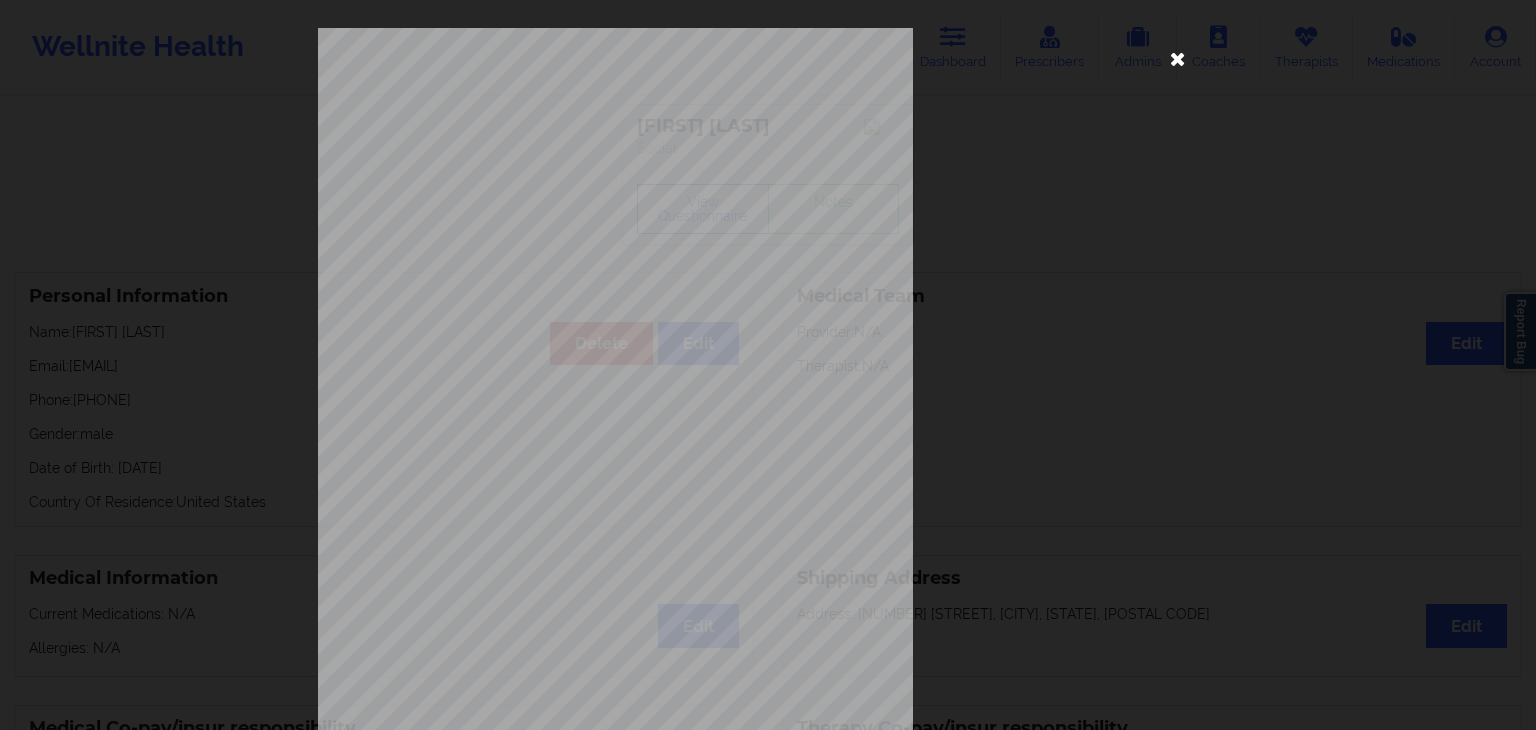click at bounding box center [1178, 58] 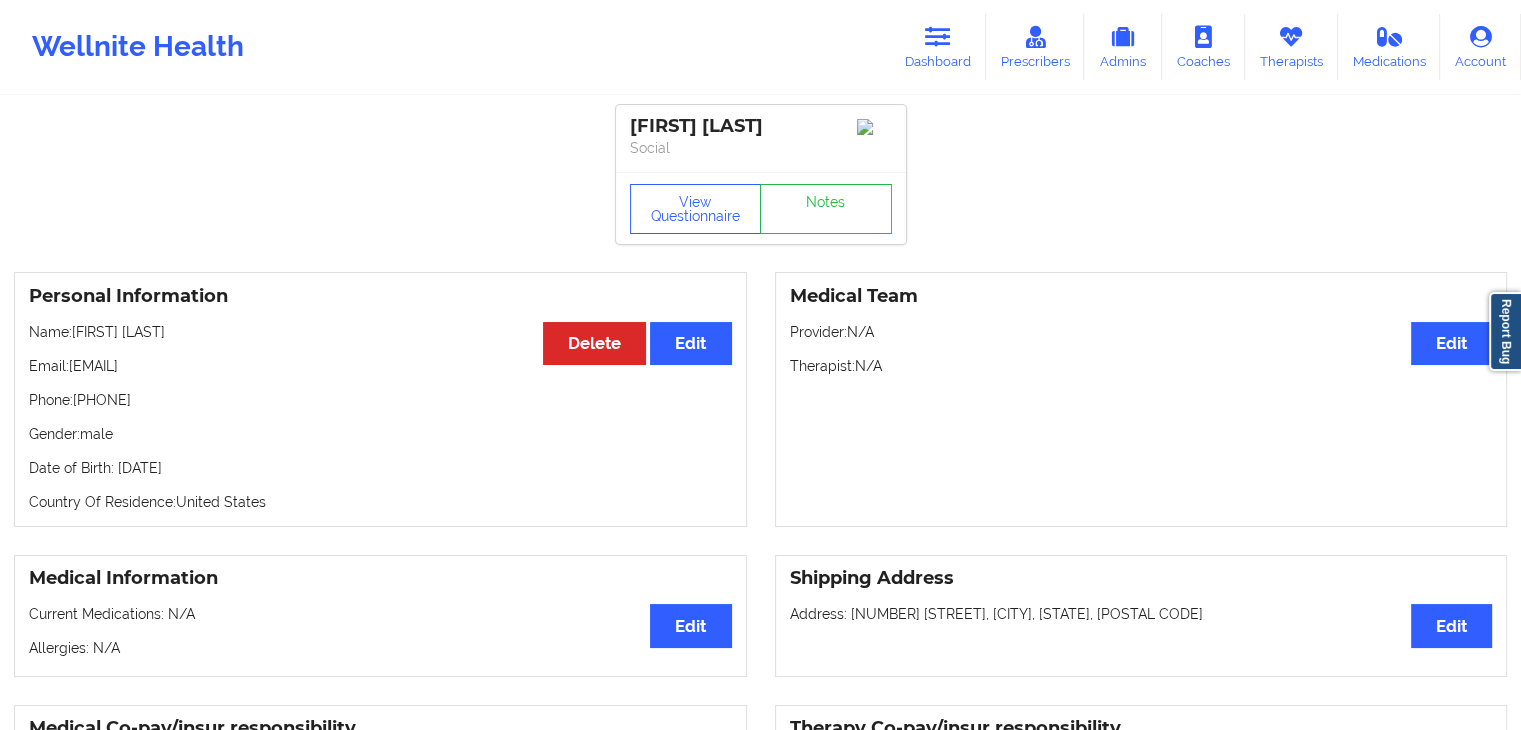 drag, startPoint x: 31, startPoint y: 401, endPoint x: 176, endPoint y: 391, distance: 145.34442 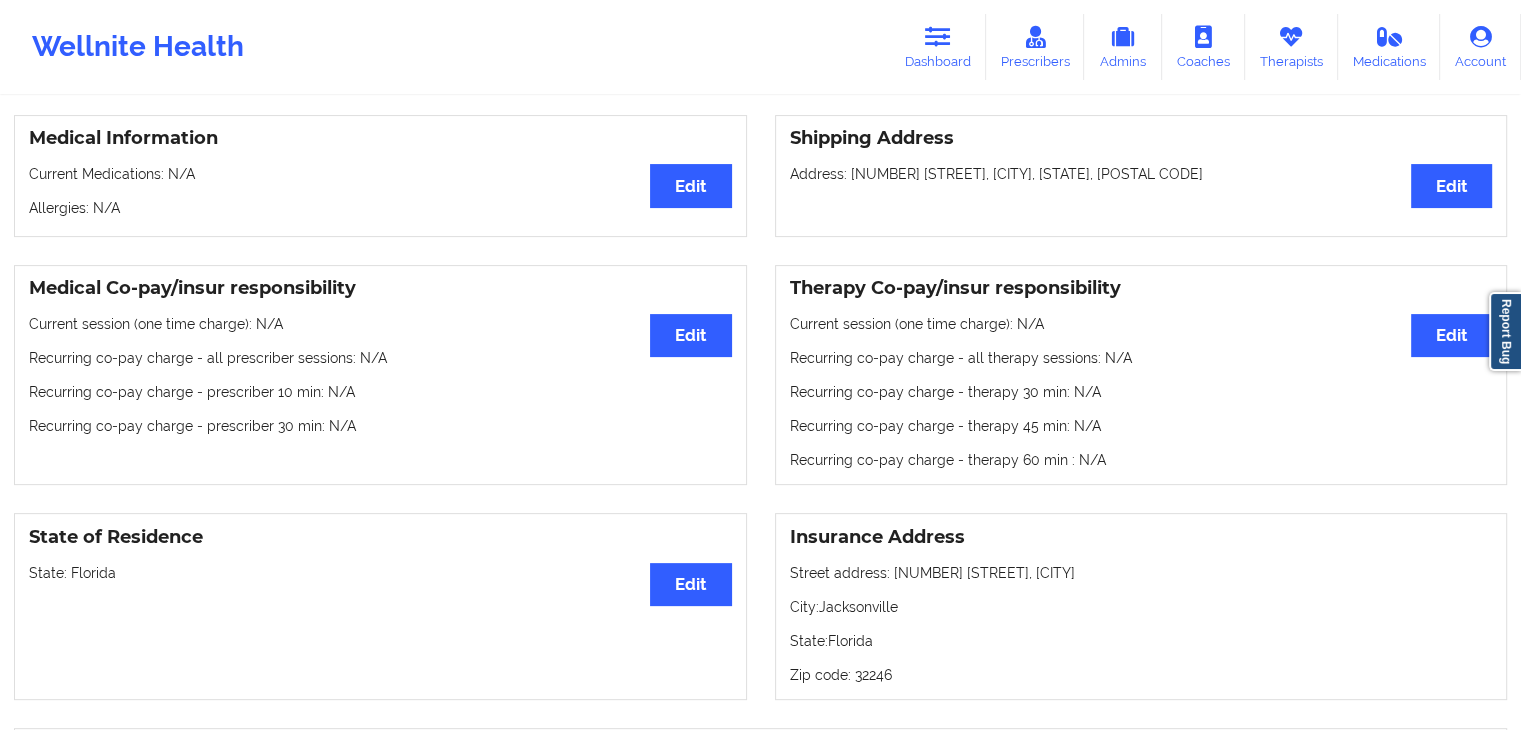 scroll, scrollTop: 400, scrollLeft: 0, axis: vertical 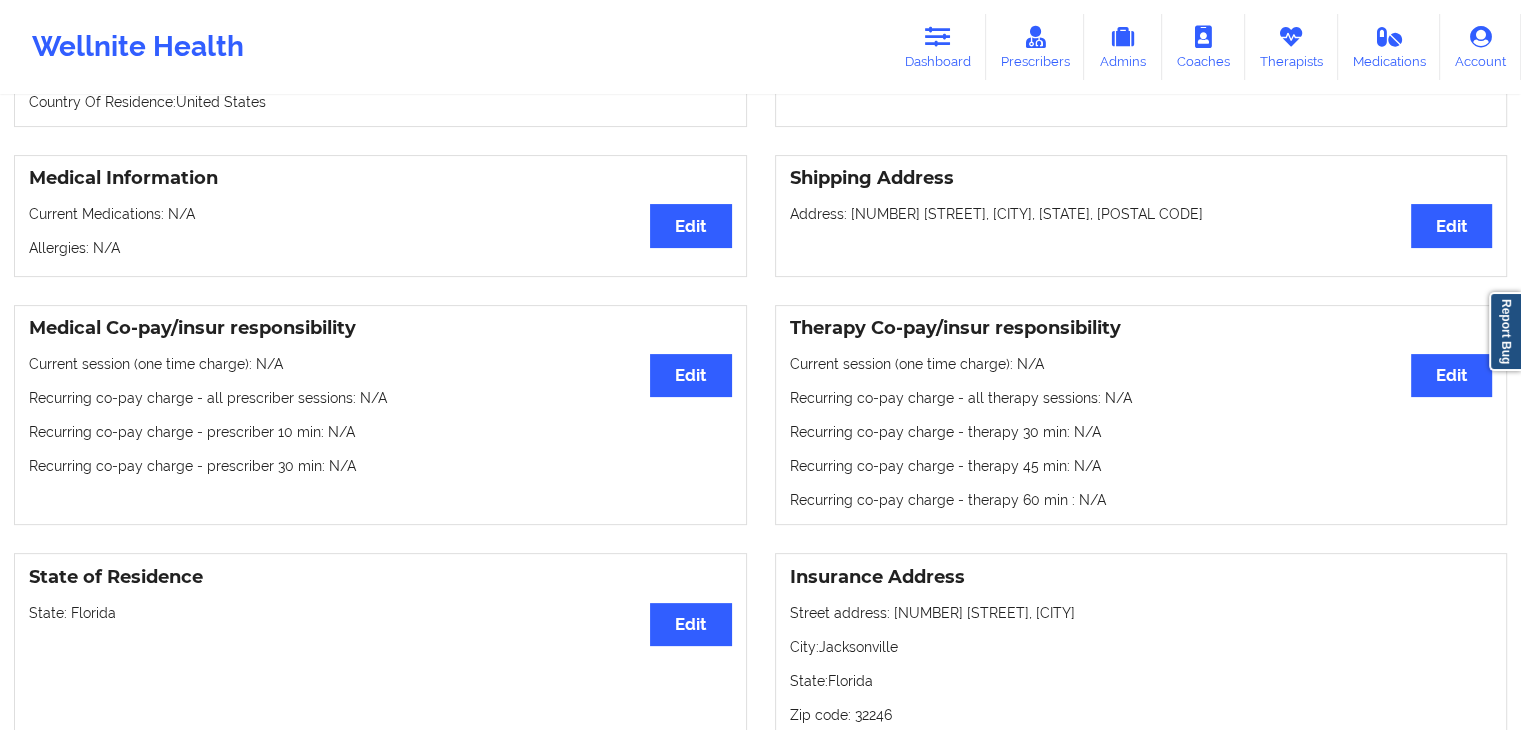 click on "Medical Information Edit Current Medications:   N/A Allergies:   N/A" at bounding box center [380, 216] 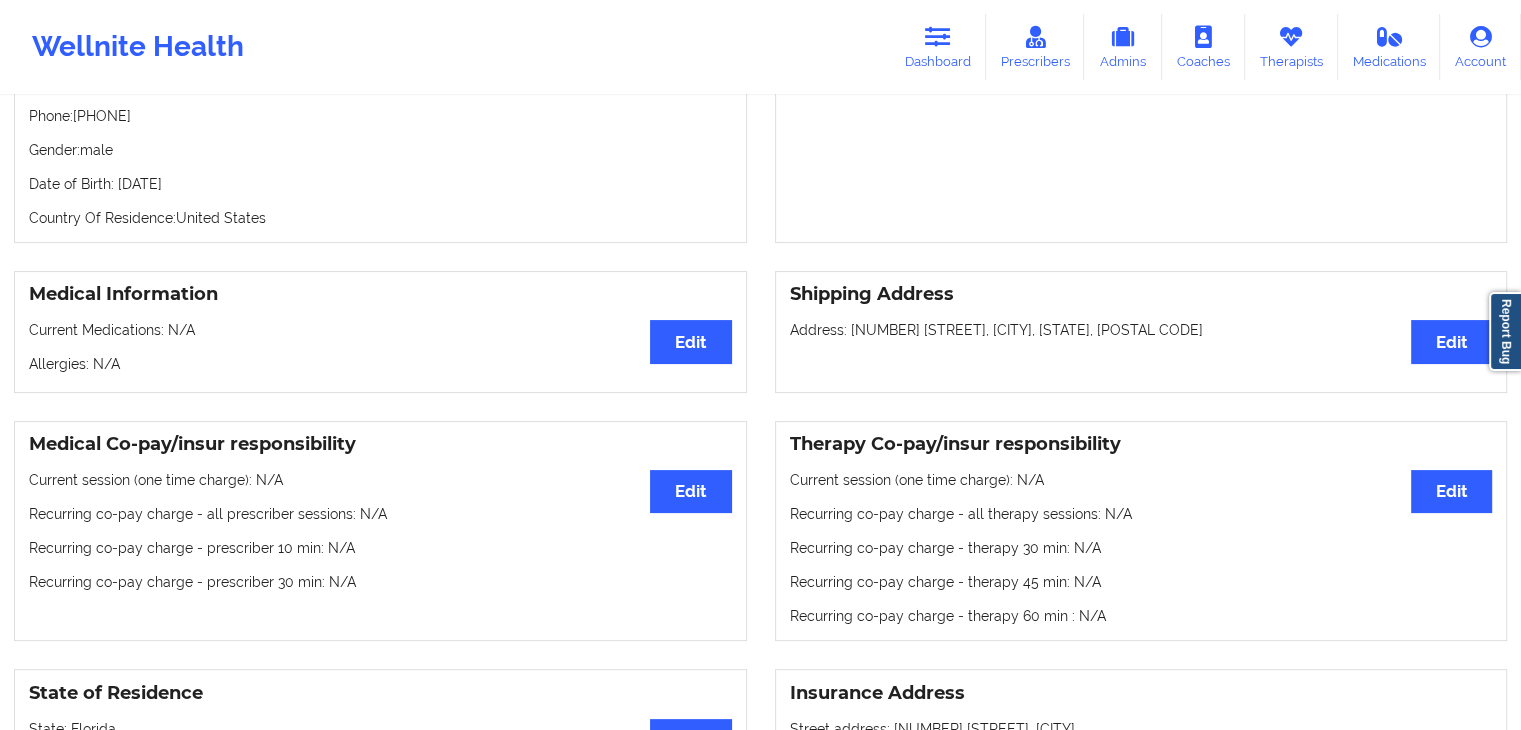 scroll, scrollTop: 240, scrollLeft: 0, axis: vertical 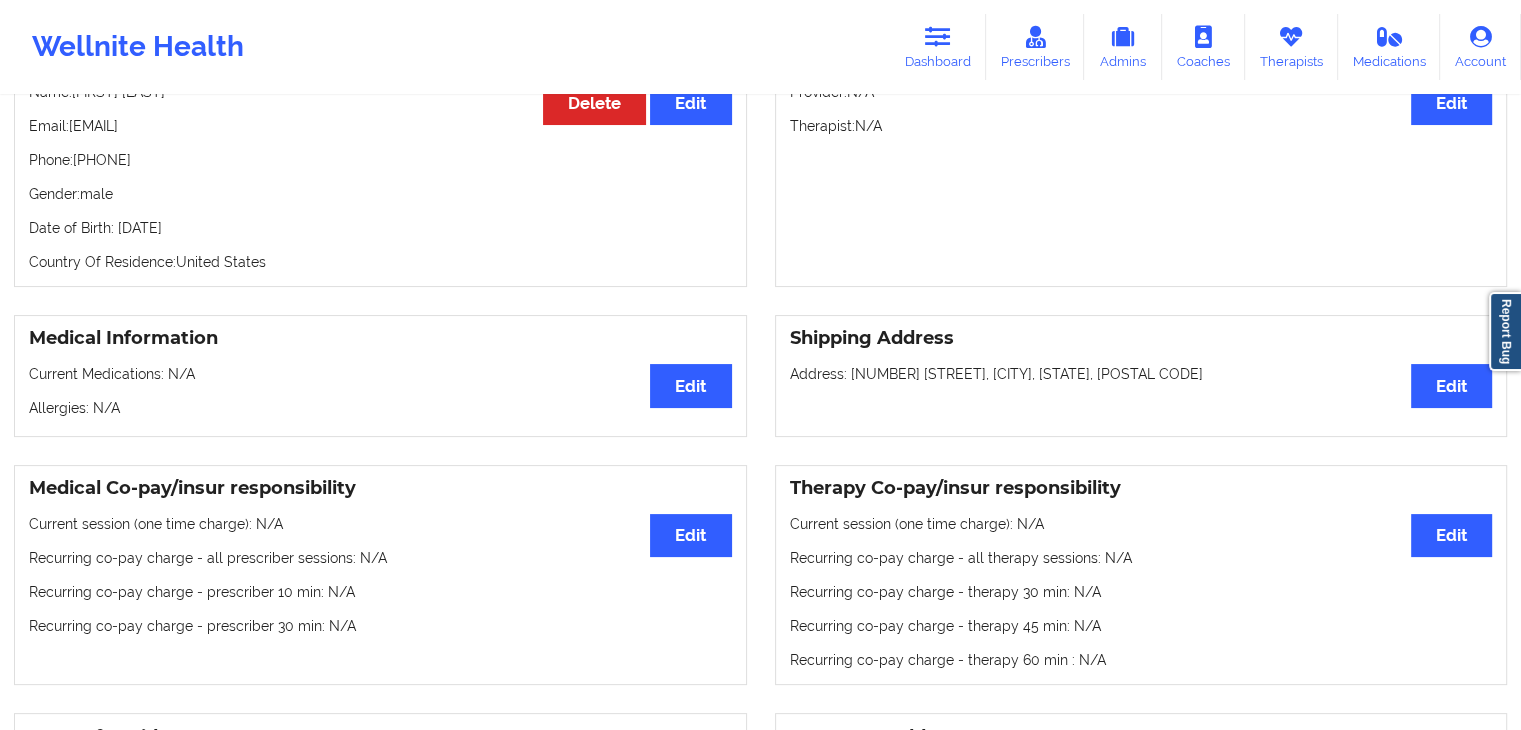click on "Gender:  male" at bounding box center [380, 194] 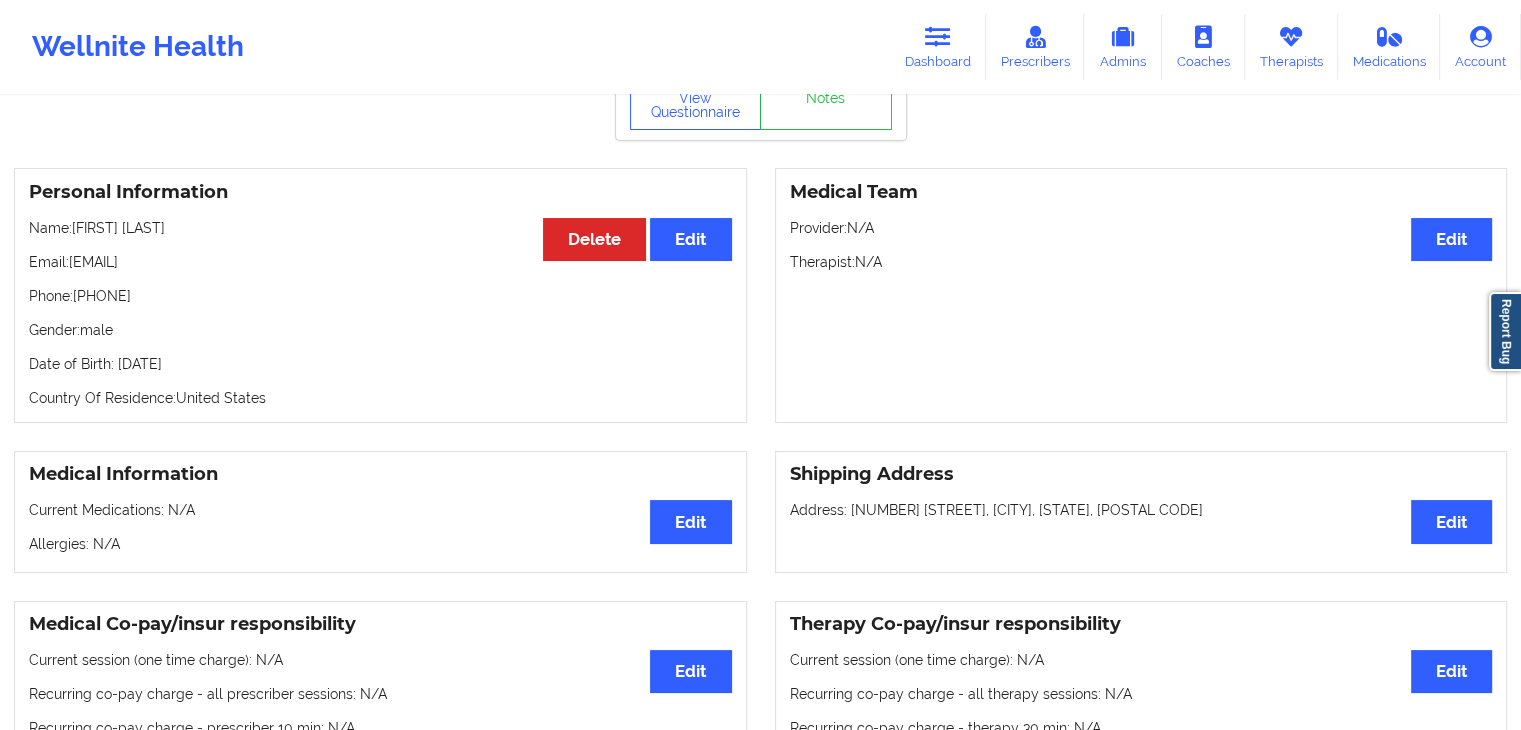 scroll, scrollTop: 40, scrollLeft: 0, axis: vertical 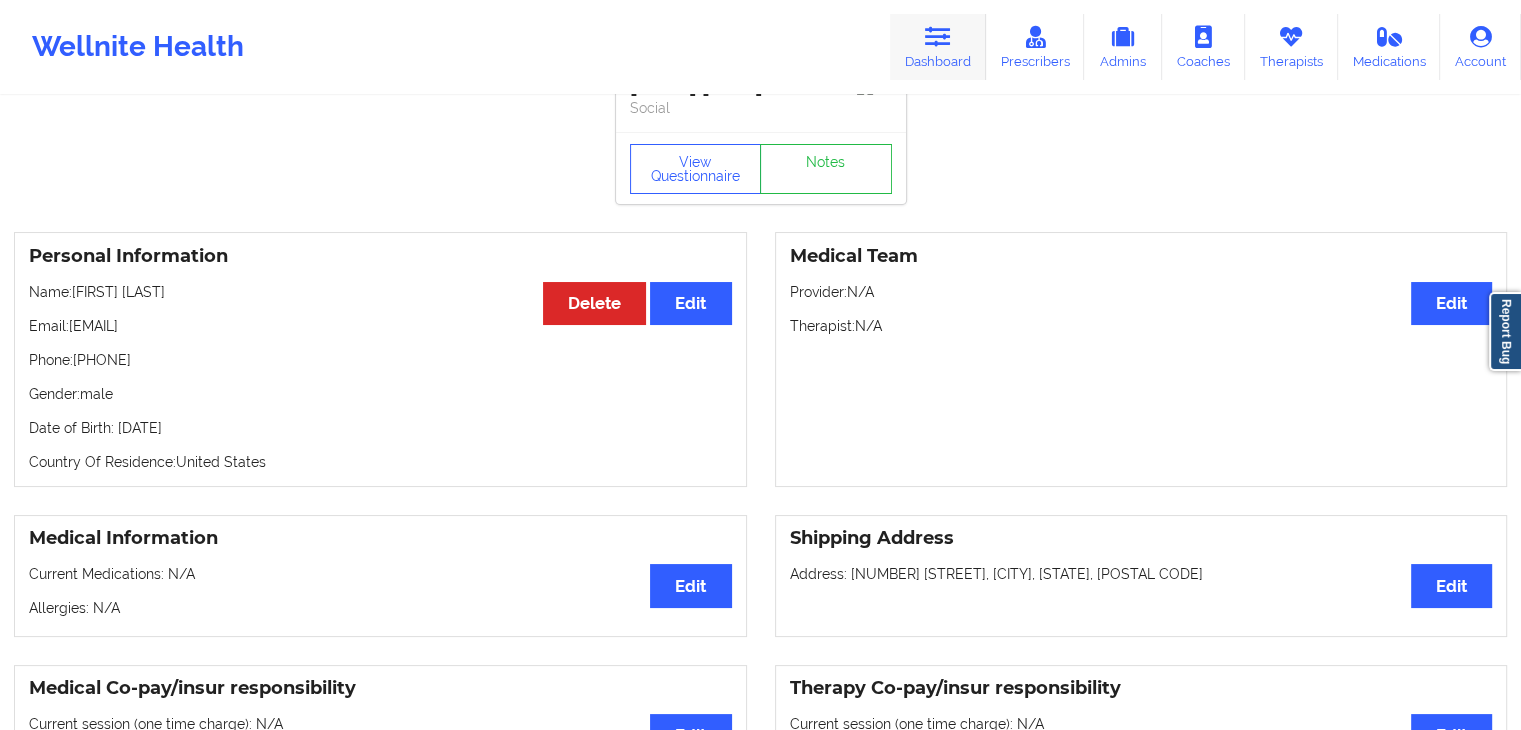 click on "Dashboard" at bounding box center [938, 47] 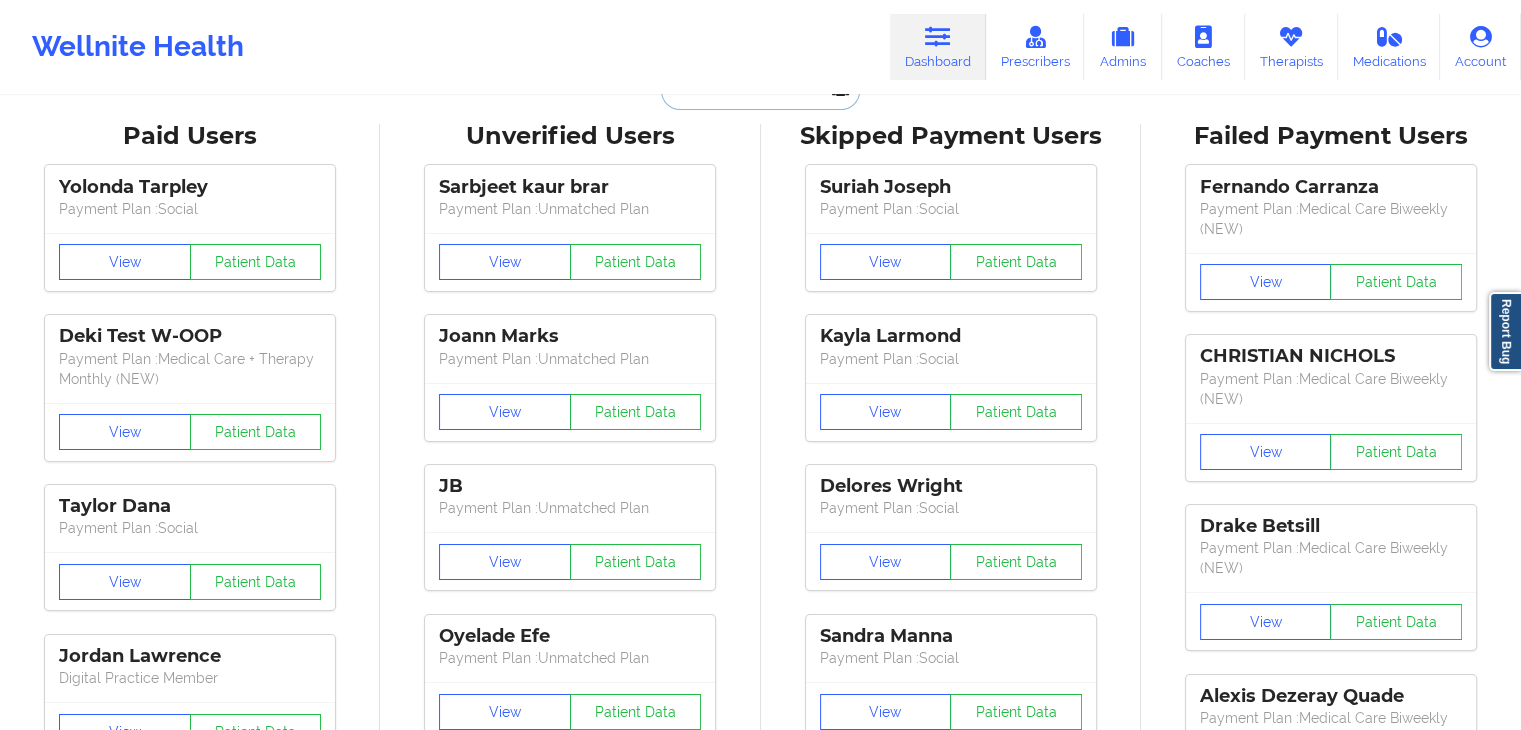 click at bounding box center (760, 91) 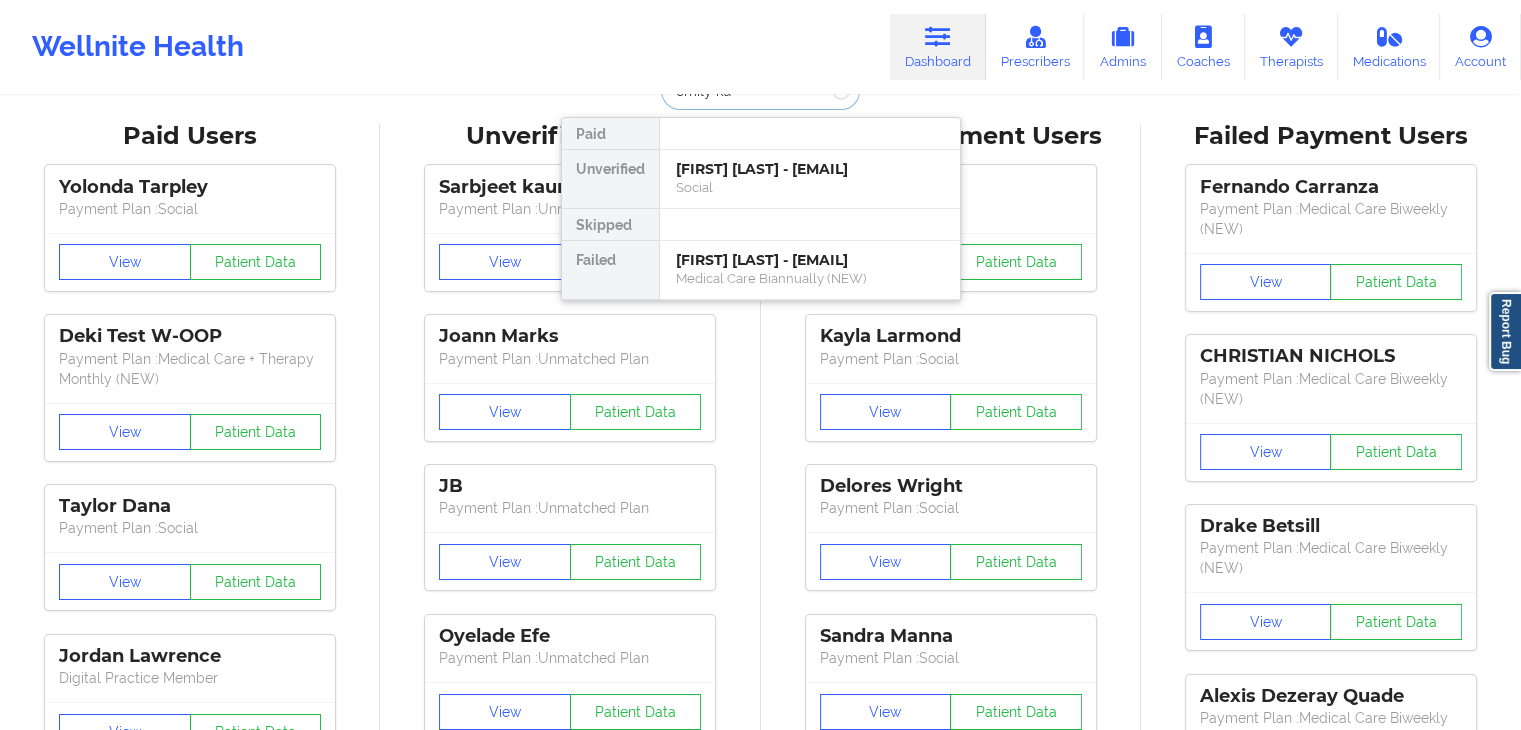 type on "emily kuh" 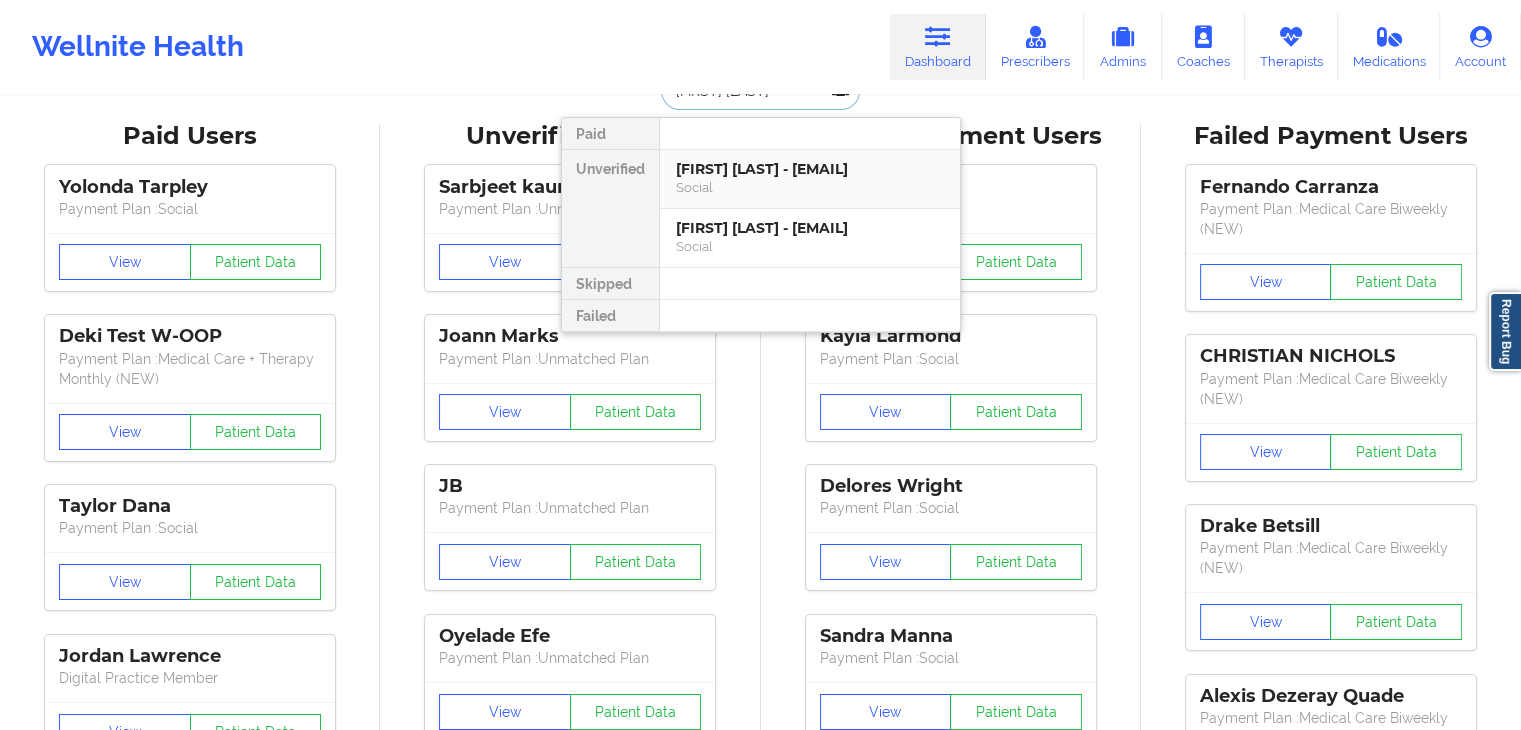 click on "Emily Kuhn - emkkuhn@umich.edu" at bounding box center (810, 169) 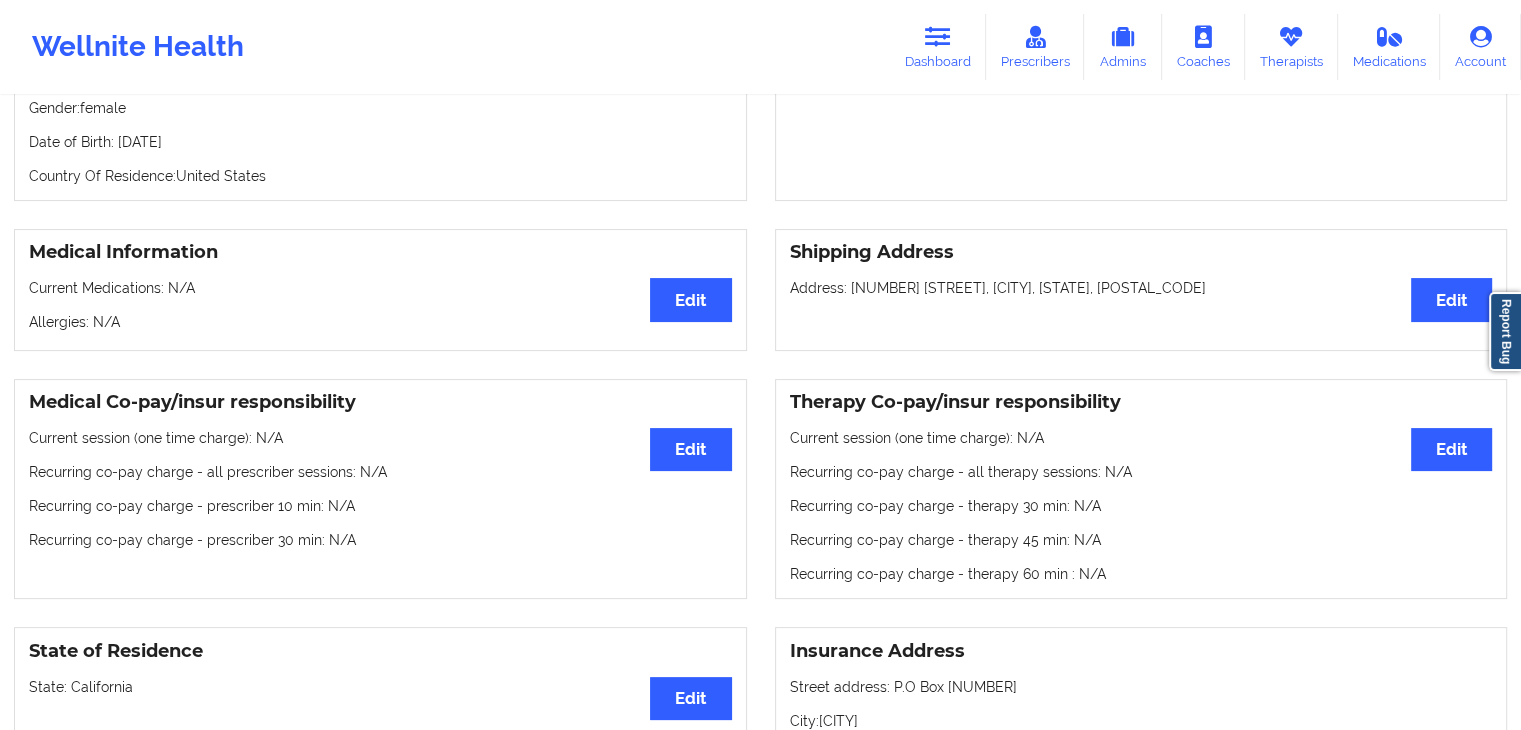 scroll, scrollTop: 0, scrollLeft: 0, axis: both 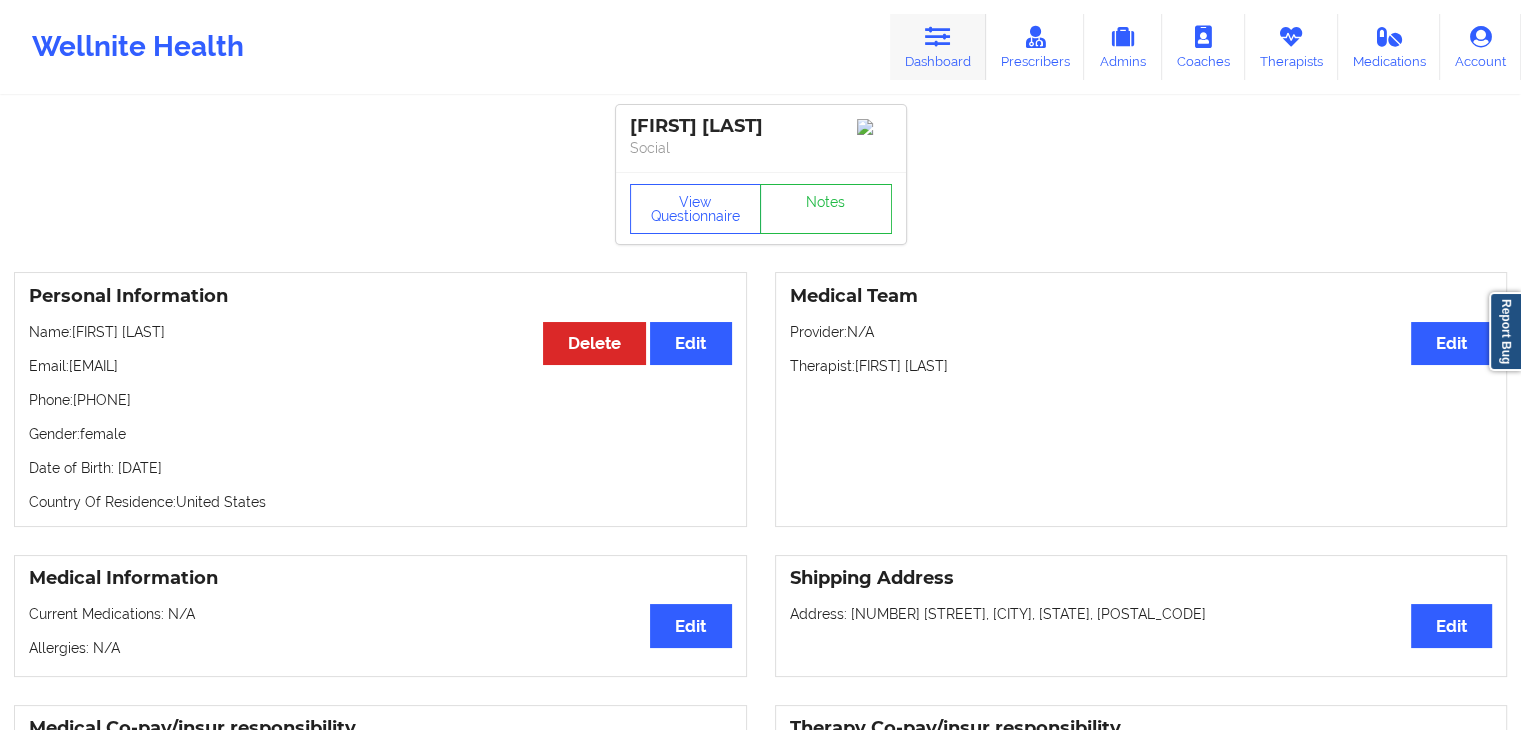 click at bounding box center (938, 37) 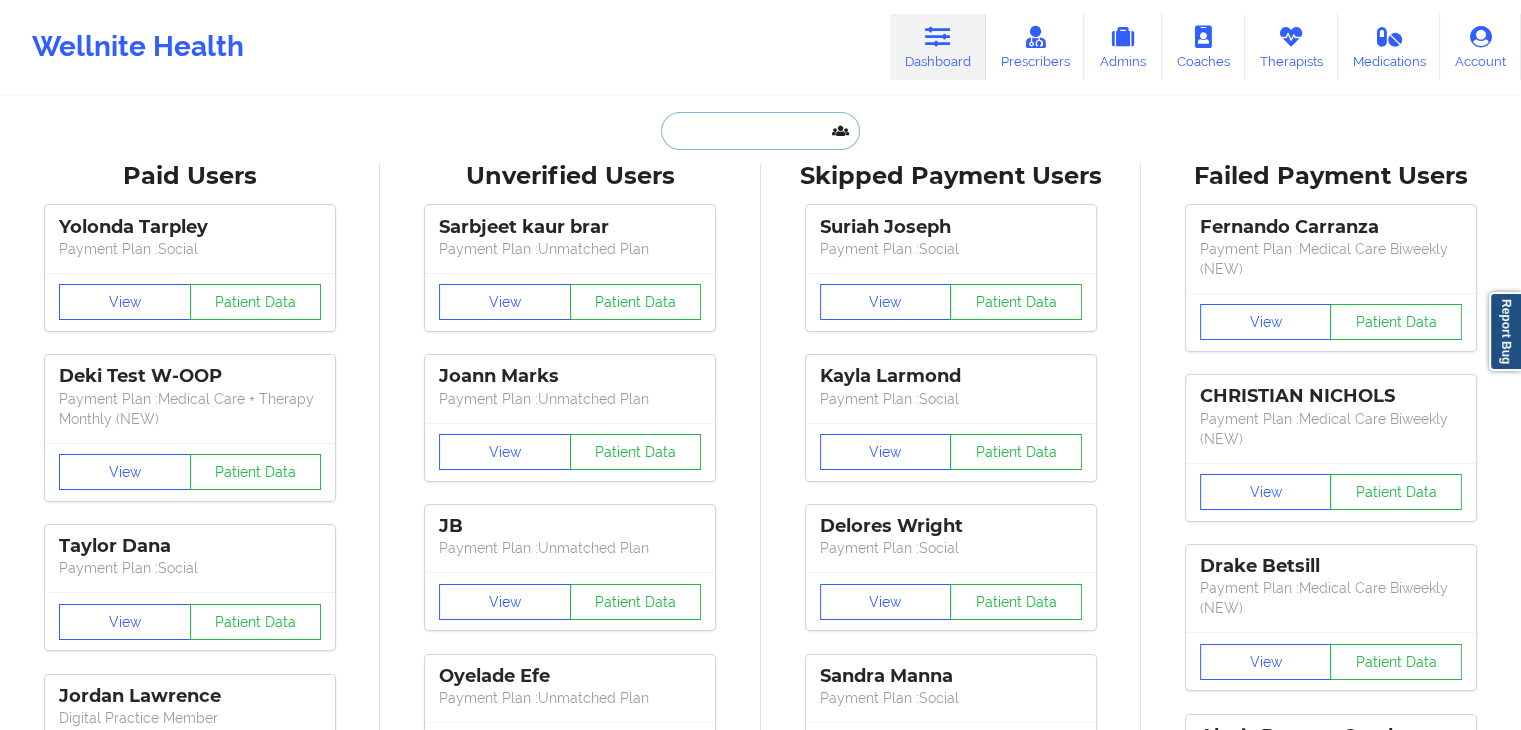 click at bounding box center (760, 131) 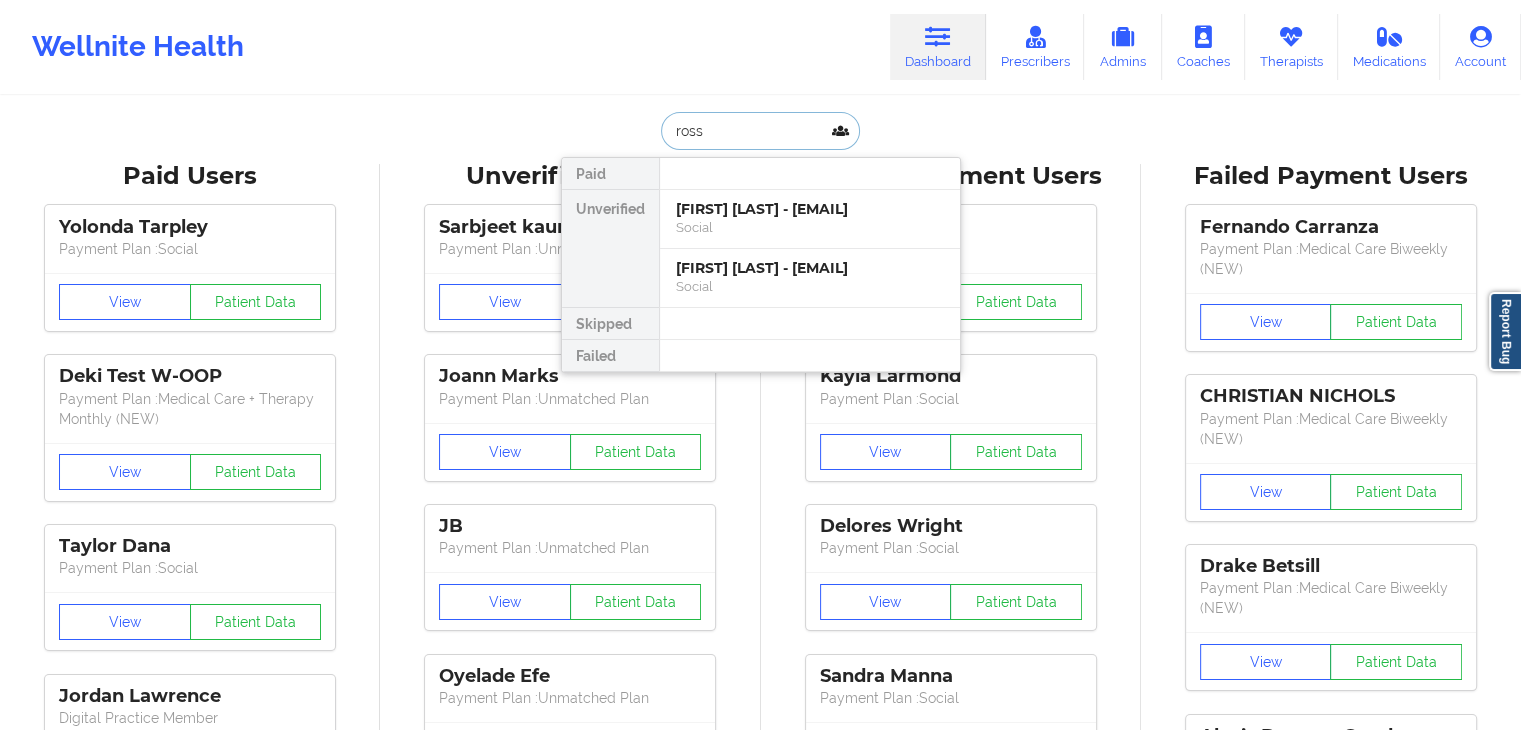 type on "ross" 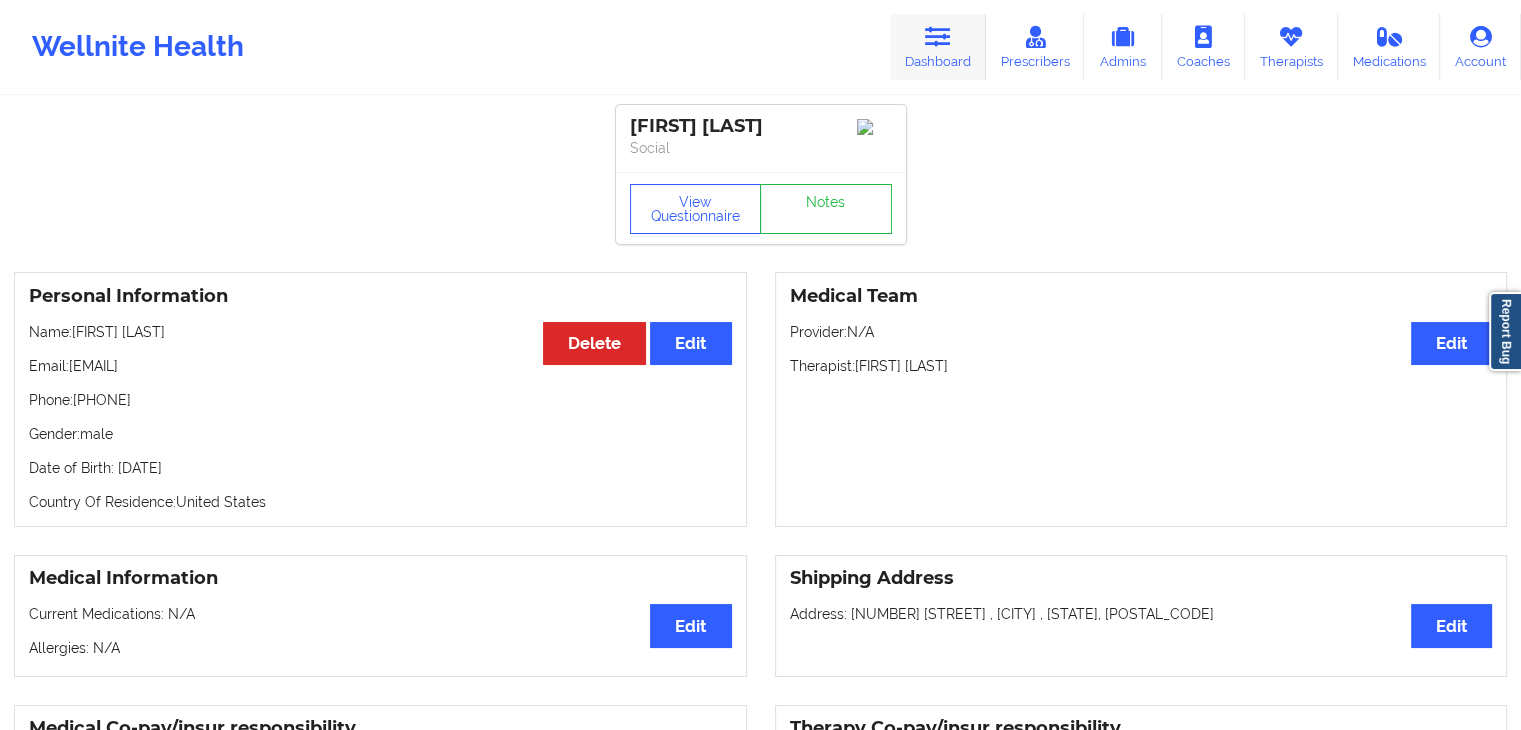 click on "Dashboard" at bounding box center [938, 47] 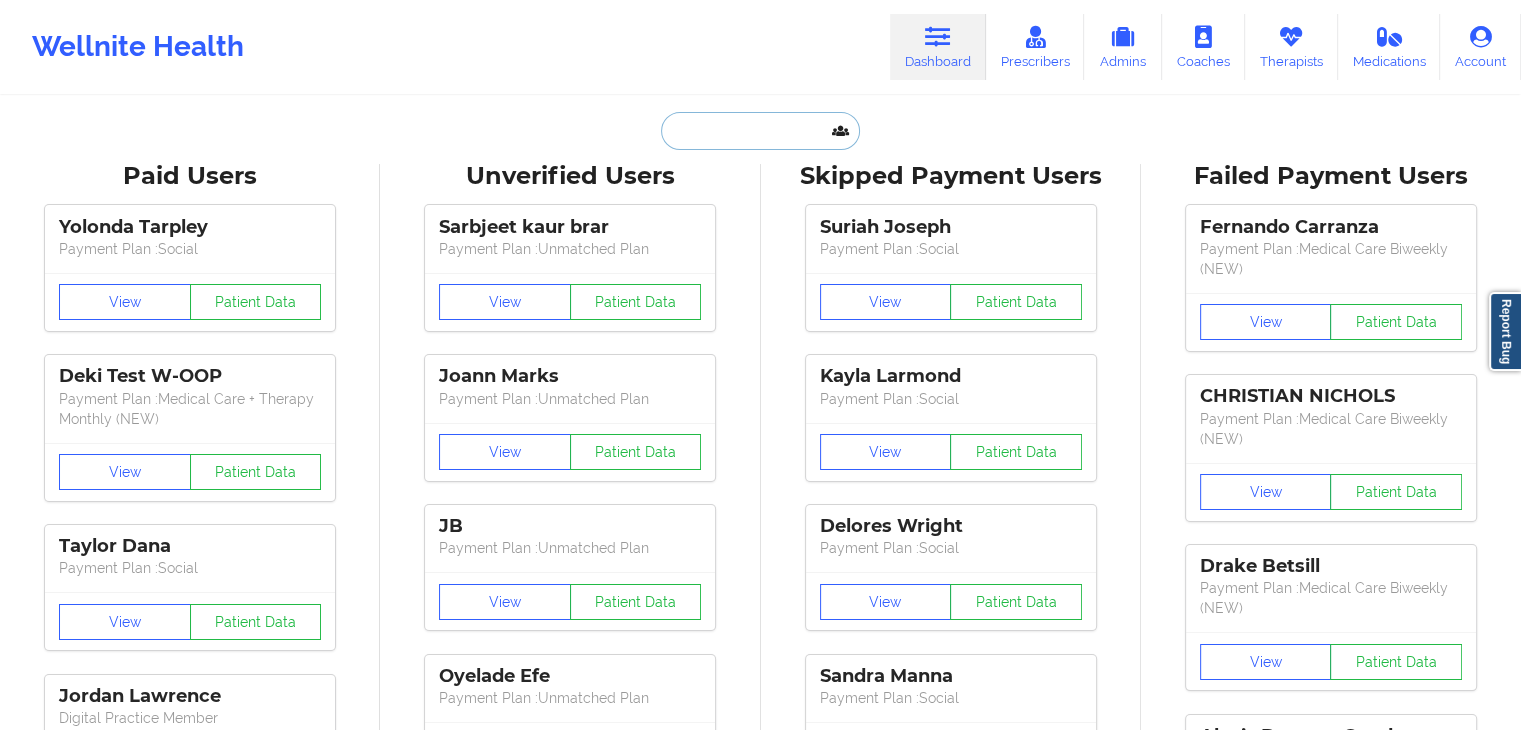 click at bounding box center (760, 131) 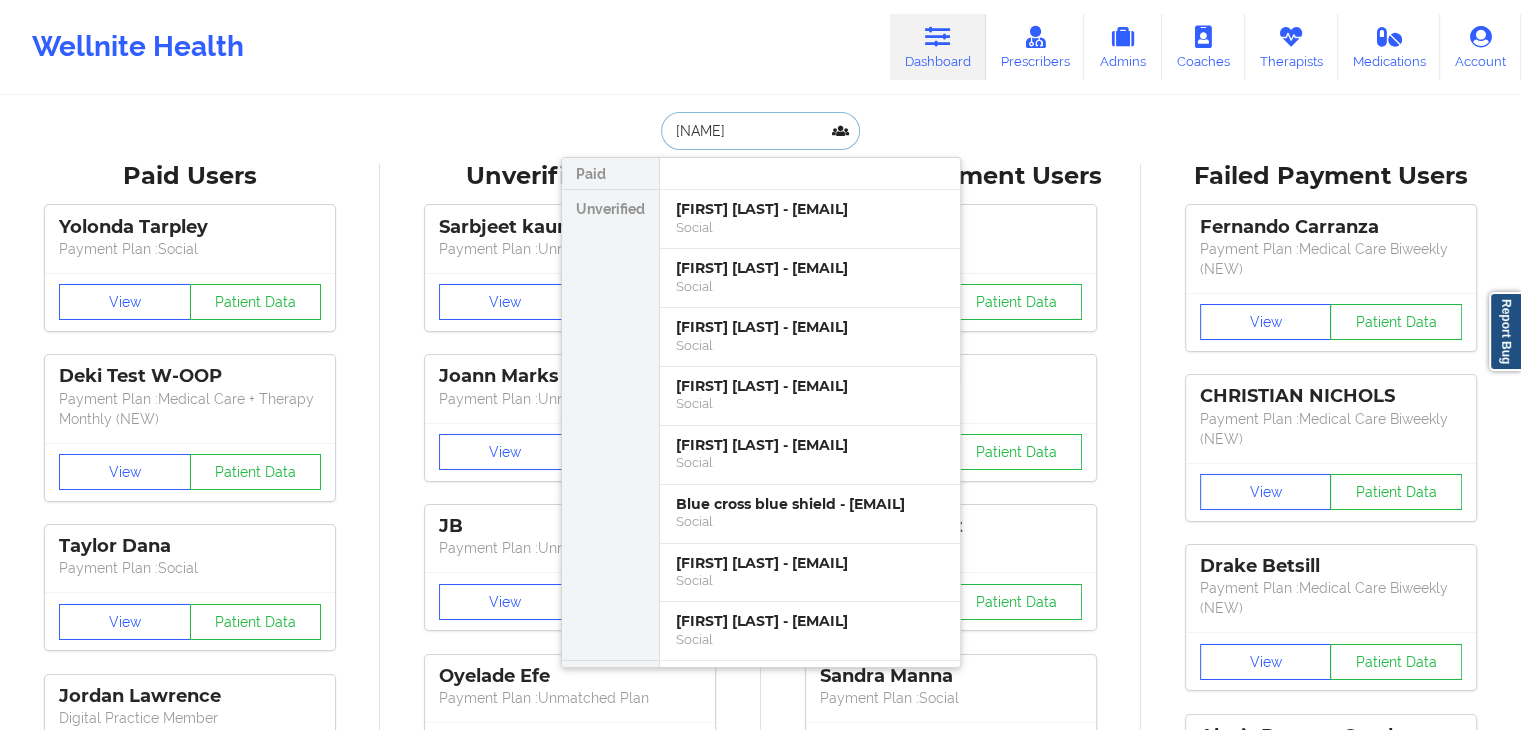 type on "stacey" 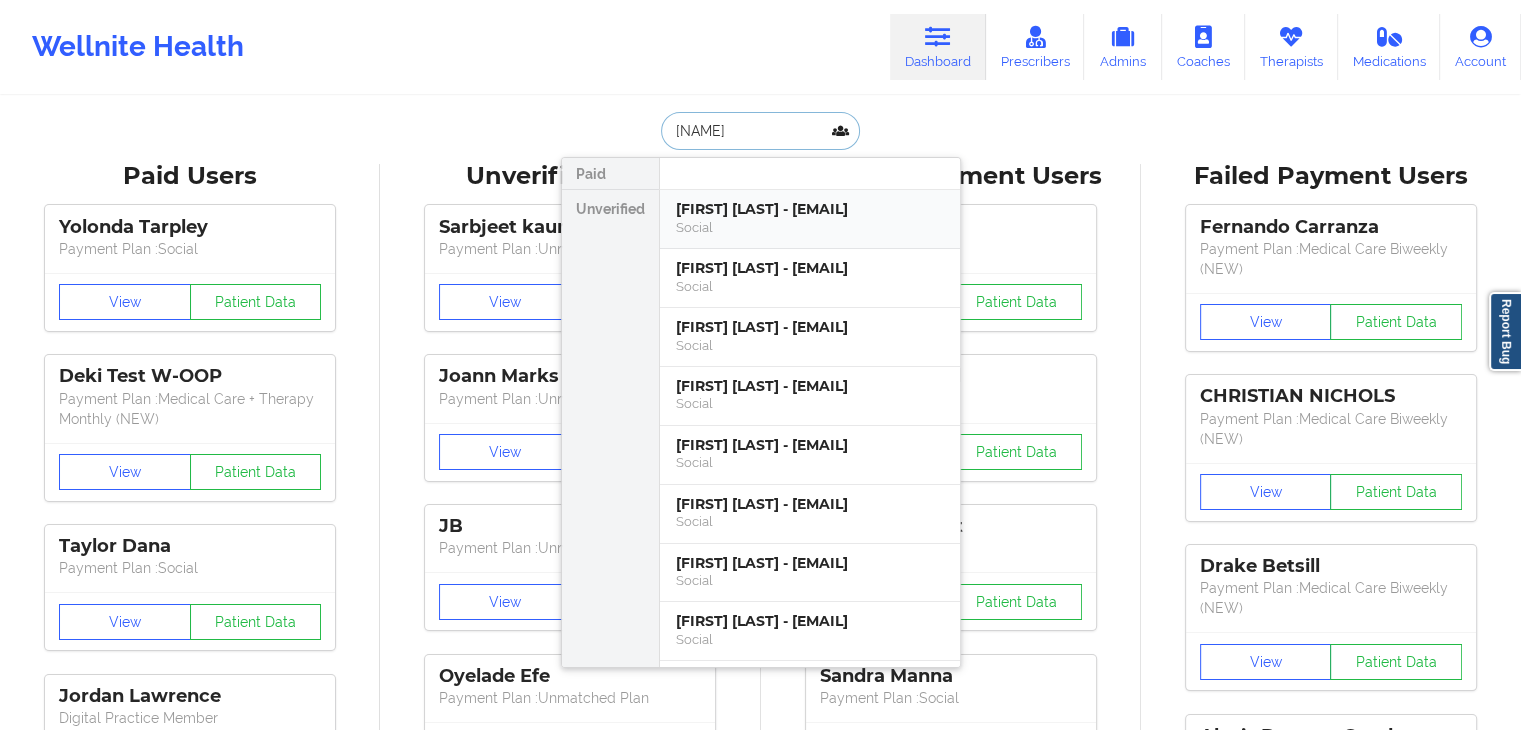 click on "Stacey Asiedu - staceyaboagye@yahoo.com" at bounding box center (810, 209) 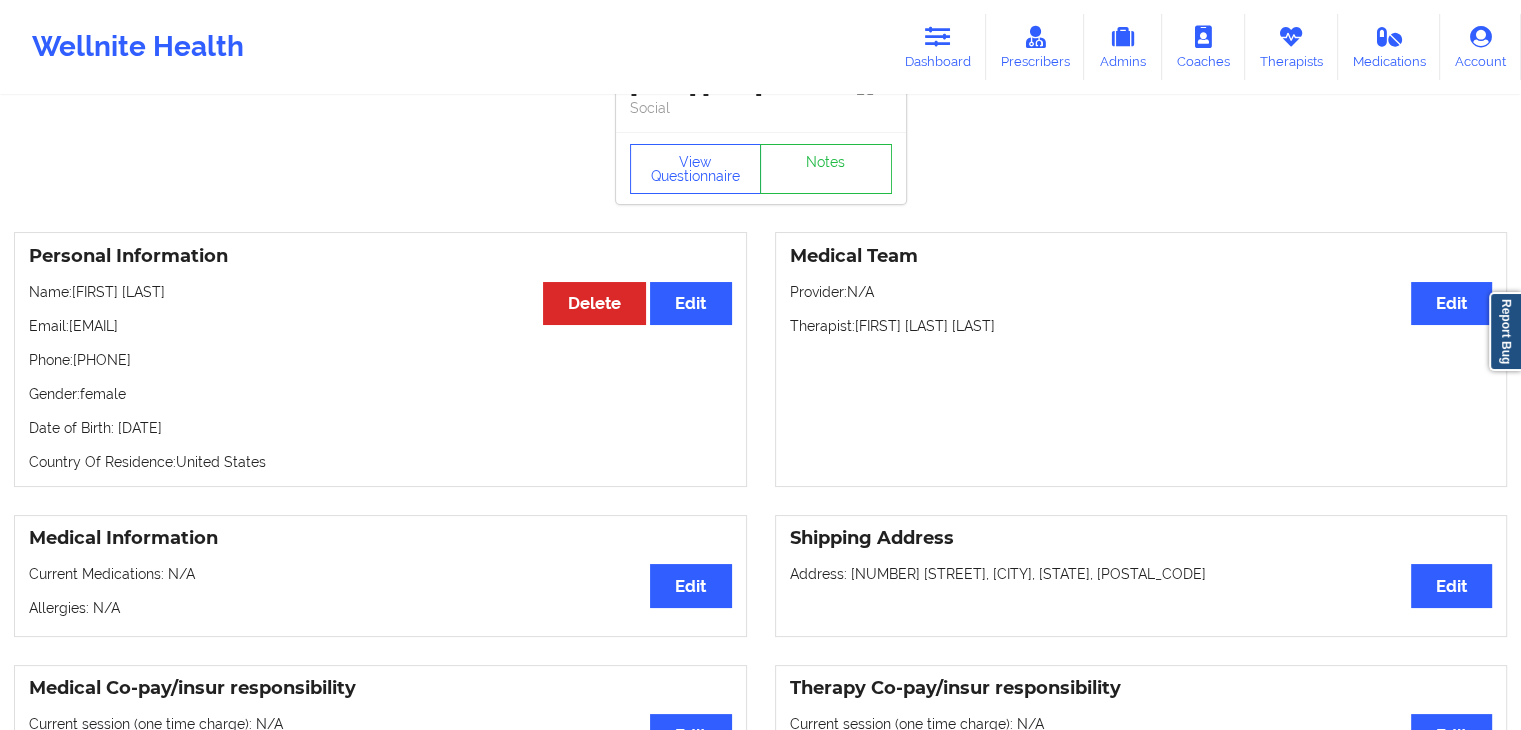 scroll, scrollTop: 0, scrollLeft: 0, axis: both 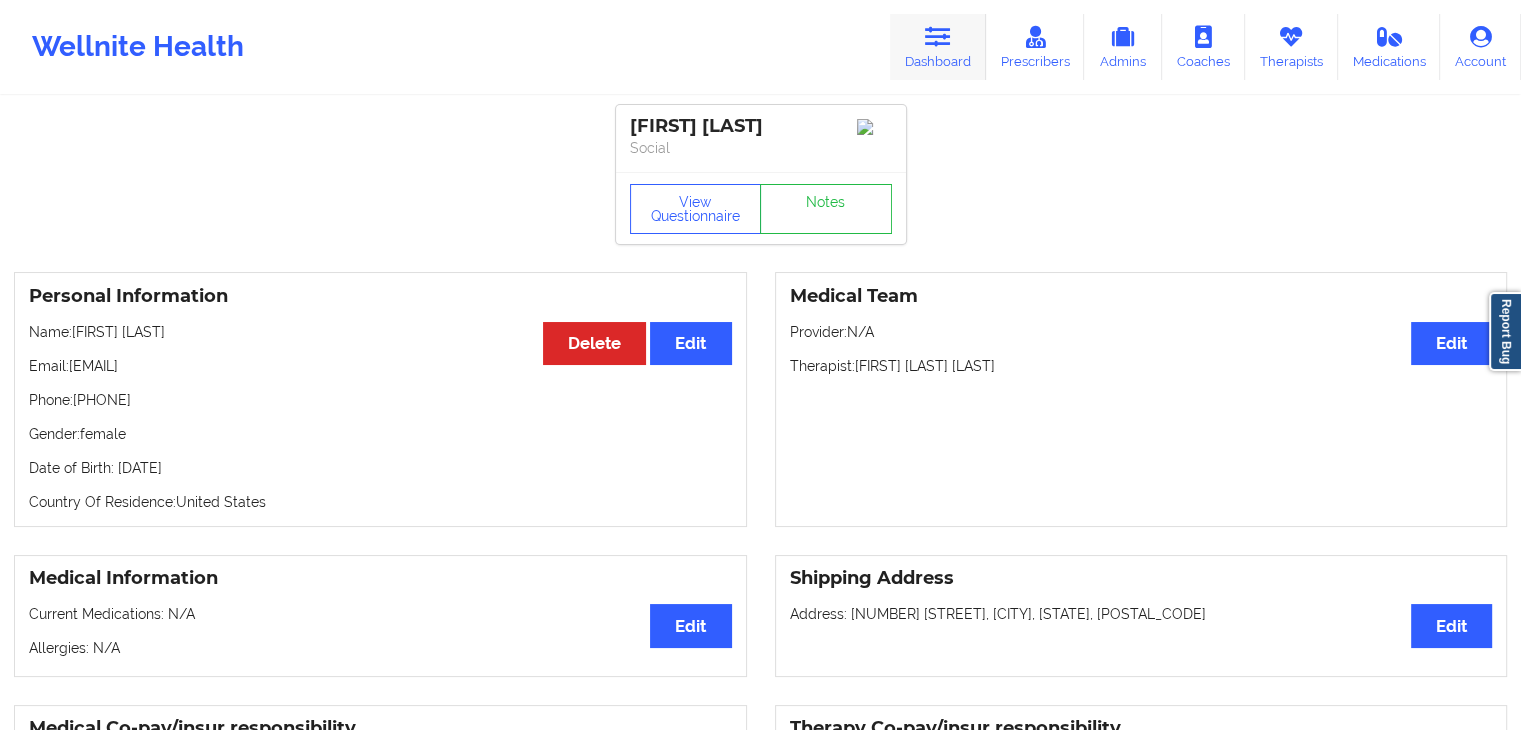 click on "Dashboard" at bounding box center (938, 47) 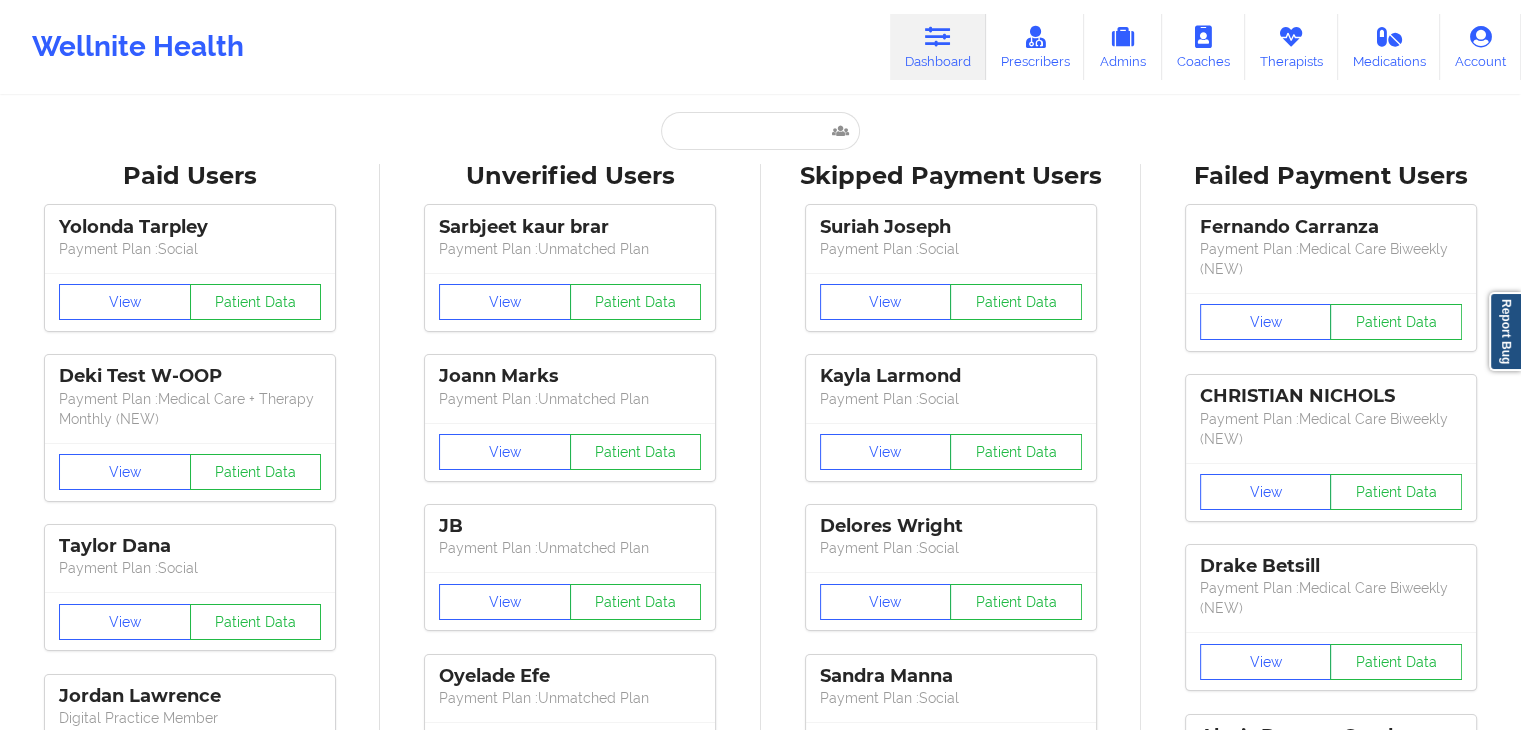 click on "Paid Users [LAST] [LAST] Payment Plan : Social View Patient Data Deki Test W-OOP Payment Plan : Medical Care + Therapy Monthly (NEW) View Patient Data [LAST] [LAST] Payment Plan : Social View Patient Data [LAST] [LAST] Digital Practice Member View Patient Data [LAST] [LAST] Payment Plan : Social View Patient Data [LAST] [LAST] Payment Plan : Social View Patient Data ⟨ 1 2 3 ⟩ Unverified Users [LAST] [LAST] Payment Plan : Unmatched Plan View Patient Data [LAST] [LAST] Payment Plan : Unmatched Plan View Patient Data [LAST] [LAST] Payment Plan : Unmatched Plan View Patient Data [LAST] [LAST] Payment Plan : Unmatched Plan View Patient Data [LAST] [LAST] Payment Plan : Unmatched Plan View Patient Data [LAST] [LAST] Payment Plan : Unmatched Plan View Patient Data [LAST] [LAST] Digital Practice Member (In-Network) View Patient Data [LAST] [LAST] Digital Practice Member (In-Network) View Patient Data [LAST] [LAST] Digital Practice Member (In-Network) View Patient Data View" at bounding box center (760, 2585) 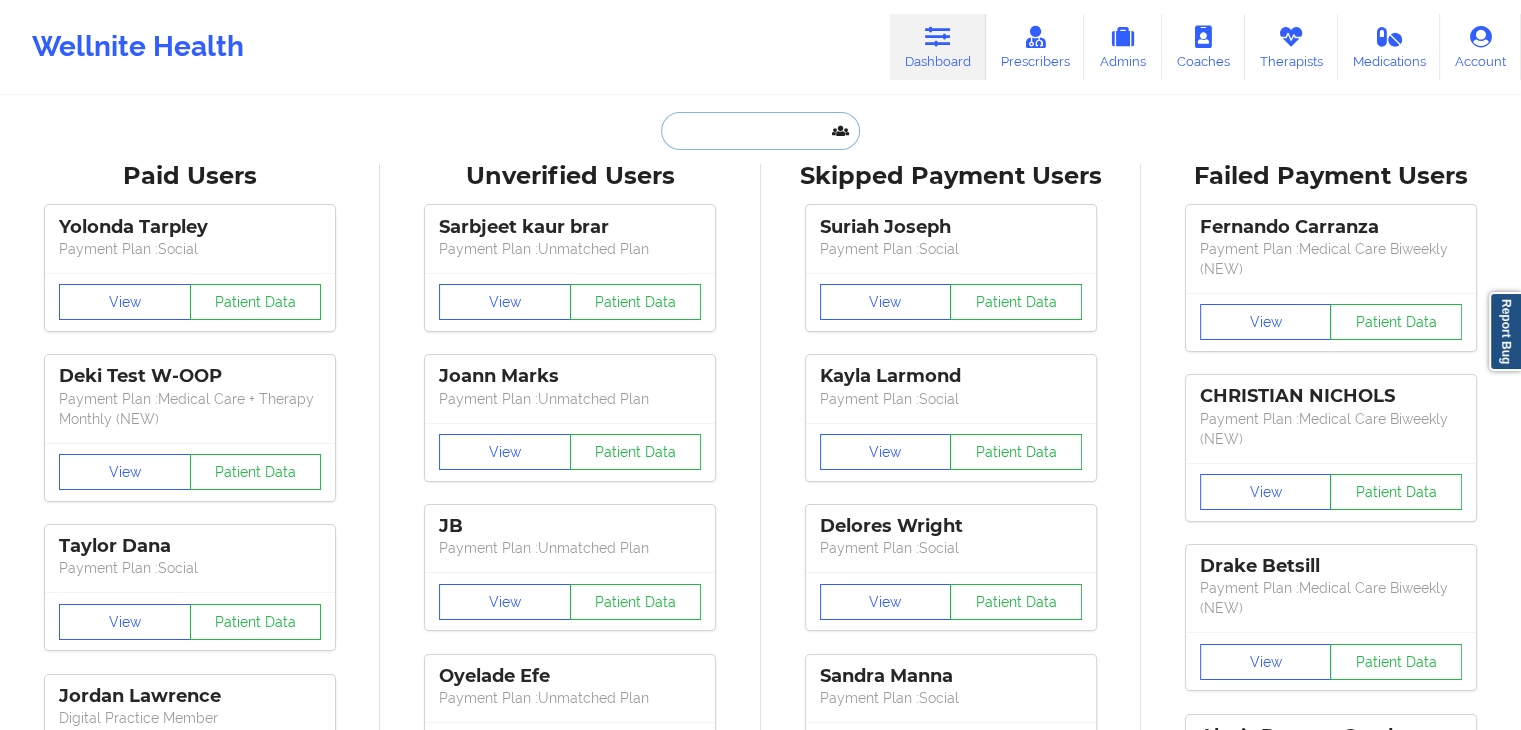 click at bounding box center (760, 131) 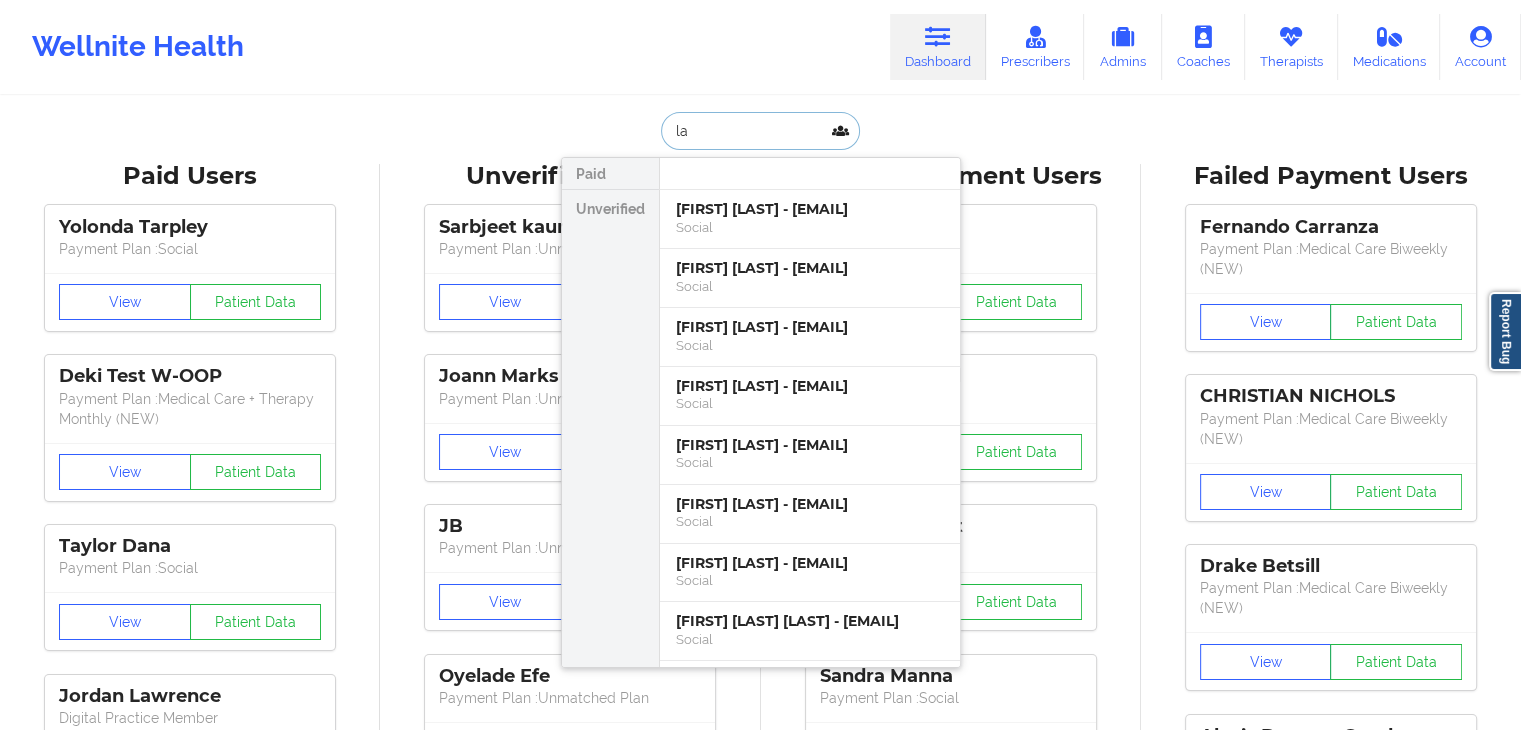 type on "l" 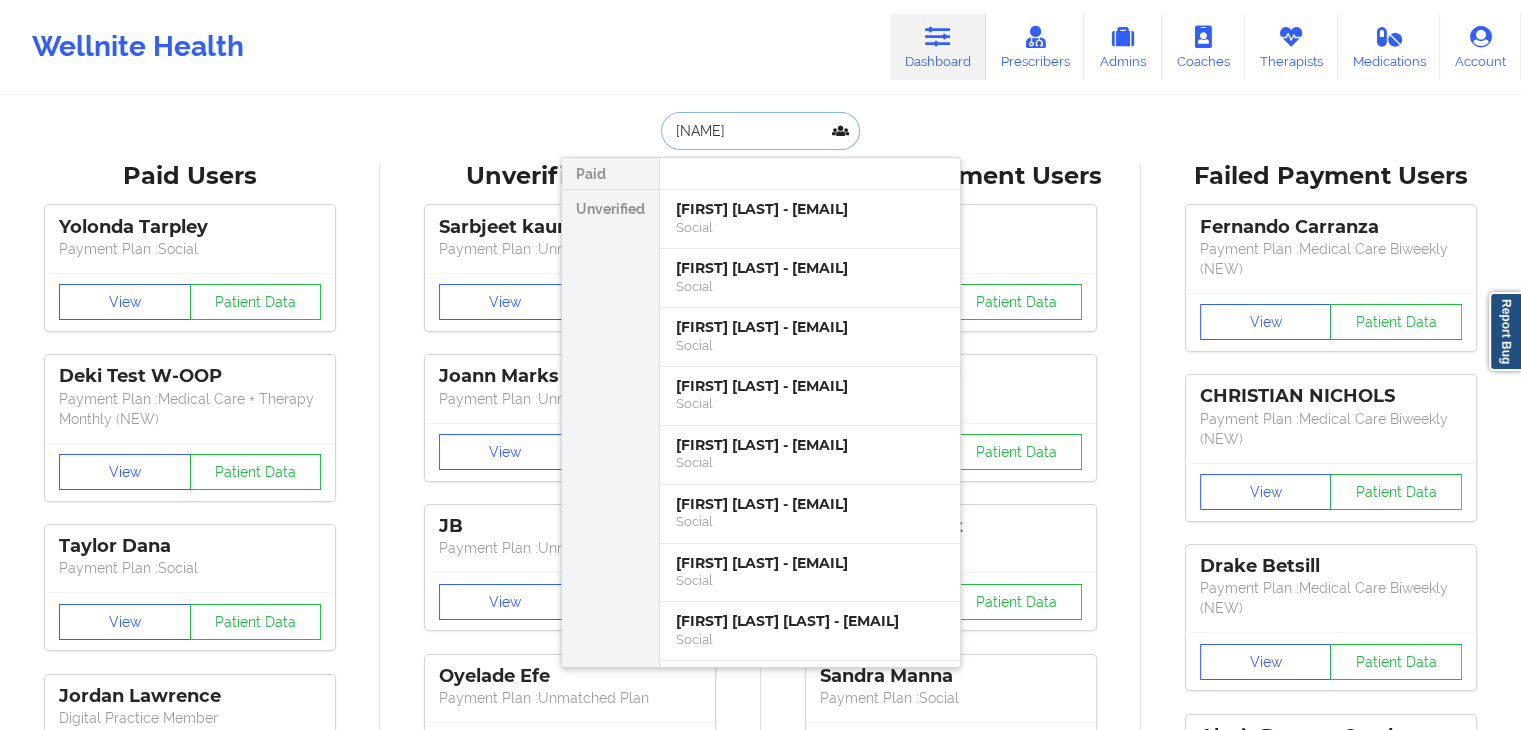type on "guan yang" 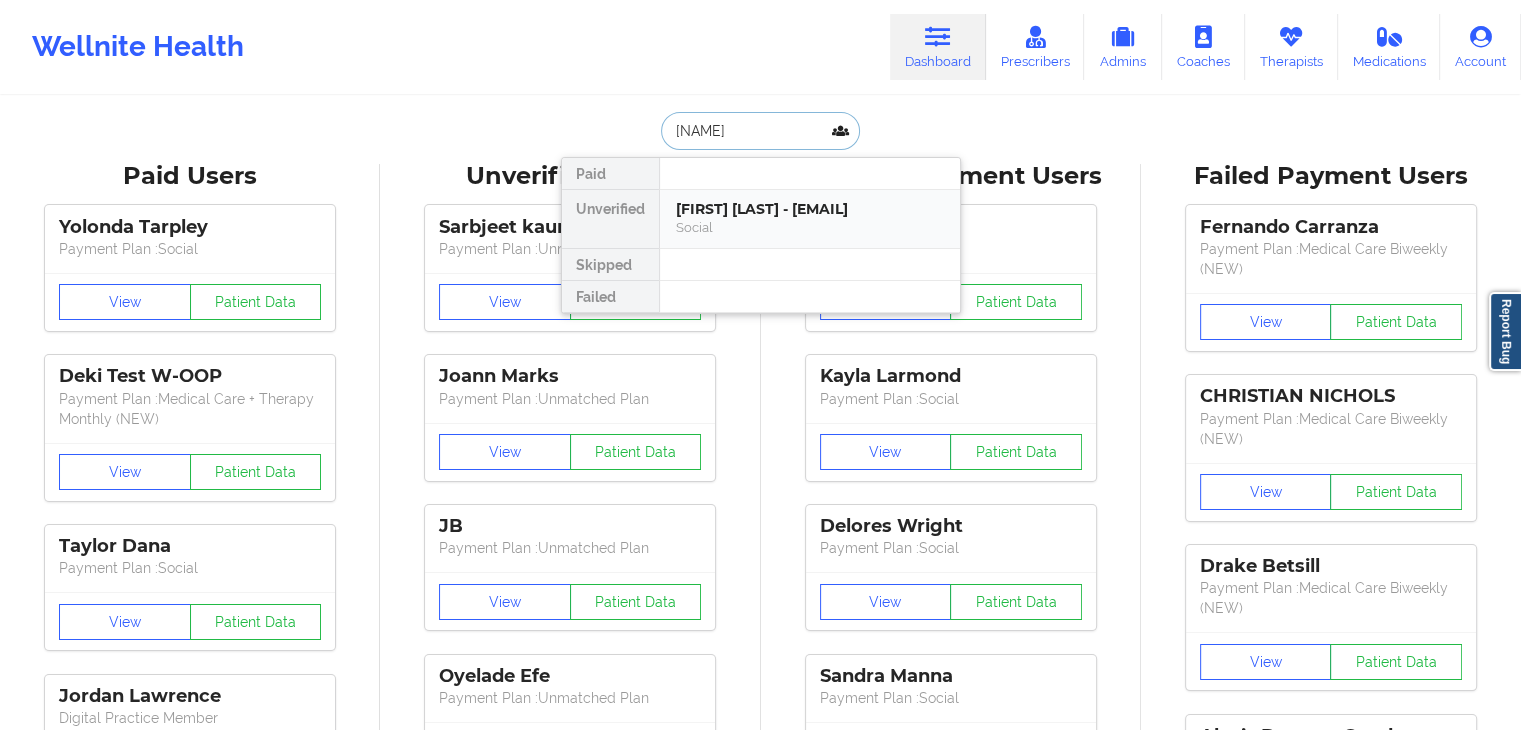 click on "Social" at bounding box center [810, 227] 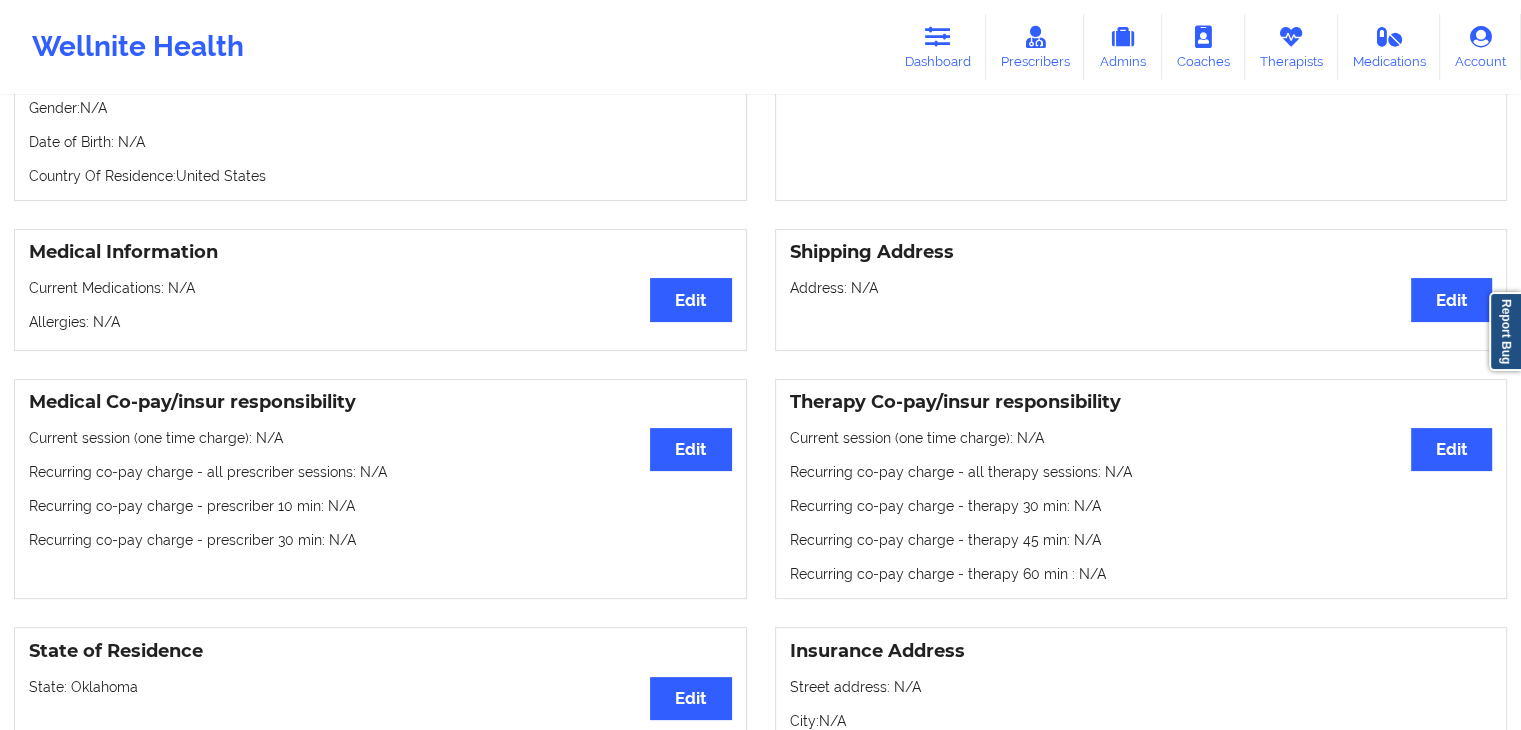 scroll, scrollTop: 336, scrollLeft: 0, axis: vertical 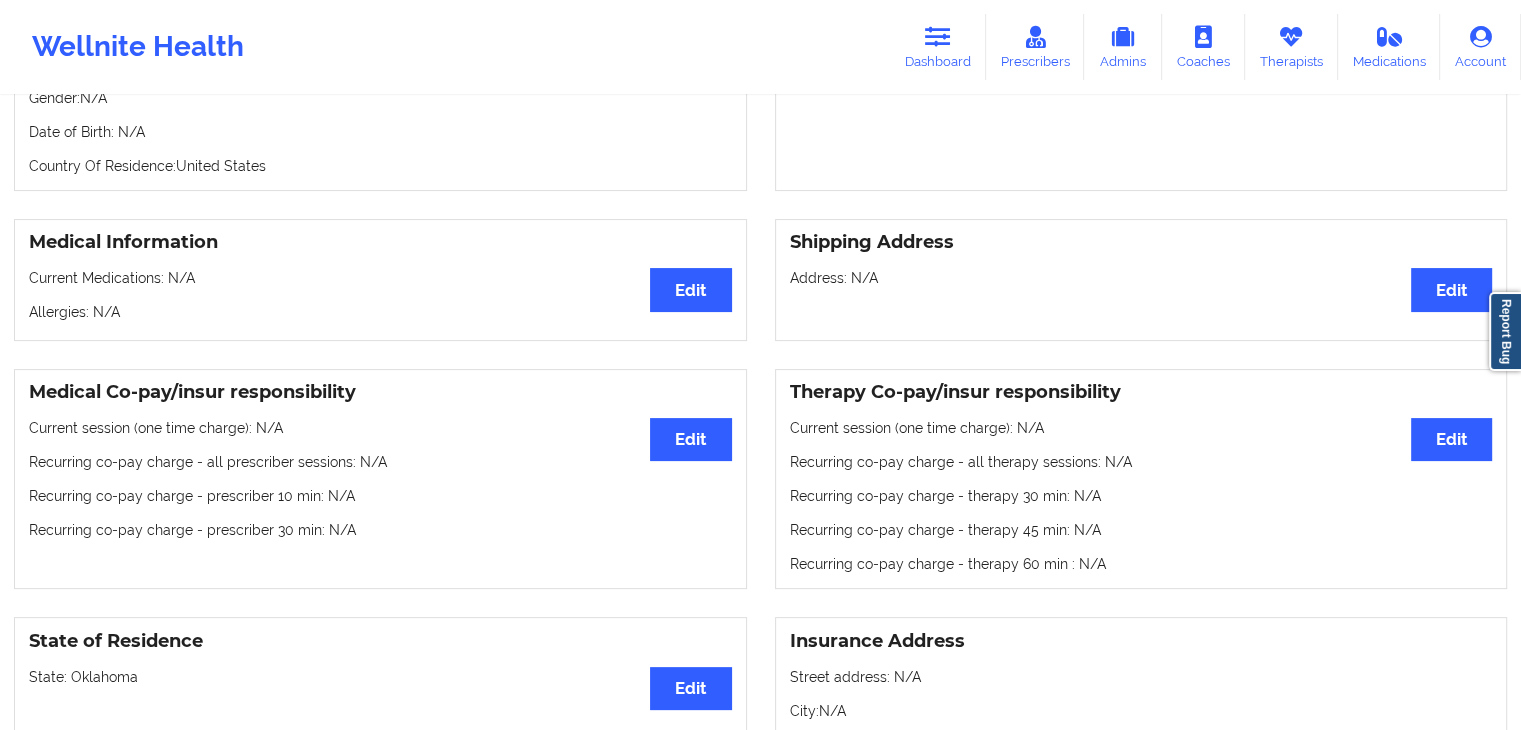 click on "Date of Birth:   N/A" at bounding box center (380, 132) 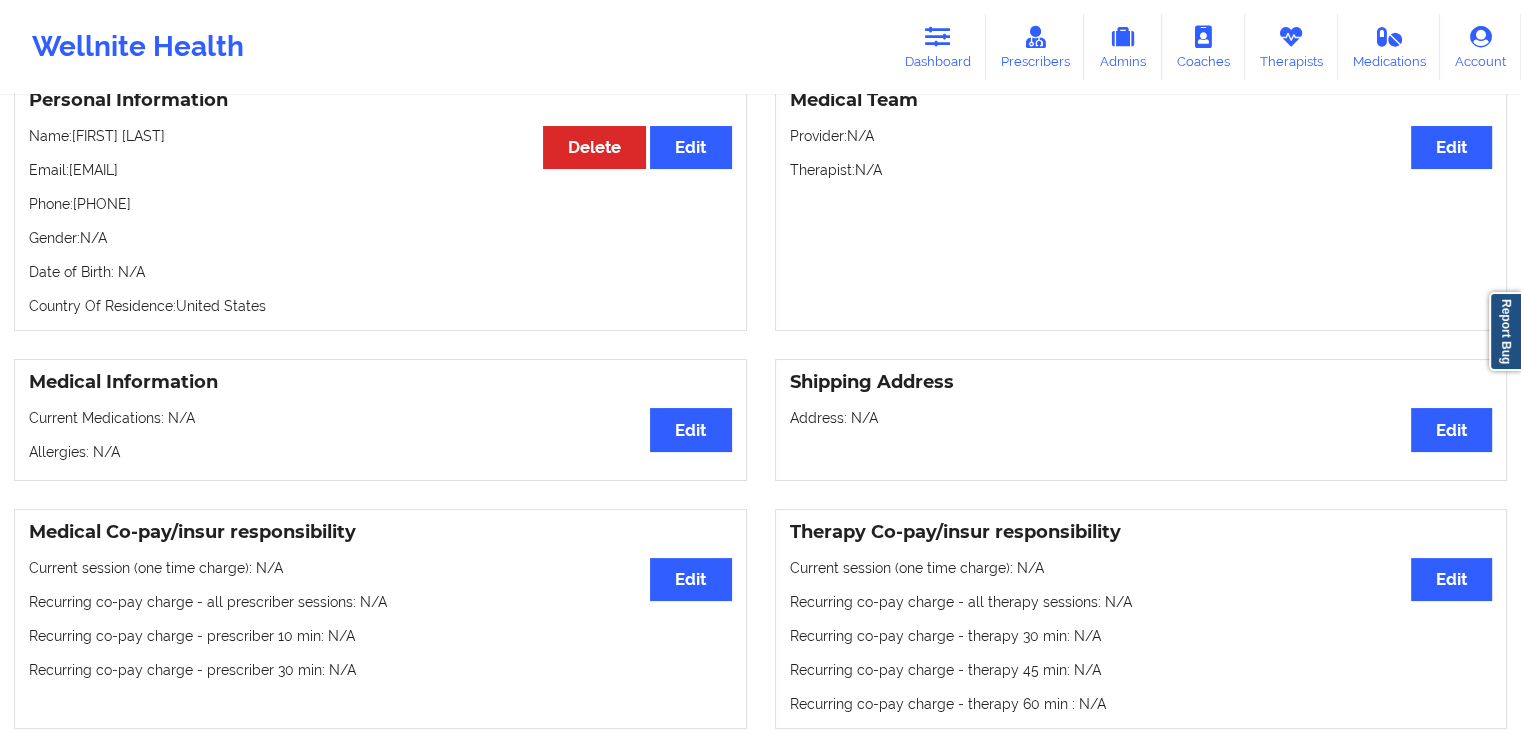 scroll, scrollTop: 136, scrollLeft: 0, axis: vertical 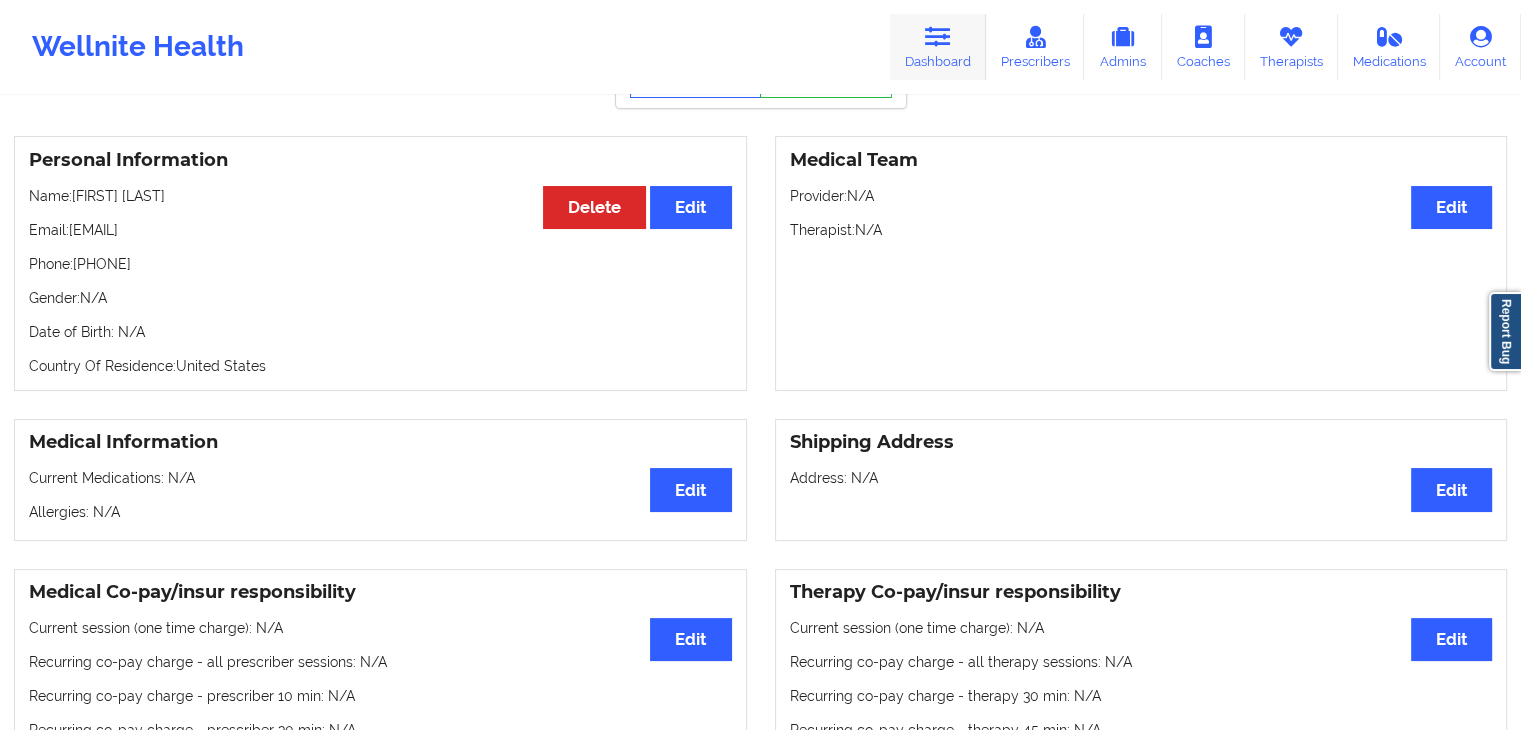 click at bounding box center (938, 37) 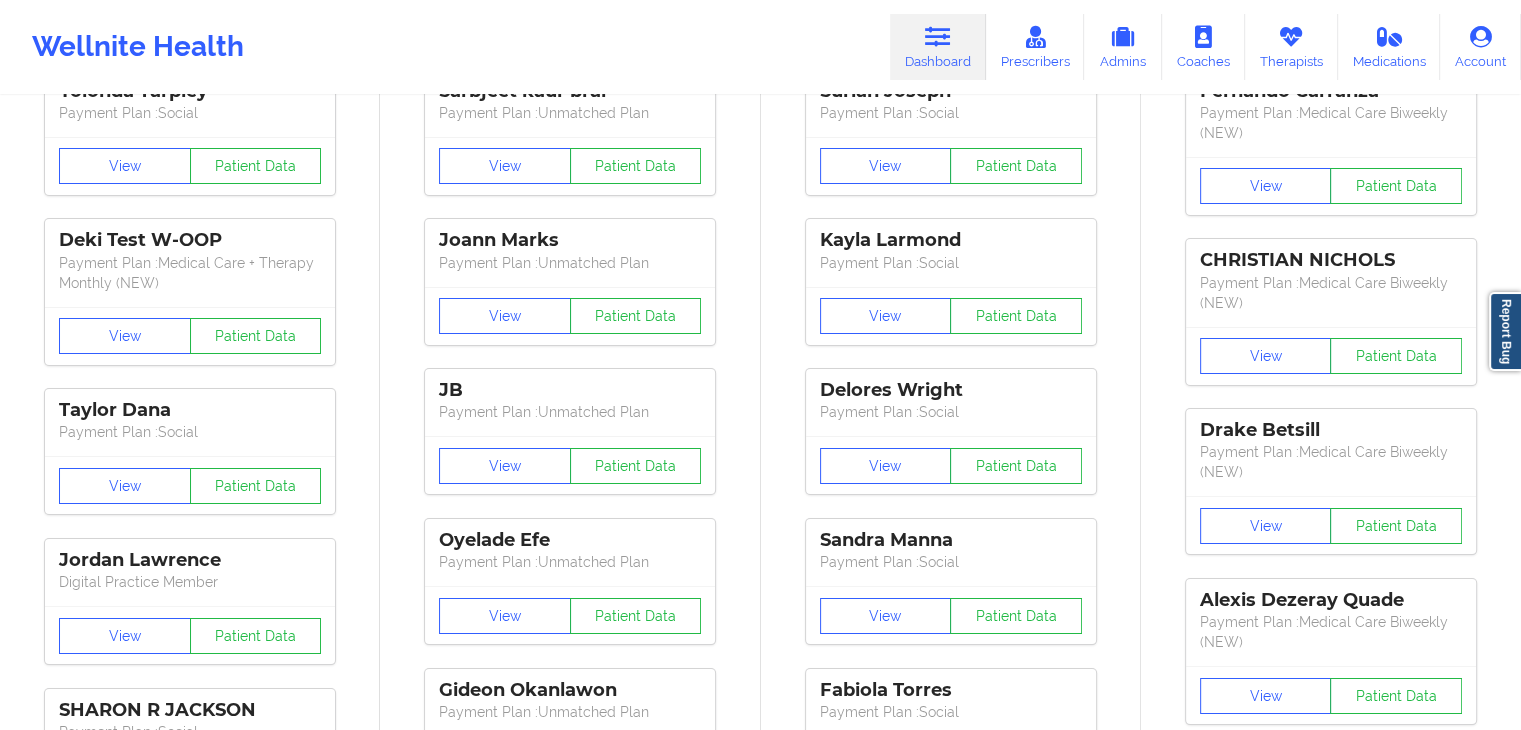 scroll, scrollTop: 0, scrollLeft: 0, axis: both 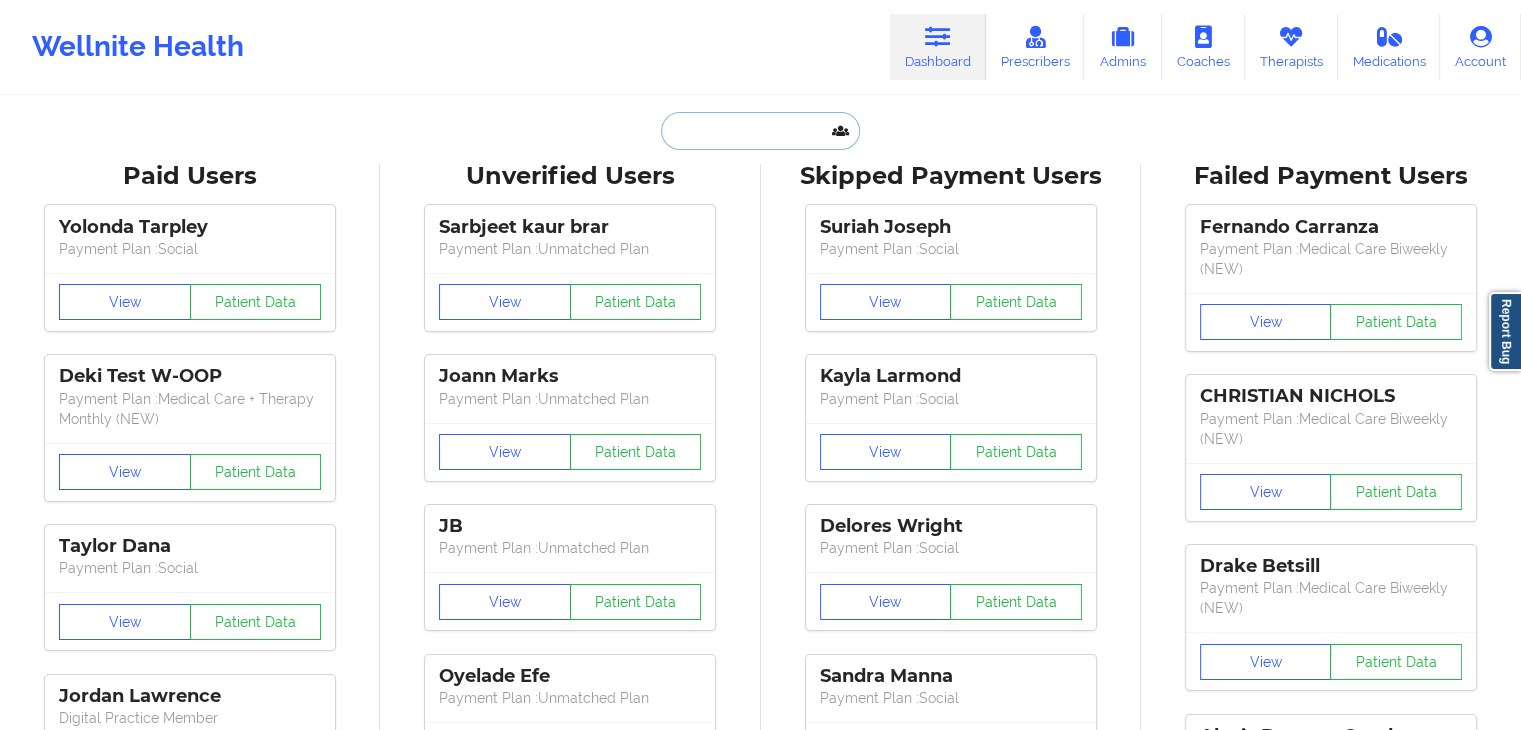 click at bounding box center (760, 131) 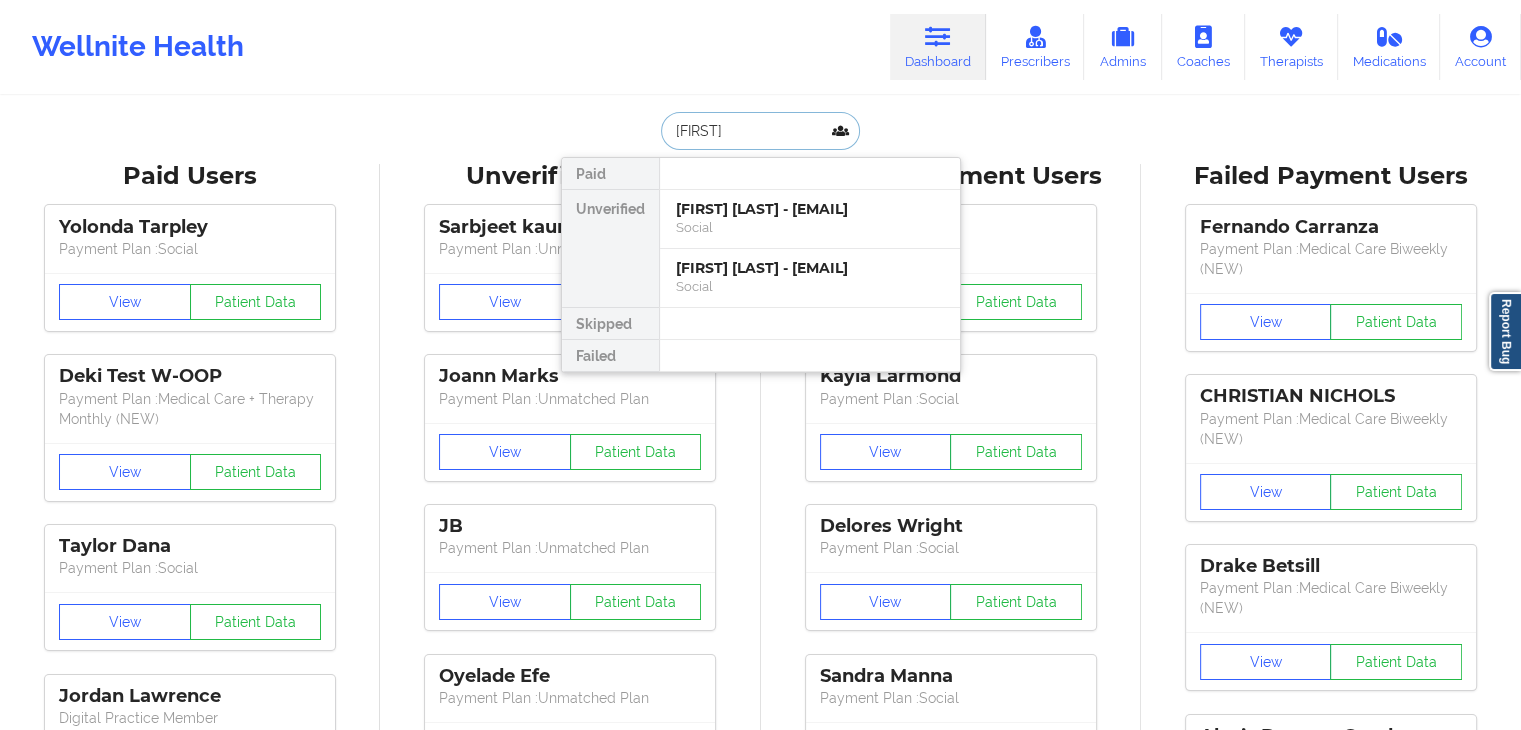 type on "julieann" 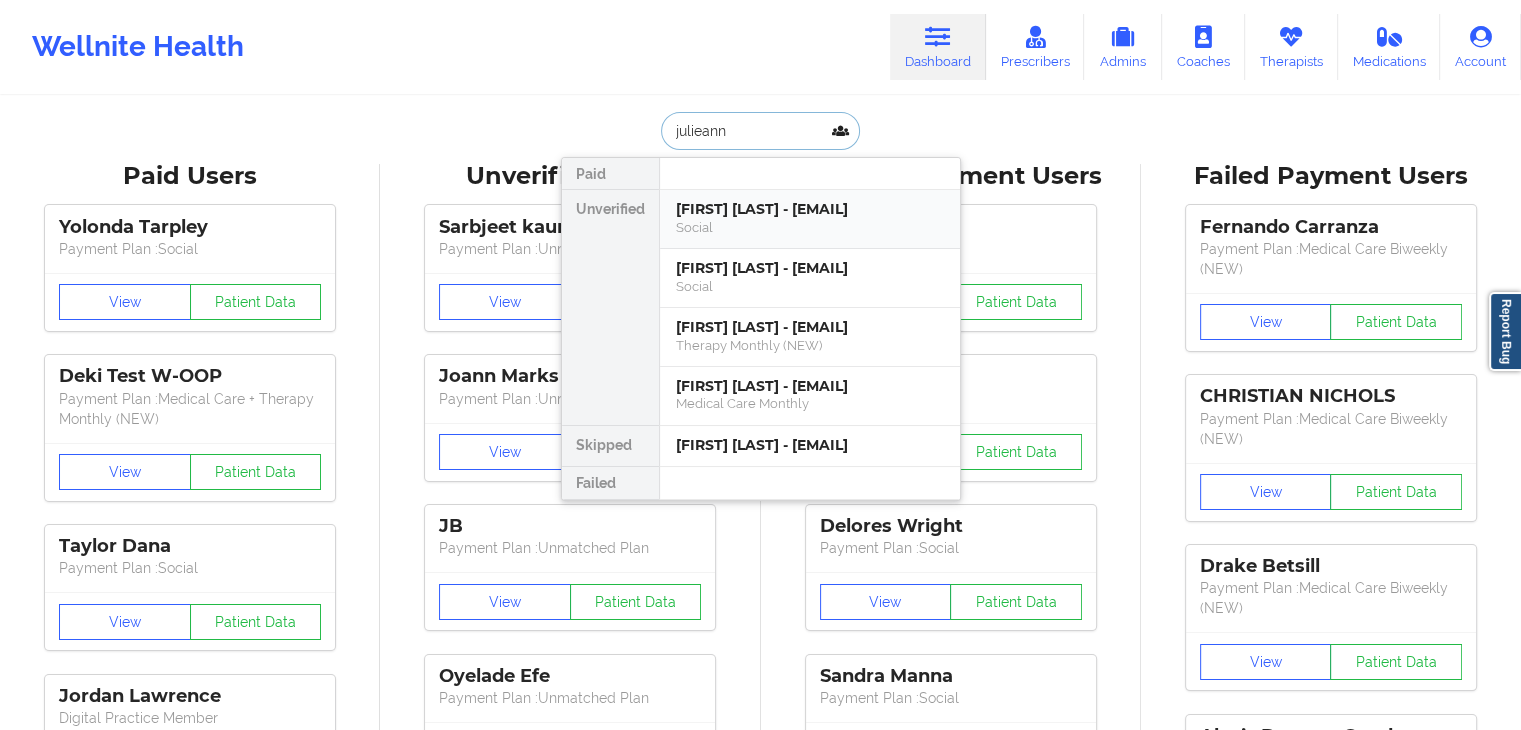 click on "JulieAnn Whittemore - julieann.whittemore@gmail.com" at bounding box center (810, 209) 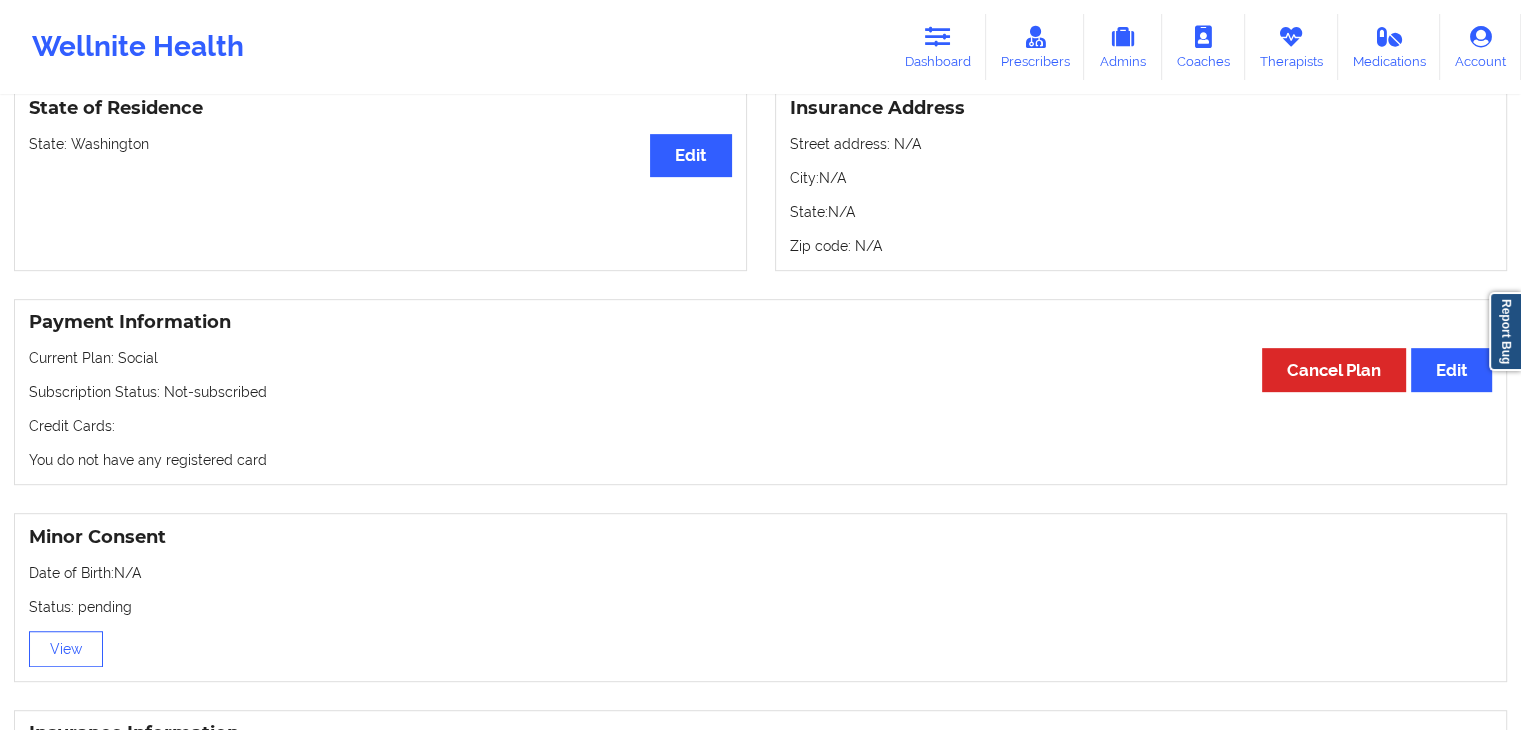 scroll, scrollTop: 0, scrollLeft: 0, axis: both 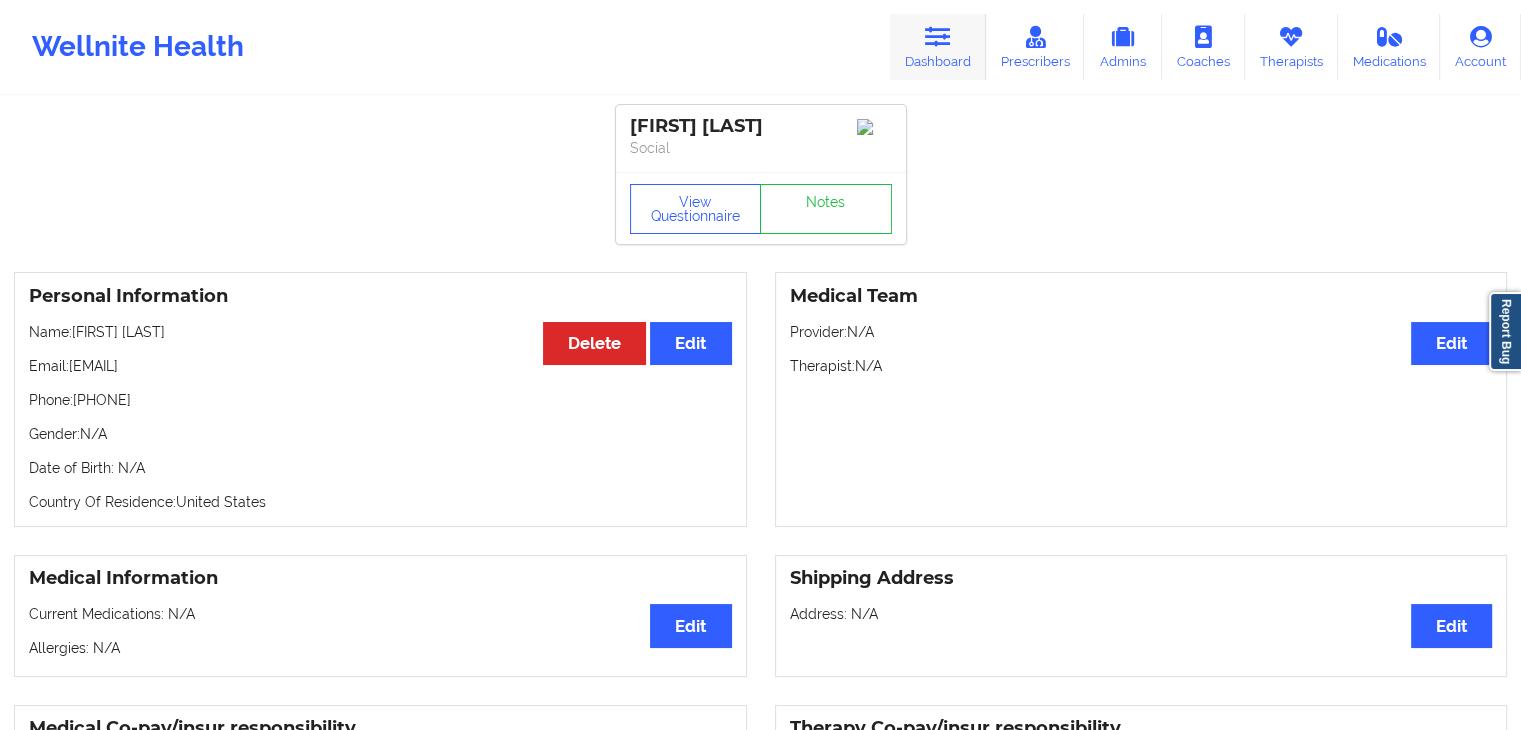 click on "Dashboard" at bounding box center (938, 47) 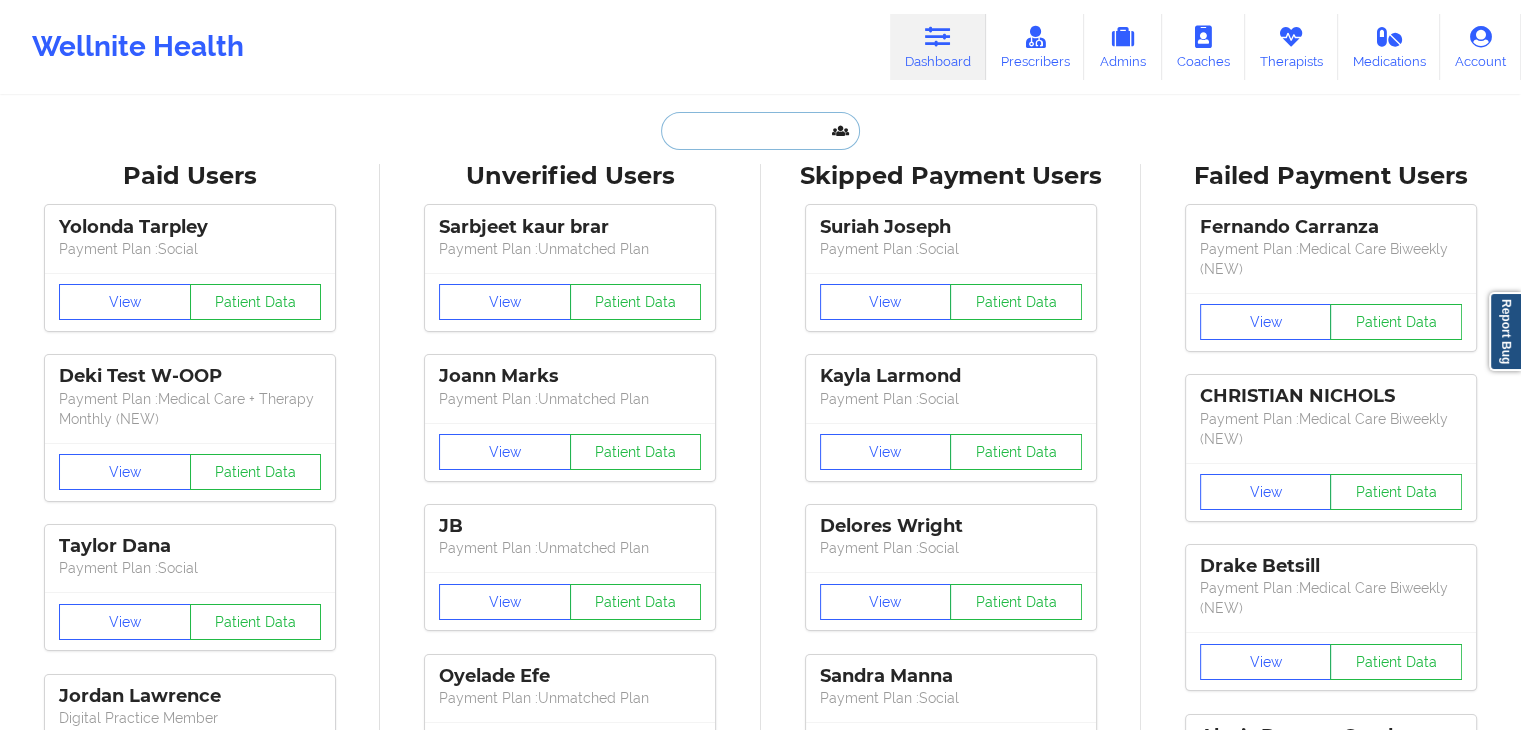 click at bounding box center [760, 131] 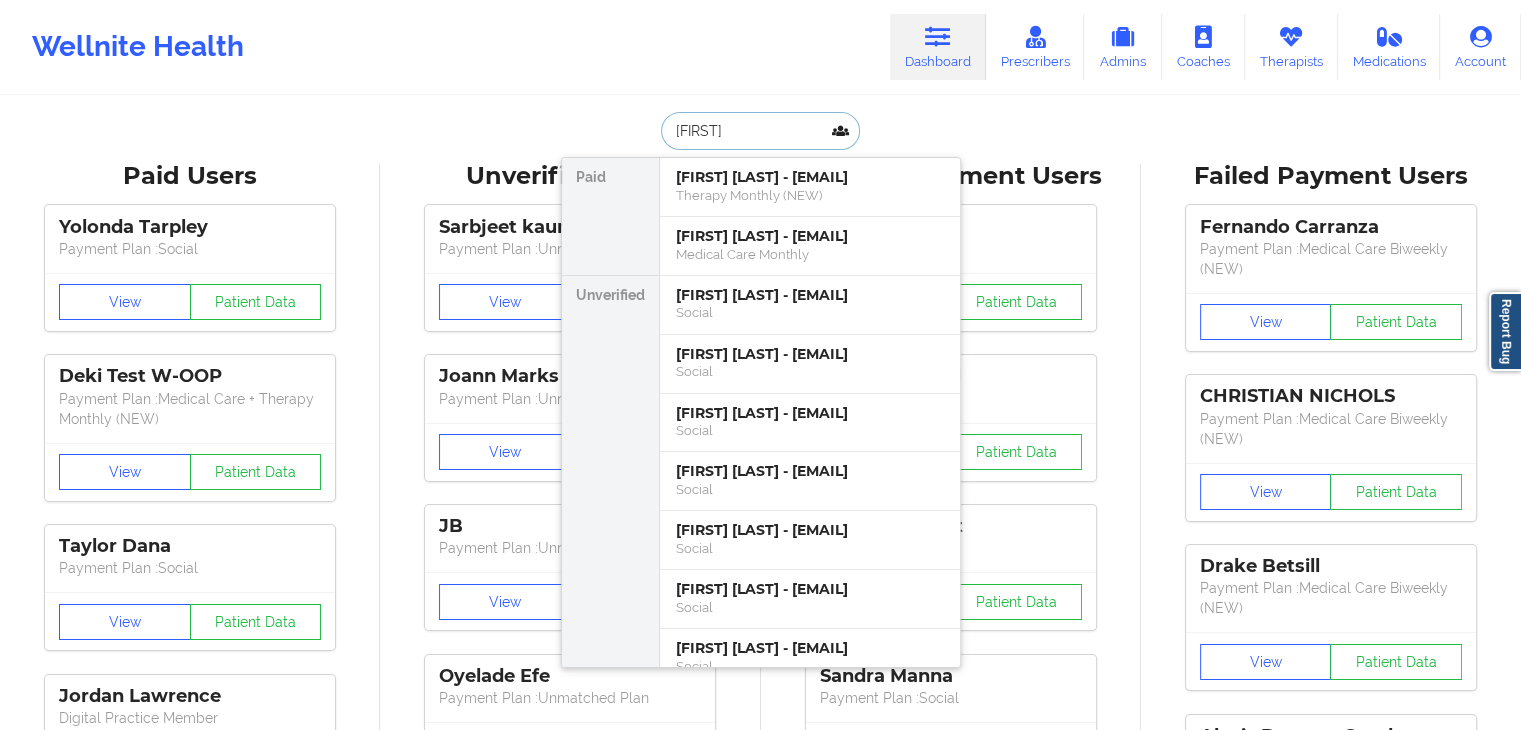 type on "melissa" 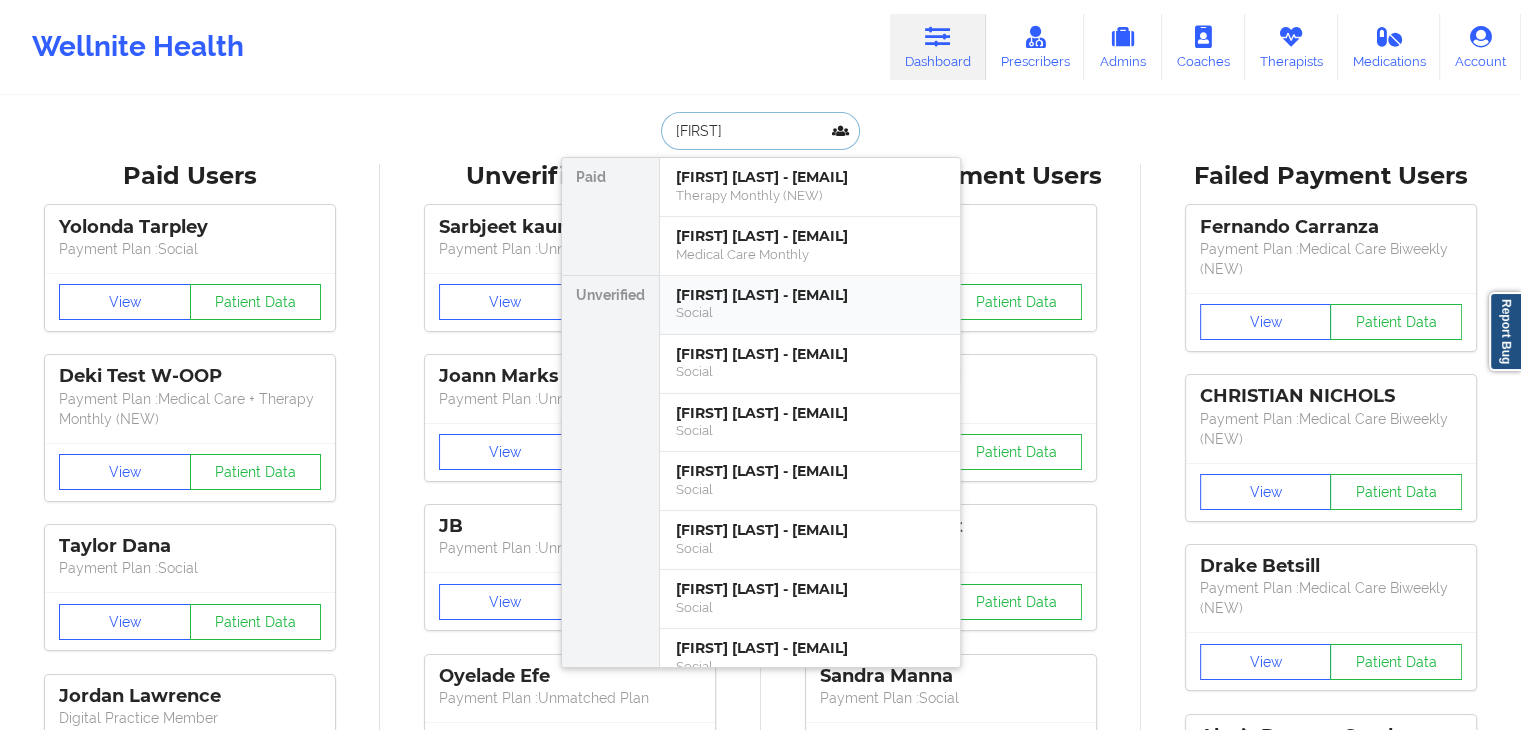 click on "[FIRST] [LAST] - [EMAIL]" at bounding box center (810, 295) 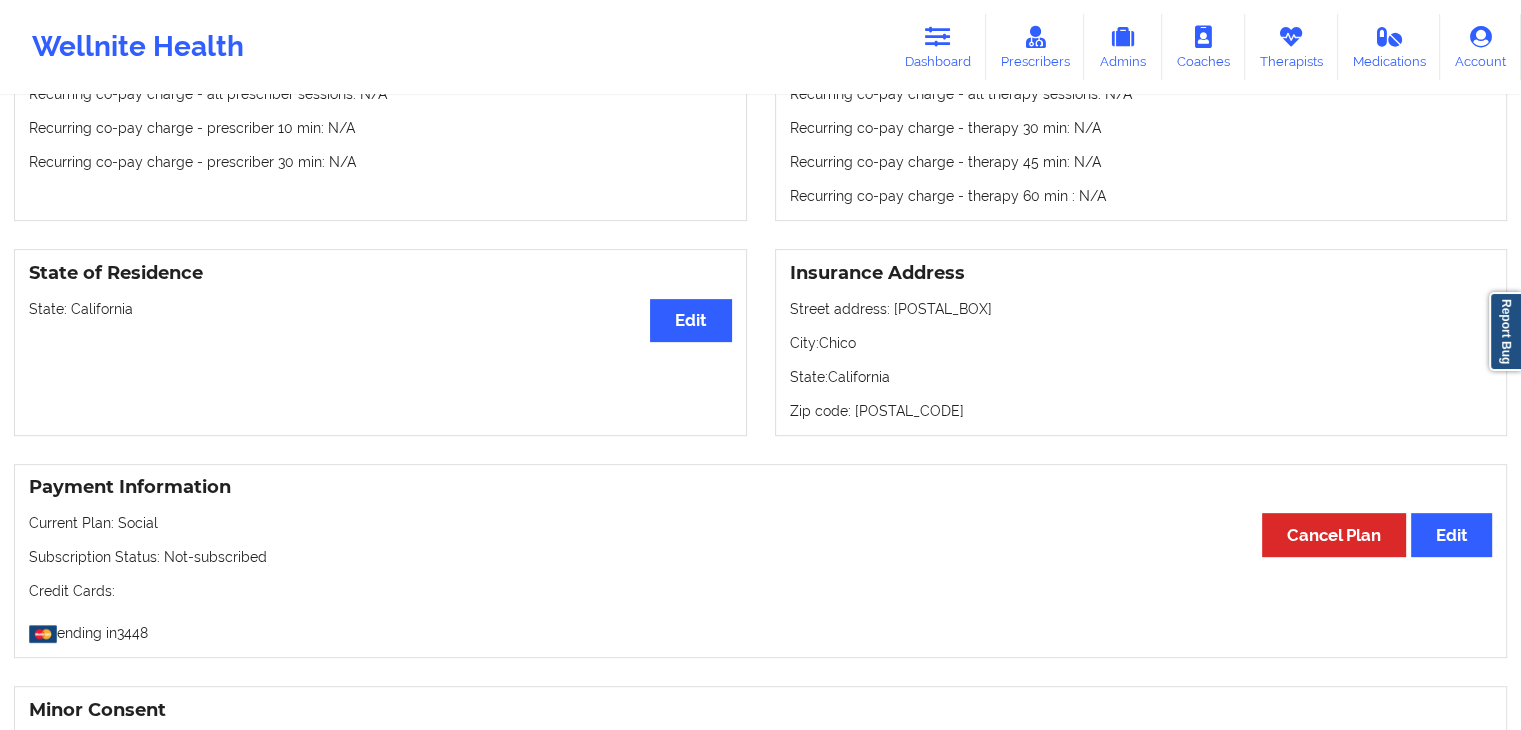 scroll, scrollTop: 0, scrollLeft: 0, axis: both 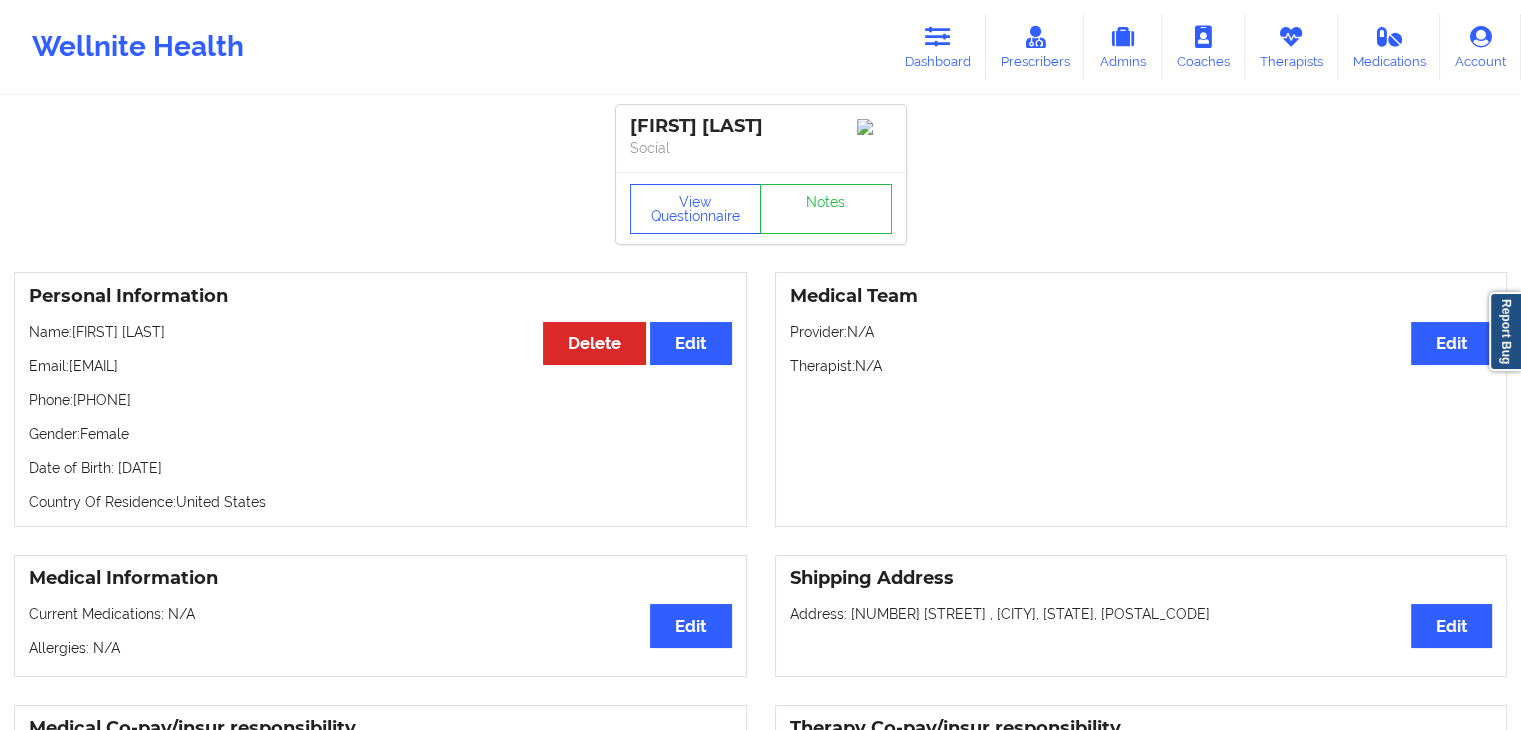 drag, startPoint x: 76, startPoint y: 334, endPoint x: 219, endPoint y: 336, distance: 143.01399 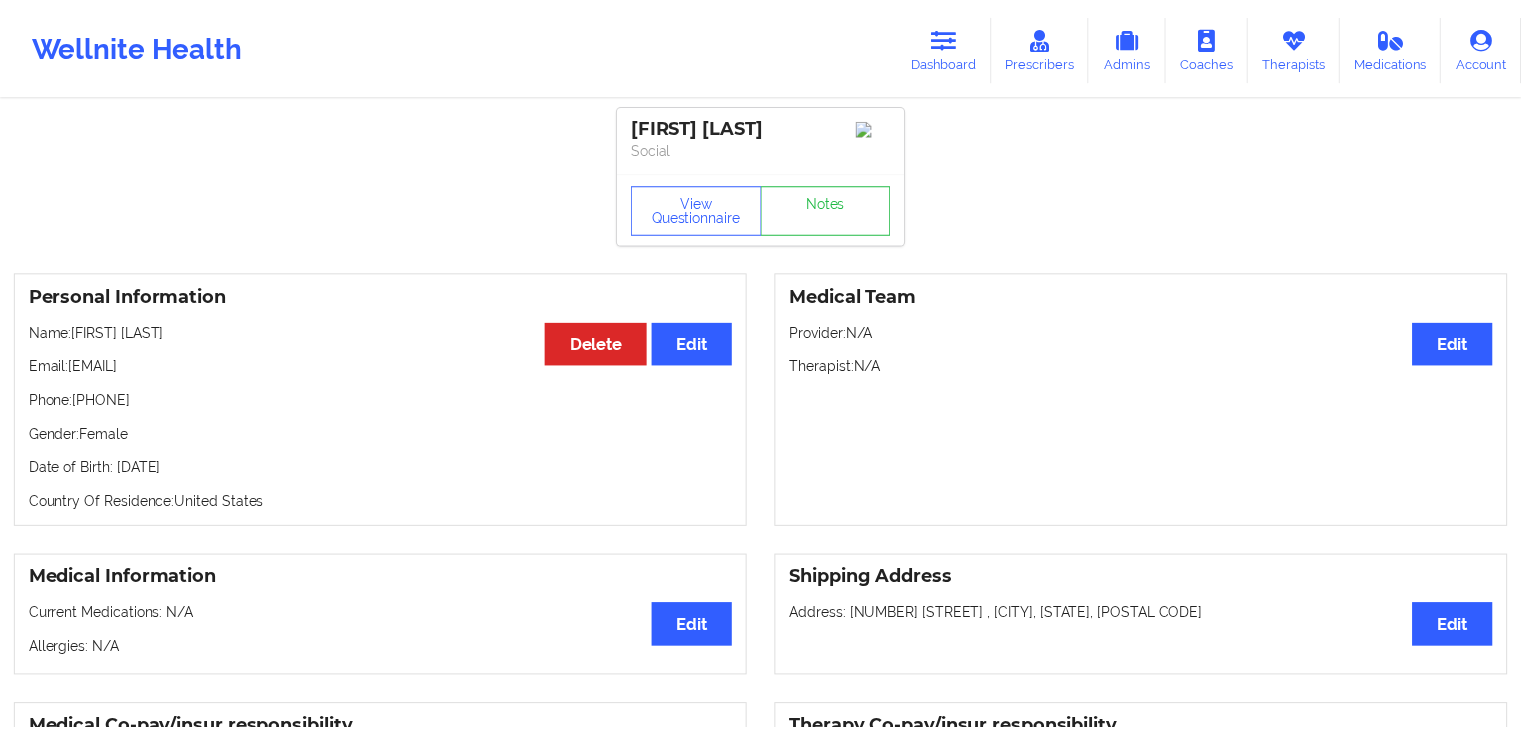 scroll, scrollTop: 0, scrollLeft: 0, axis: both 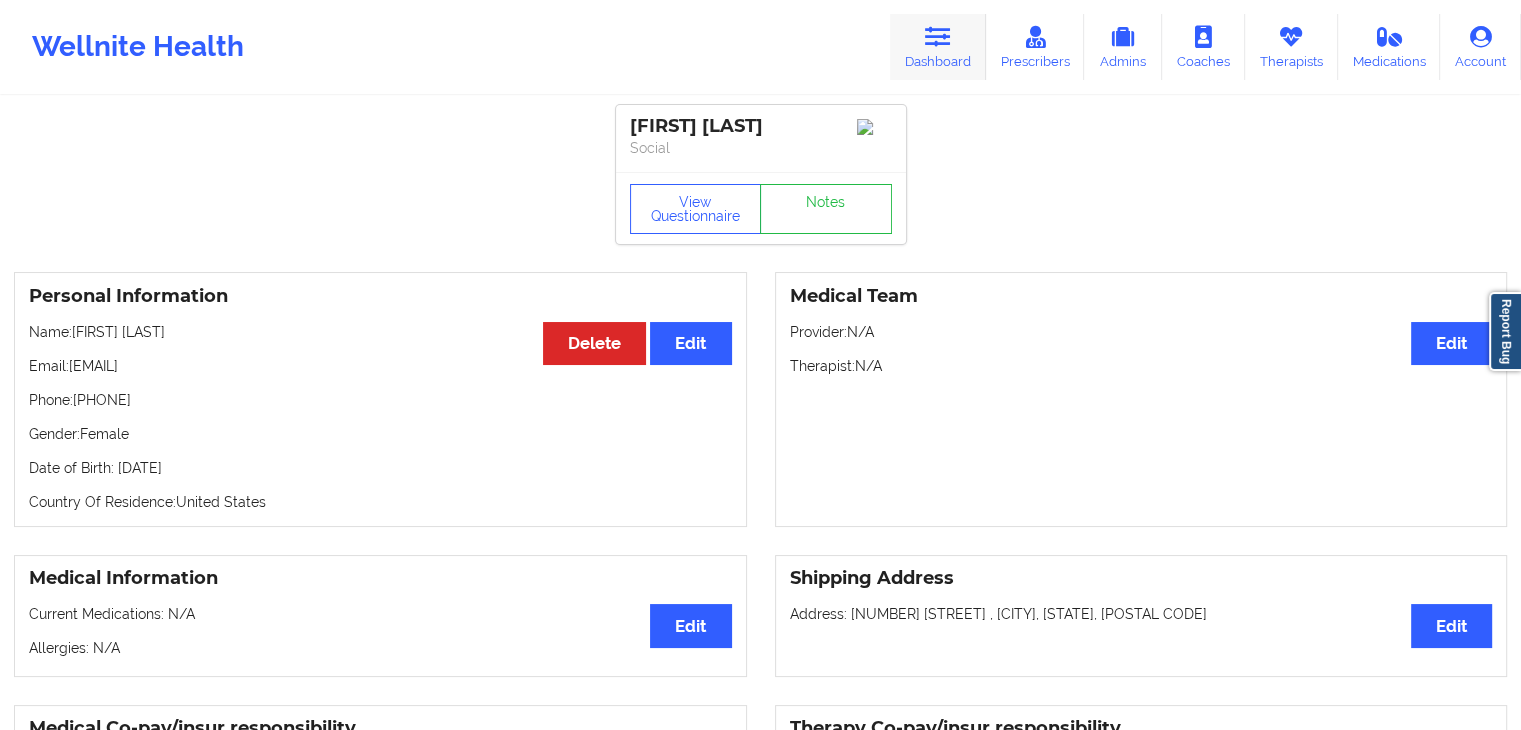click on "Dashboard" at bounding box center (938, 47) 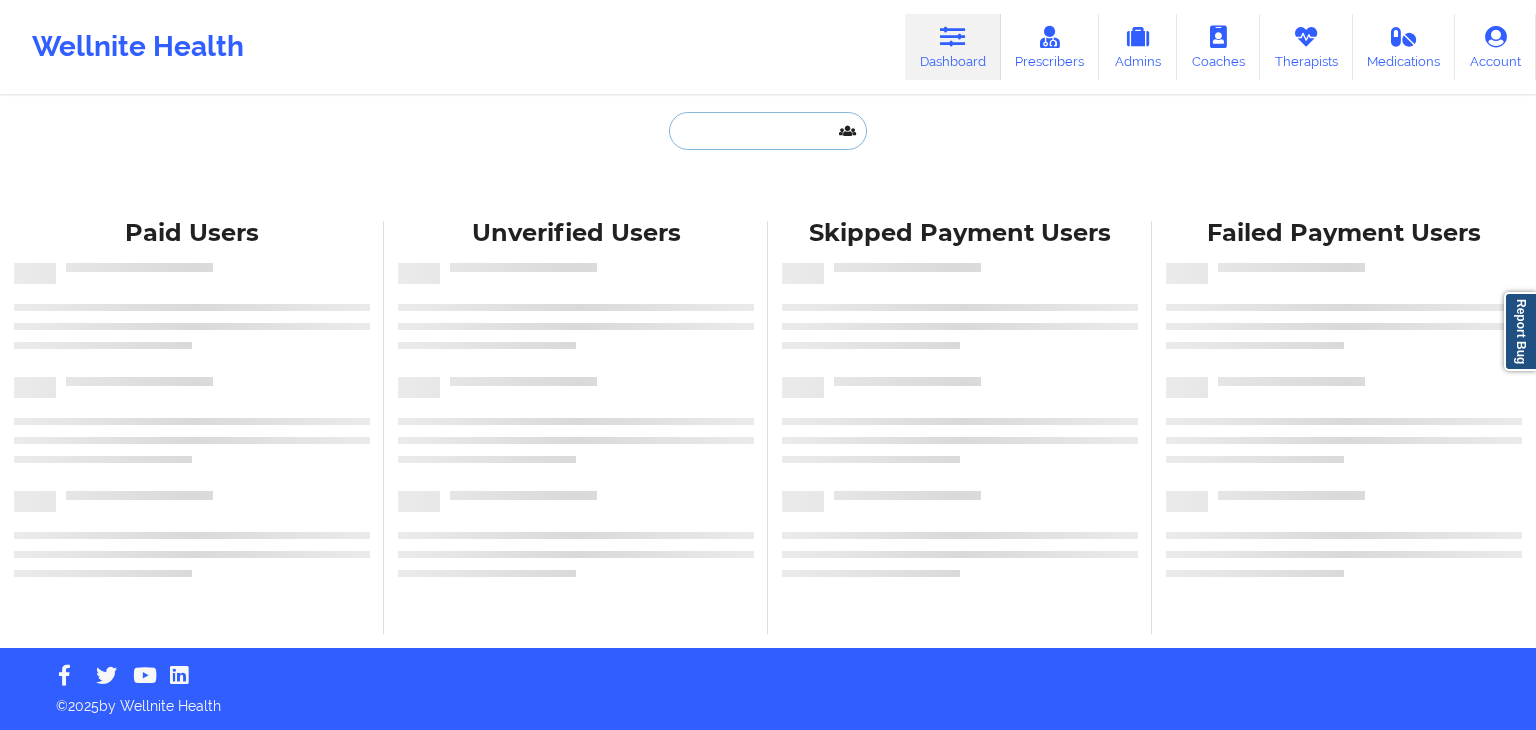 click at bounding box center [768, 131] 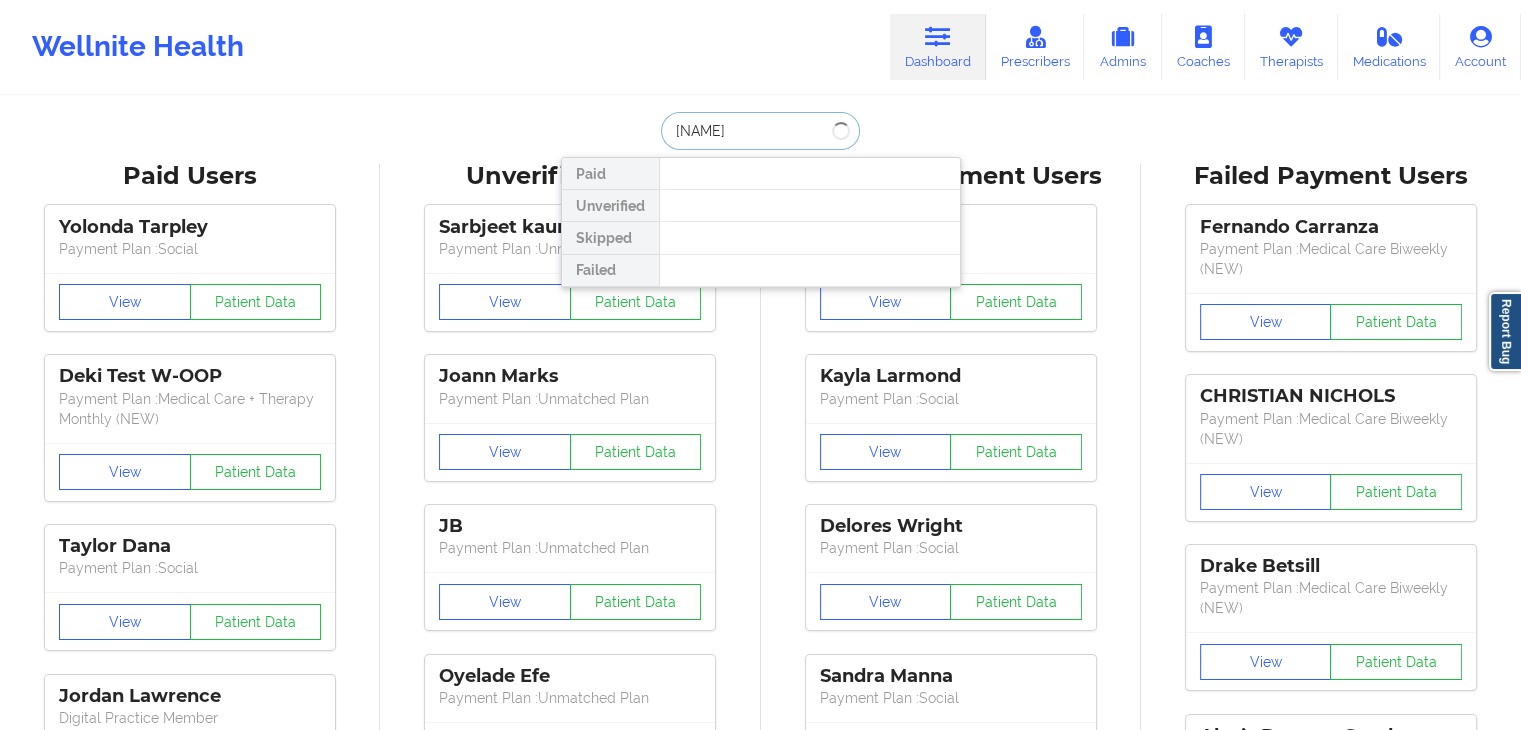 type on "[FIRST] [LAST]" 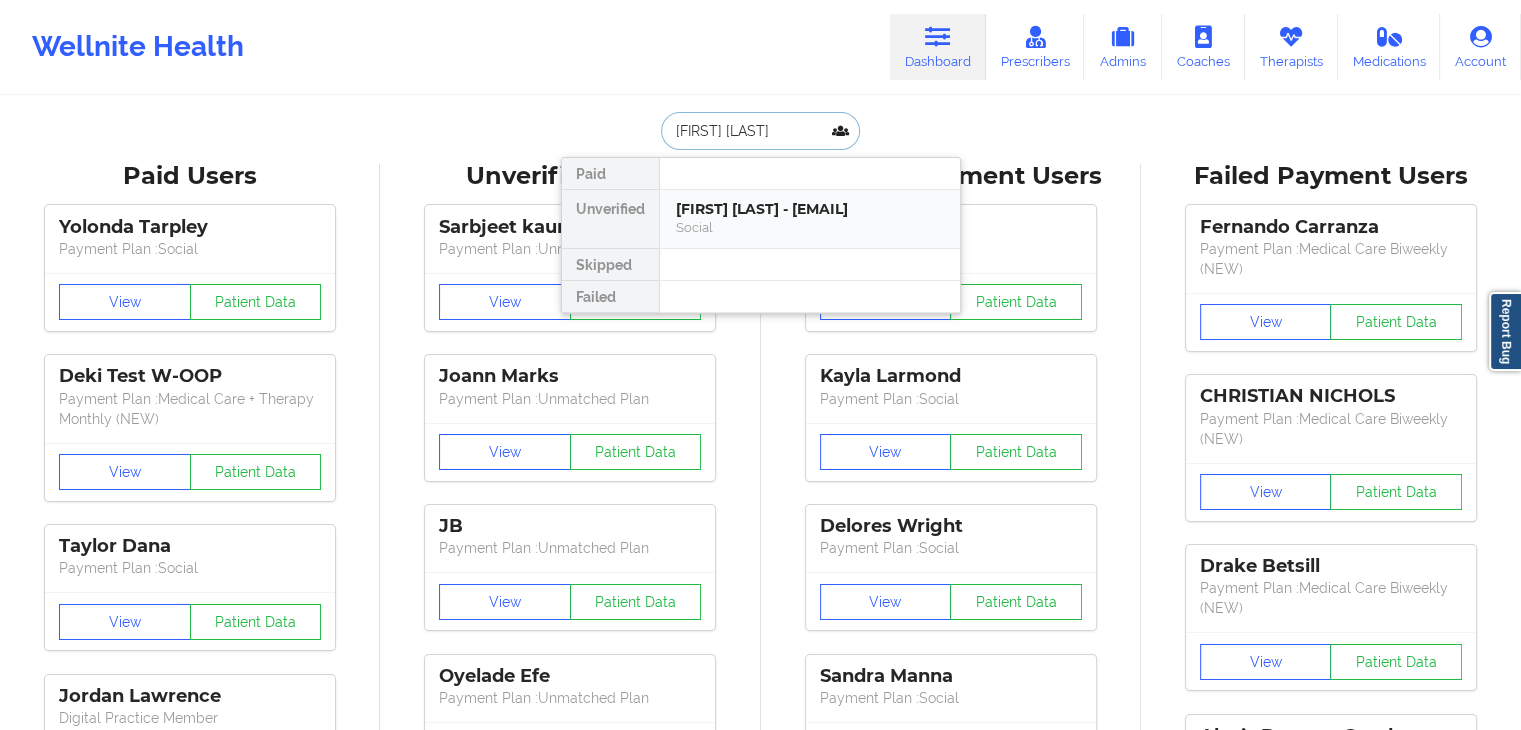 click on "[FIRST] [LAST] - [EMAIL]" at bounding box center (810, 209) 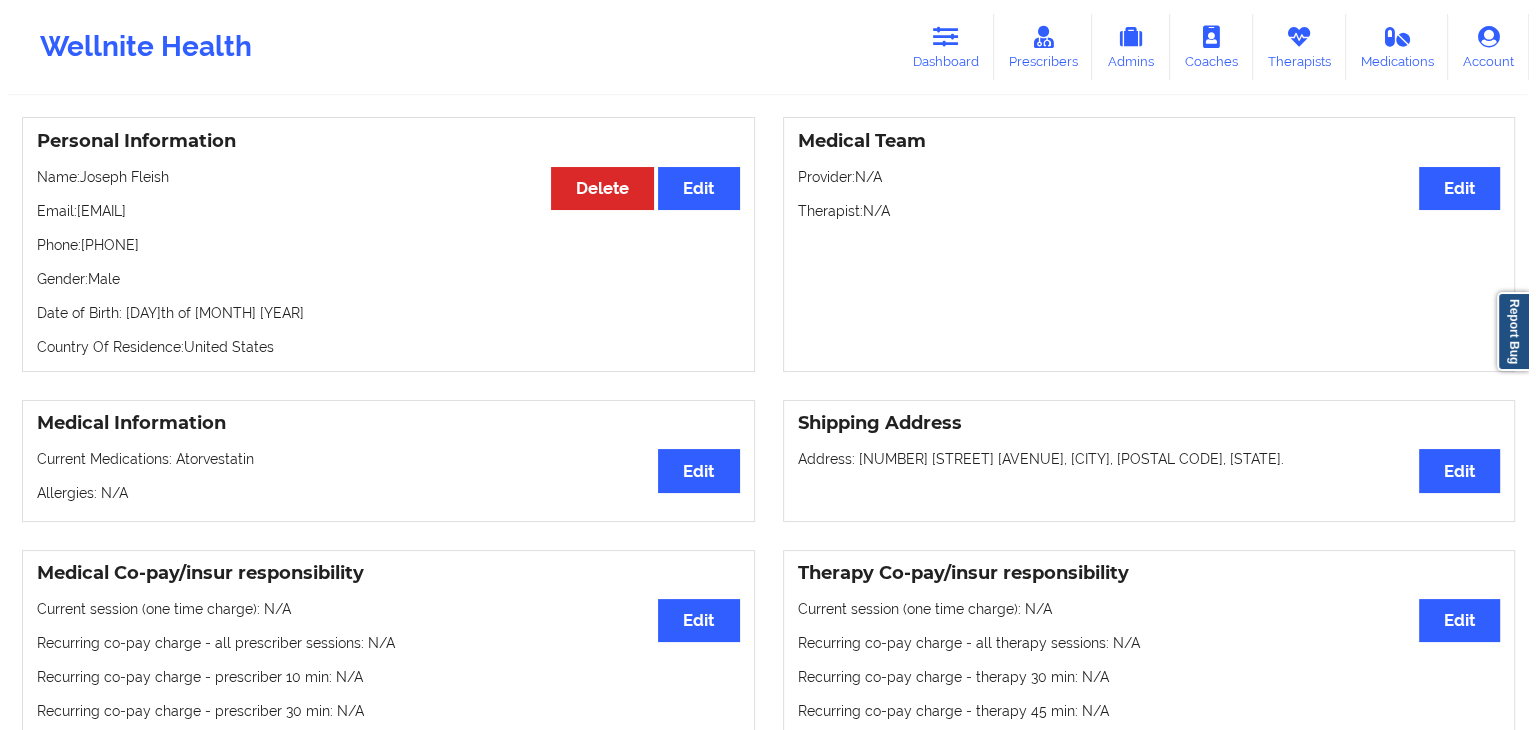 scroll, scrollTop: 0, scrollLeft: 0, axis: both 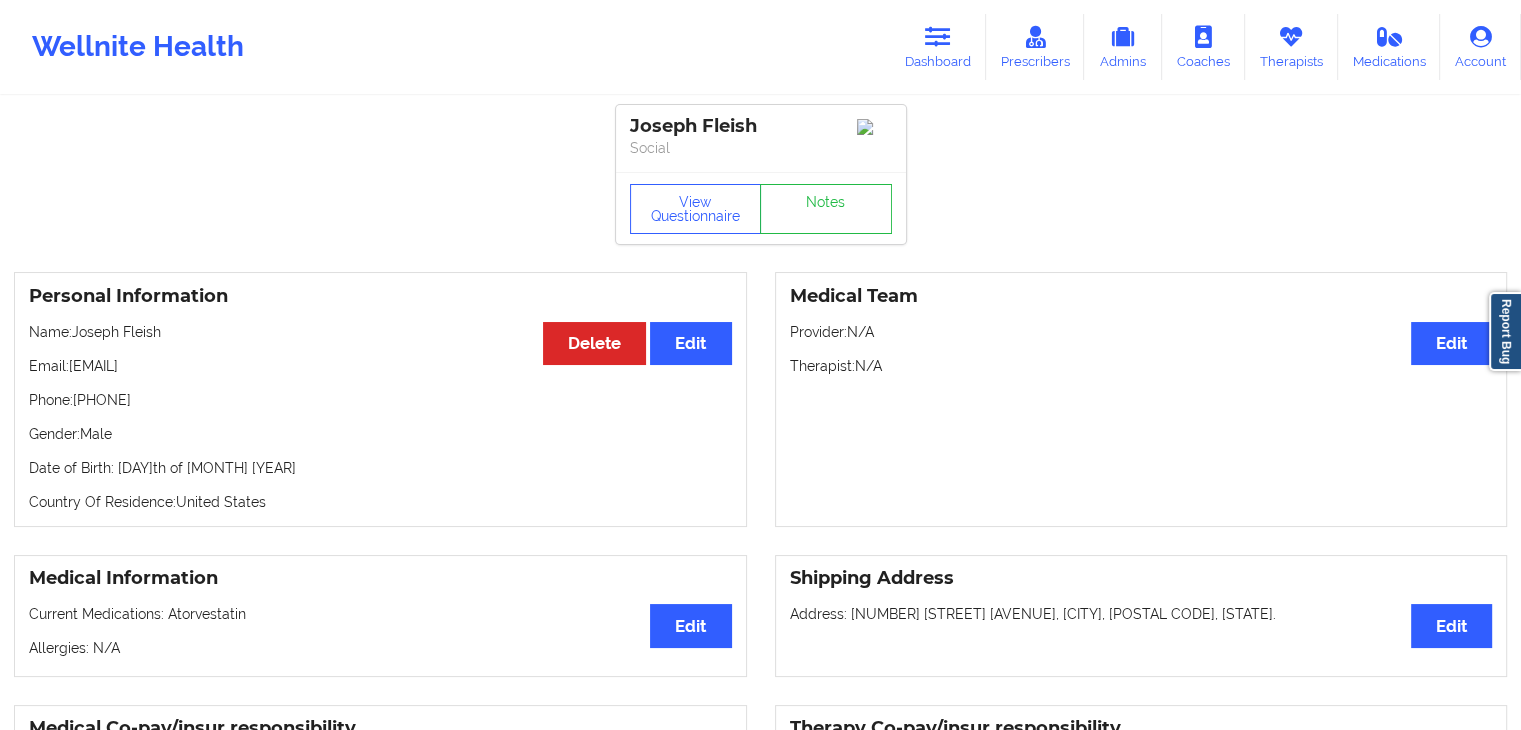 drag, startPoint x: 72, startPoint y: 369, endPoint x: 240, endPoint y: 371, distance: 168.0119 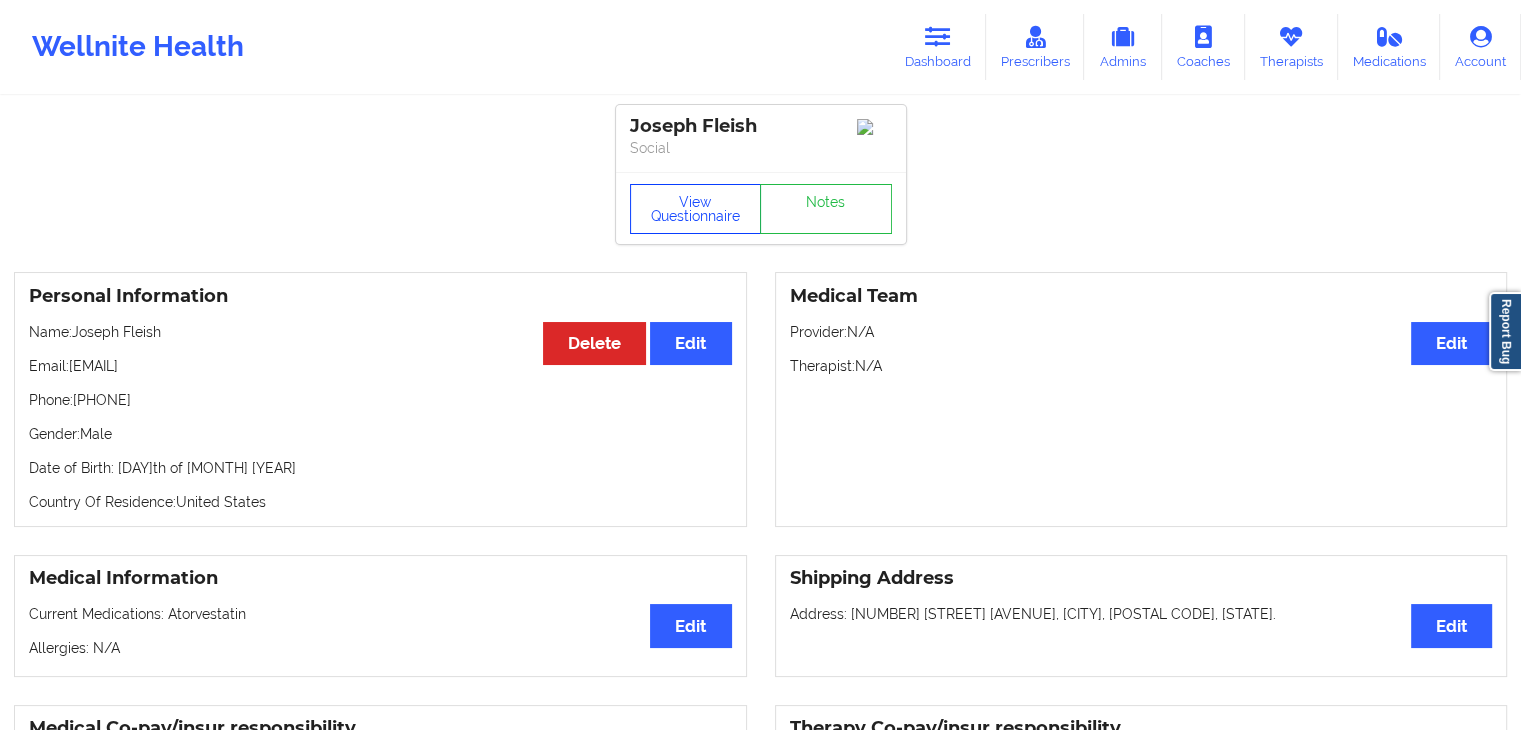 click on "View Questionnaire" at bounding box center (696, 209) 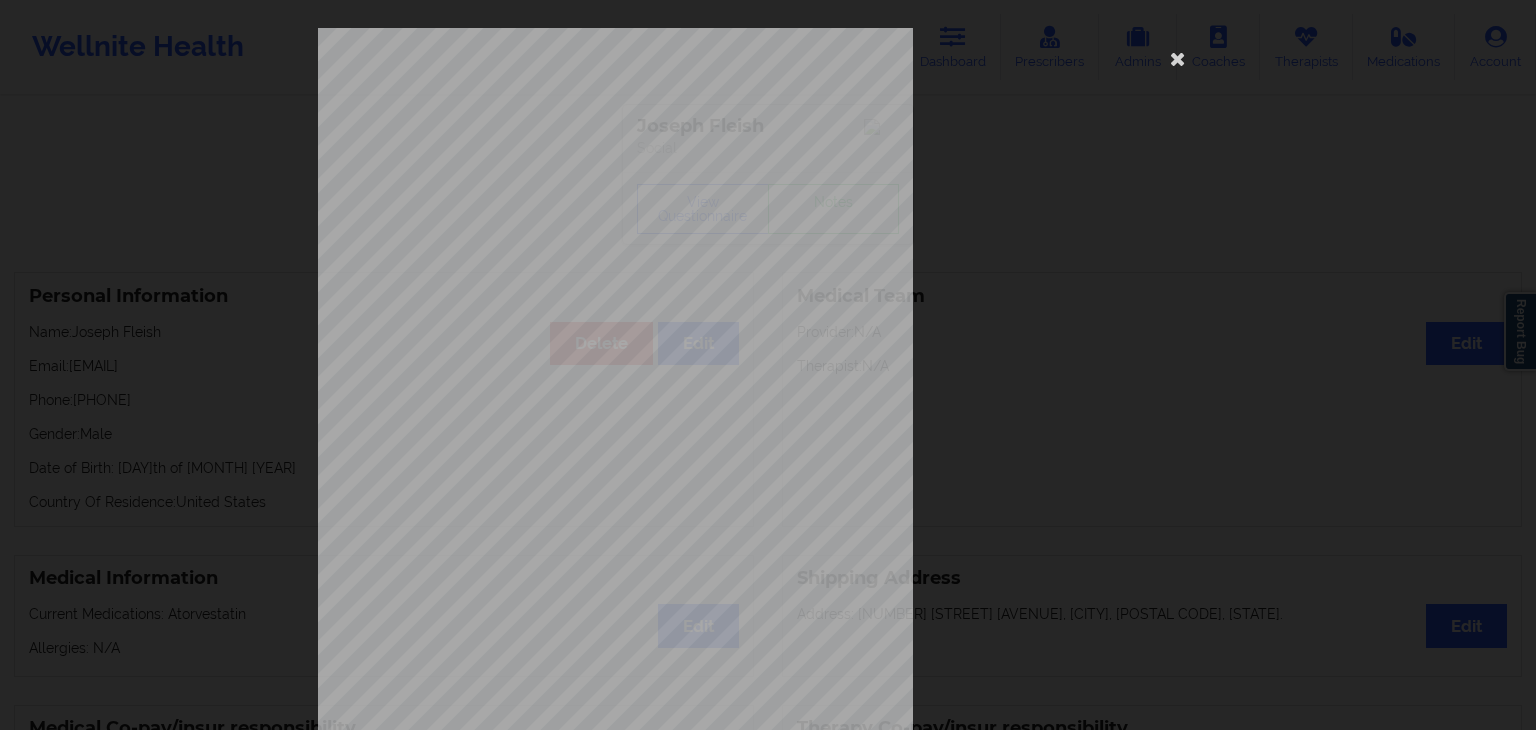 click on "[NUMBER] [STREET] [STREET], [CITY], [STATE], [POSTAL_CODE] [STATE] [FIRST] [DATE] [GENDER] [PREGNANCY_STATUS] [DRUG_ALLERGIES] [DRUG_ALLERGIES_LIST] [SHIPPING_ADDRESS] [STREET_ADDRESS] [CITY] [STATE] [POSTAL_CODE] [COUNTRY] [PSYCHIATRIST_DIAGNOSIS] [DIAGNOSED_CONDITIONS] [MEDICATION_STATUS] [MEDICATION_LIST]" at bounding box center (768, 449) 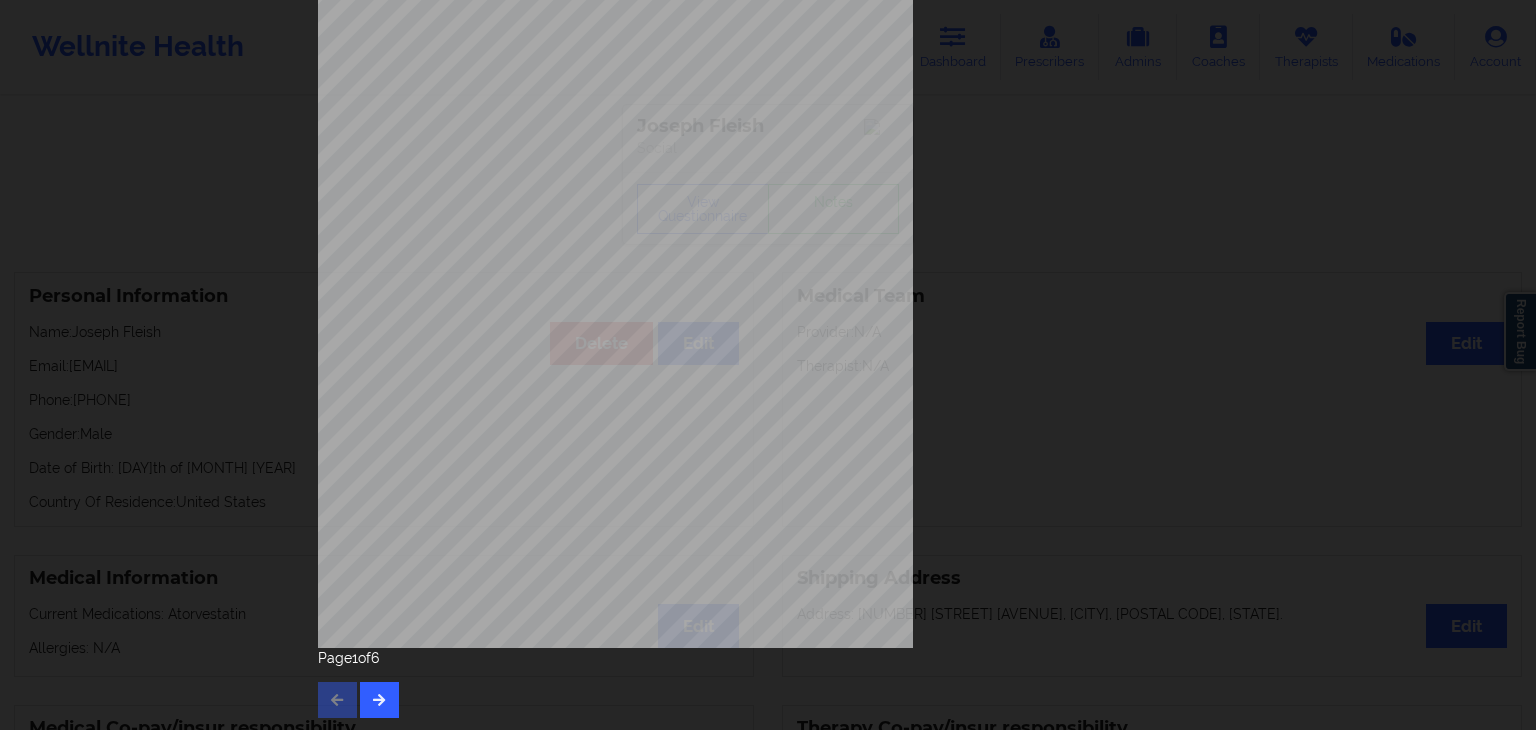 scroll, scrollTop: 224, scrollLeft: 0, axis: vertical 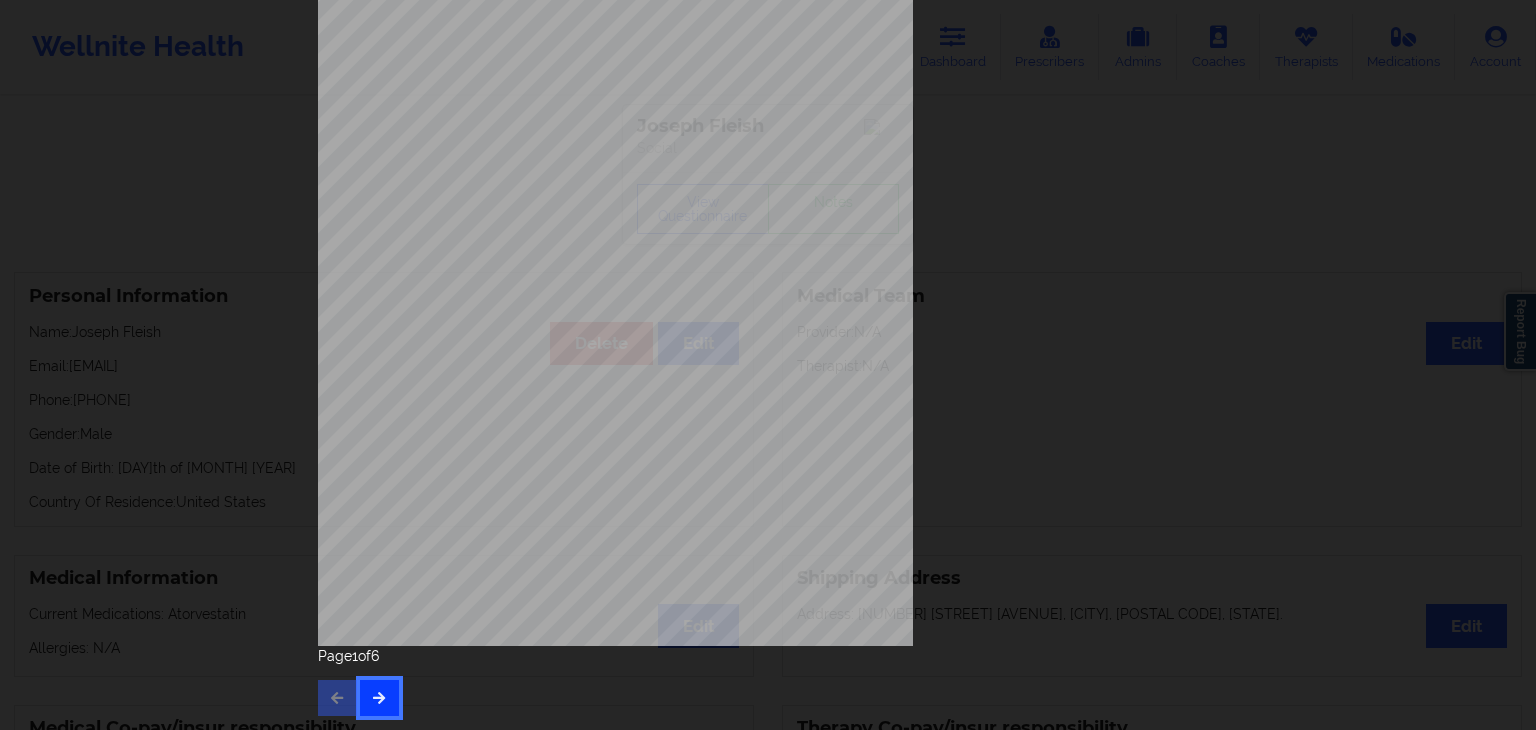 click at bounding box center (379, 698) 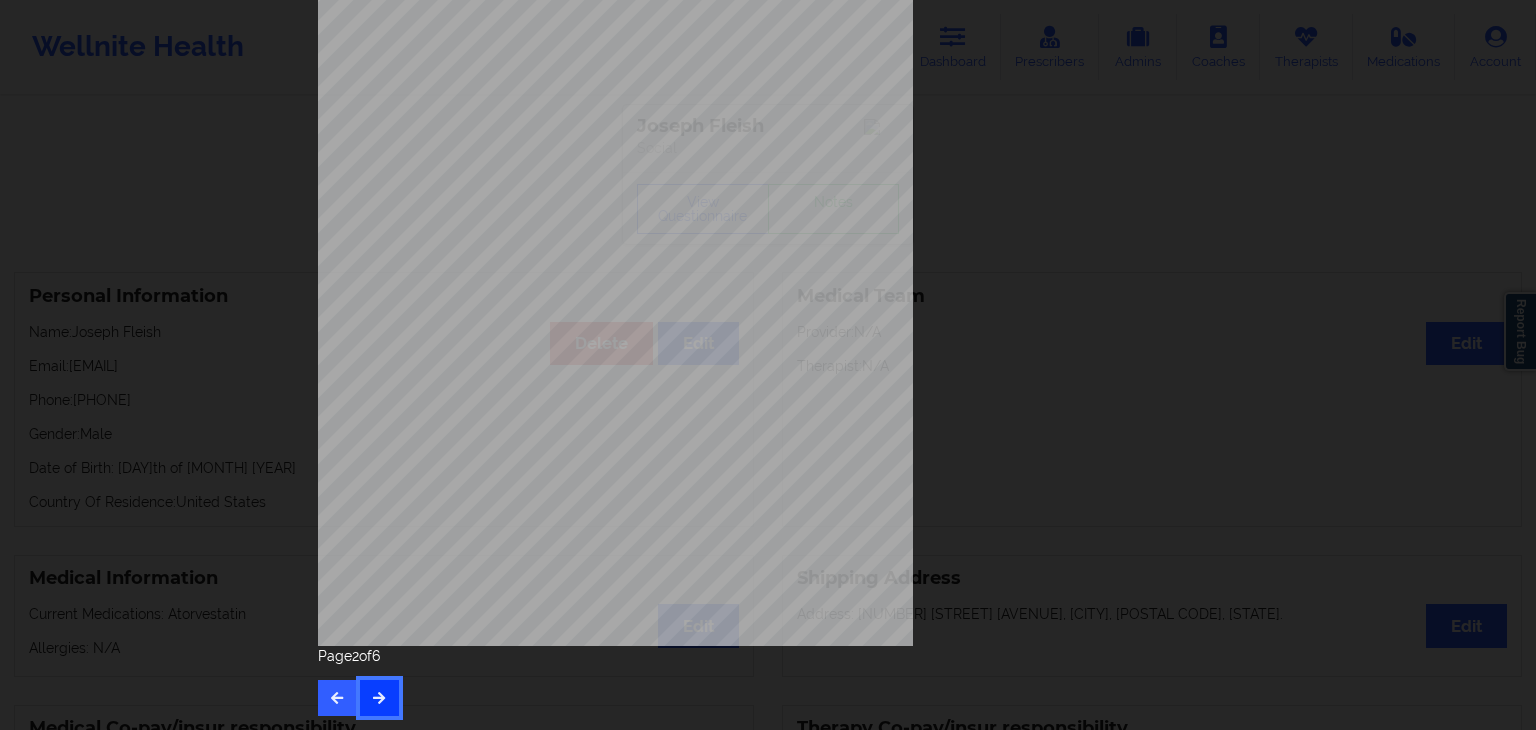 scroll, scrollTop: 0, scrollLeft: 0, axis: both 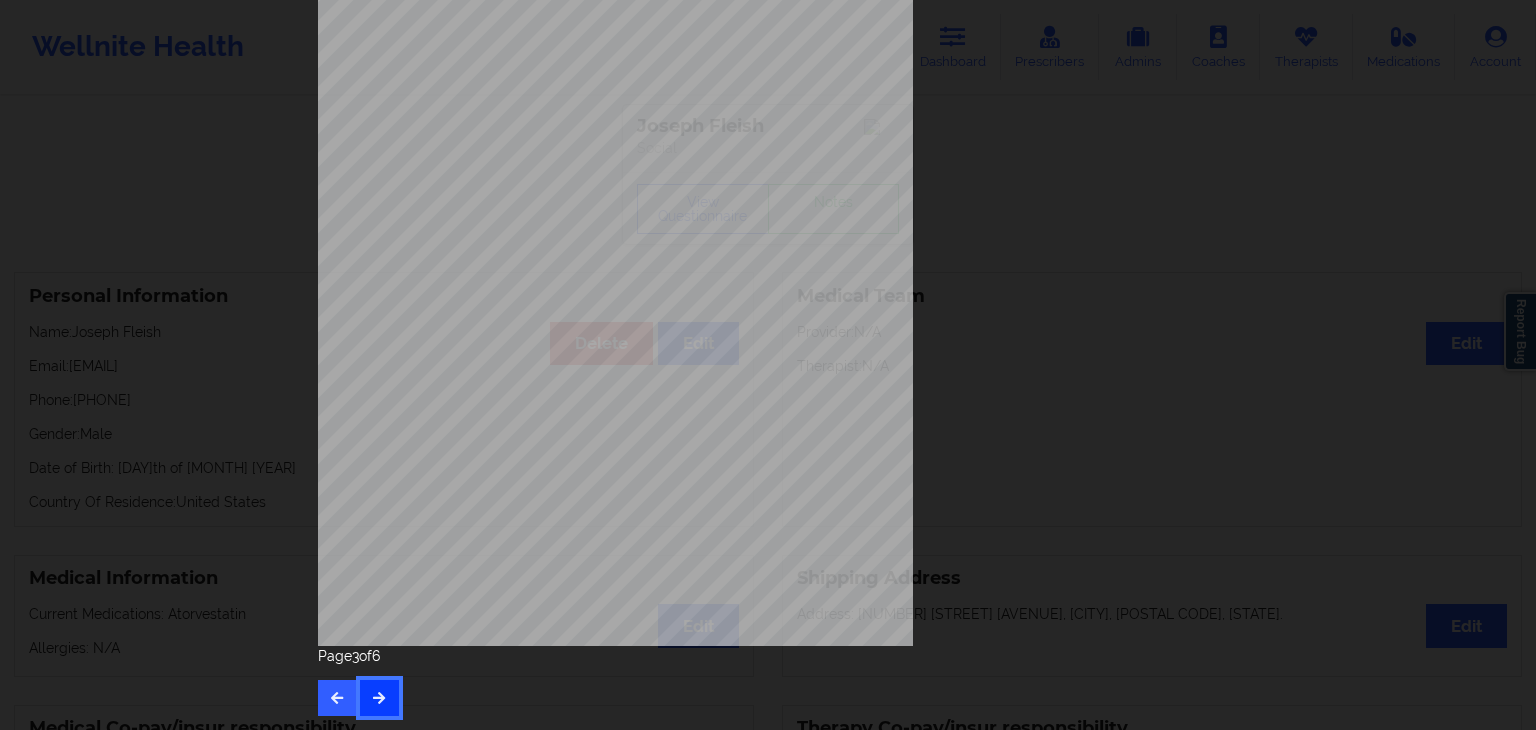 click at bounding box center (379, 697) 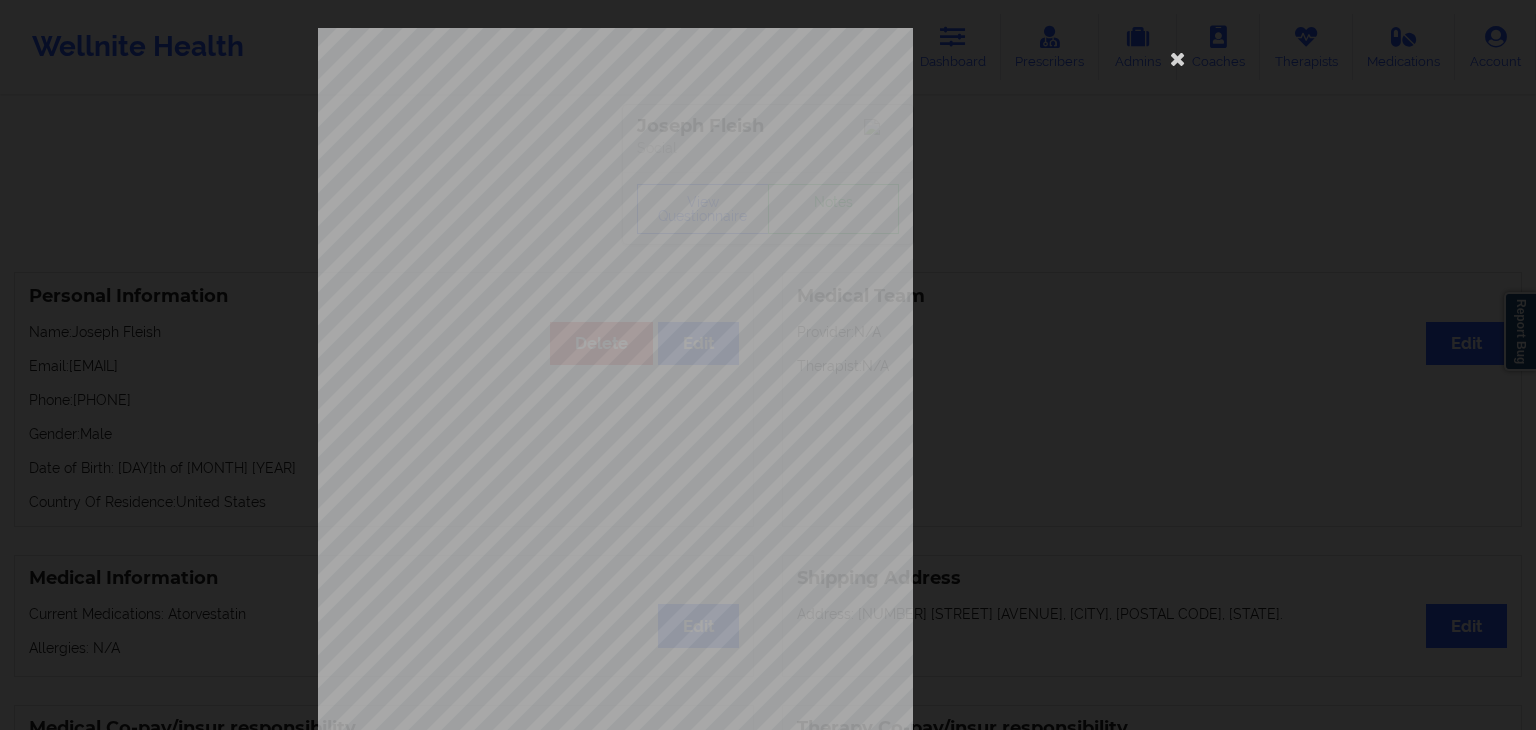 scroll, scrollTop: 224, scrollLeft: 0, axis: vertical 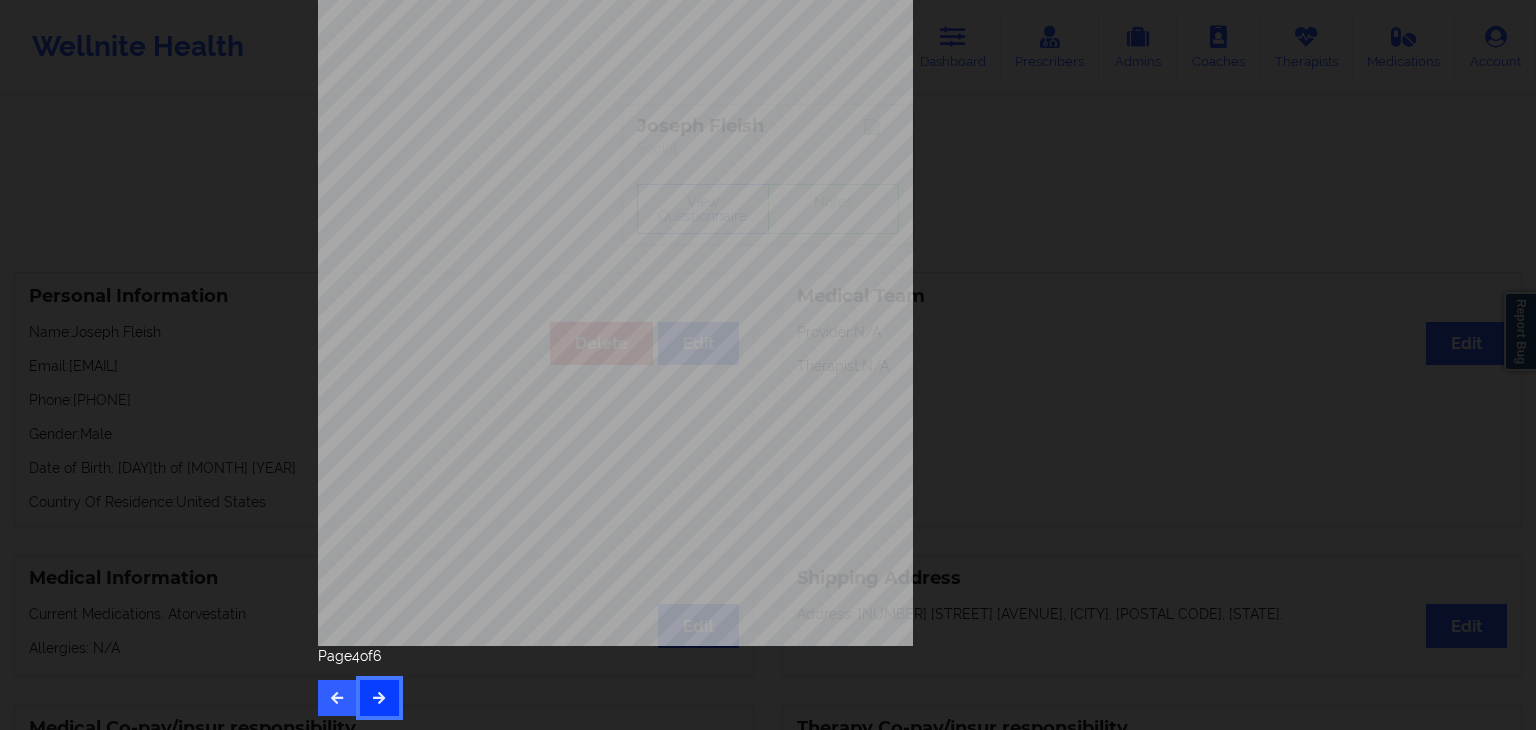 click at bounding box center [379, 698] 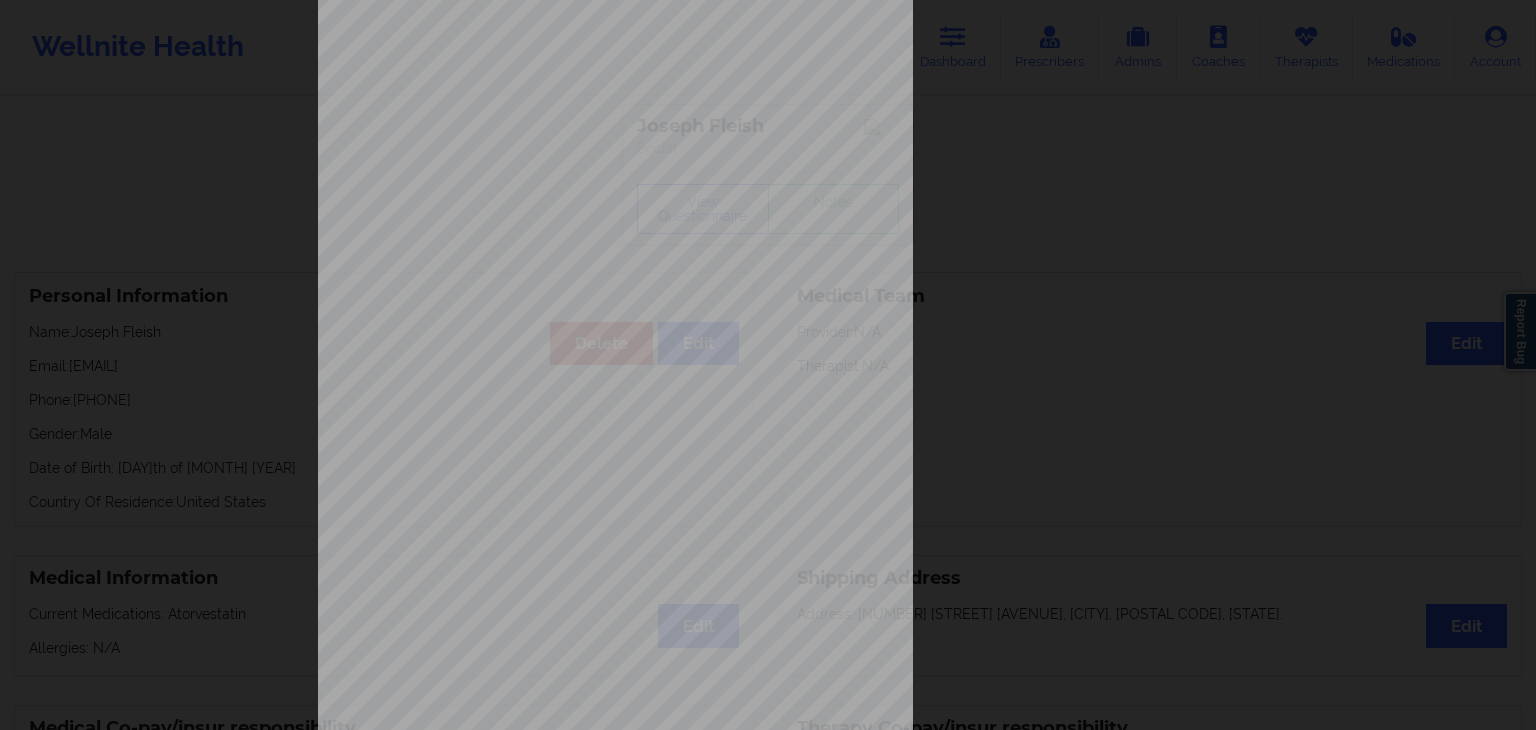 scroll, scrollTop: 160, scrollLeft: 0, axis: vertical 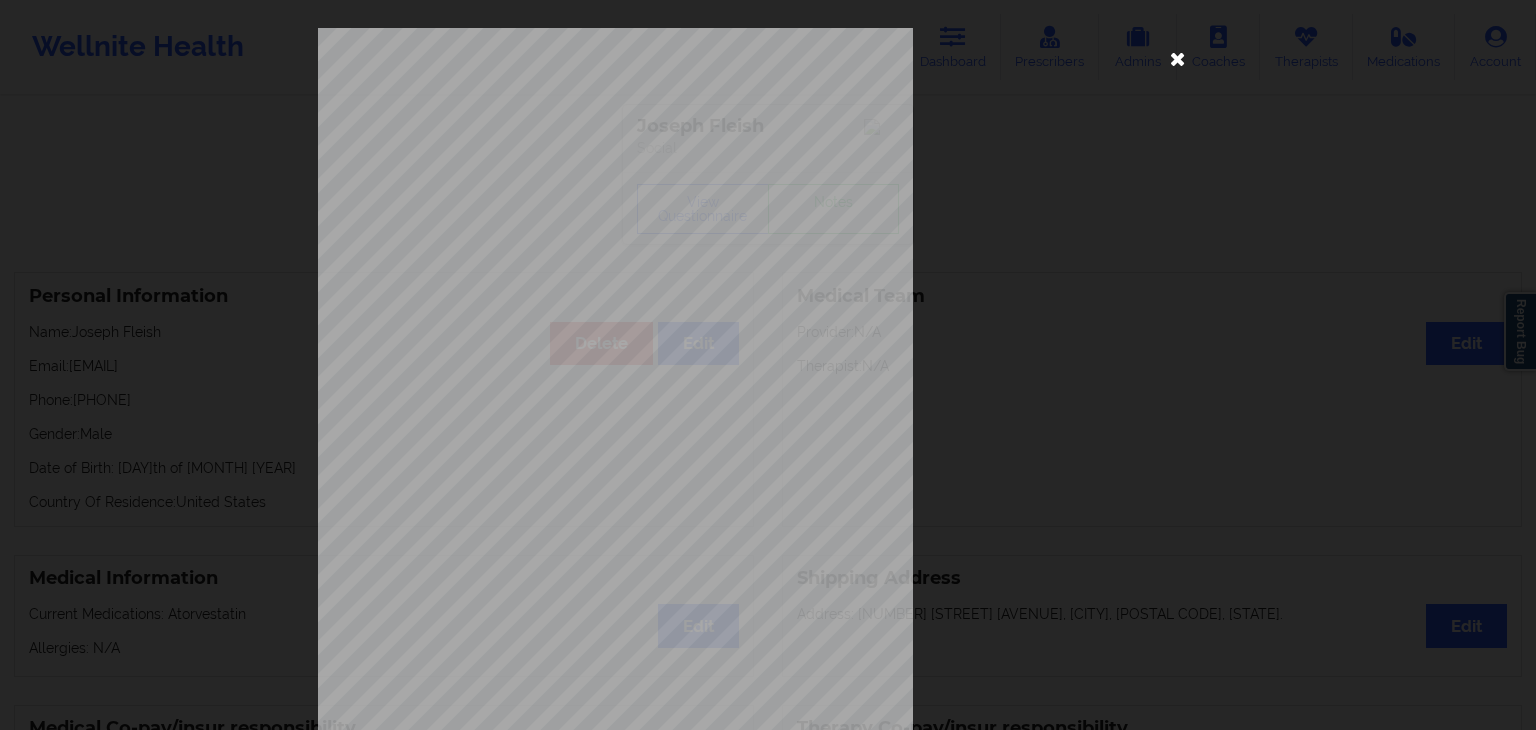 click at bounding box center (1178, 58) 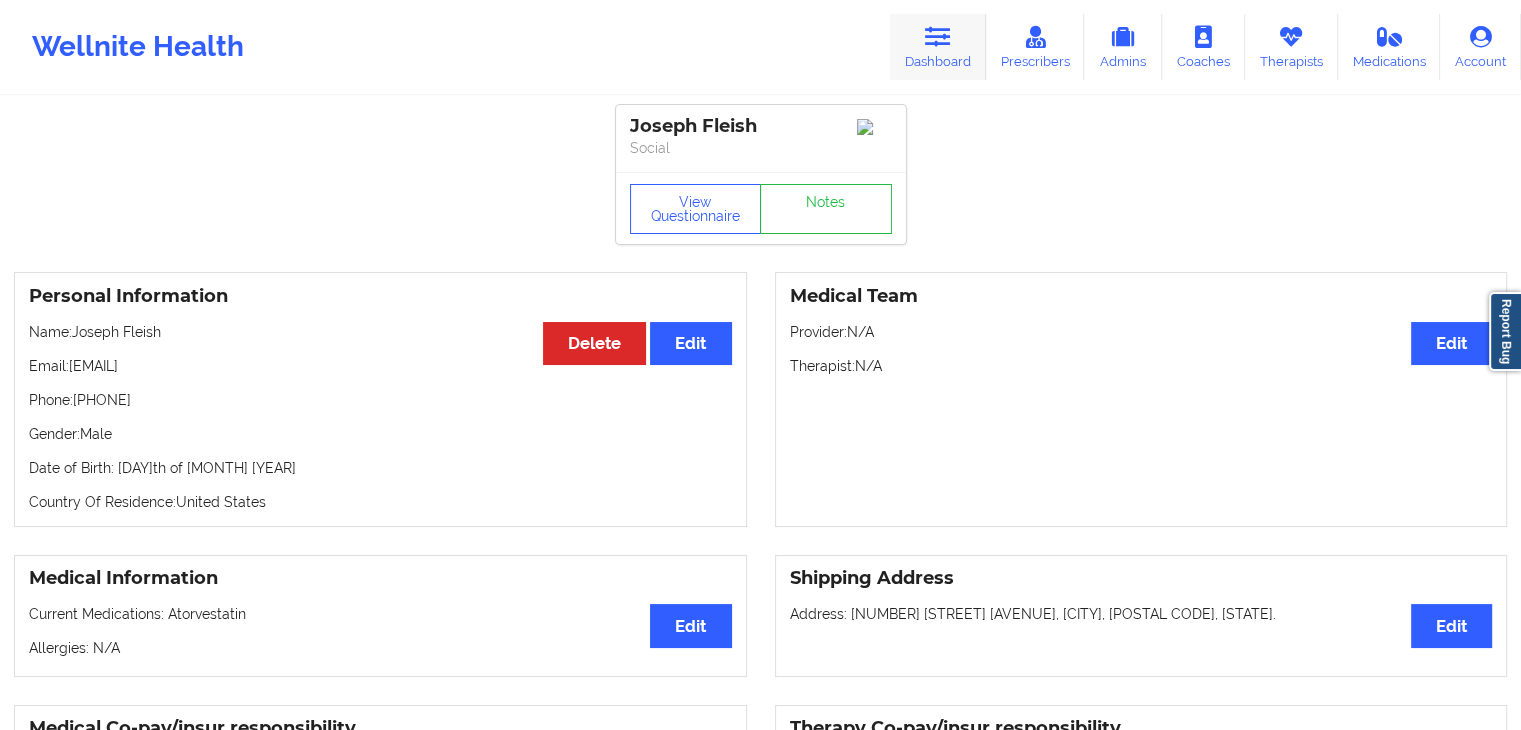 click on "Dashboard" at bounding box center (938, 47) 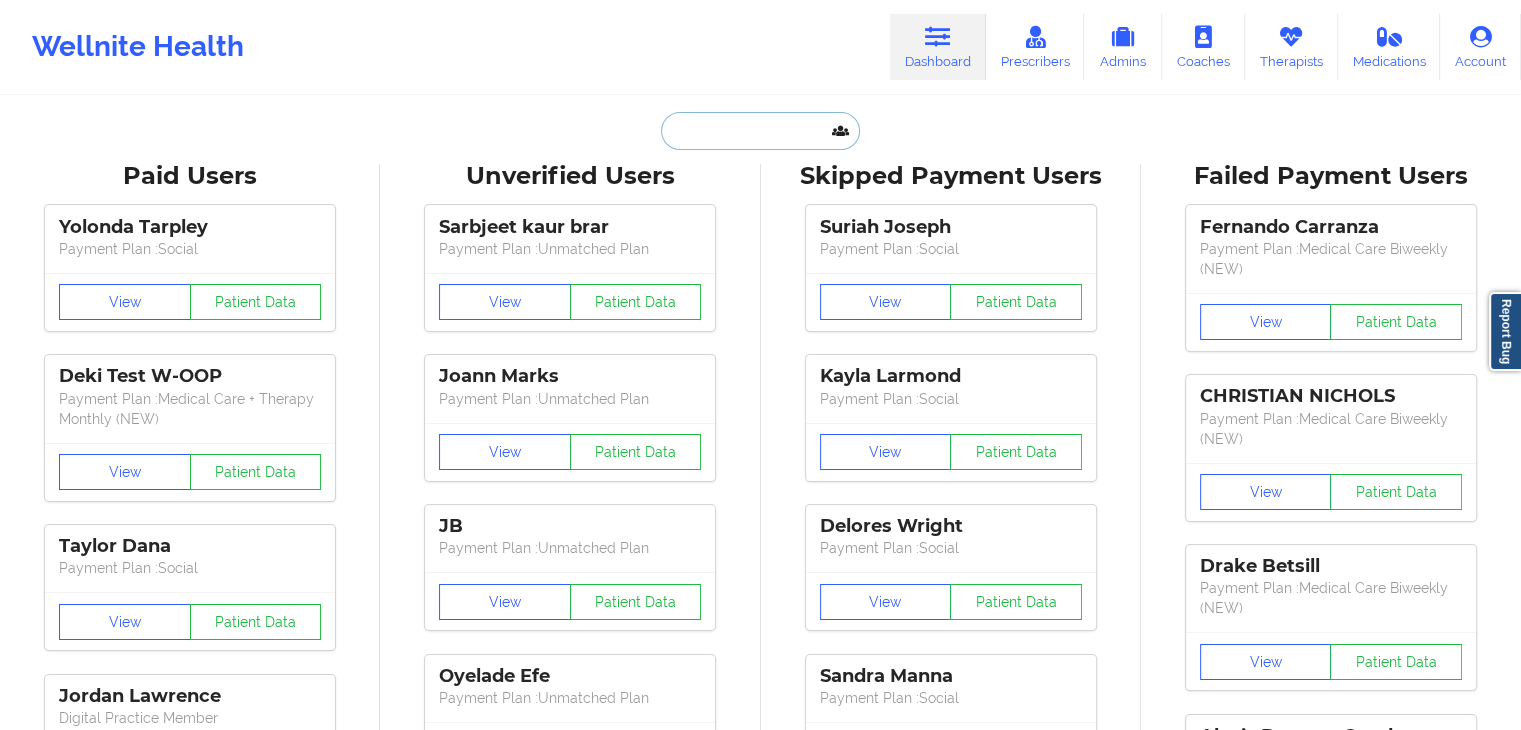 click at bounding box center [760, 131] 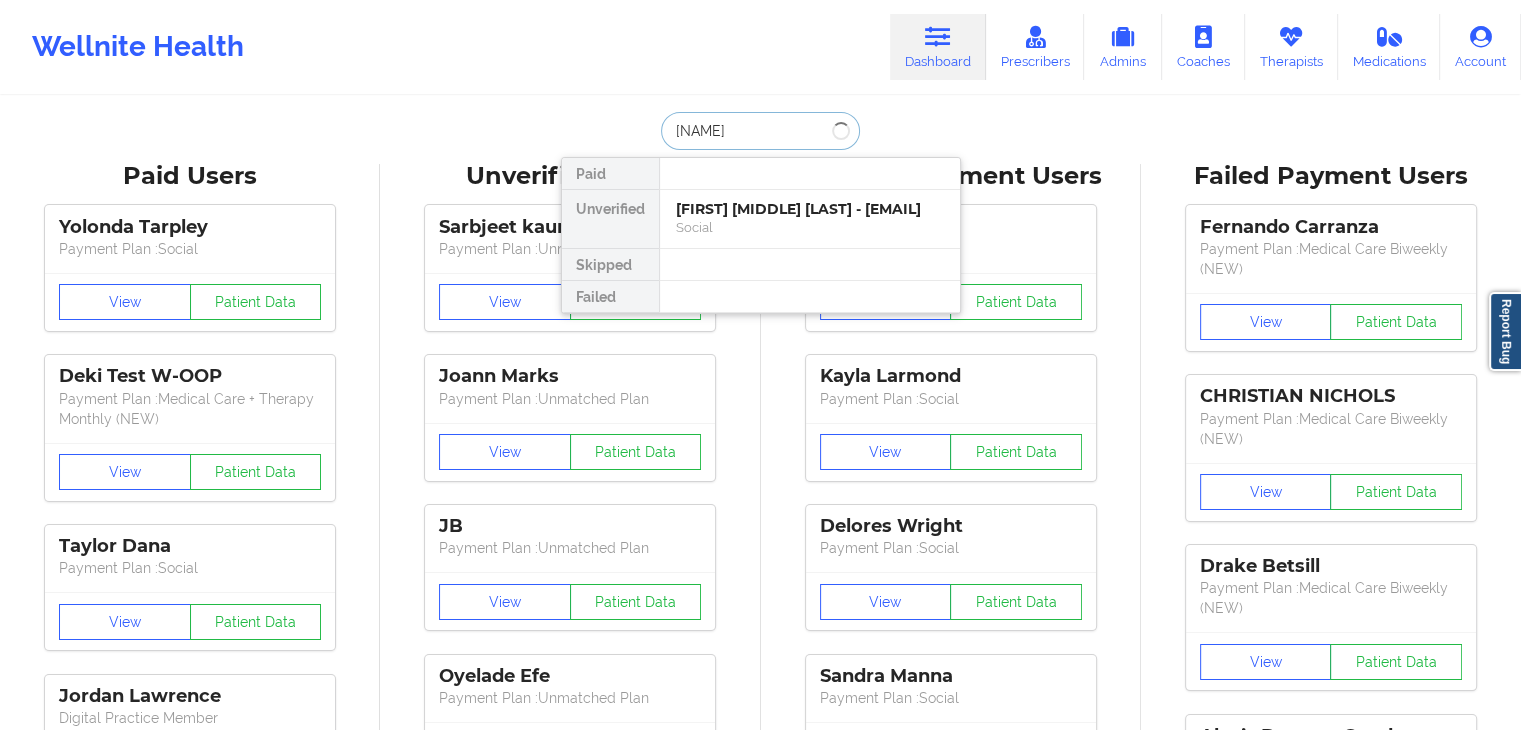 type on "joseph flei" 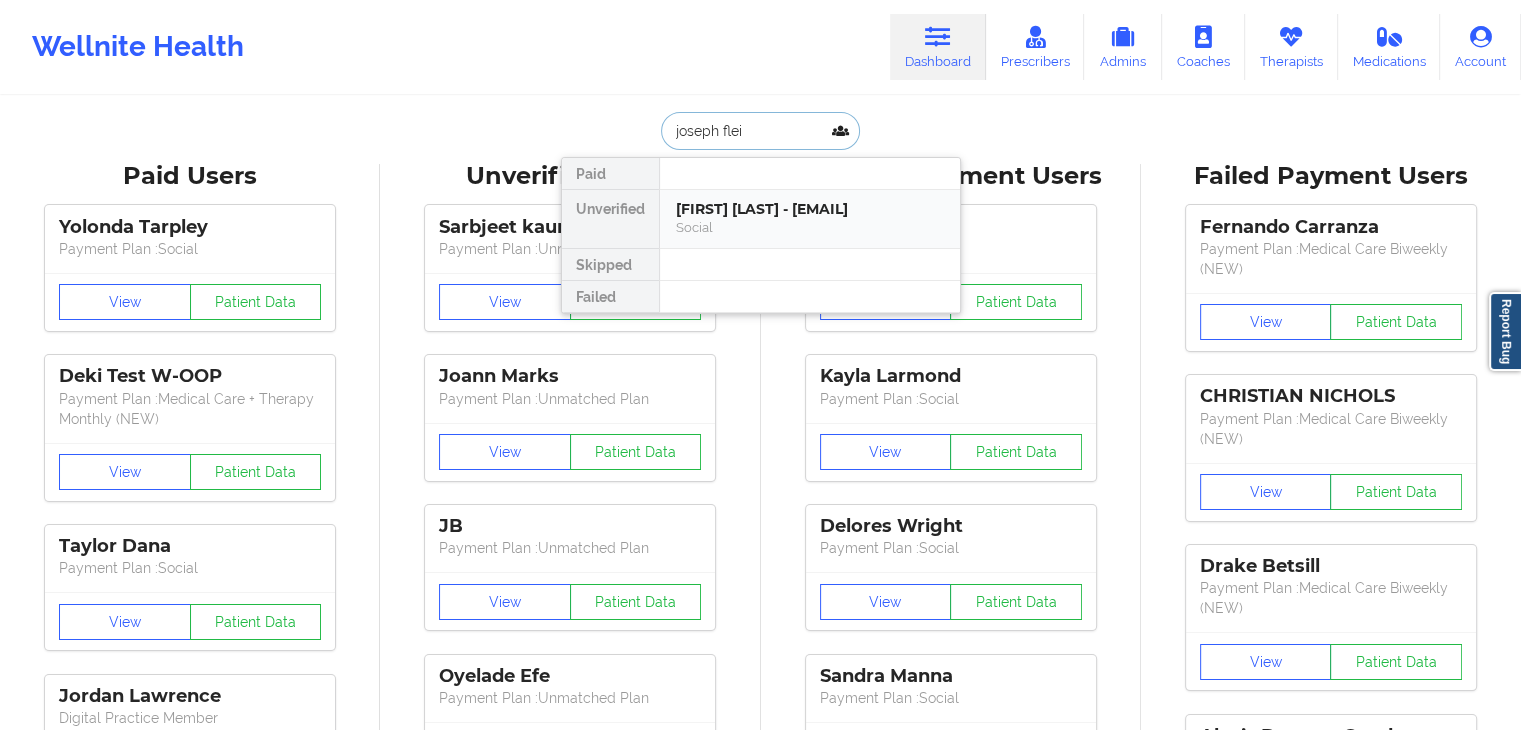 click on "Joseph Fleish - fleishjo@gmail.com" at bounding box center [810, 209] 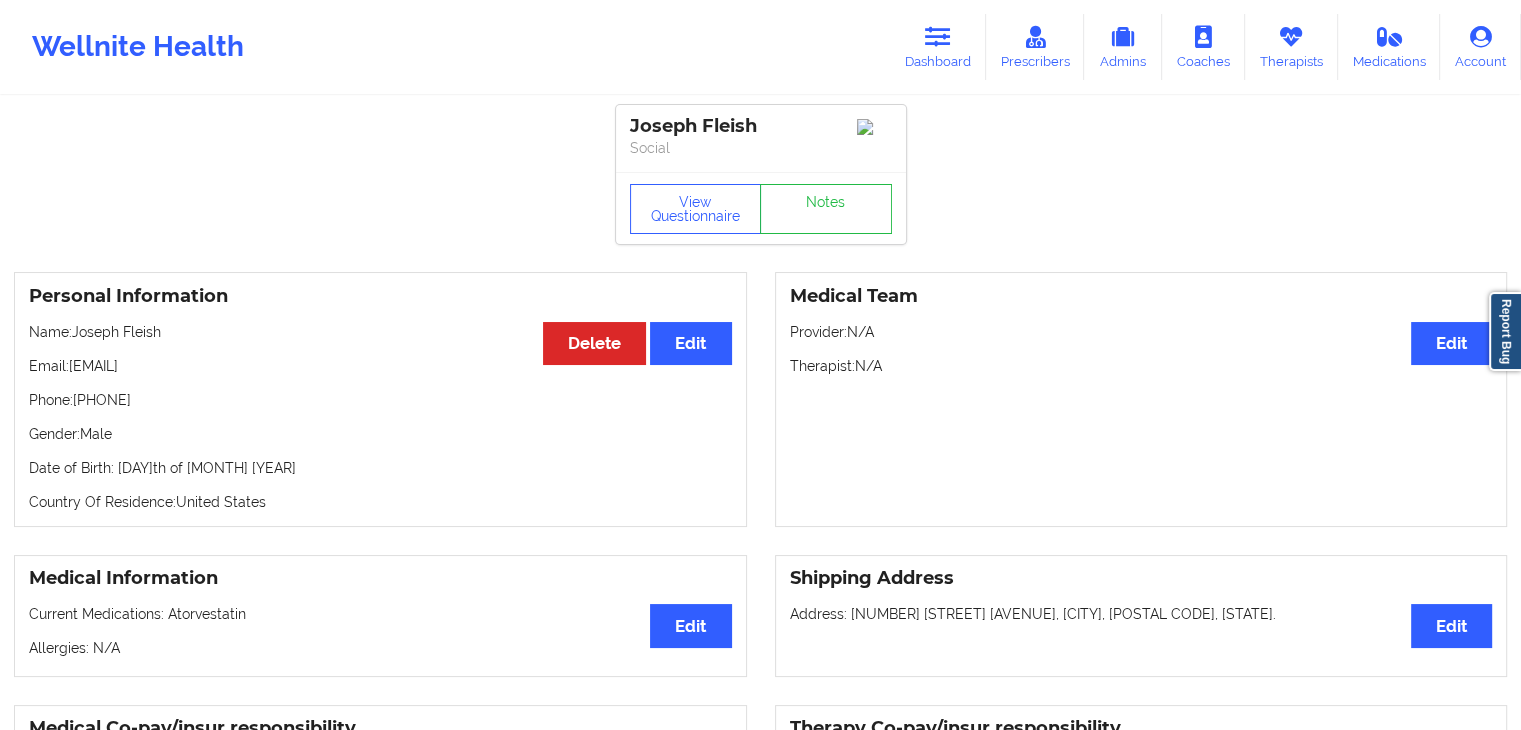 click on "Personal Information Edit Delete Name:  Joseph Fleish Email:  fleishjo@gmail.com Phone:  +1248-425-0096 Gender:  Male Date of Birth:   10th of August 1950 Country Of Residence: United States" at bounding box center (380, 399) 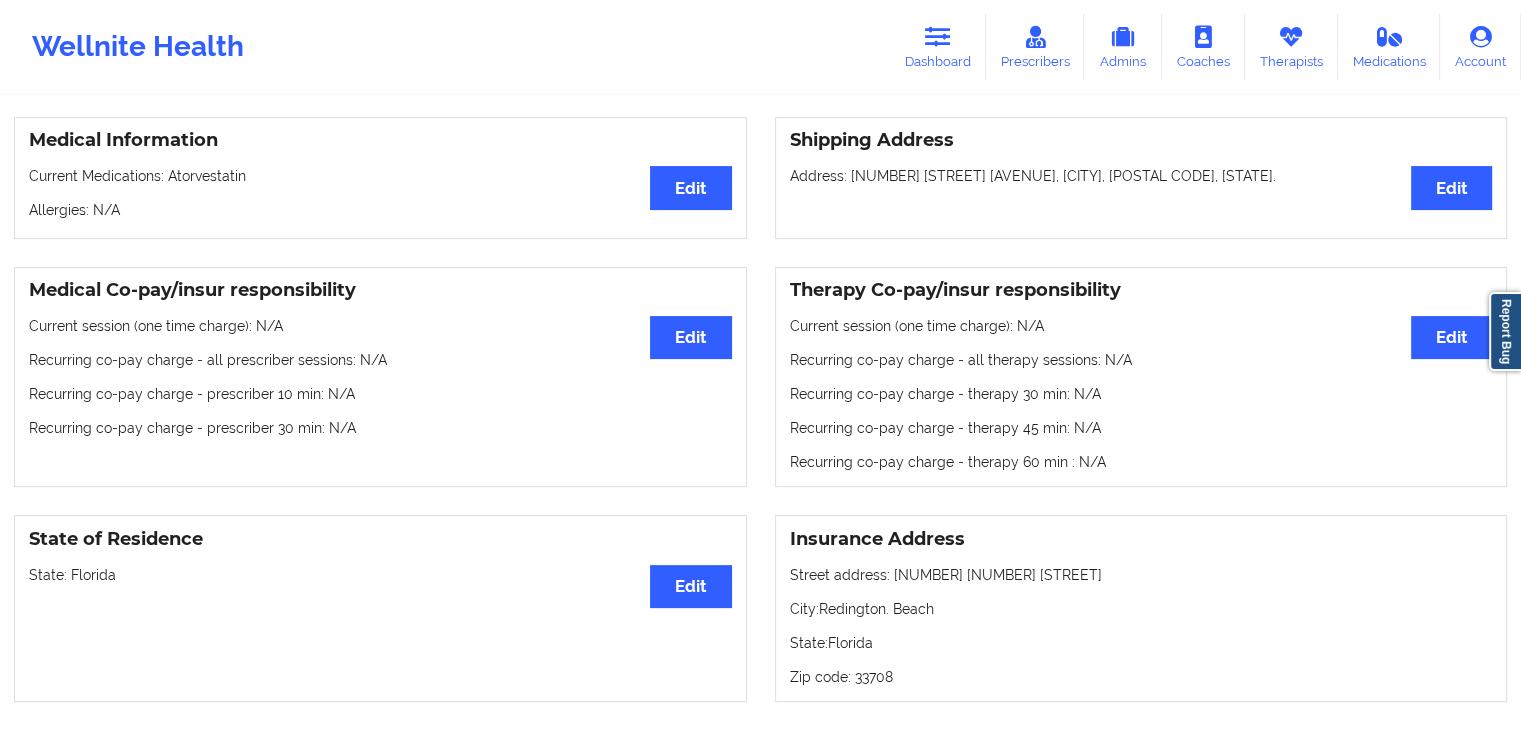 scroll, scrollTop: 440, scrollLeft: 0, axis: vertical 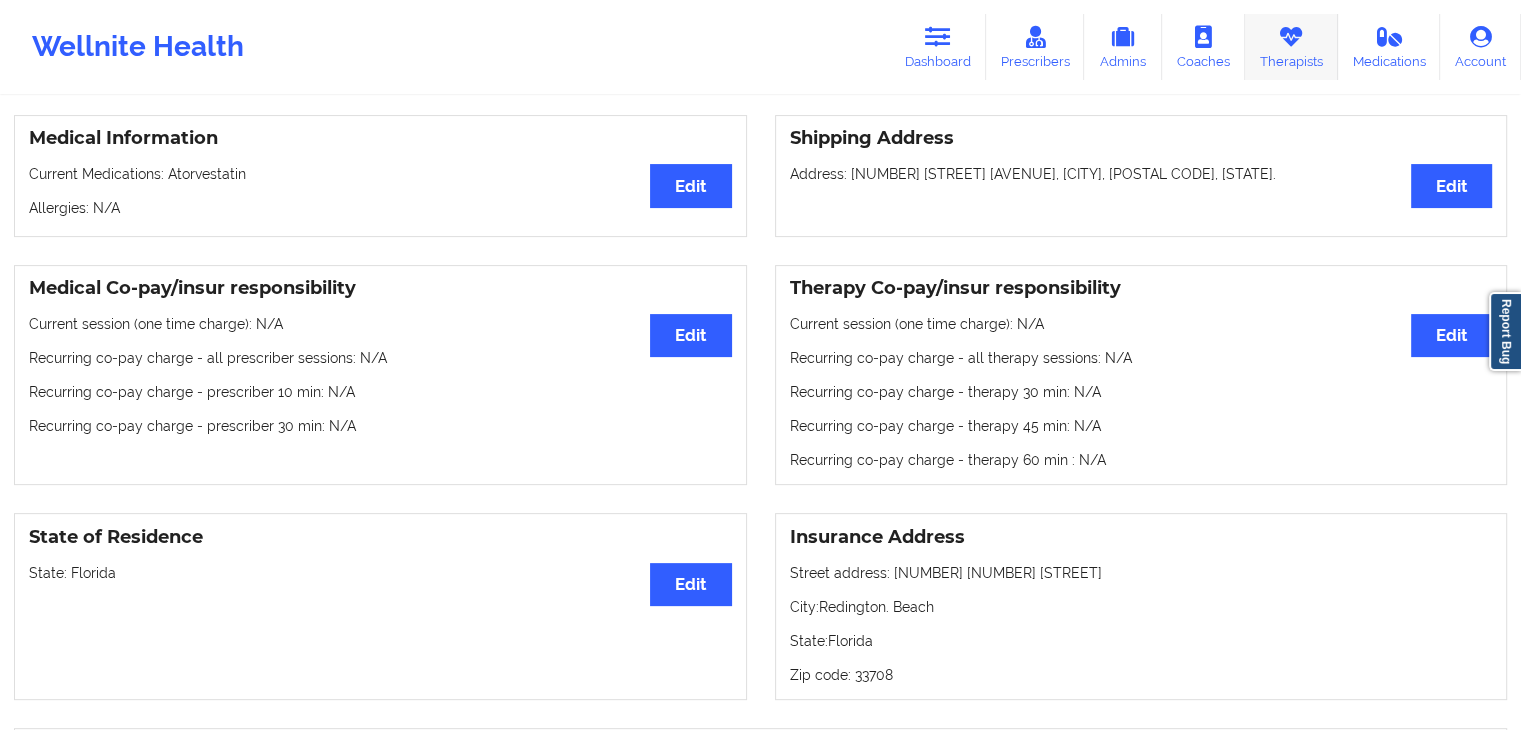 click on "Therapists" at bounding box center (1291, 47) 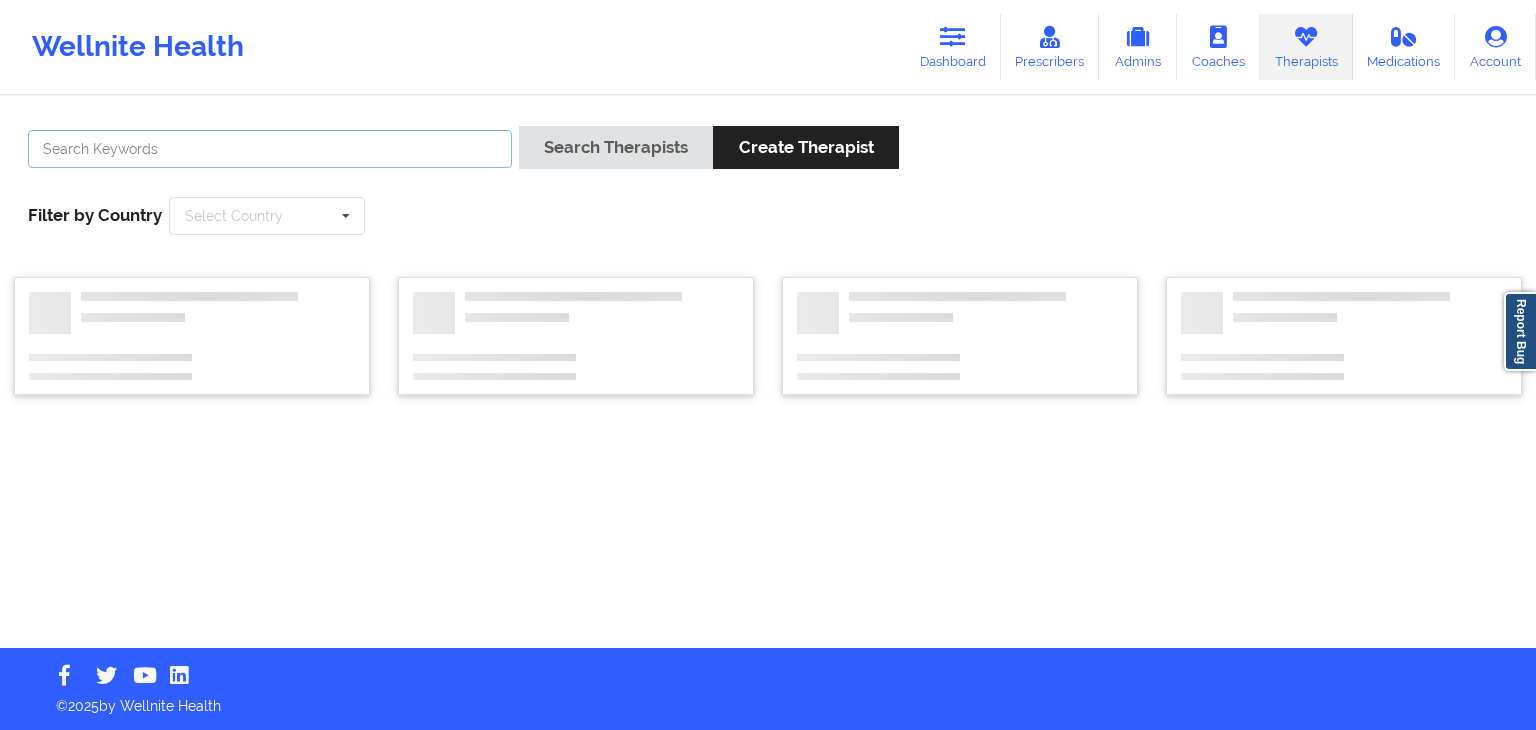 click at bounding box center (270, 149) 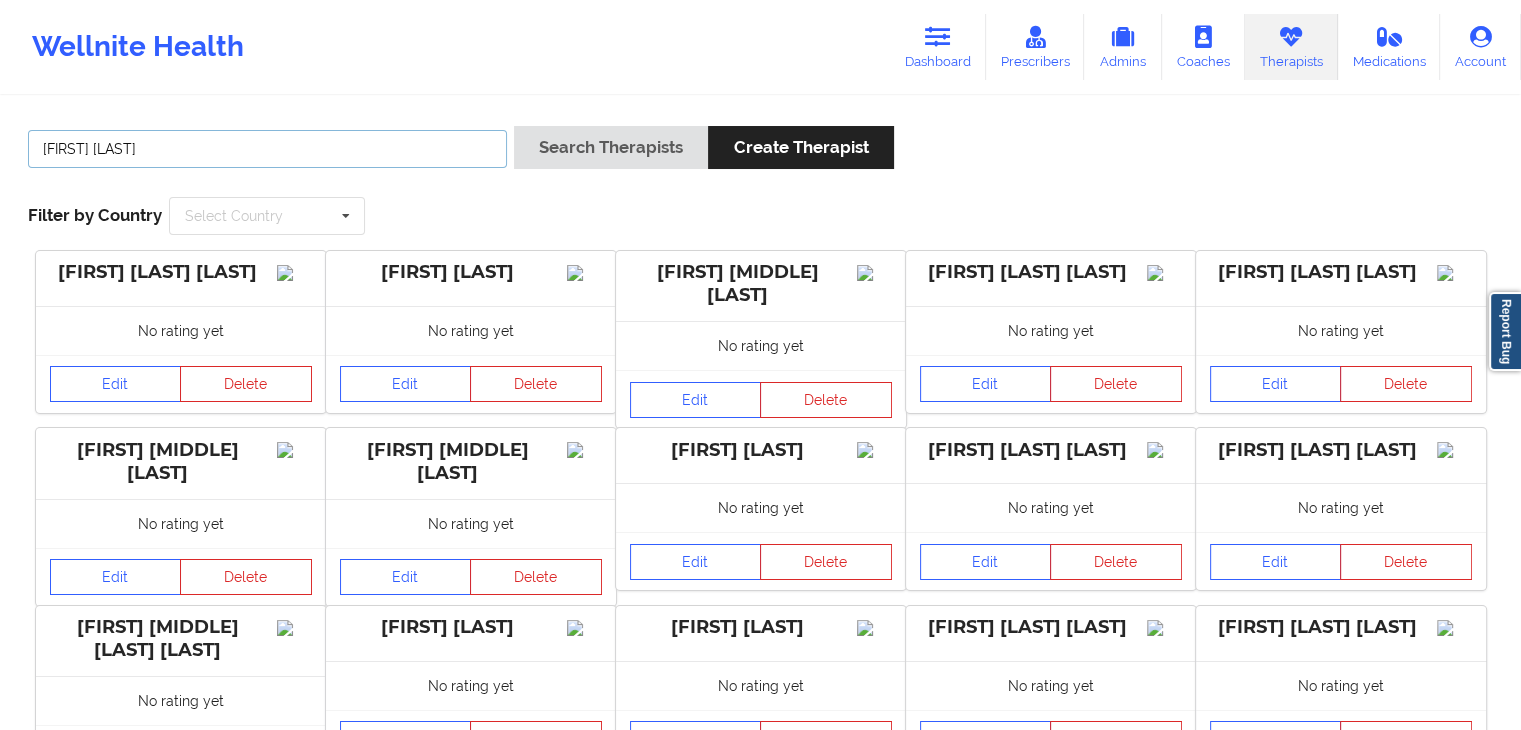 type on "jeri devale" 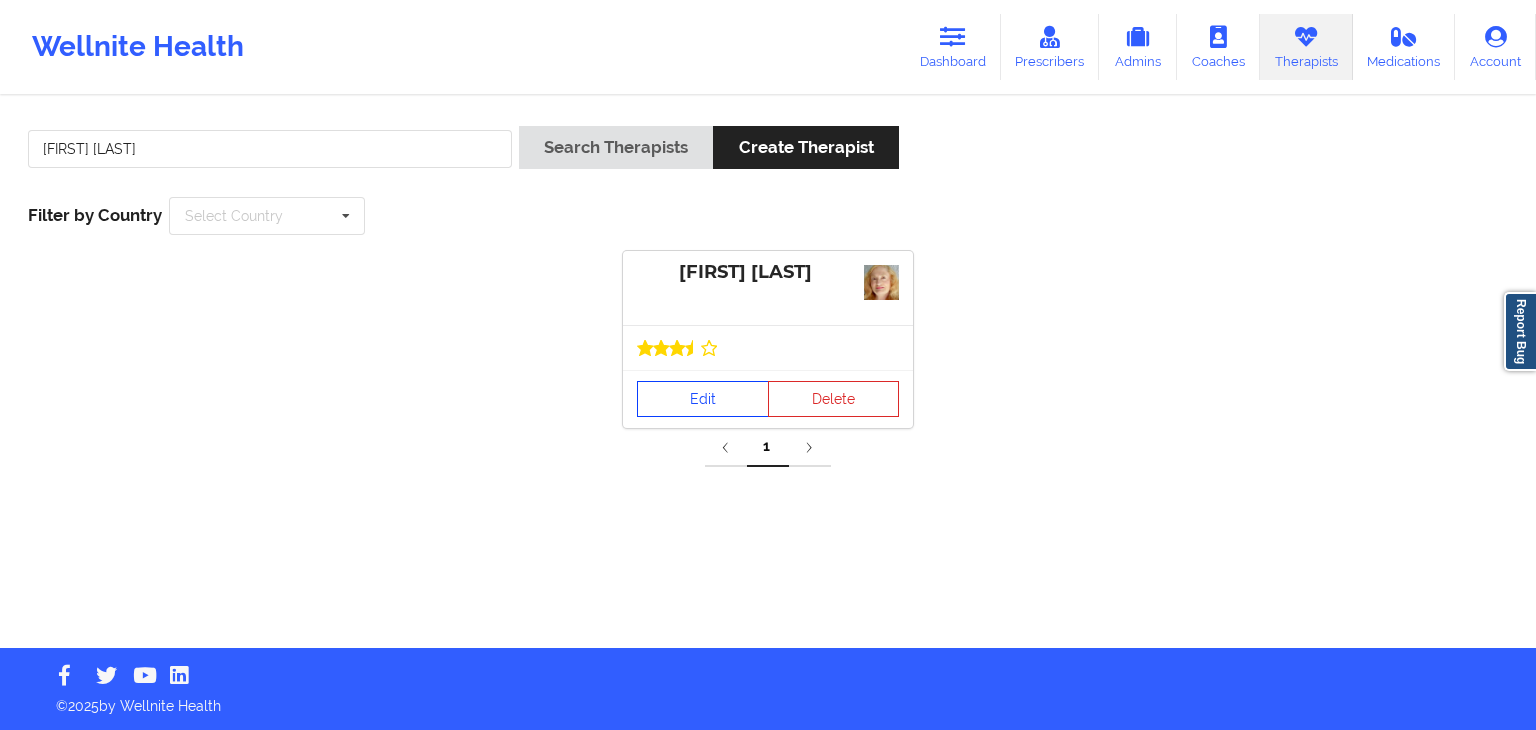 click on "Edit" at bounding box center [703, 399] 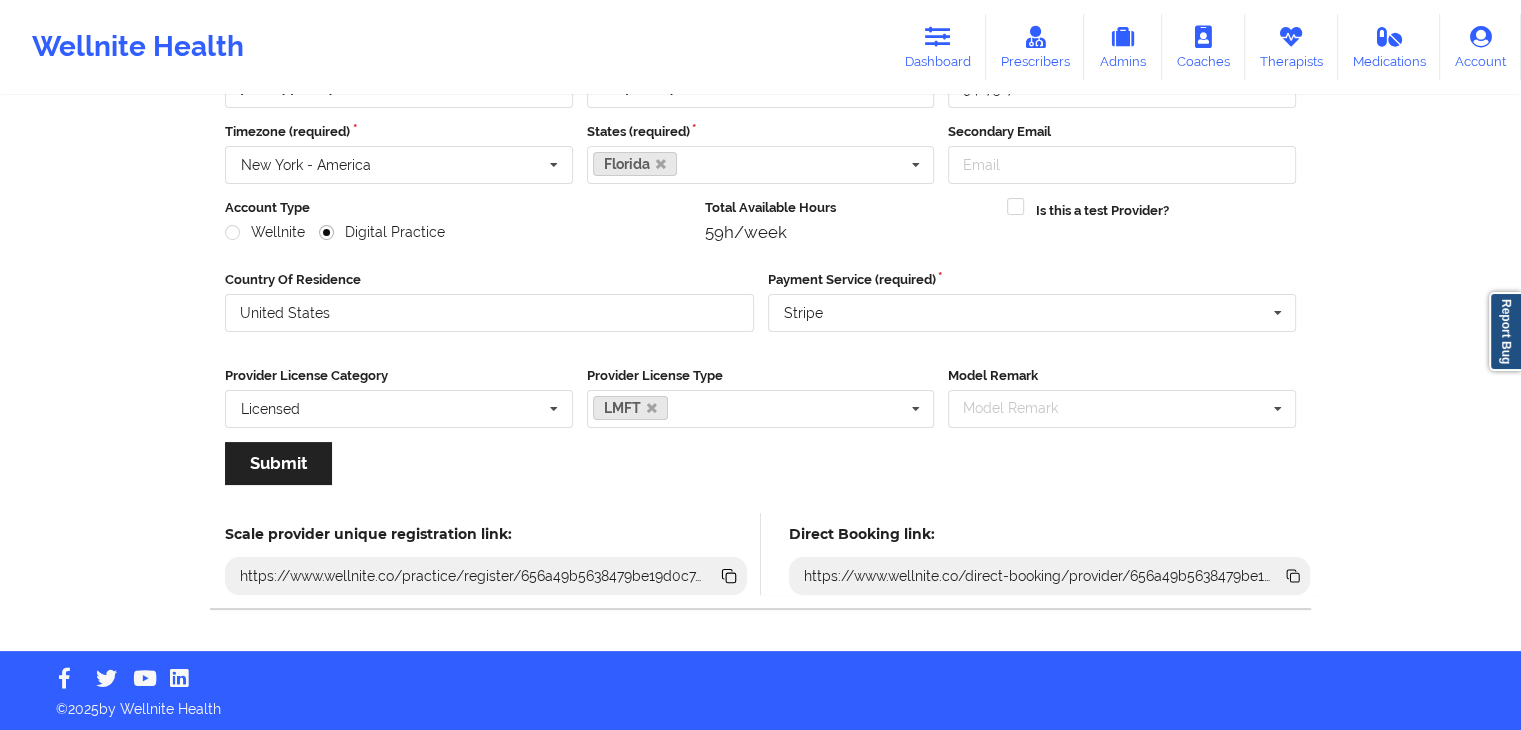 scroll, scrollTop: 166, scrollLeft: 0, axis: vertical 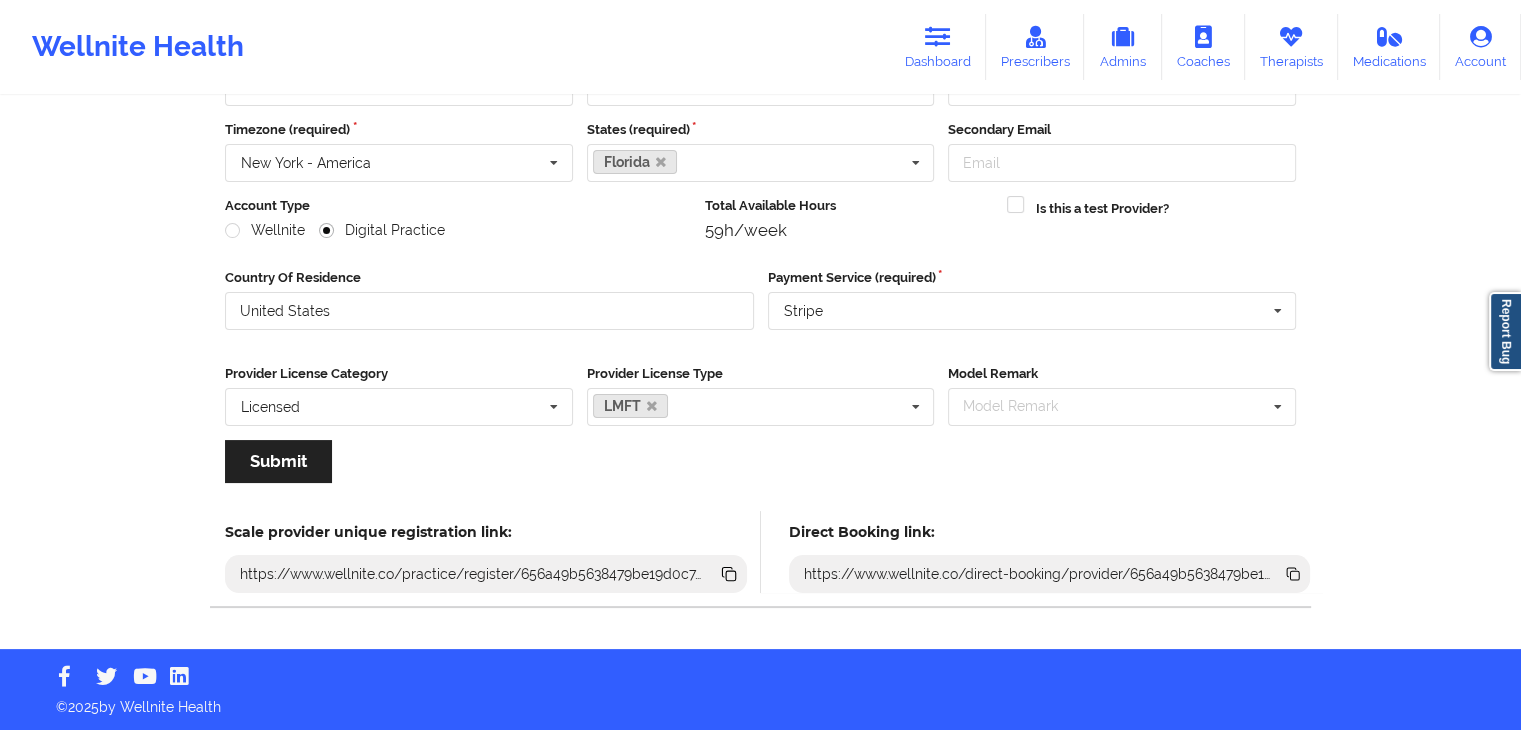 click 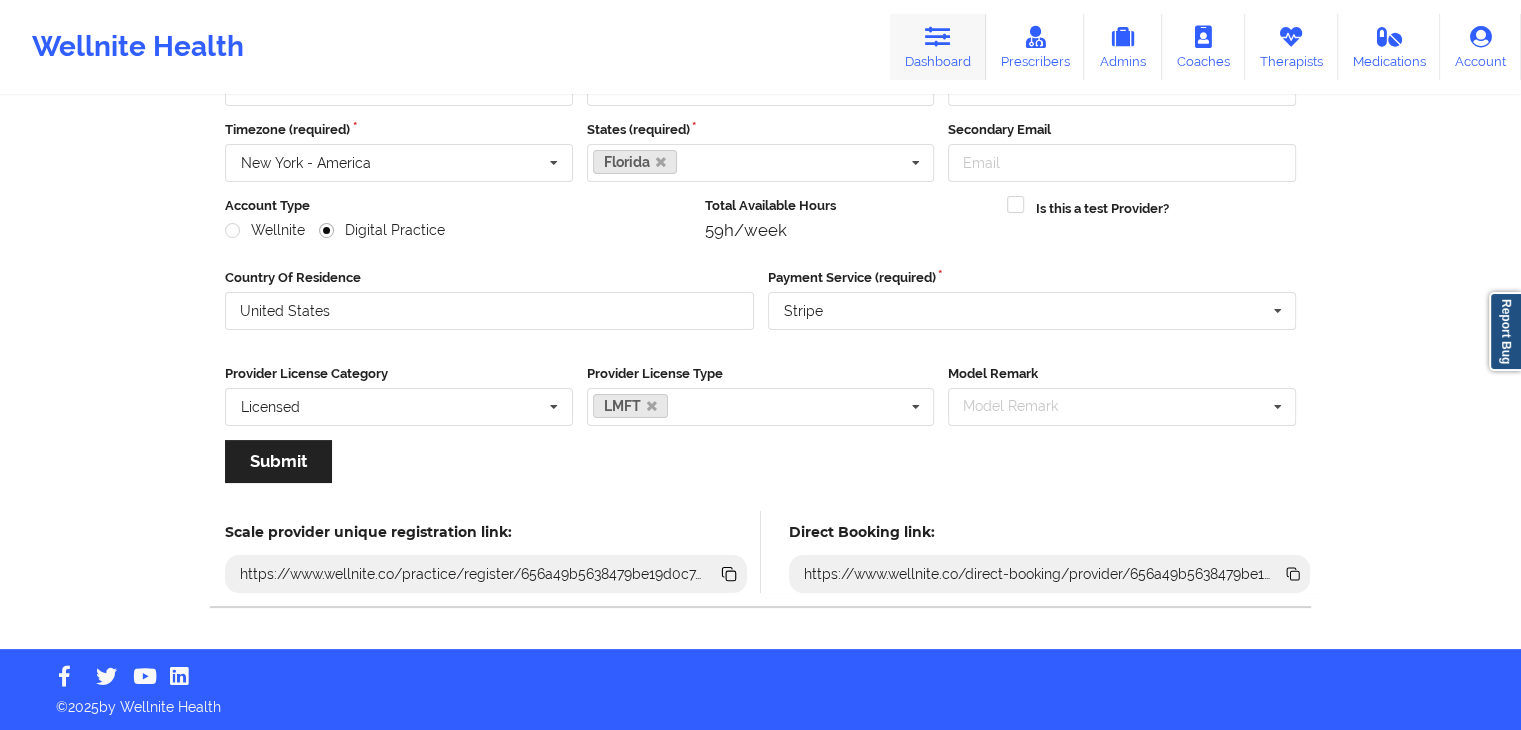 click on "Dashboard" at bounding box center (938, 47) 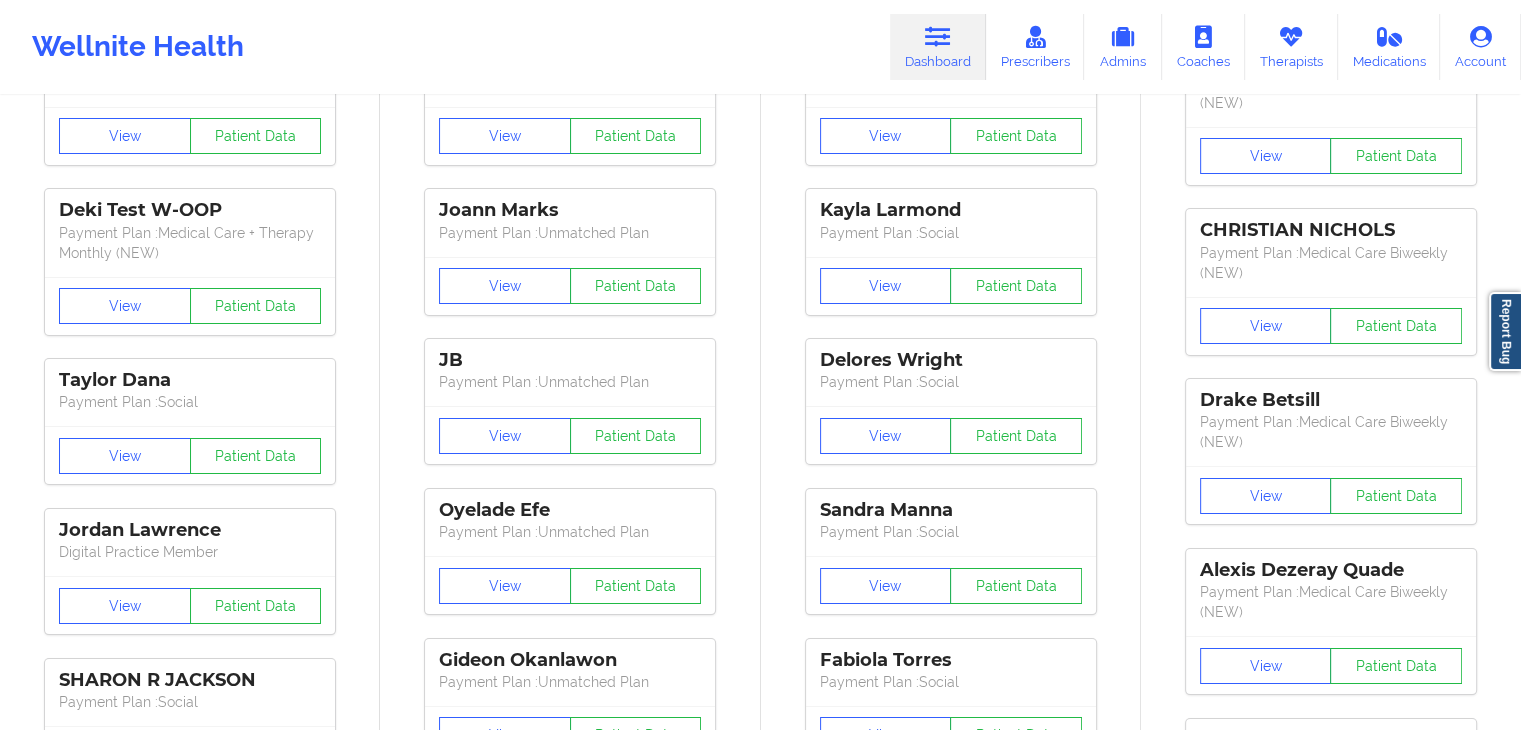 scroll, scrollTop: 0, scrollLeft: 0, axis: both 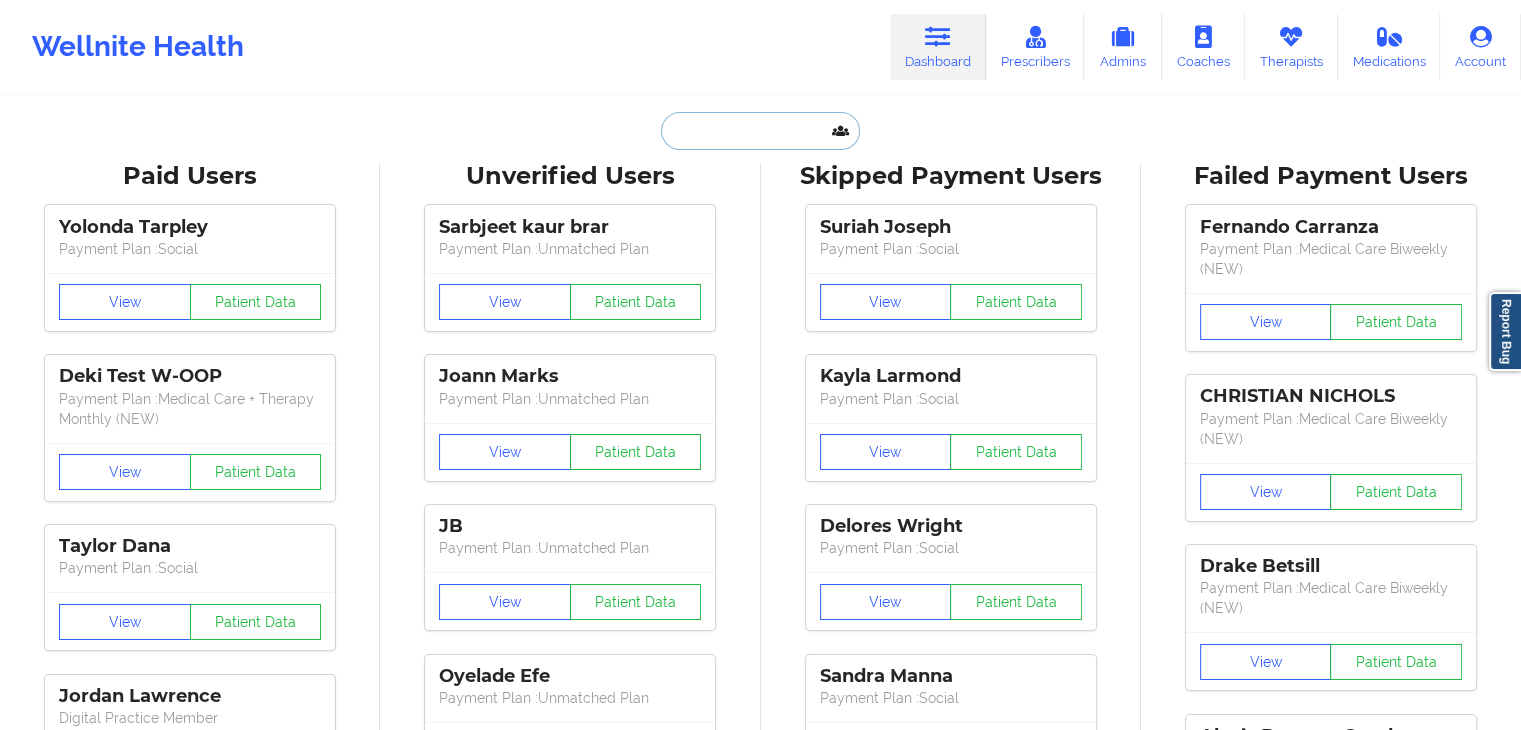click at bounding box center [760, 131] 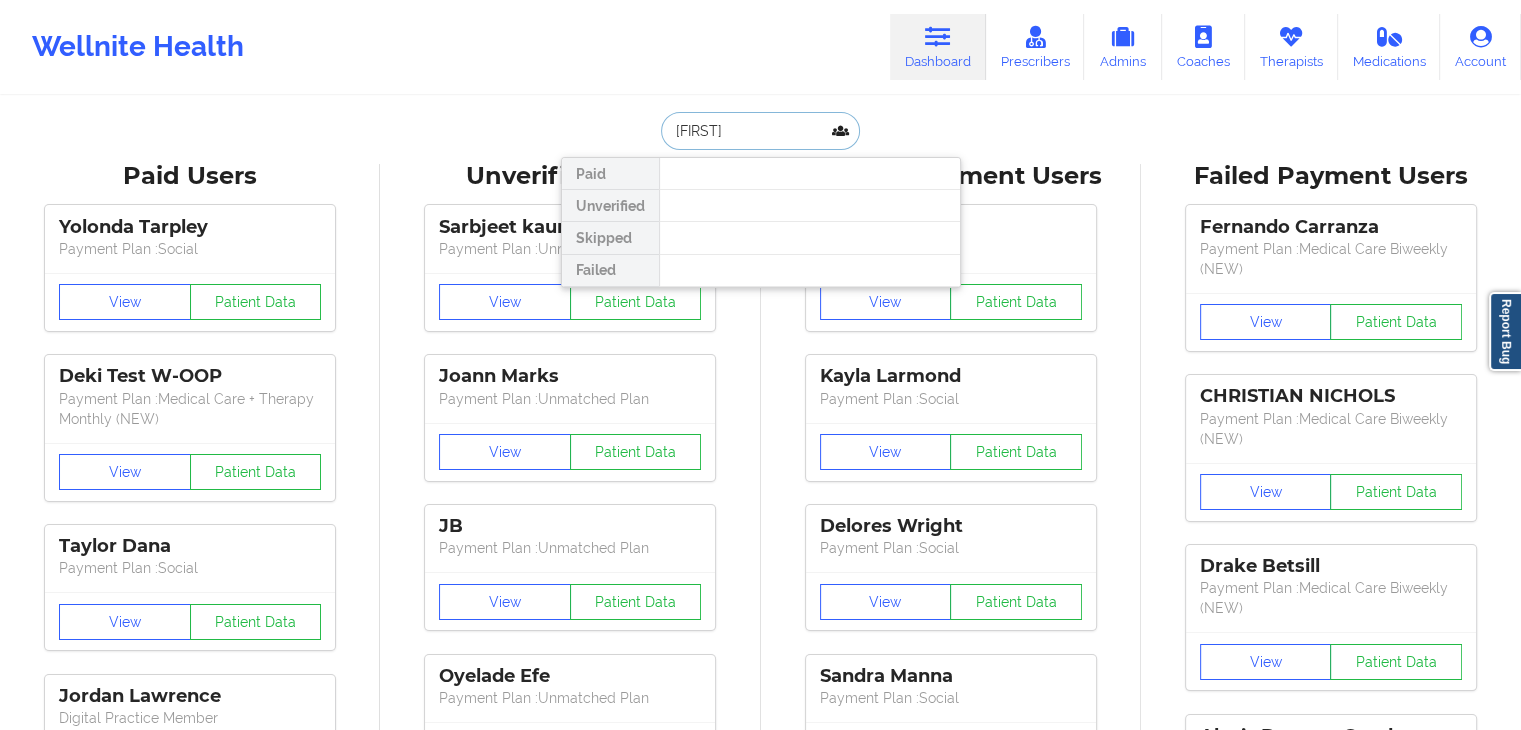 type on "daphne" 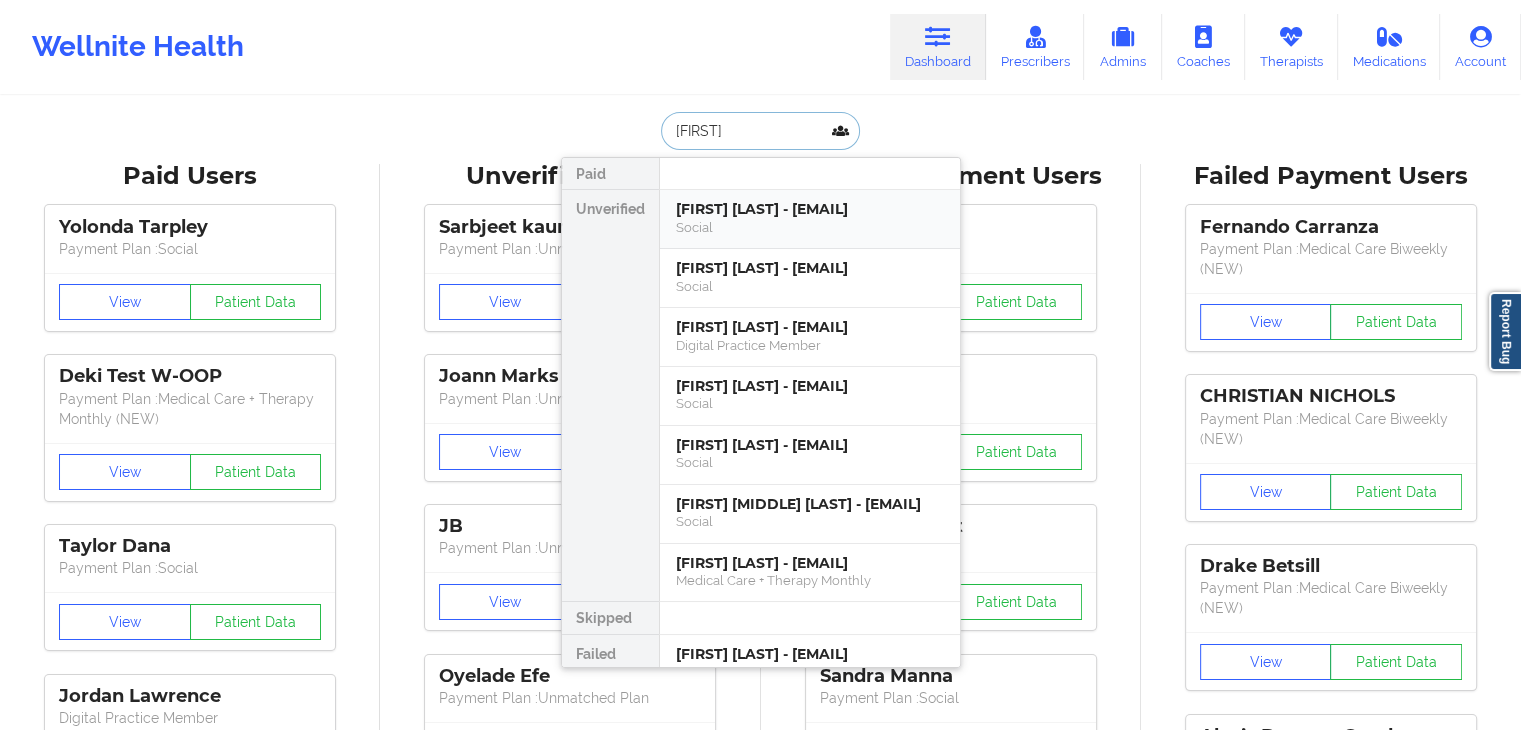 click on "Daphney Louis - daphneyshorty@gmail.com" at bounding box center [810, 209] 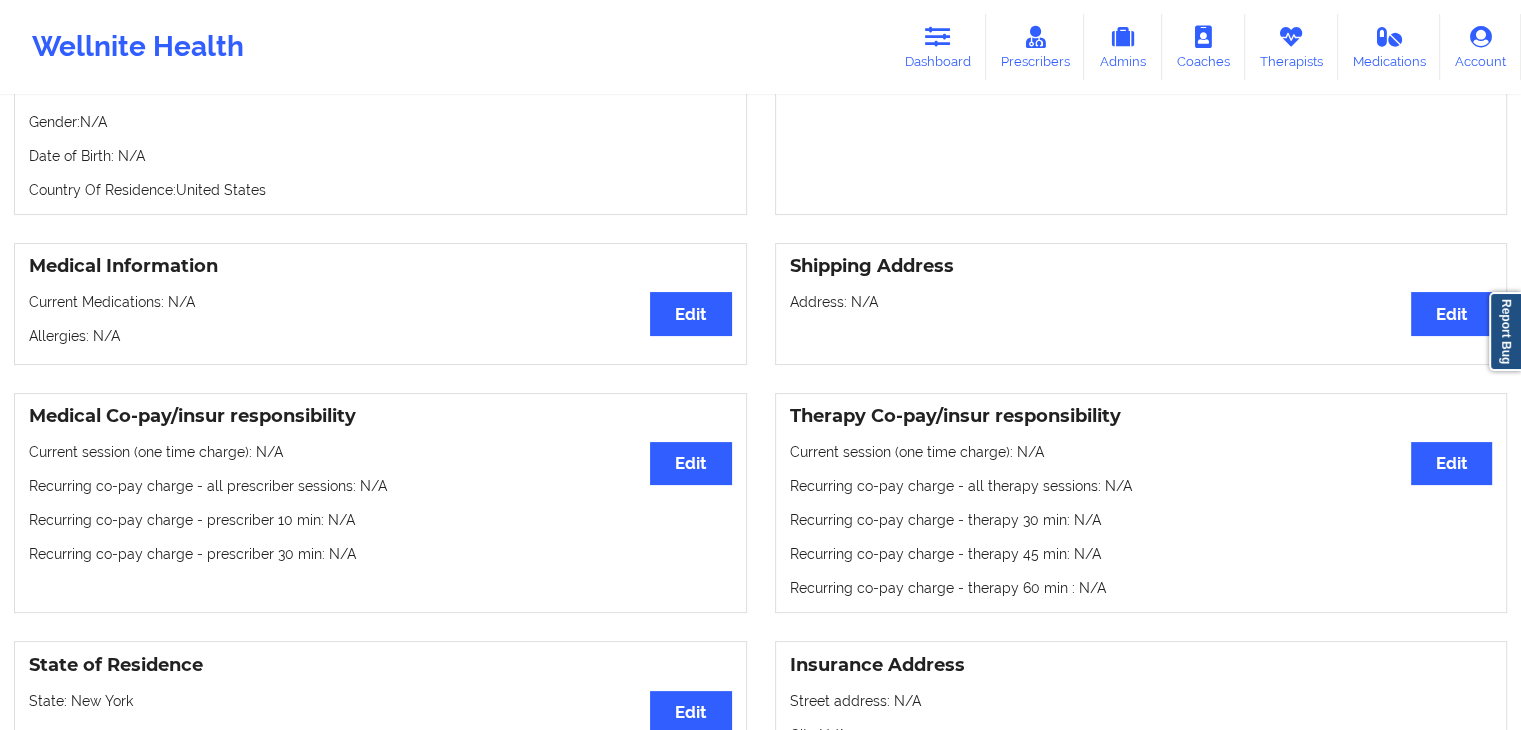 scroll, scrollTop: 0, scrollLeft: 0, axis: both 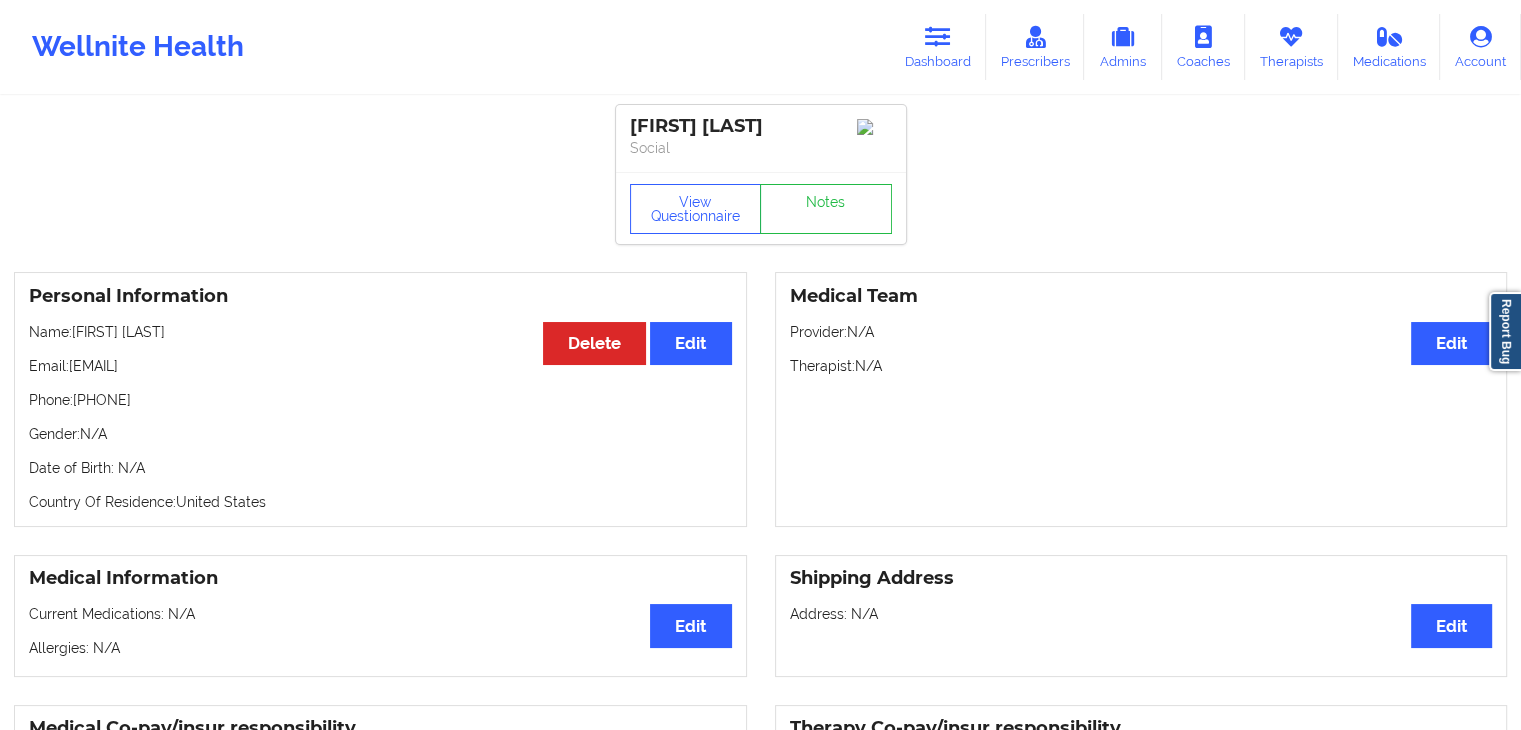 drag, startPoint x: 77, startPoint y: 402, endPoint x: 181, endPoint y: 407, distance: 104.120125 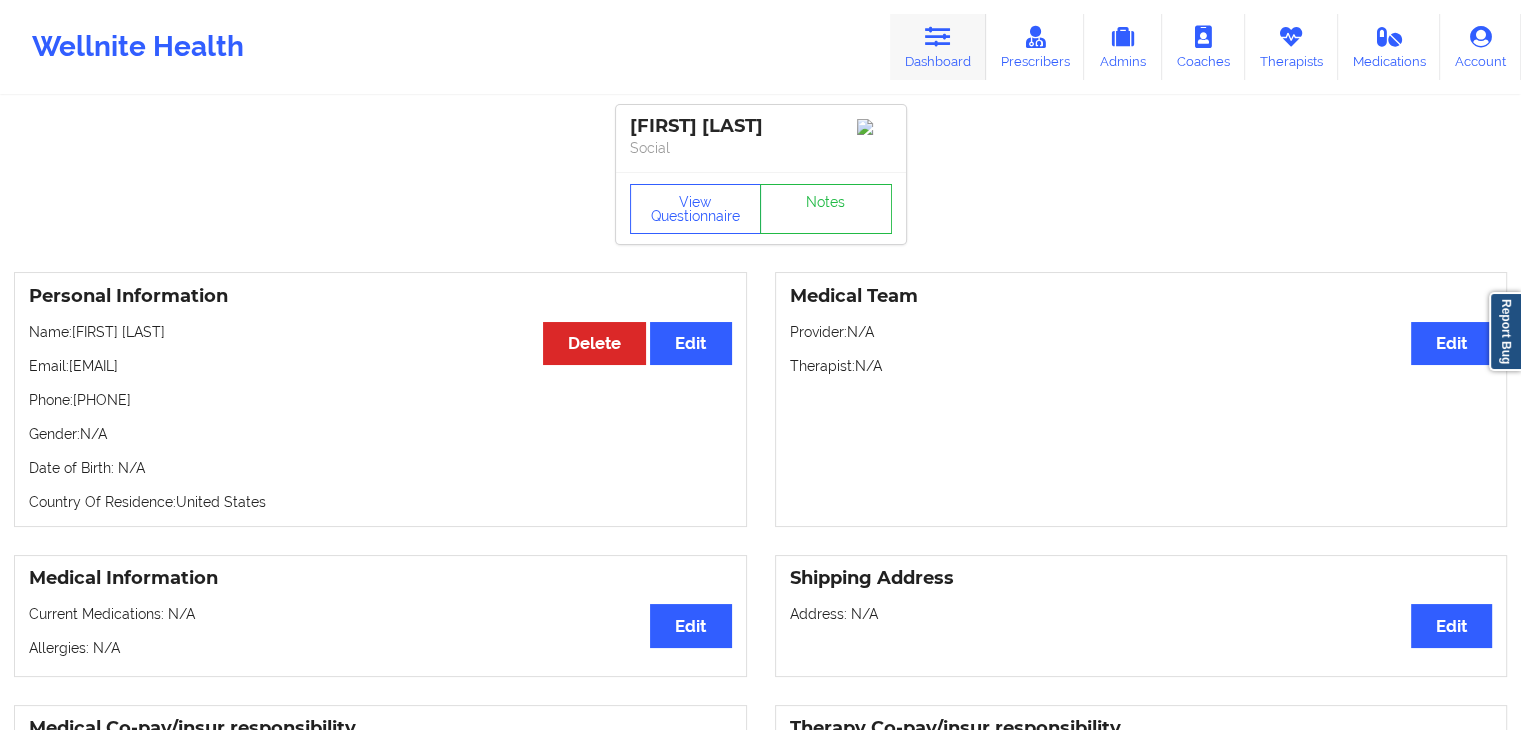 click at bounding box center [938, 37] 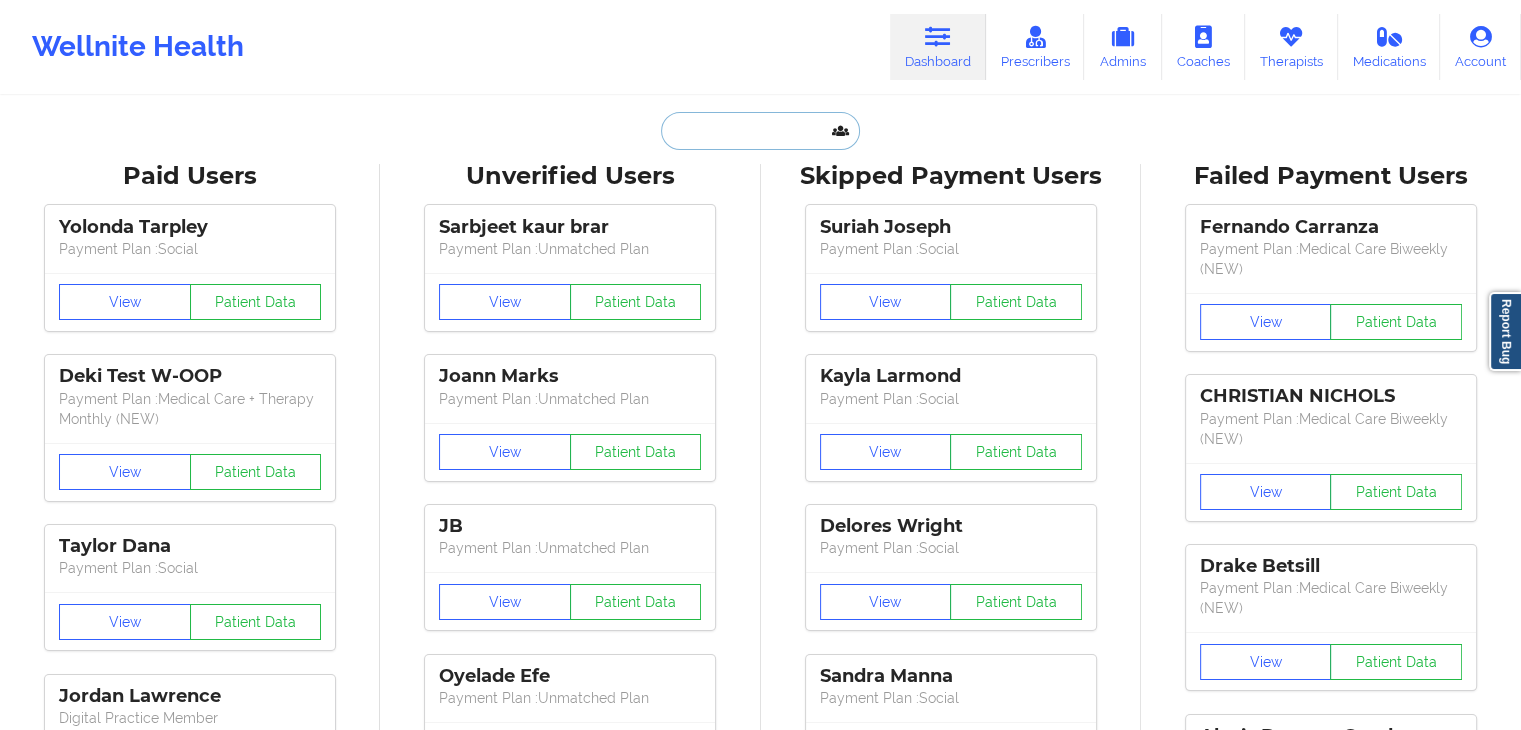 click at bounding box center (760, 131) 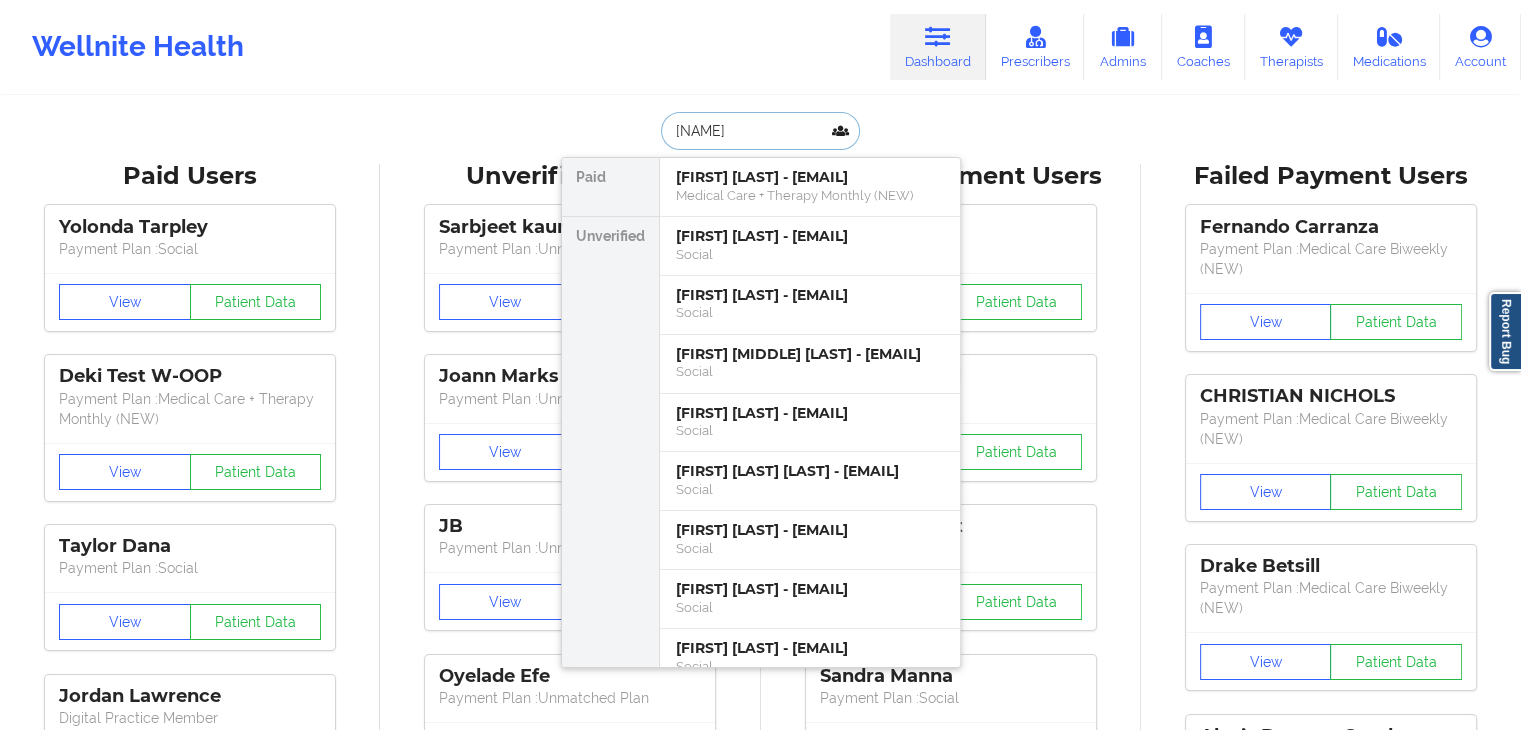 type on "denise m" 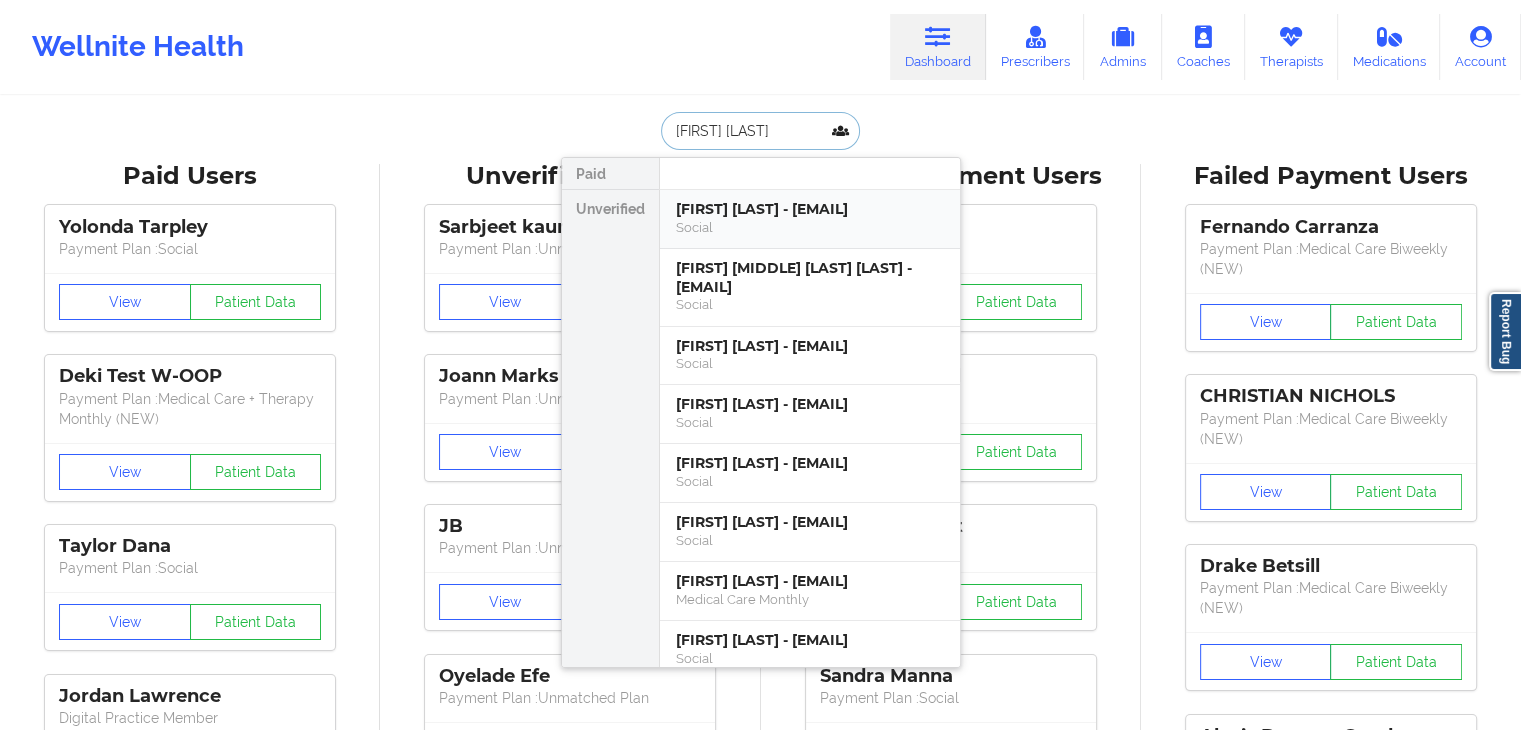 click on "Denise M Allison - deniseallison761@gmail.com" at bounding box center [810, 209] 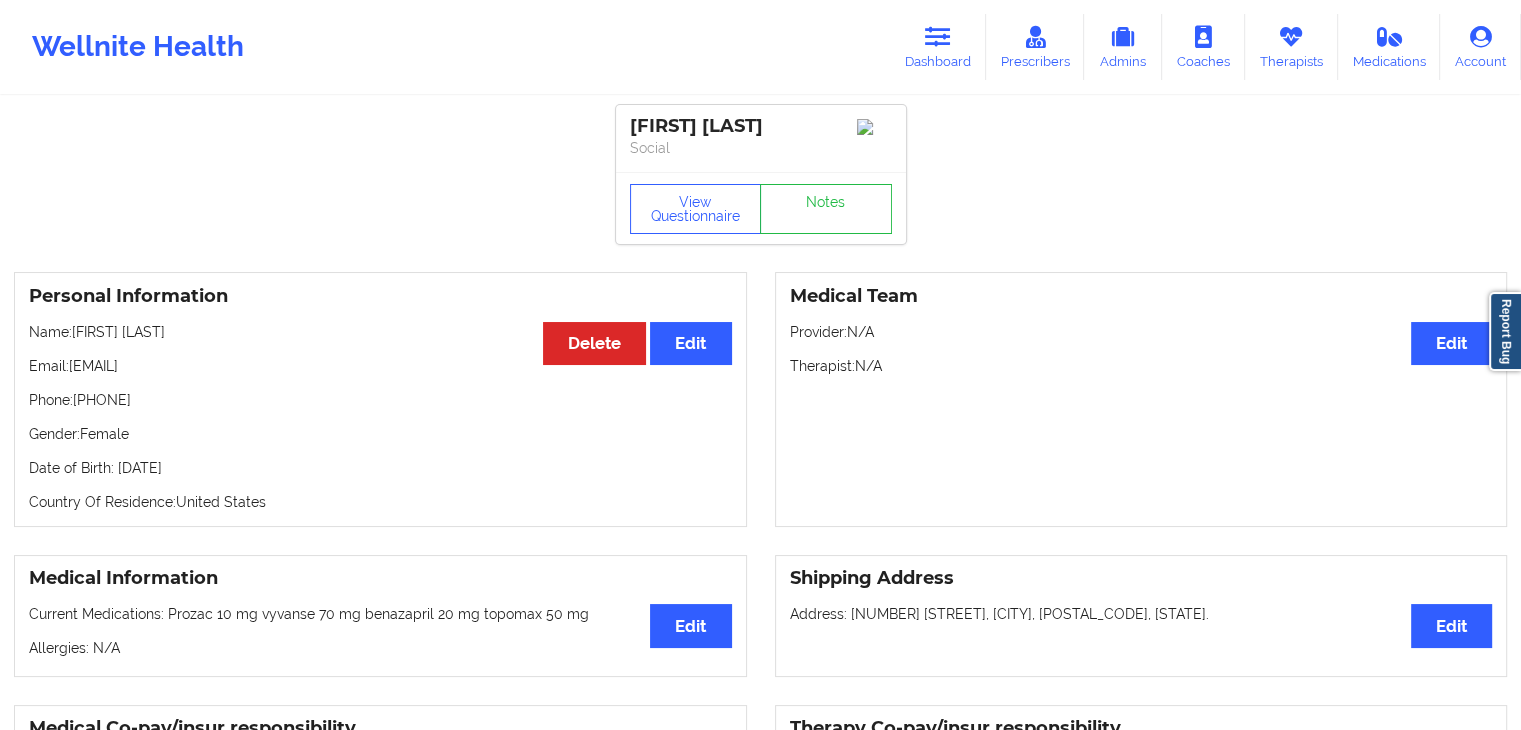 drag, startPoint x: 74, startPoint y: 409, endPoint x: 188, endPoint y: 408, distance: 114.00439 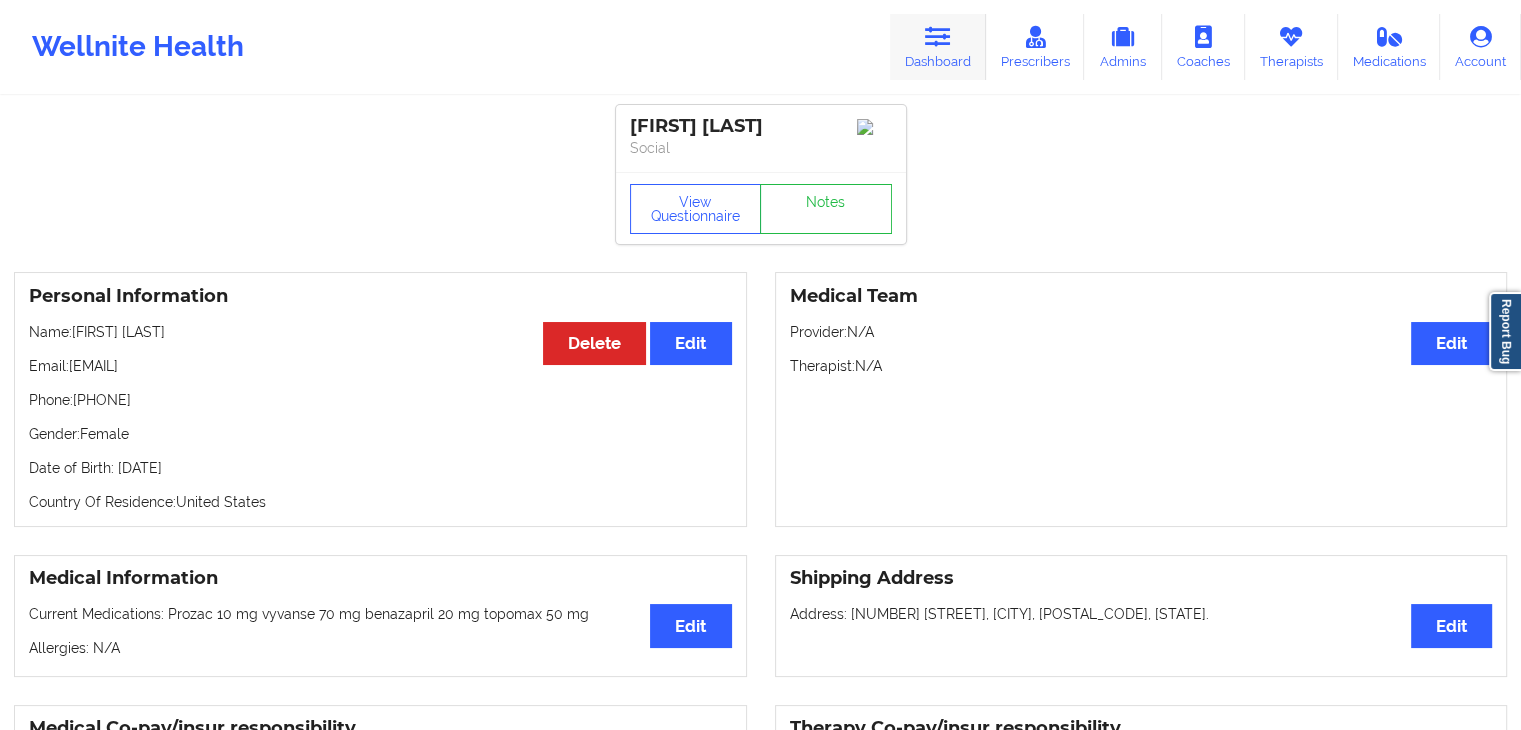 click at bounding box center [938, 37] 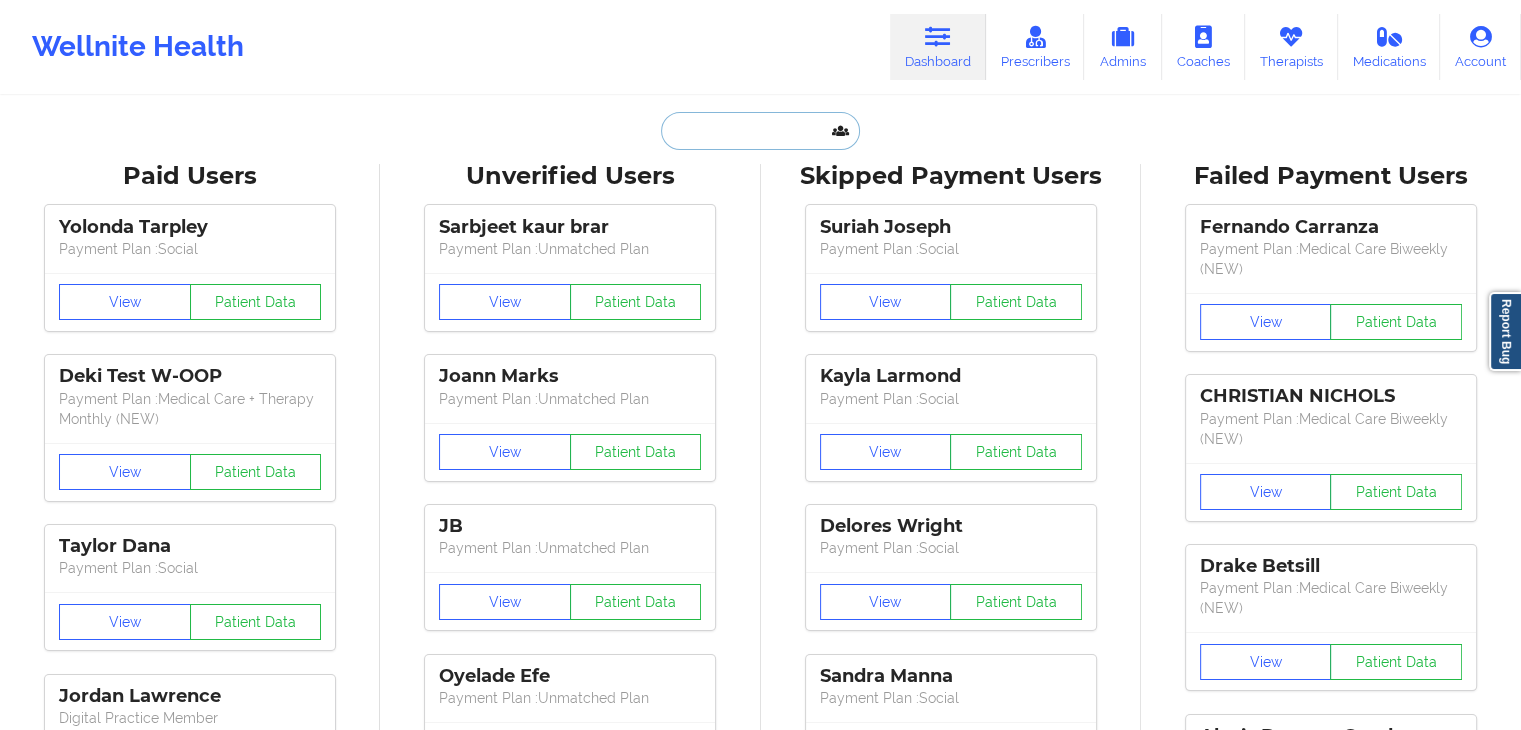 click at bounding box center [760, 131] 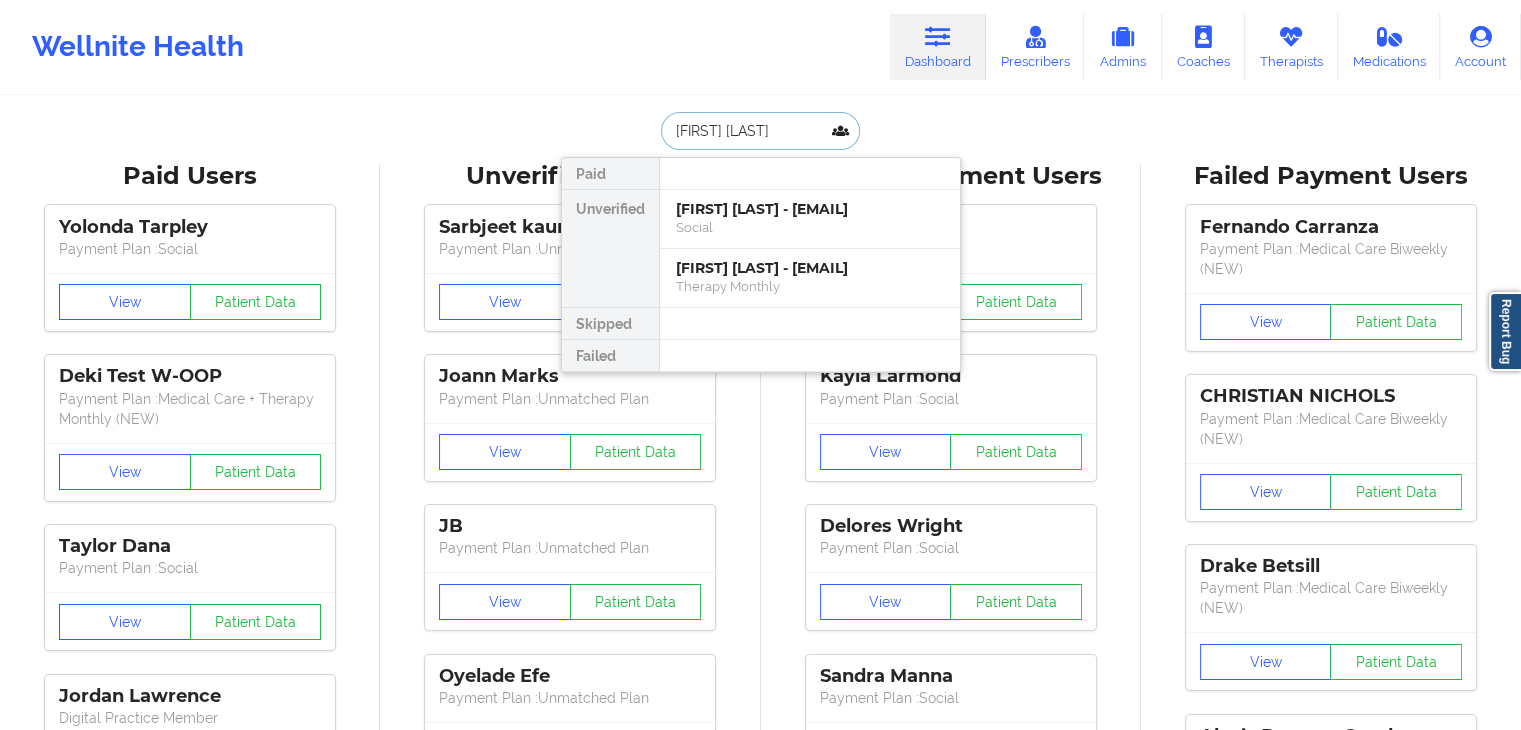 type on "taya chri" 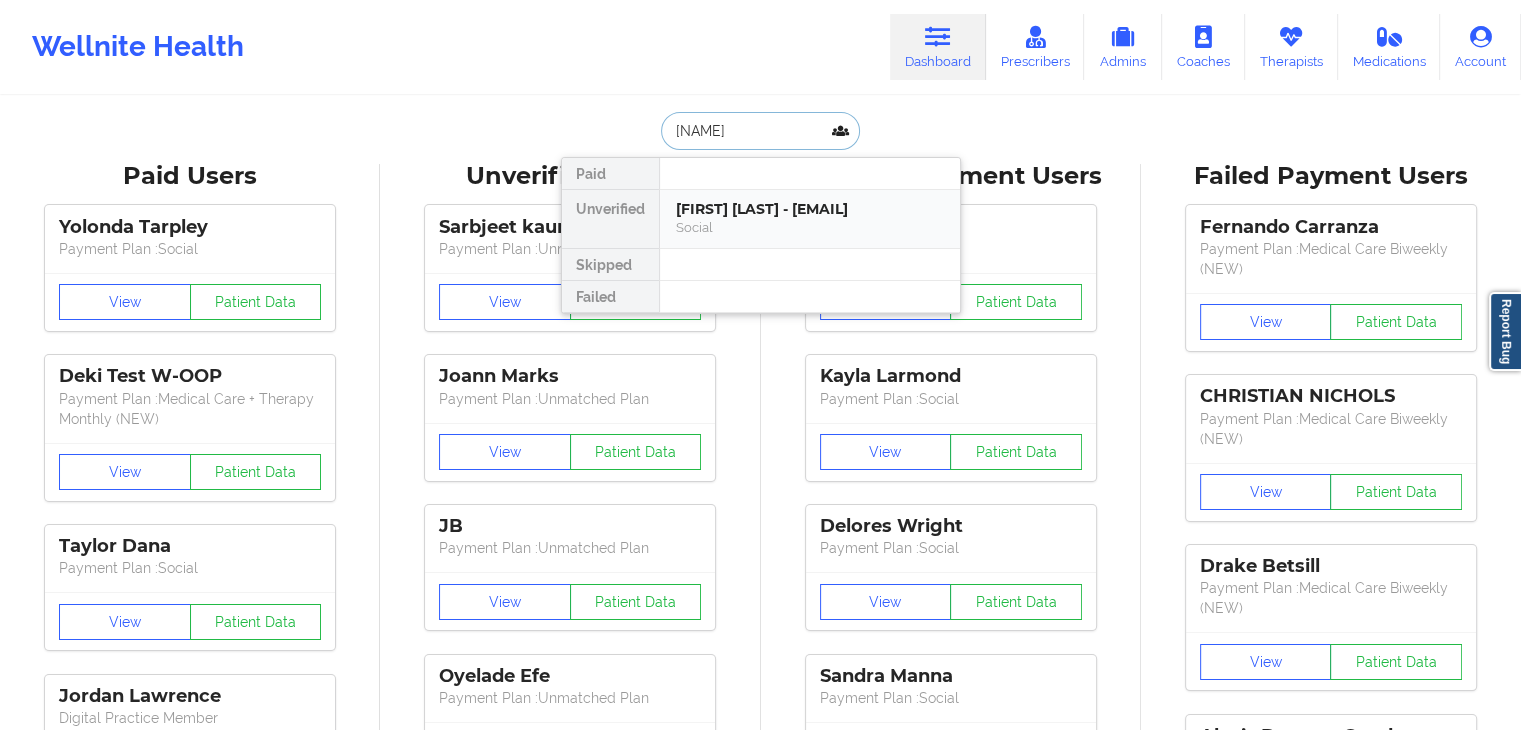 click on "Taya Christopher - tayamartina@yahoo.com" at bounding box center [810, 209] 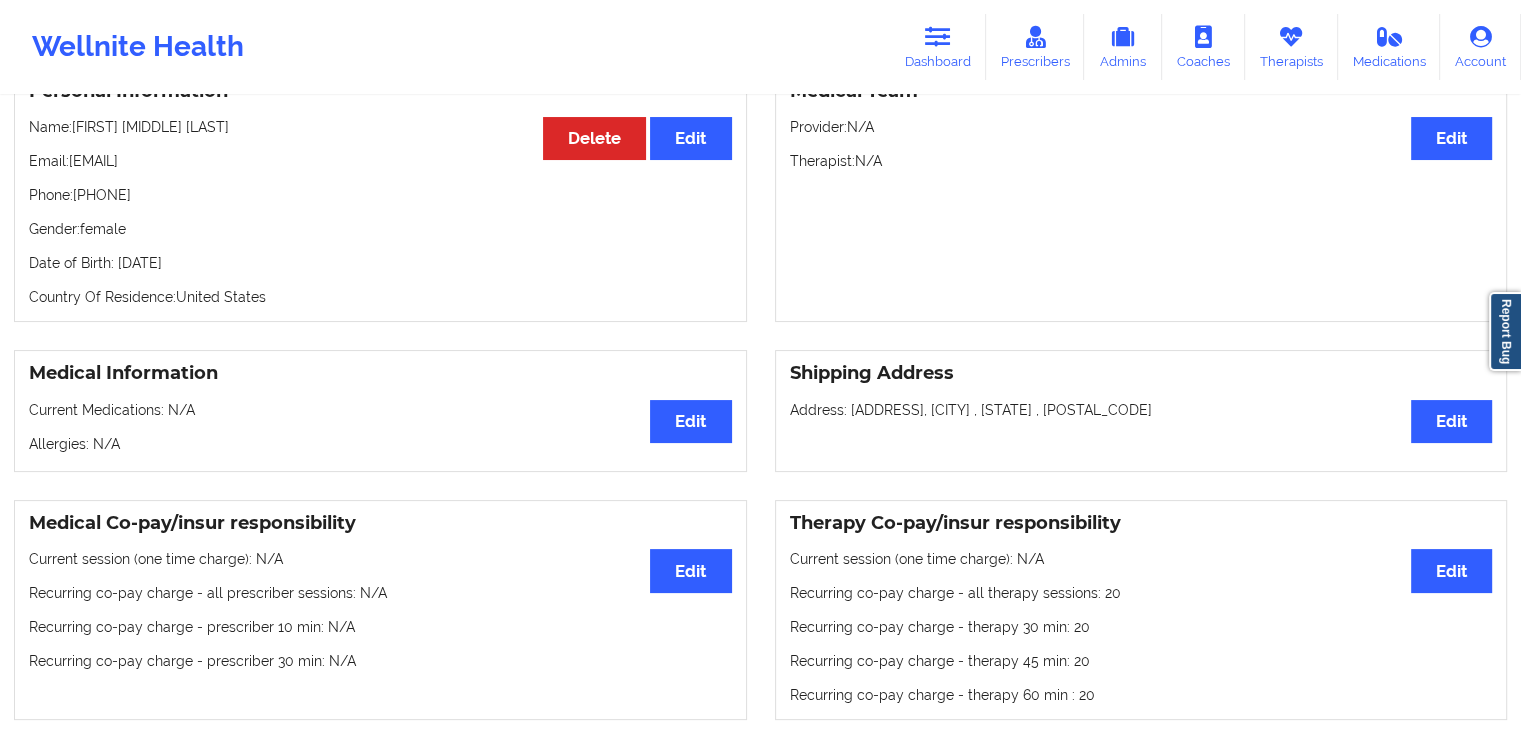 scroll, scrollTop: 156, scrollLeft: 0, axis: vertical 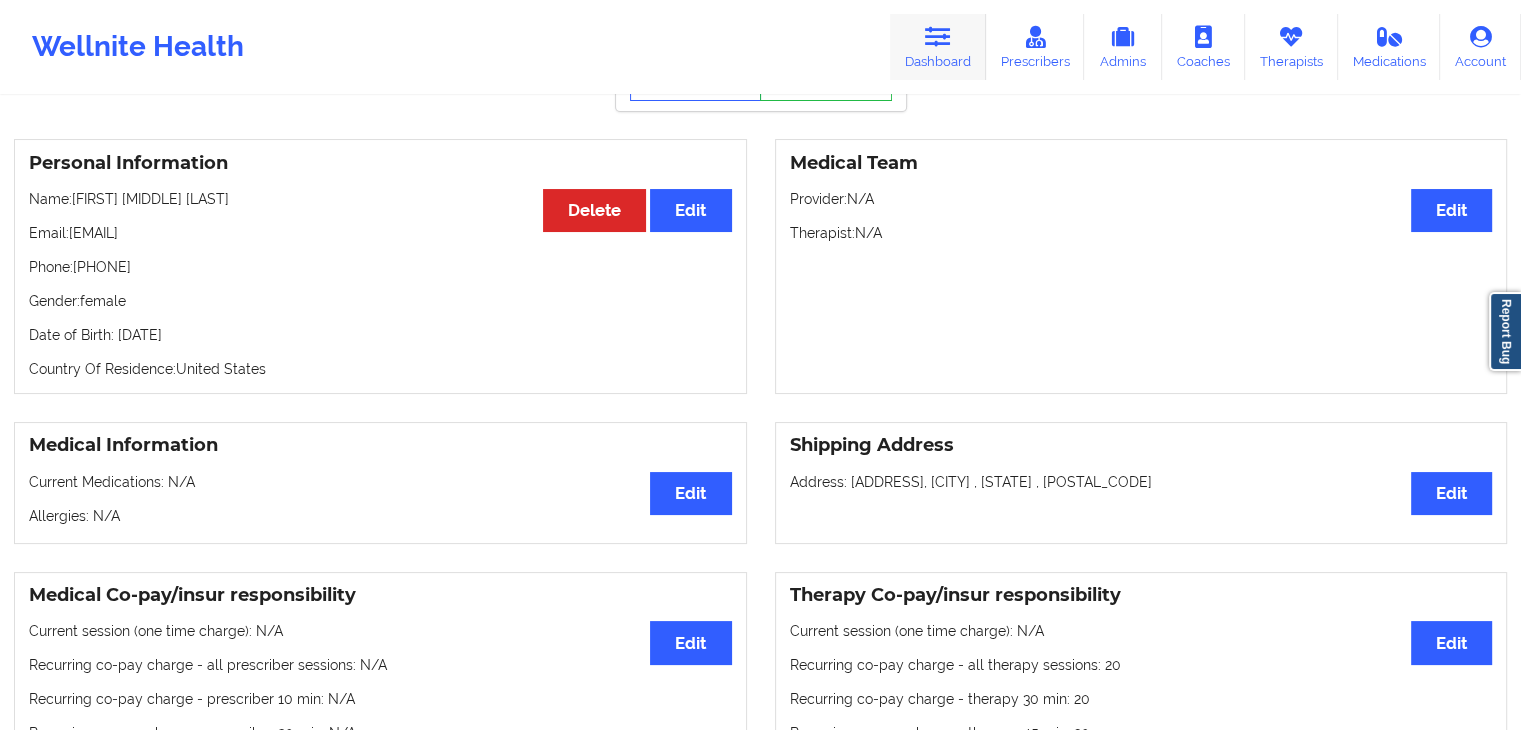 click on "Dashboard" at bounding box center [938, 47] 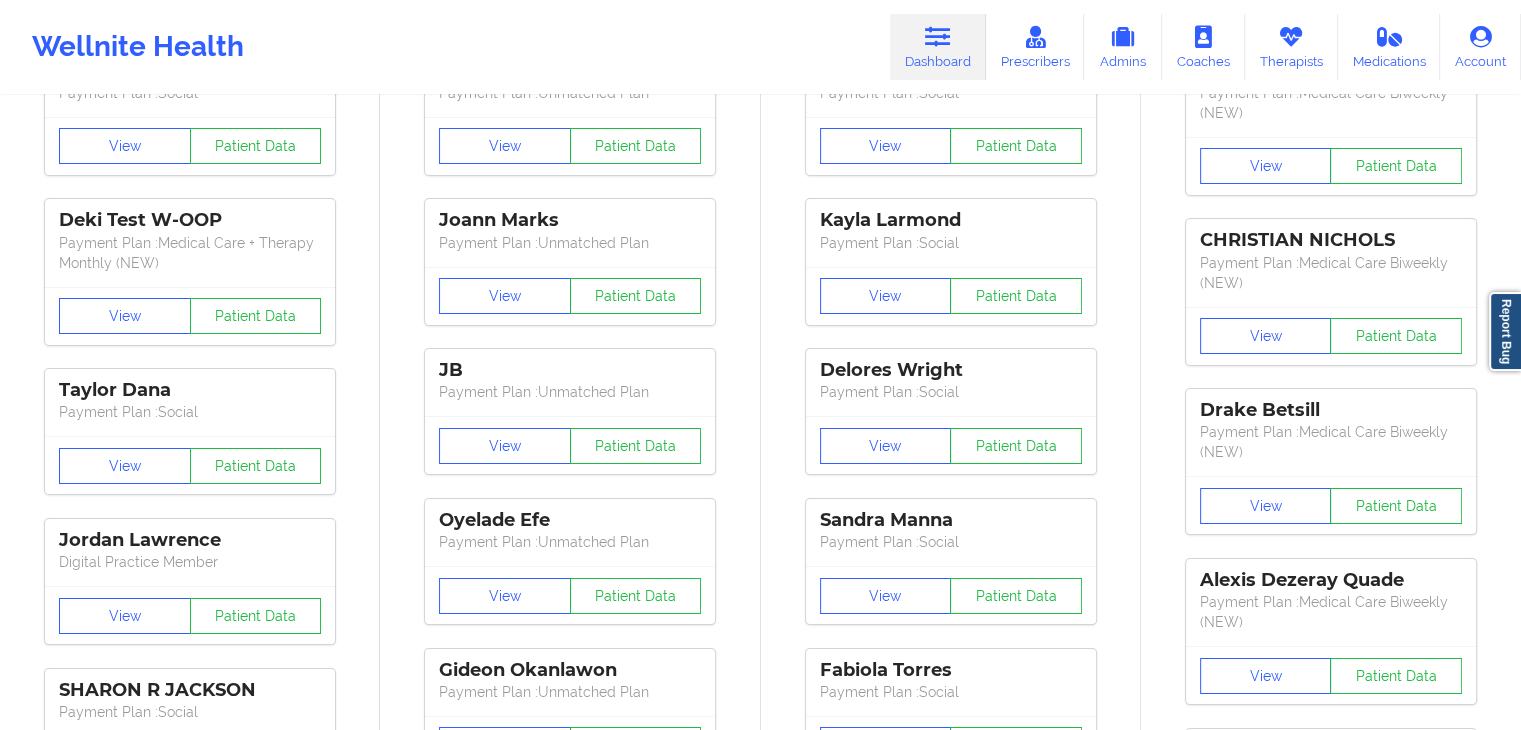 scroll, scrollTop: 0, scrollLeft: 0, axis: both 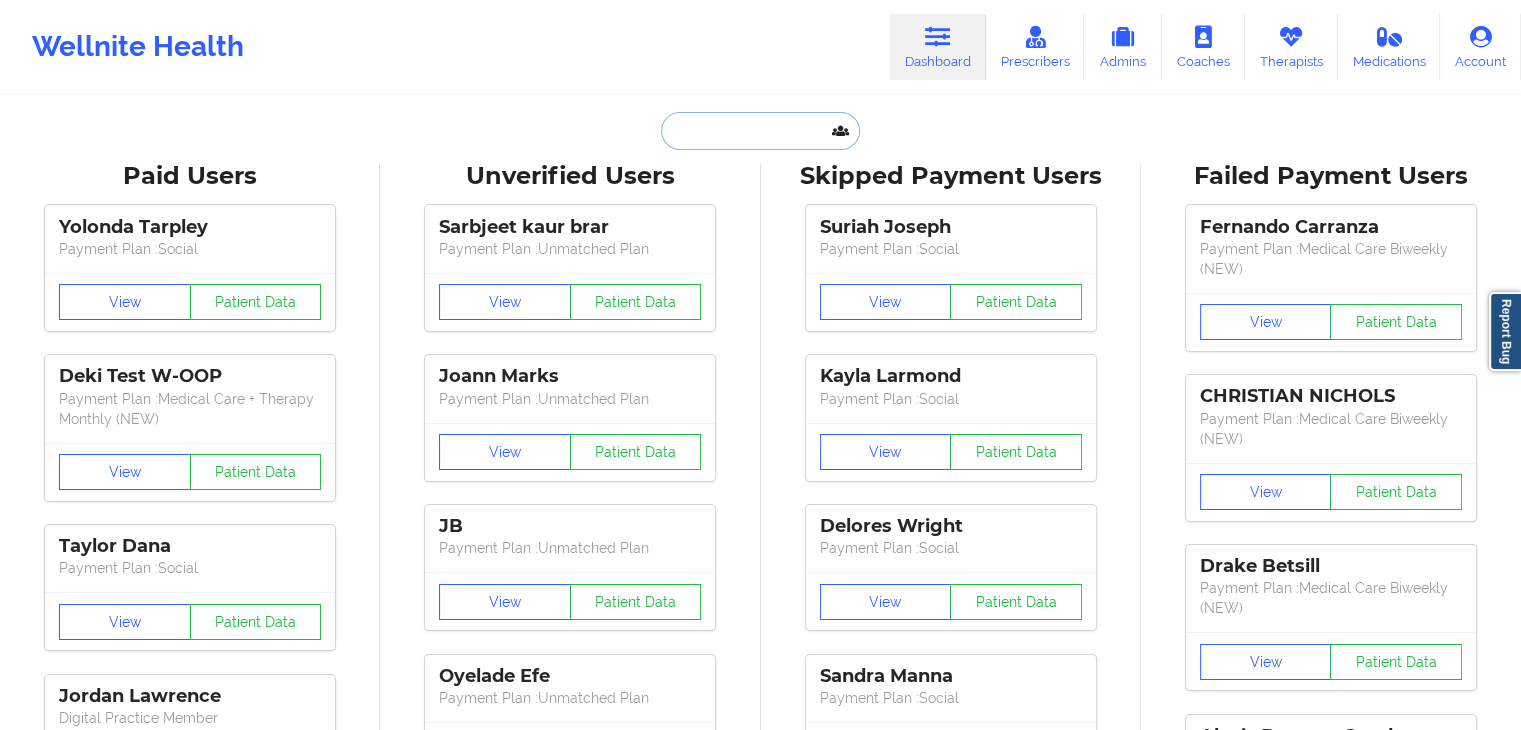 click at bounding box center (760, 131) 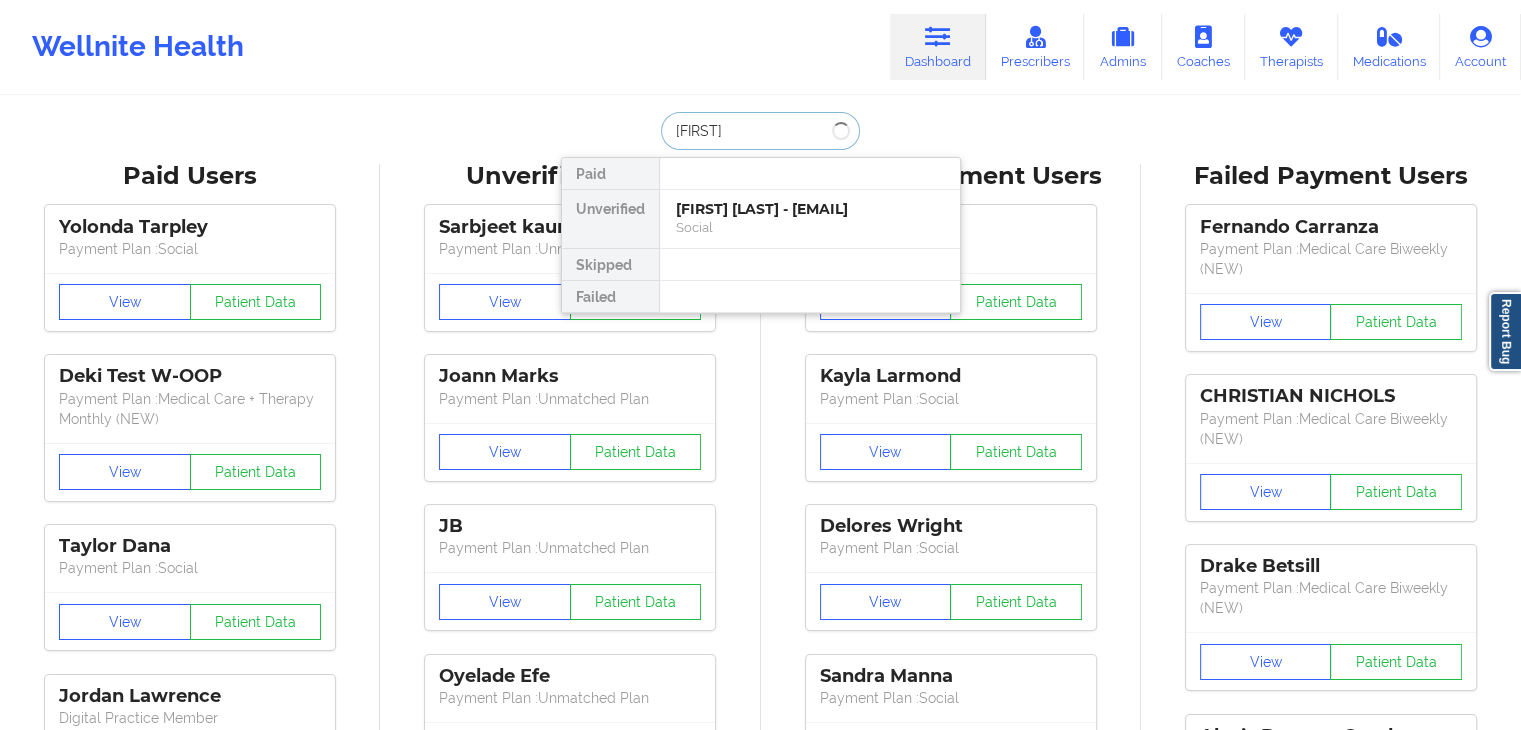 type on "nakita" 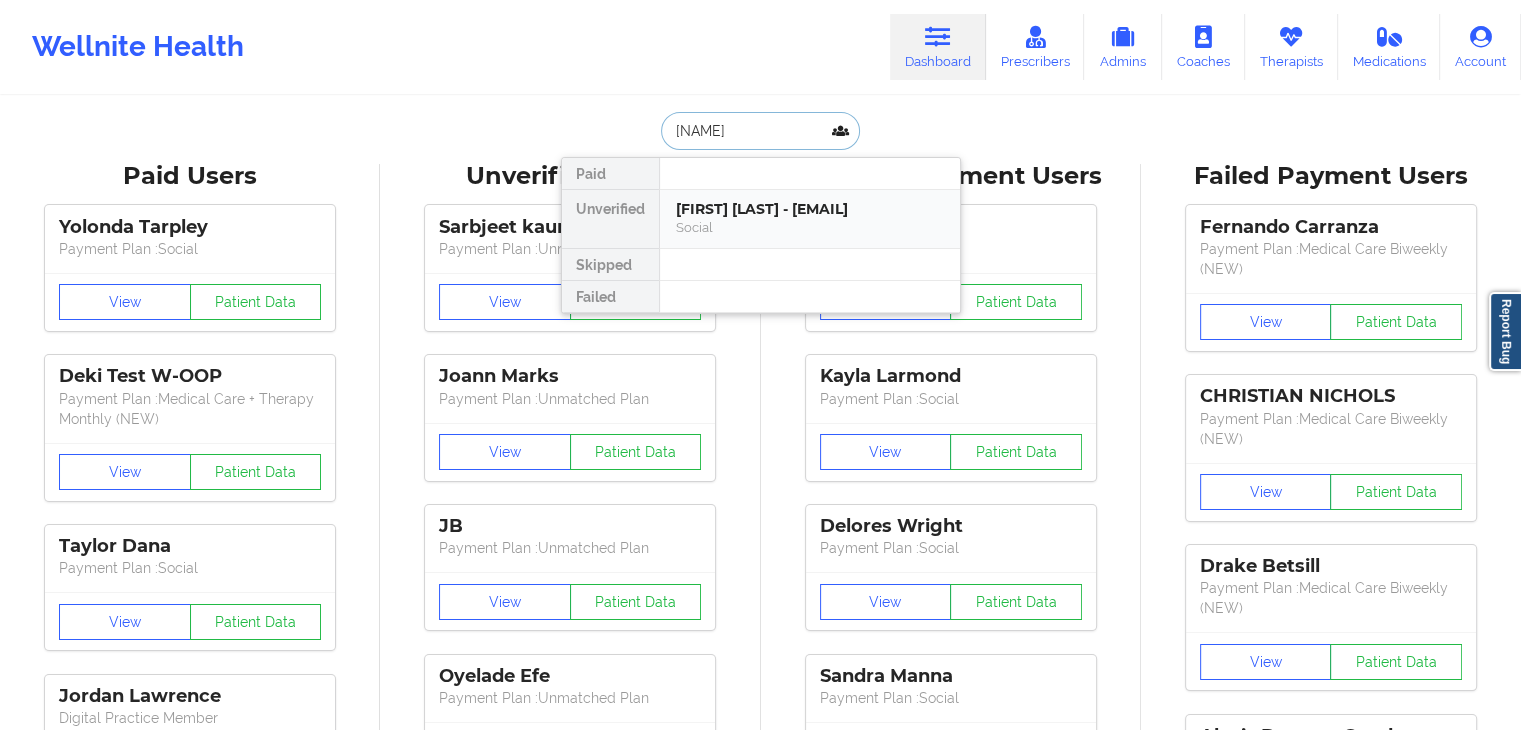 click on "Nakita Newman - nikitannewman@gmail.com" at bounding box center [810, 209] 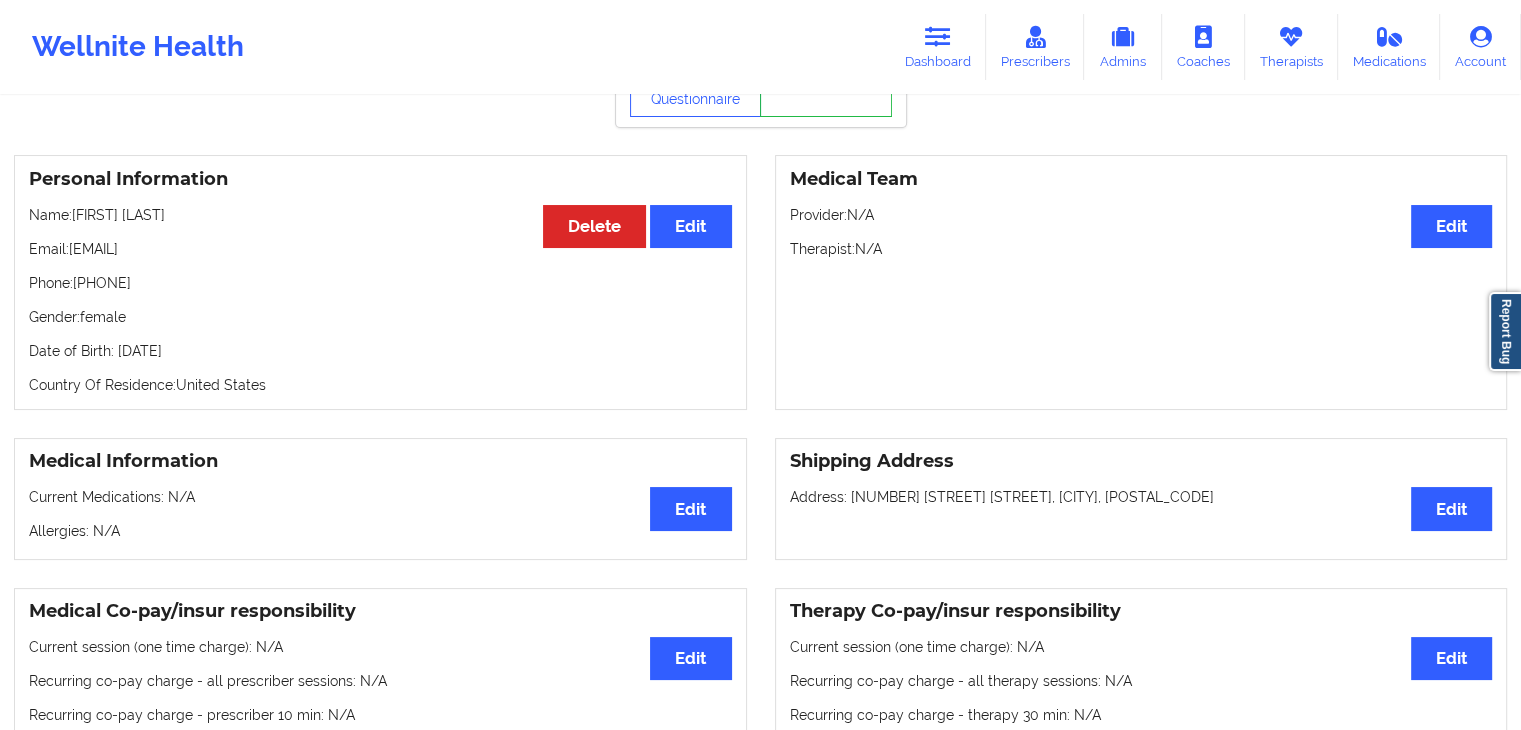 scroll, scrollTop: 0, scrollLeft: 0, axis: both 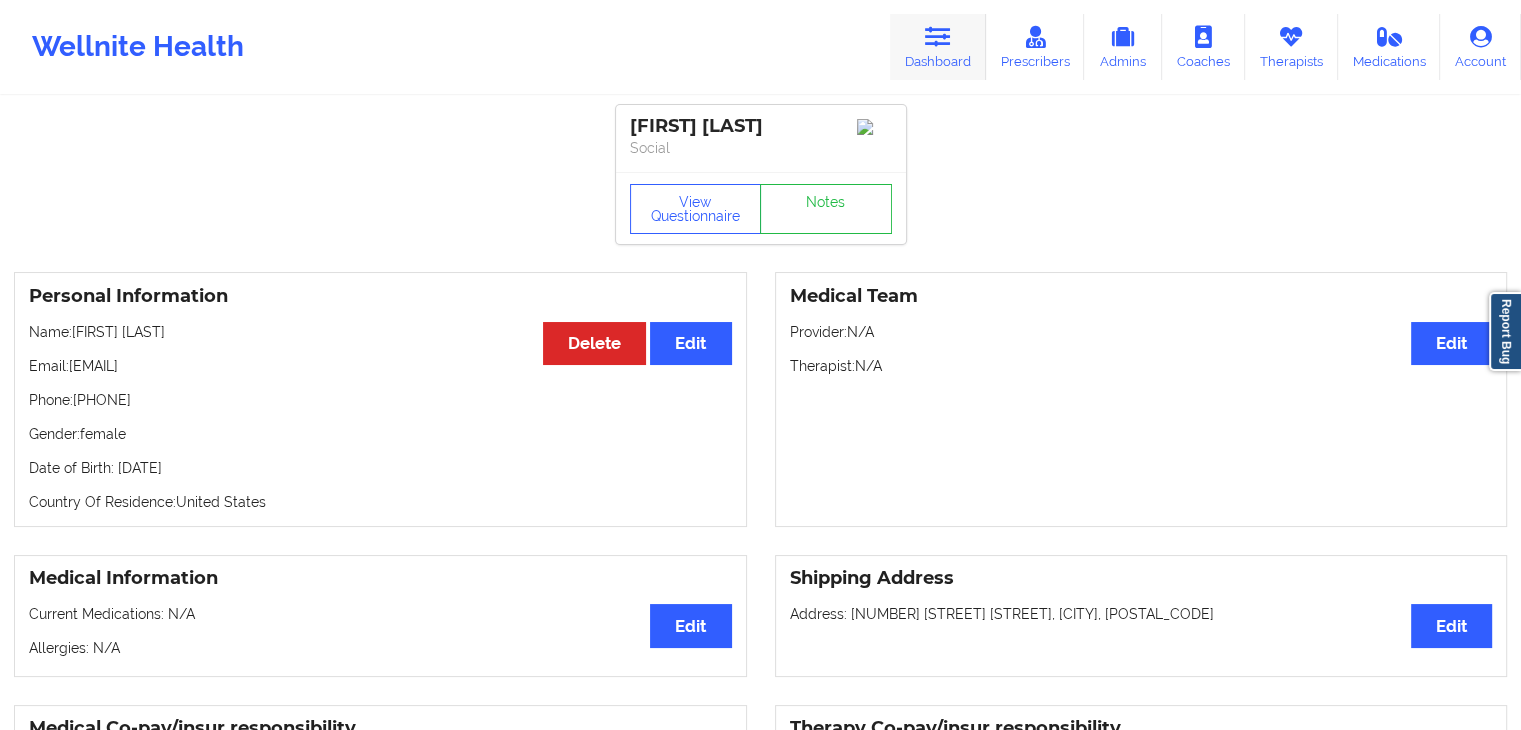click on "Dashboard" at bounding box center [938, 47] 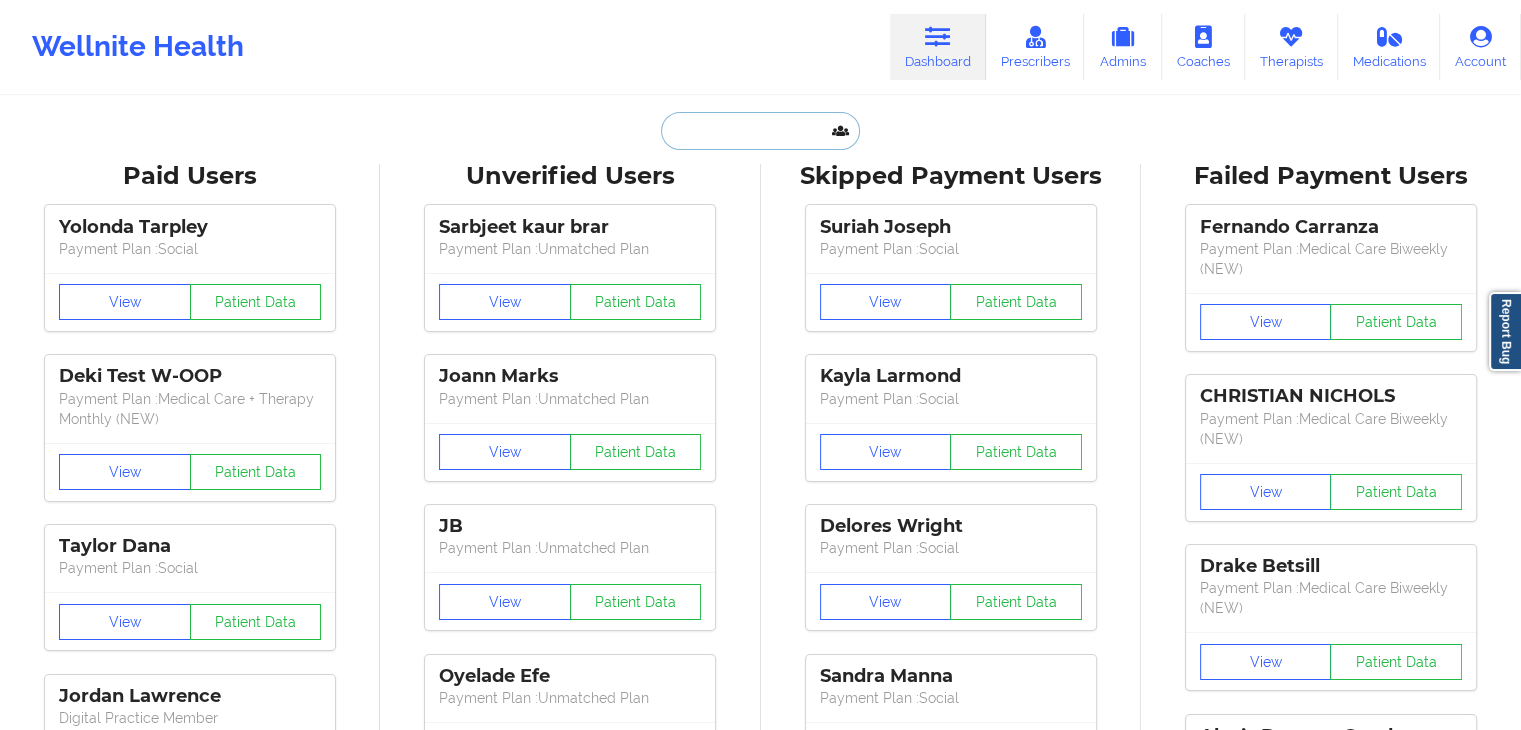 click at bounding box center (760, 131) 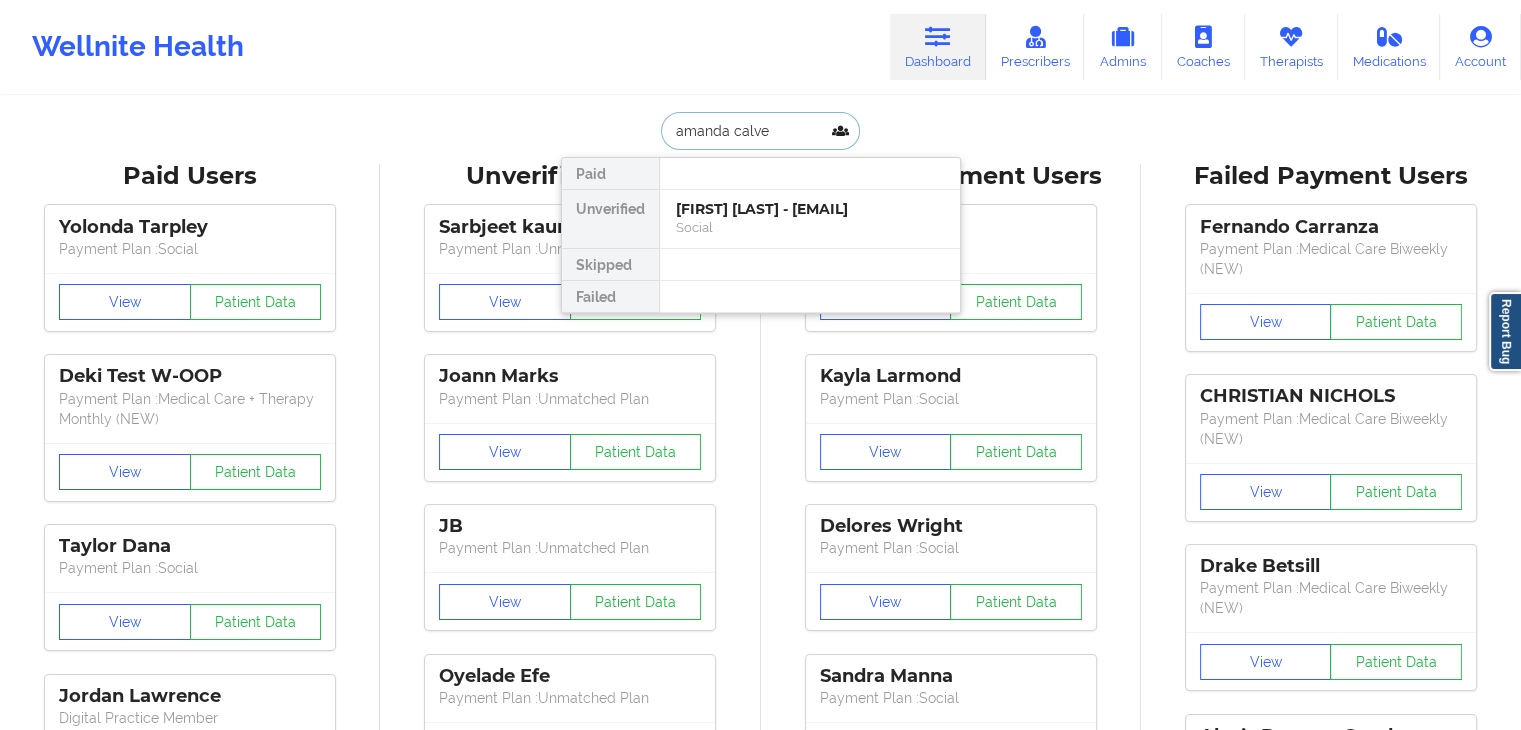 type on "amanda calver" 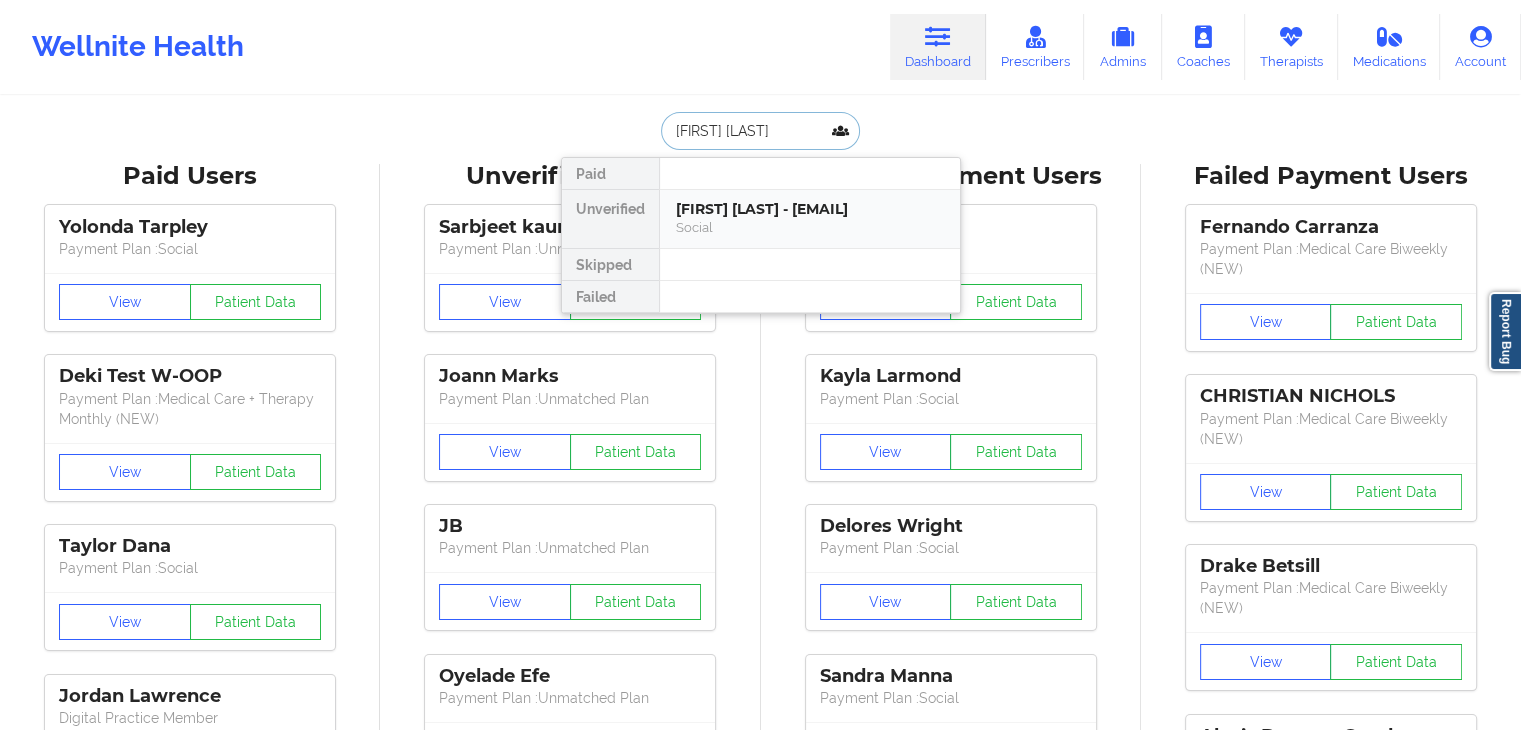 click on "Amanda Calvert - aevans0416@hotmail.com" at bounding box center [810, 209] 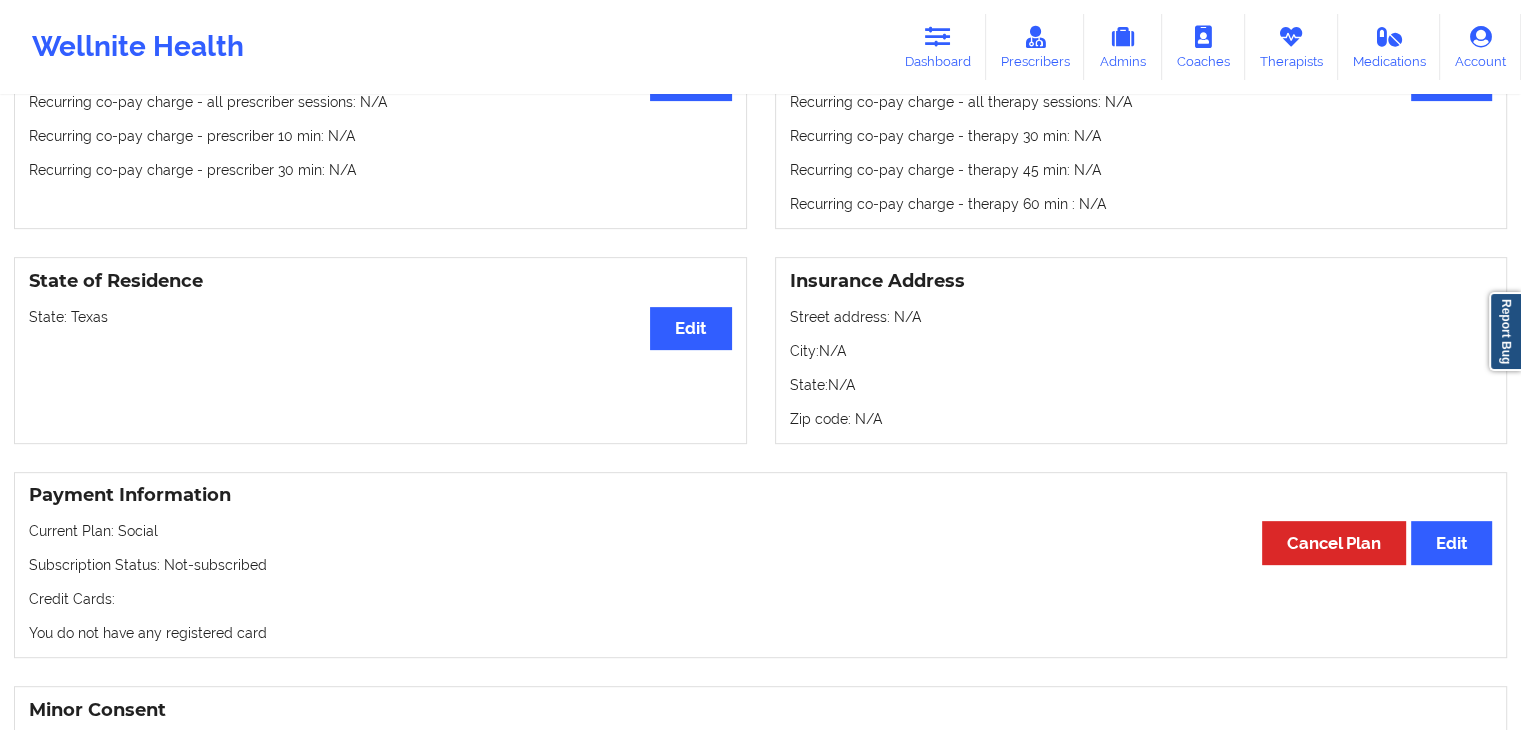 scroll, scrollTop: 699, scrollLeft: 0, axis: vertical 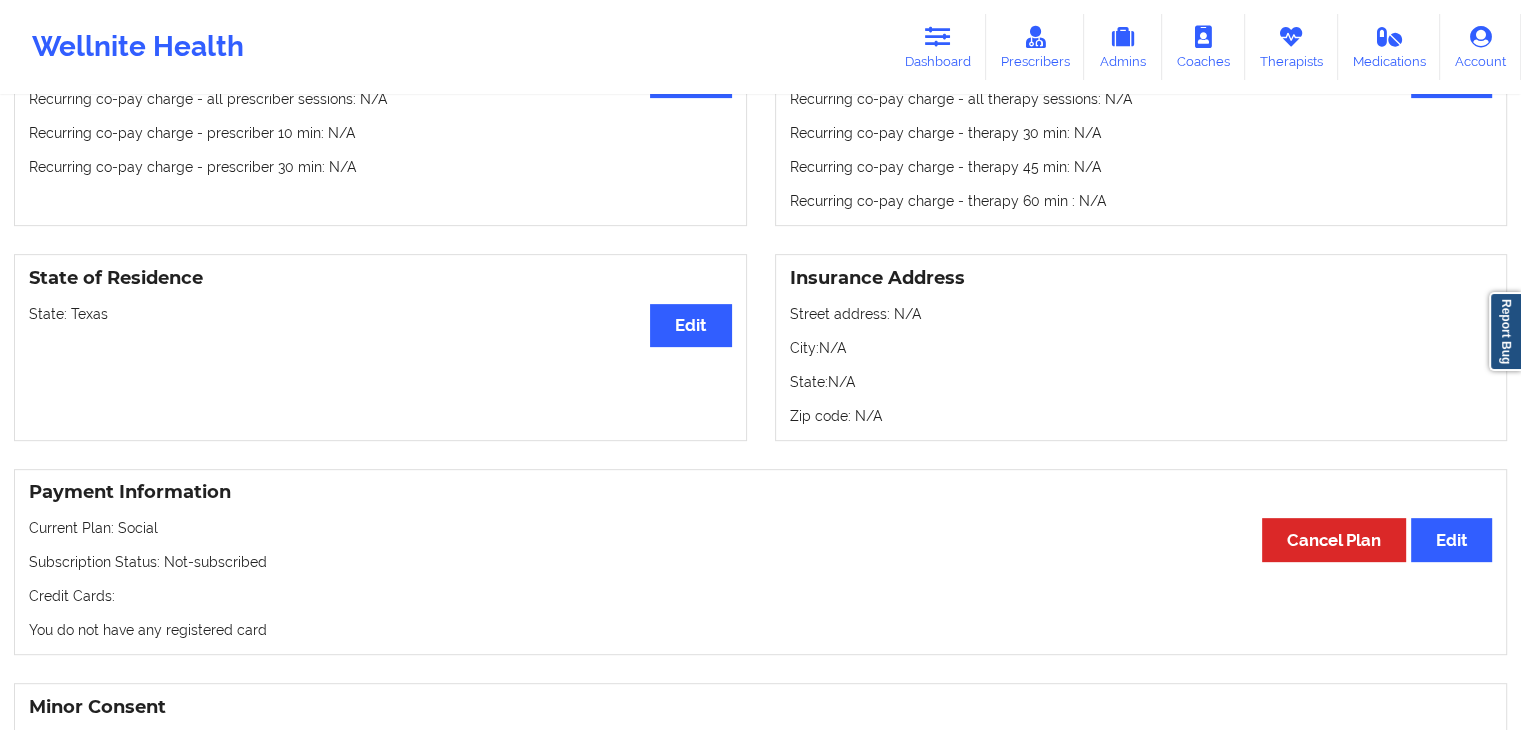 click on "Medical Co-pay/insur responsibility Edit Current session (one time charge): N/A Recurring co-pay charge - all prescriber sessions :   N/A Recurring co-pay charge - prescriber 10 min :   N/A Recurring co-pay charge - prescriber 30 min :   N/A" at bounding box center (380, 116) 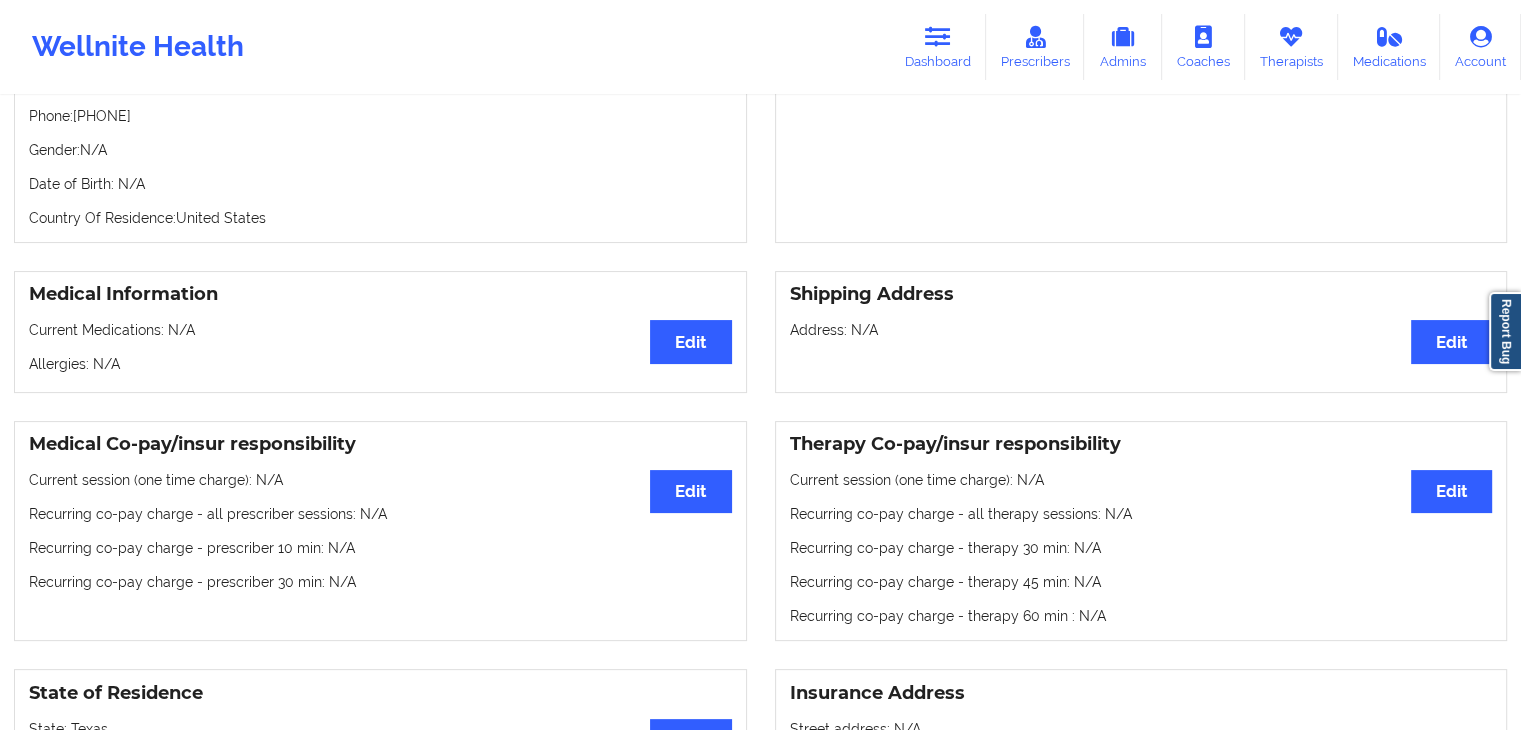 scroll, scrollTop: 259, scrollLeft: 0, axis: vertical 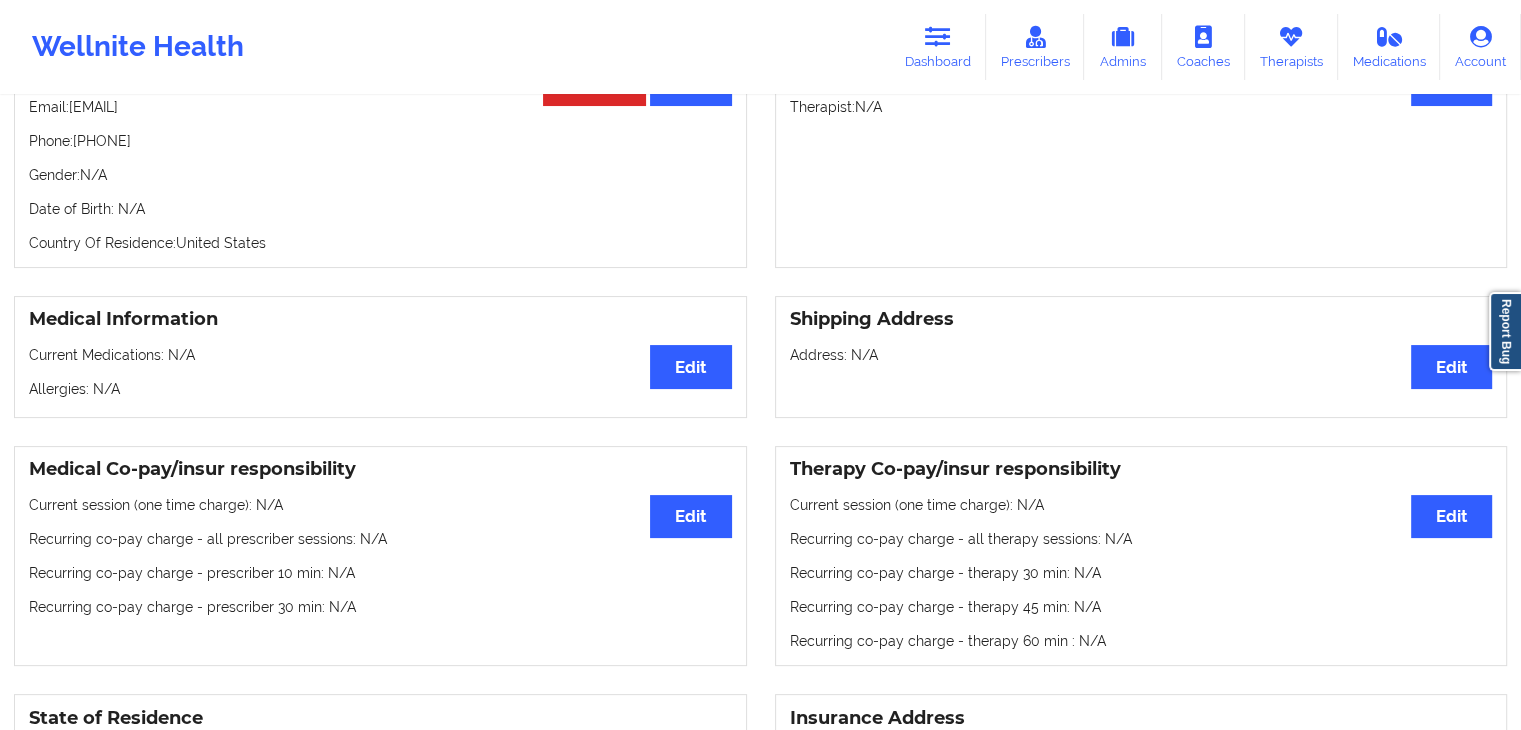 drag, startPoint x: 76, startPoint y: 144, endPoint x: 184, endPoint y: 153, distance: 108.37435 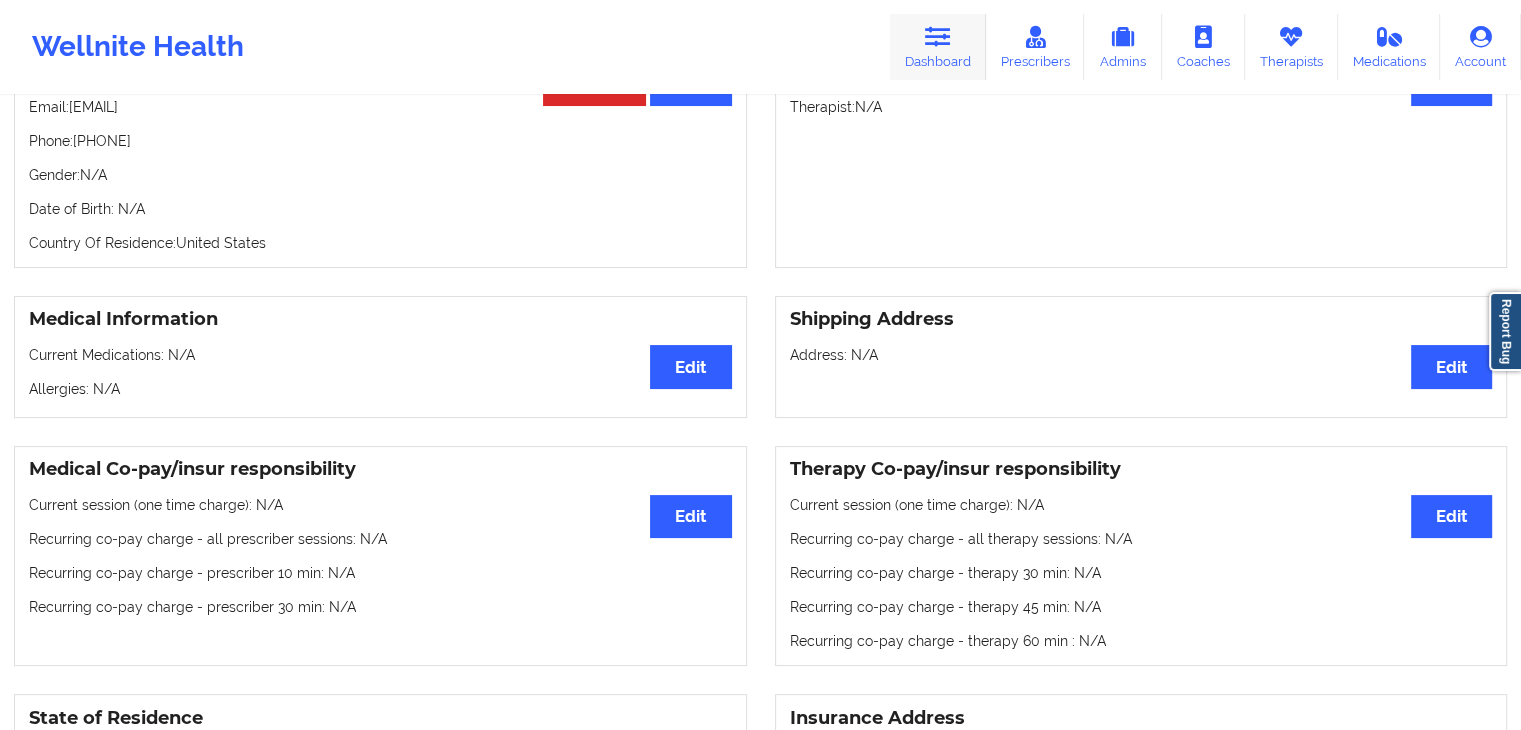 click on "Dashboard" at bounding box center (938, 47) 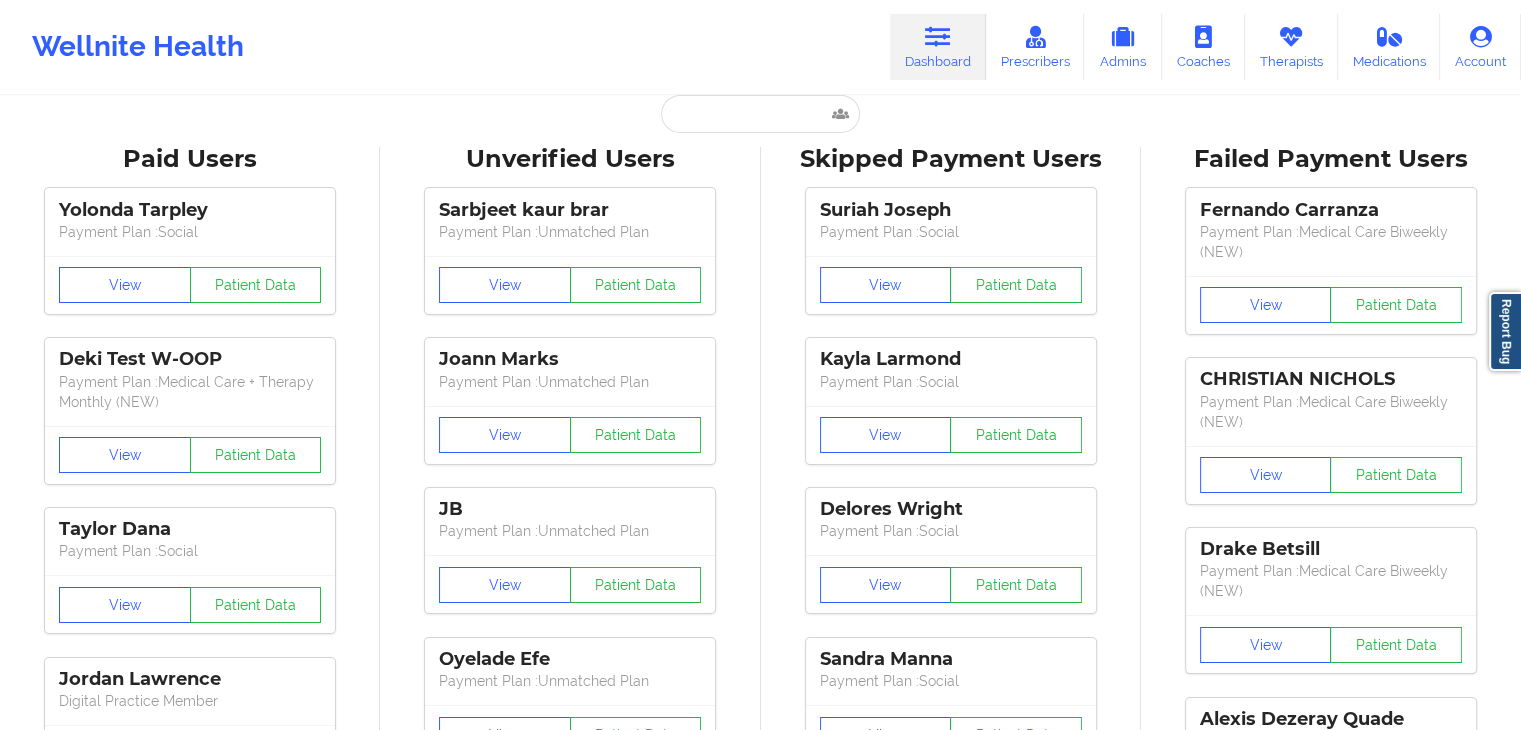 scroll, scrollTop: 0, scrollLeft: 0, axis: both 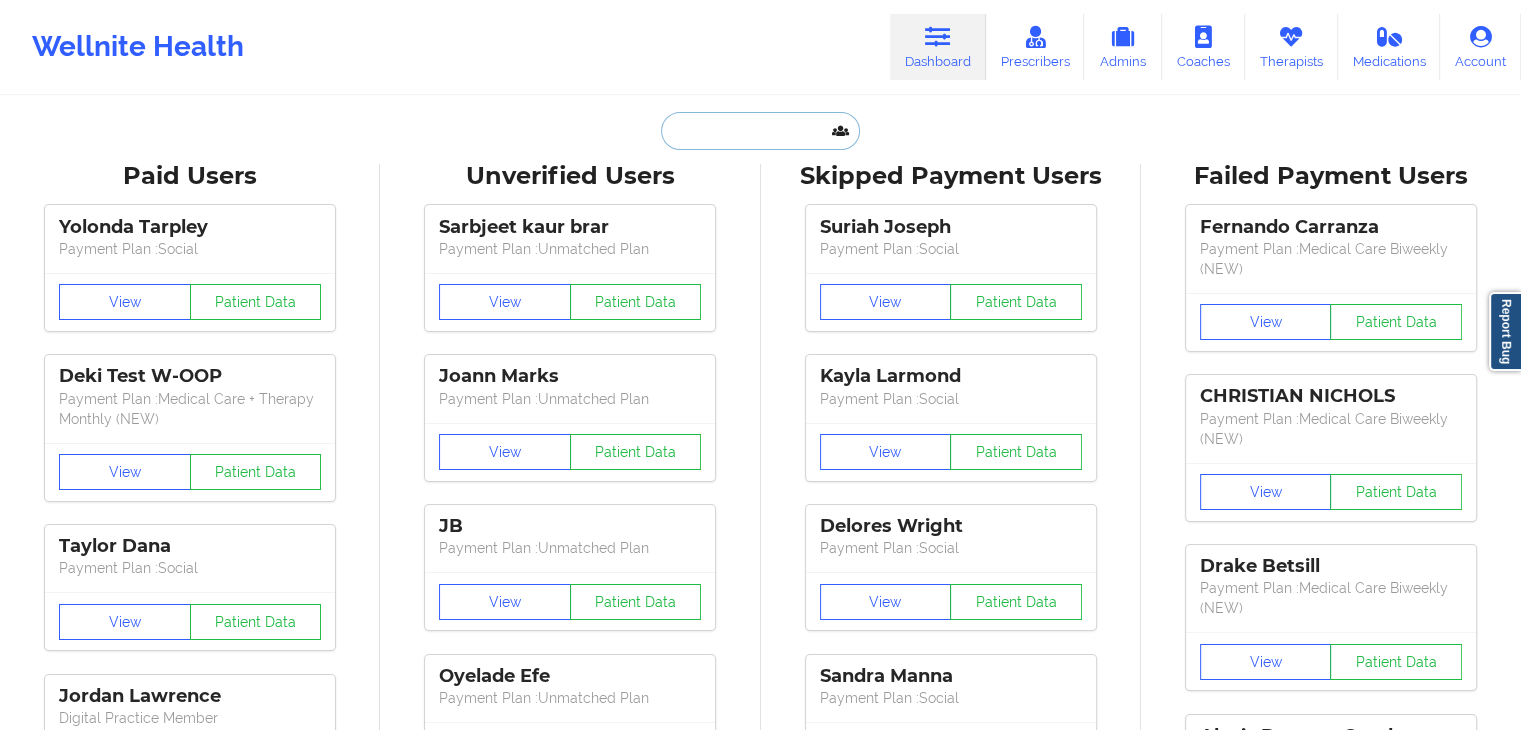 click at bounding box center [760, 131] 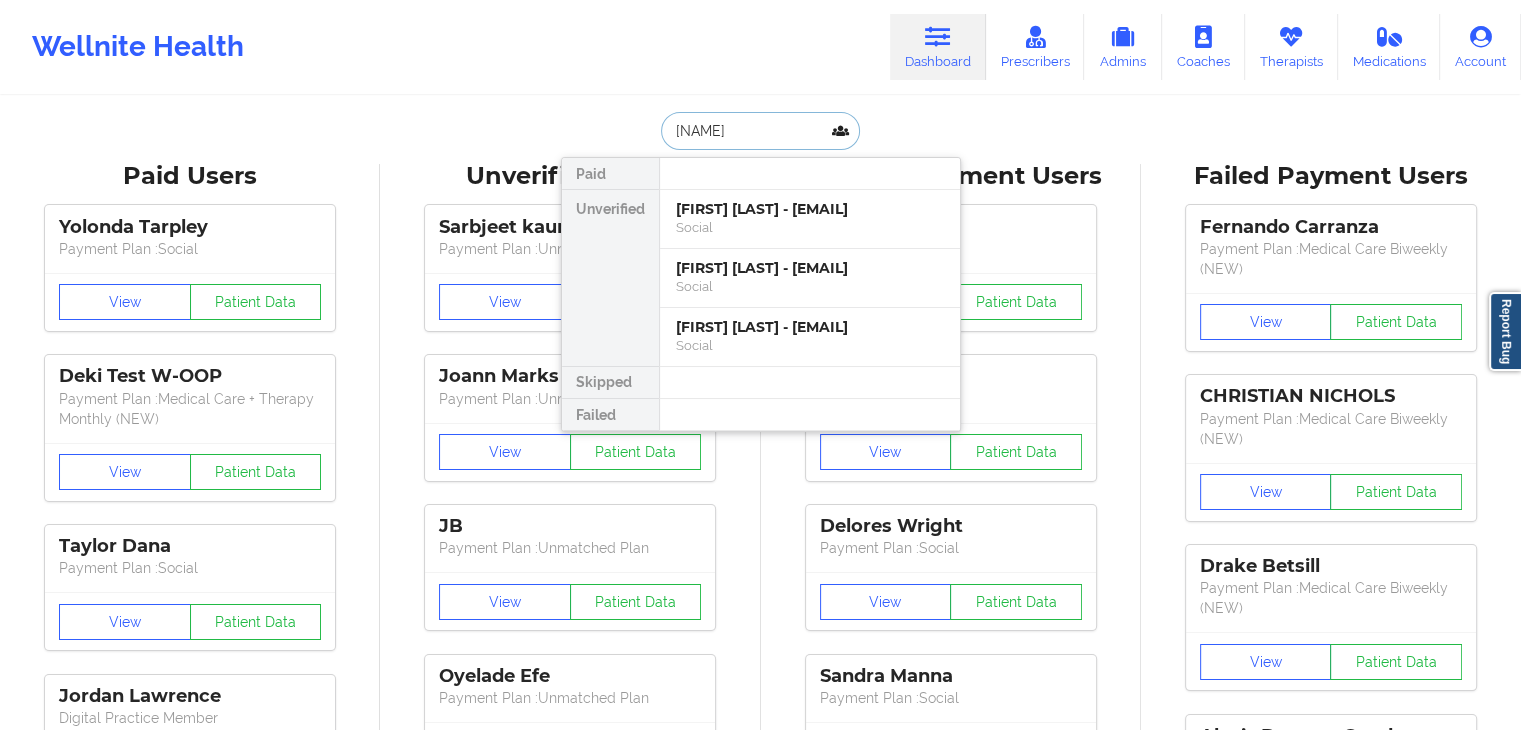 type on "tonian" 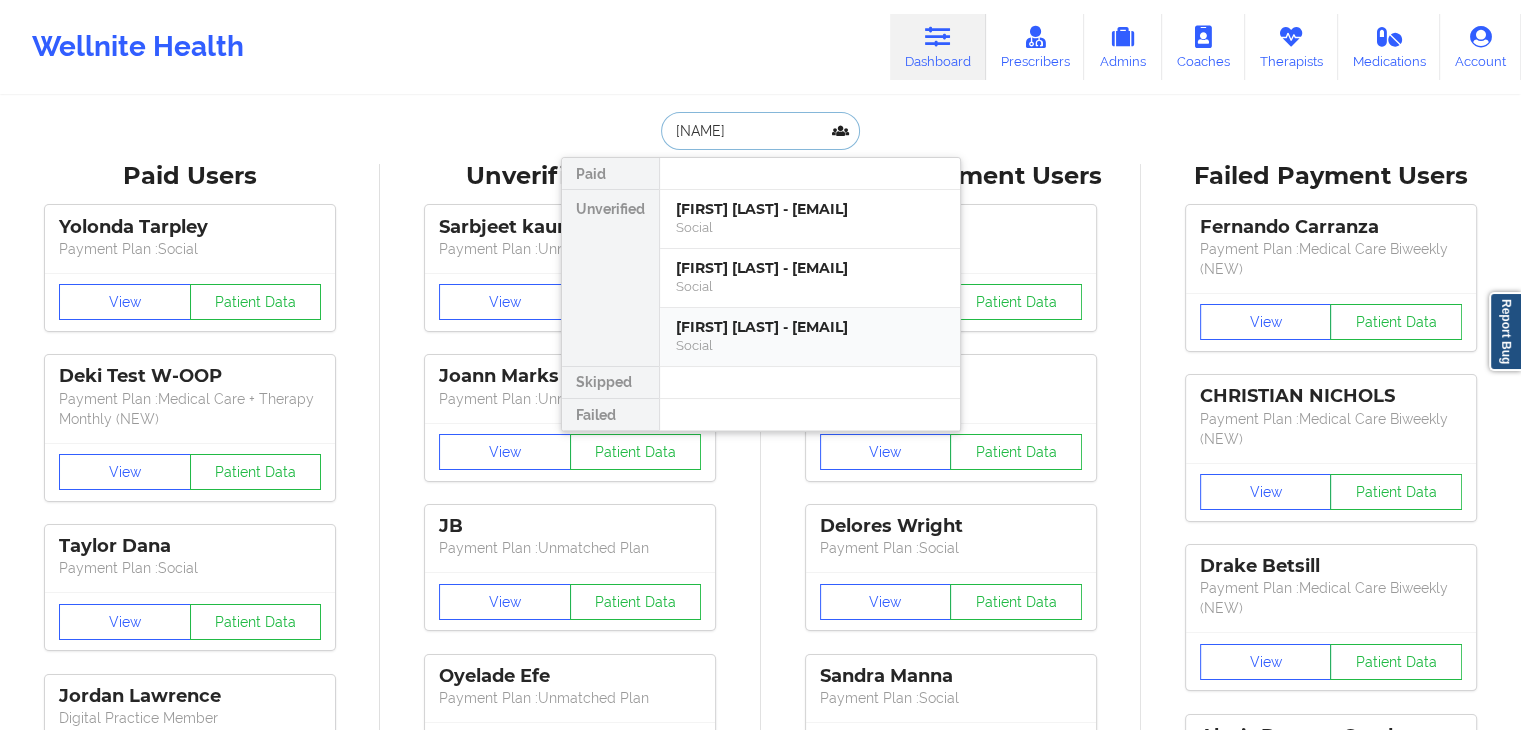 click on "Social" at bounding box center (810, 345) 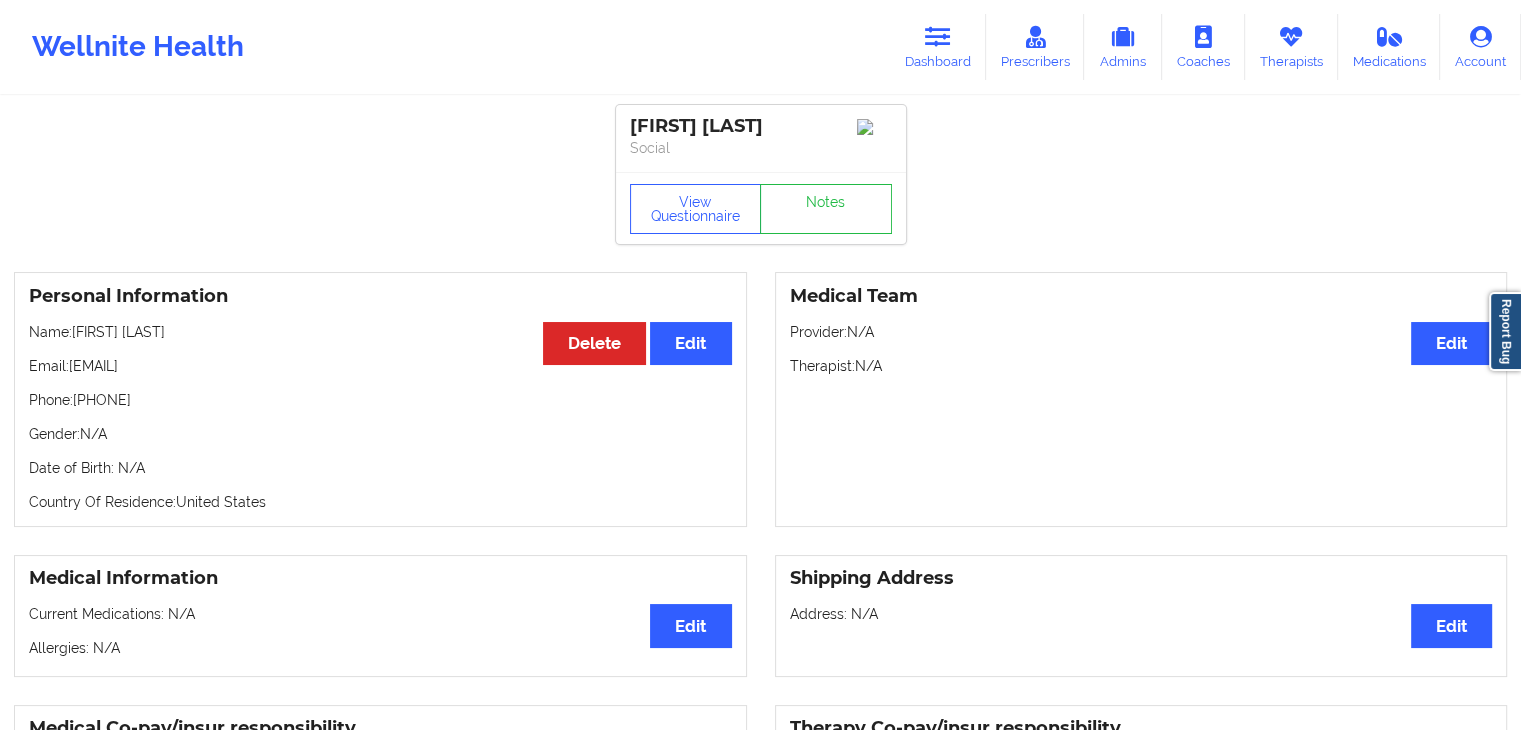 click on "Toniann sinclair Social View Questionnaire Notes Personal Information Edit Delete Name:  Toniann sinclair Email:  toniannsinclair@live.com Phone:  +12407841721 Gender:  N/A Date of Birth:   N/A Country Of Residence: United States Medical Team Edit Provider:  N/A Therapist:  N/A Medical Information Edit Current Medications:   N/A Allergies:   N/A Shipping Address Edit Address:   N/A Medical Co-pay/insur responsibility Edit Current session (one time charge): N/A Recurring co-pay charge - all prescriber sessions :   N/A Recurring co-pay charge - prescriber 10 min :   N/A Recurring co-pay charge - prescriber 30 min :   N/A Therapy Co-pay/insur responsibility Edit Current session (one time charge): N/A Recurring co-pay charge - all therapy sessions :   N/A Recurring co-pay charge - therapy 30 min :   N/A Recurring co-pay charge - therapy 45 min :   N/A Recurring co-pay charge - therapy 60 min :   N/A State of Residence Edit State:   Maryland Insurance Address Street address:   N/A City:  N/A State:  N/A Zip code:" at bounding box center (760, 999) 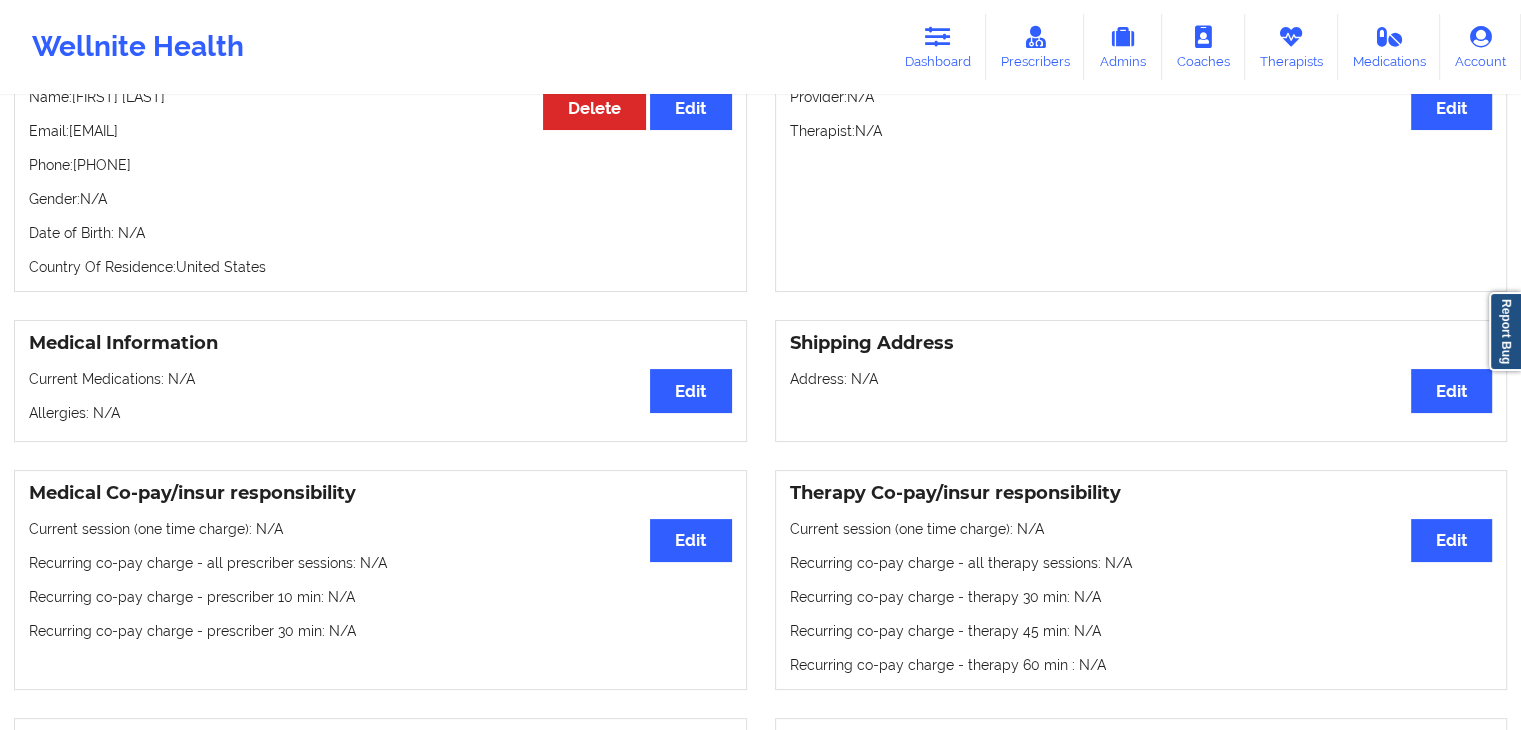 scroll, scrollTop: 440, scrollLeft: 0, axis: vertical 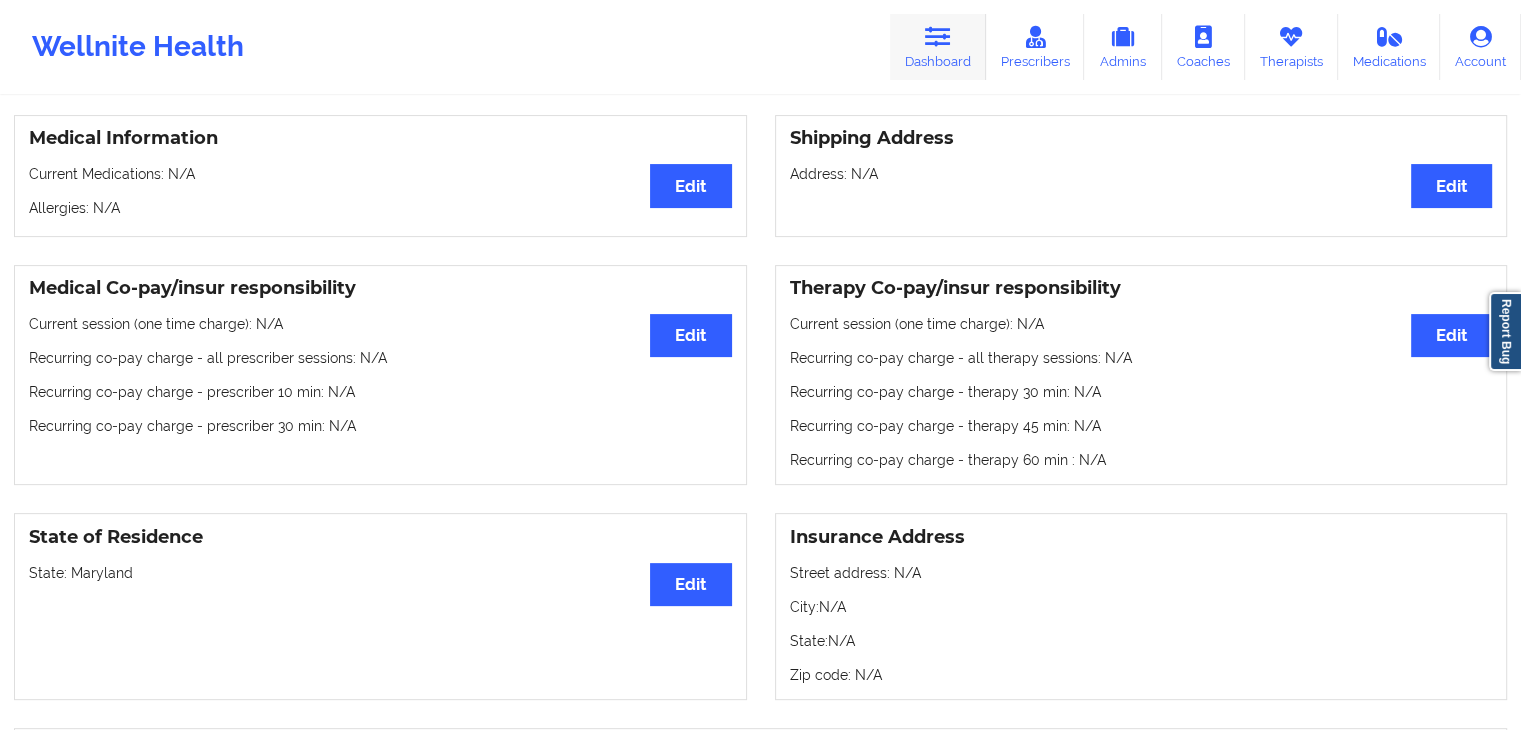 click at bounding box center [938, 37] 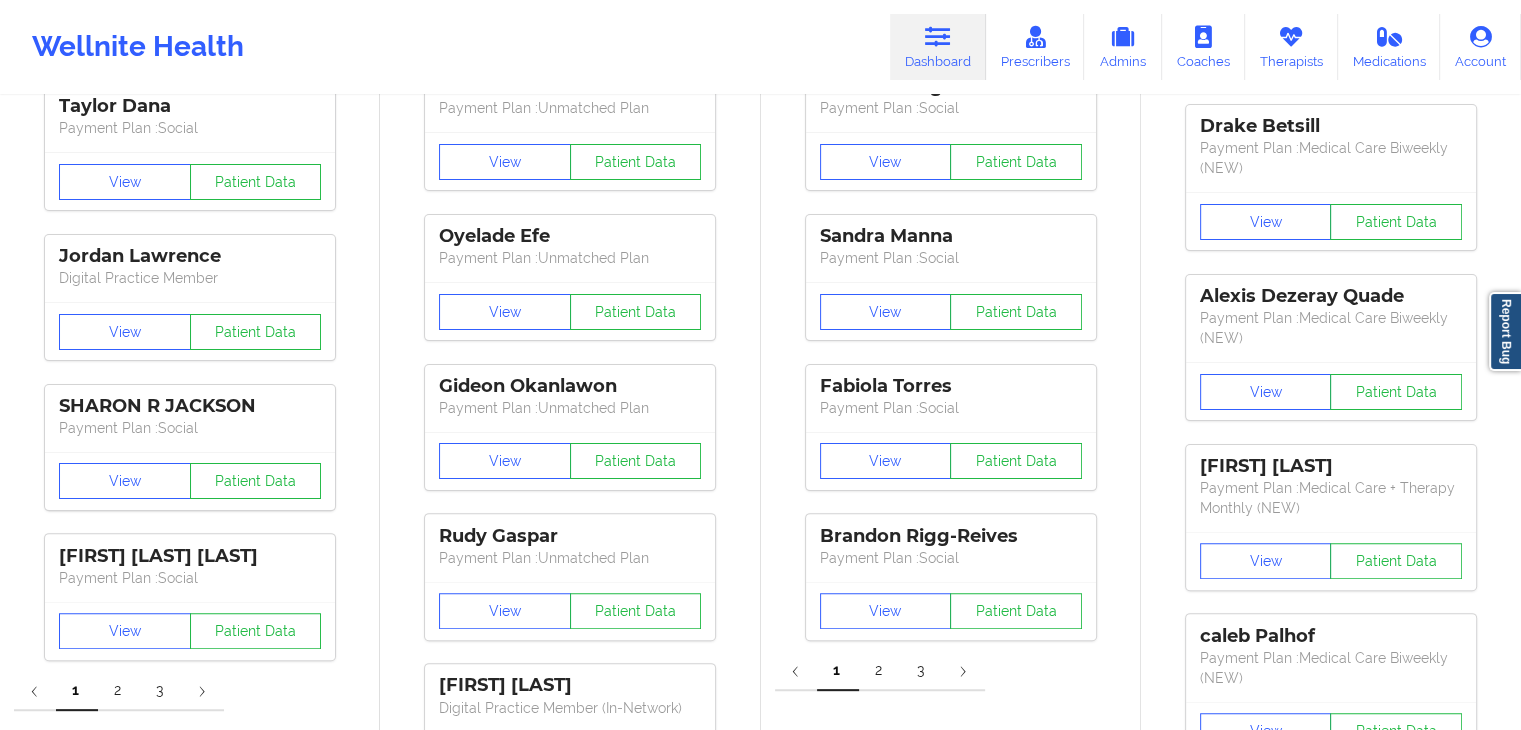 scroll, scrollTop: 0, scrollLeft: 0, axis: both 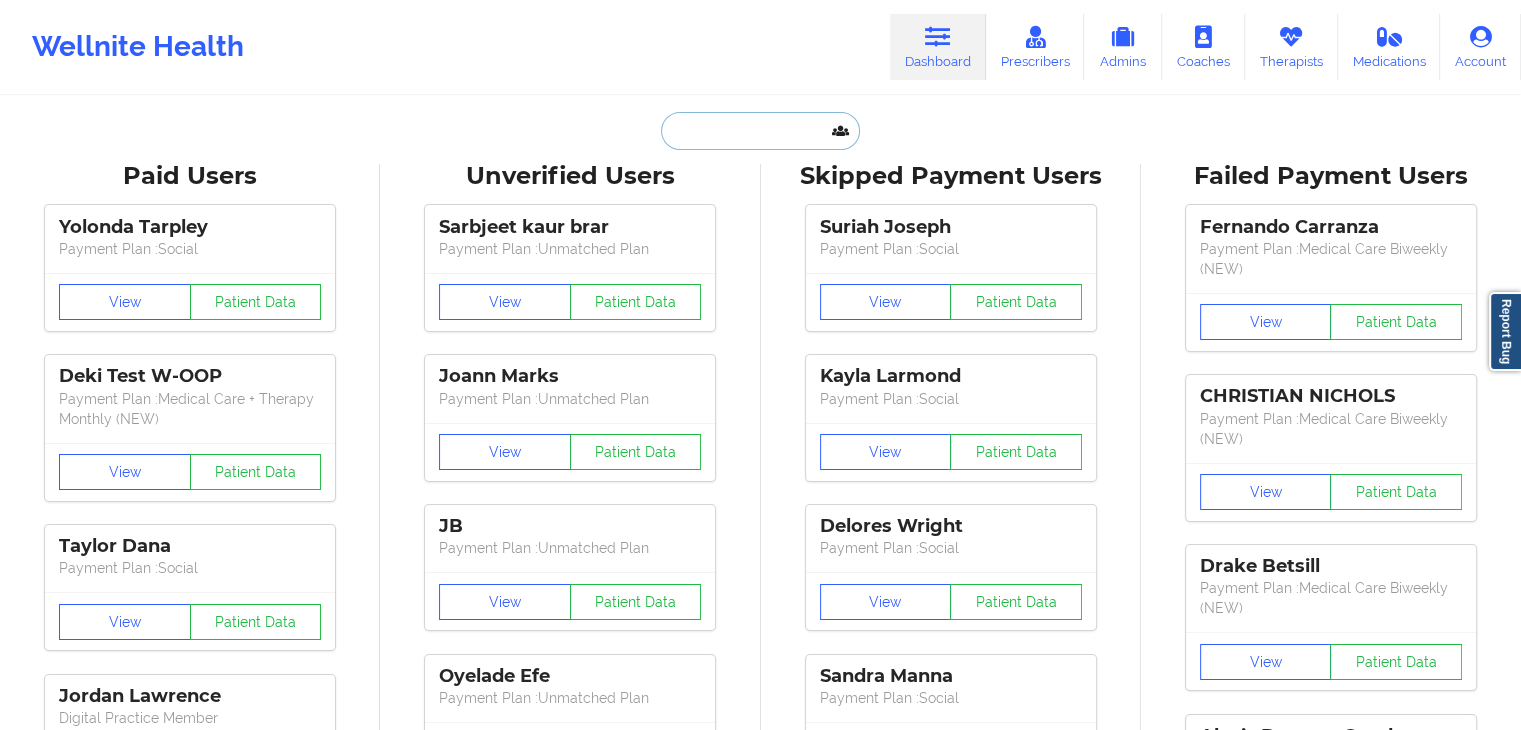 click at bounding box center (760, 131) 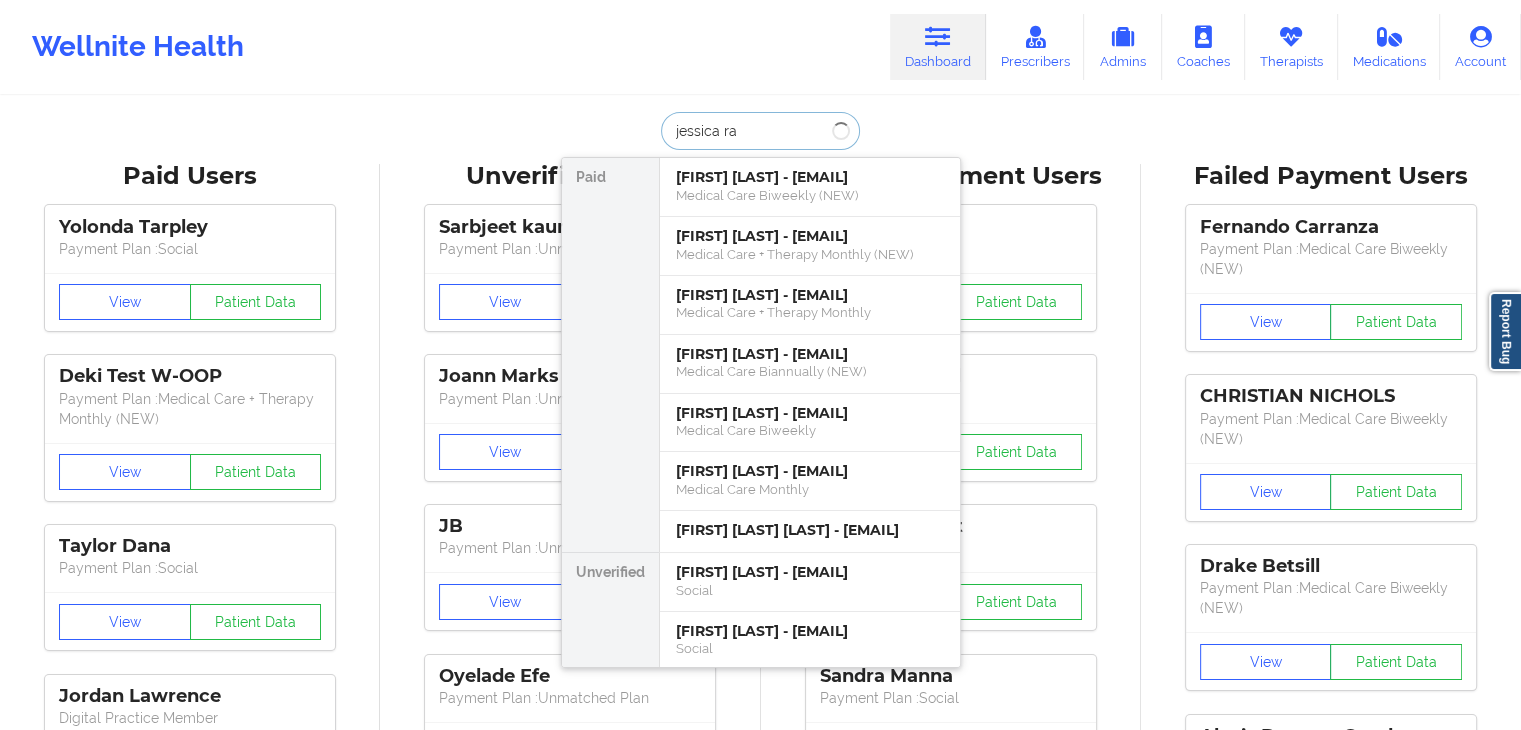 type on "jessica ram" 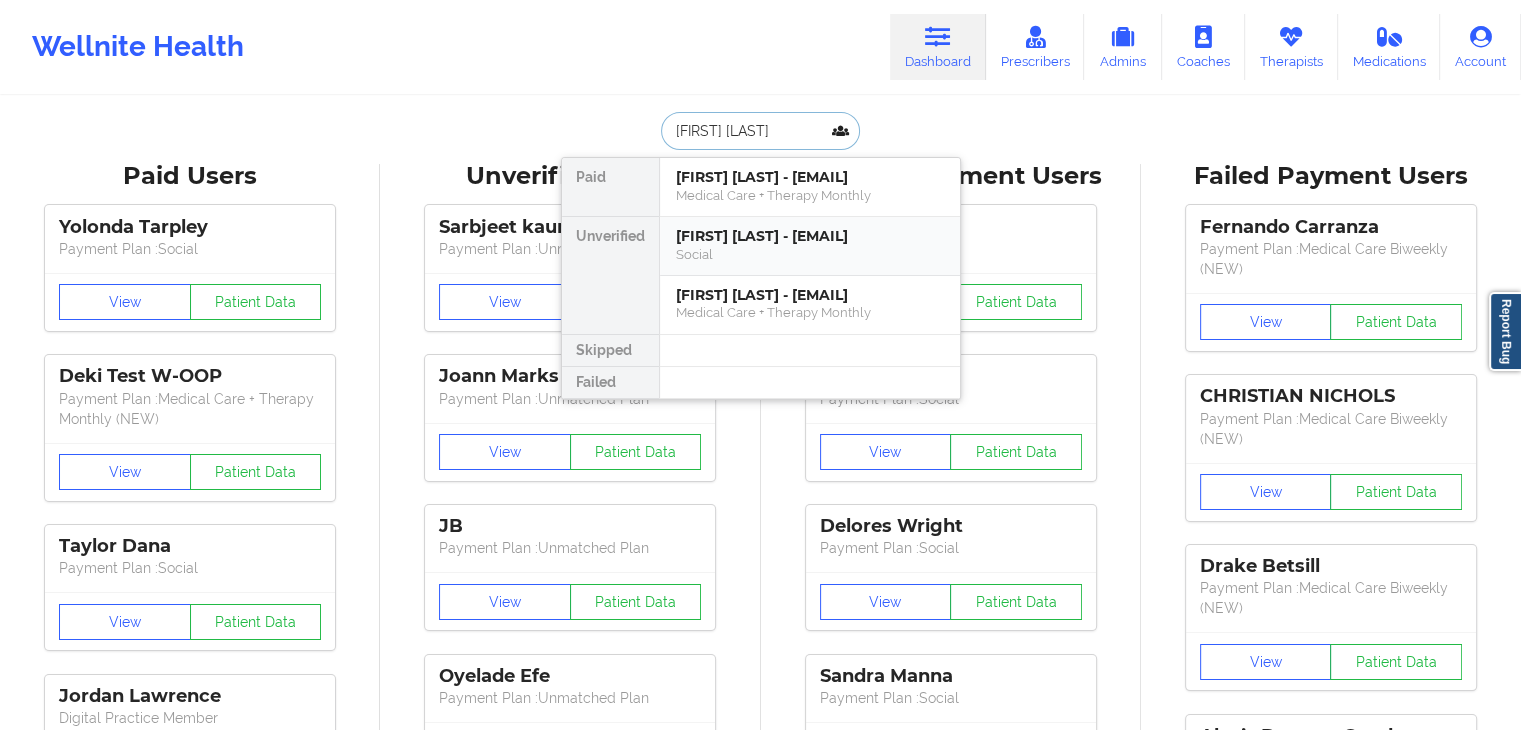 click on "Jessica Ramos - jirs23@yahoo.com" at bounding box center [810, 236] 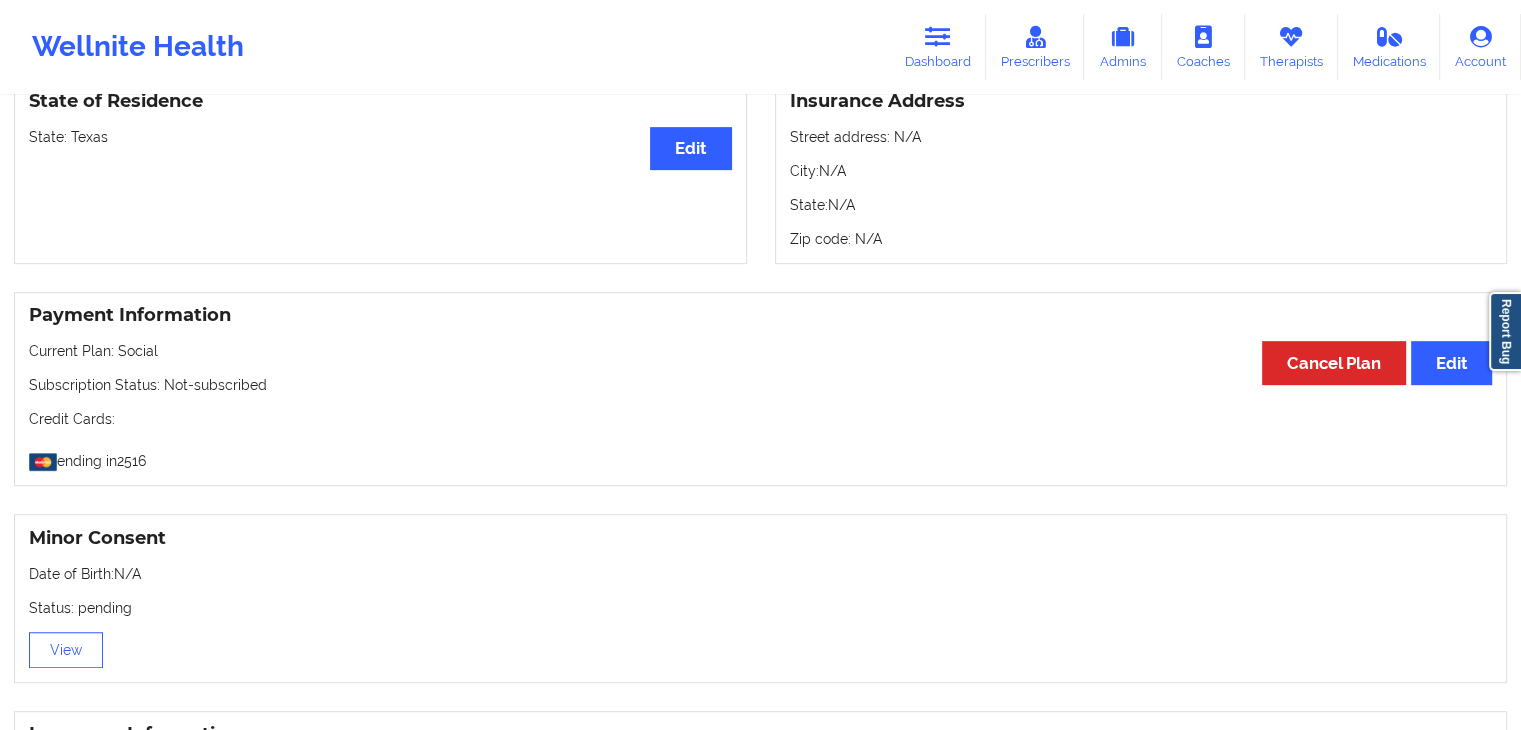 scroll, scrollTop: 866, scrollLeft: 0, axis: vertical 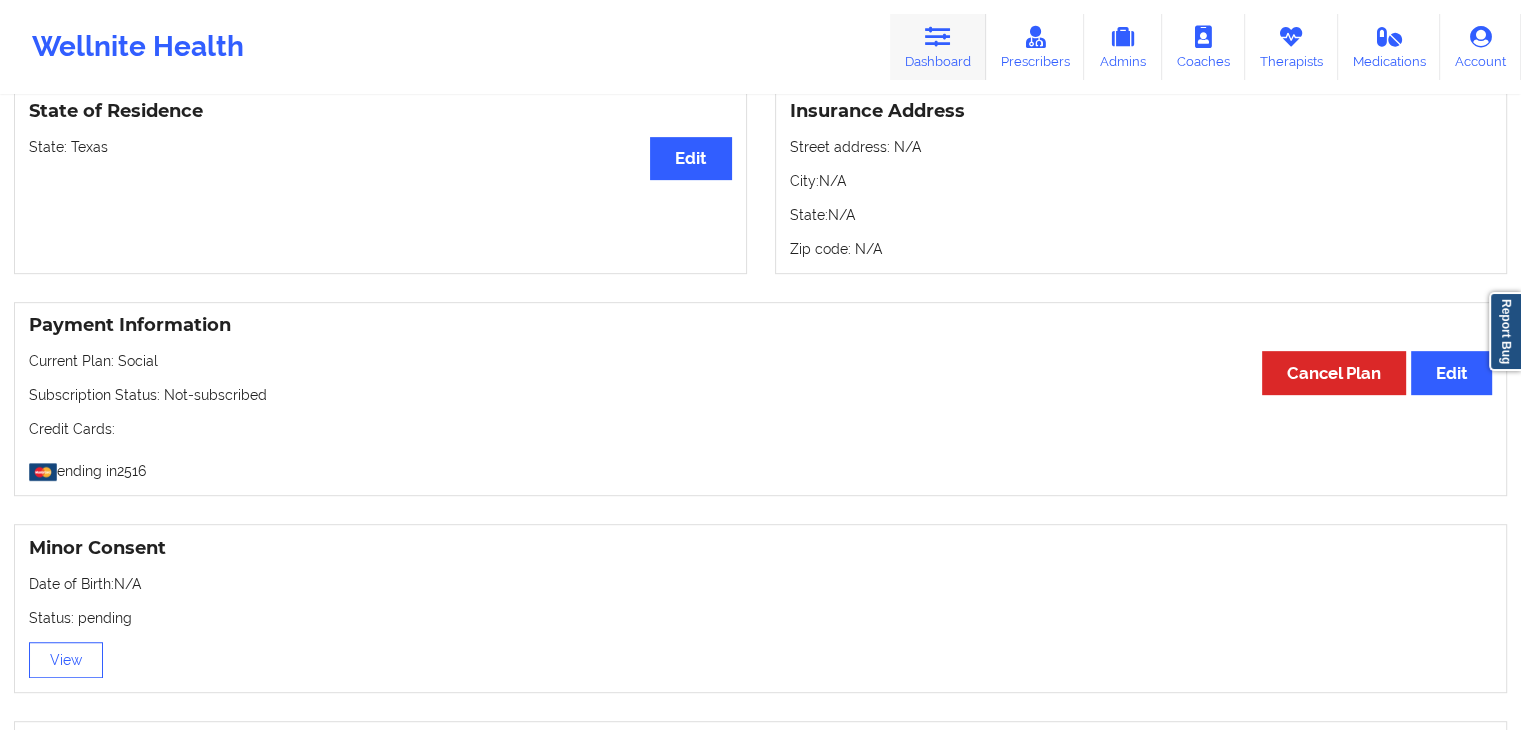click at bounding box center [938, 37] 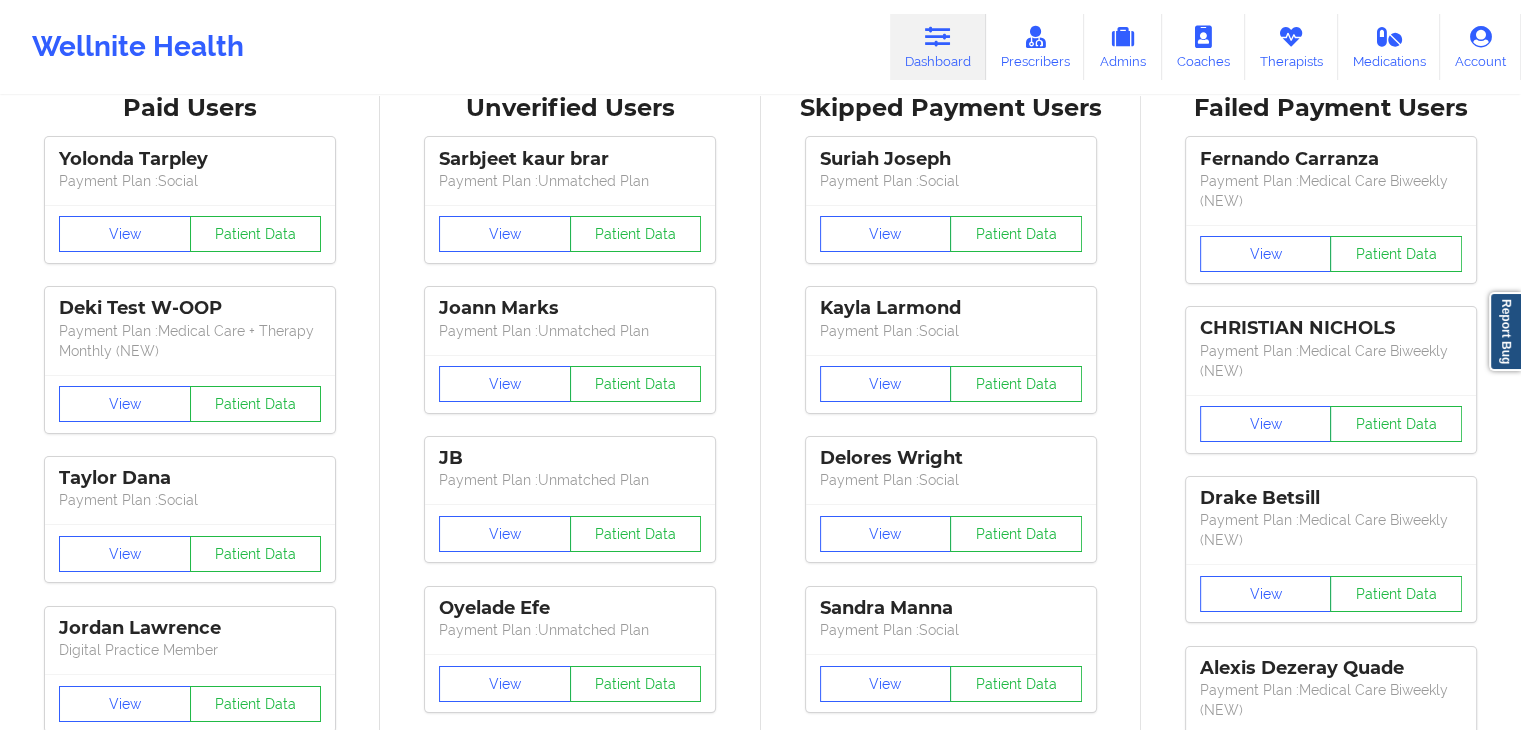 scroll, scrollTop: 0, scrollLeft: 0, axis: both 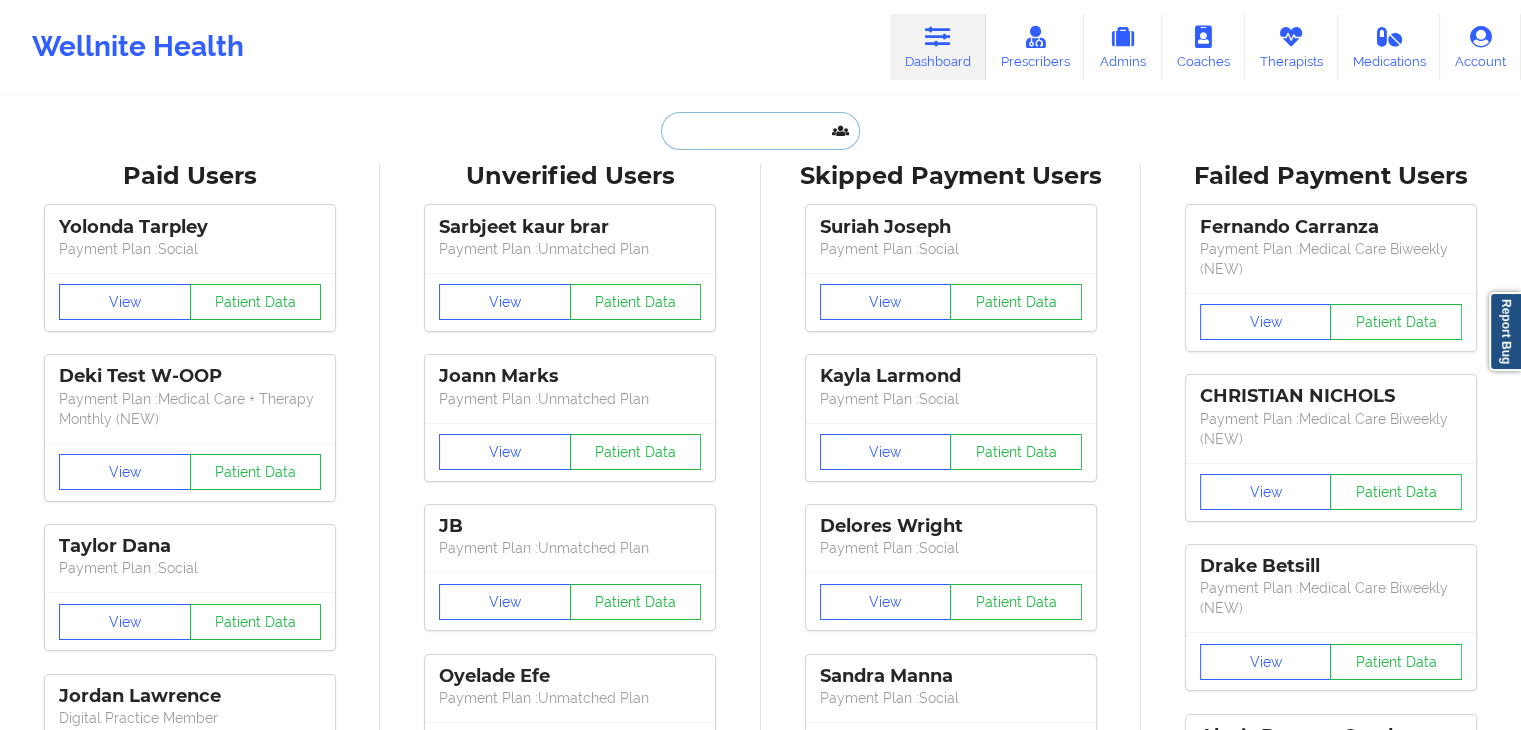 click at bounding box center (760, 131) 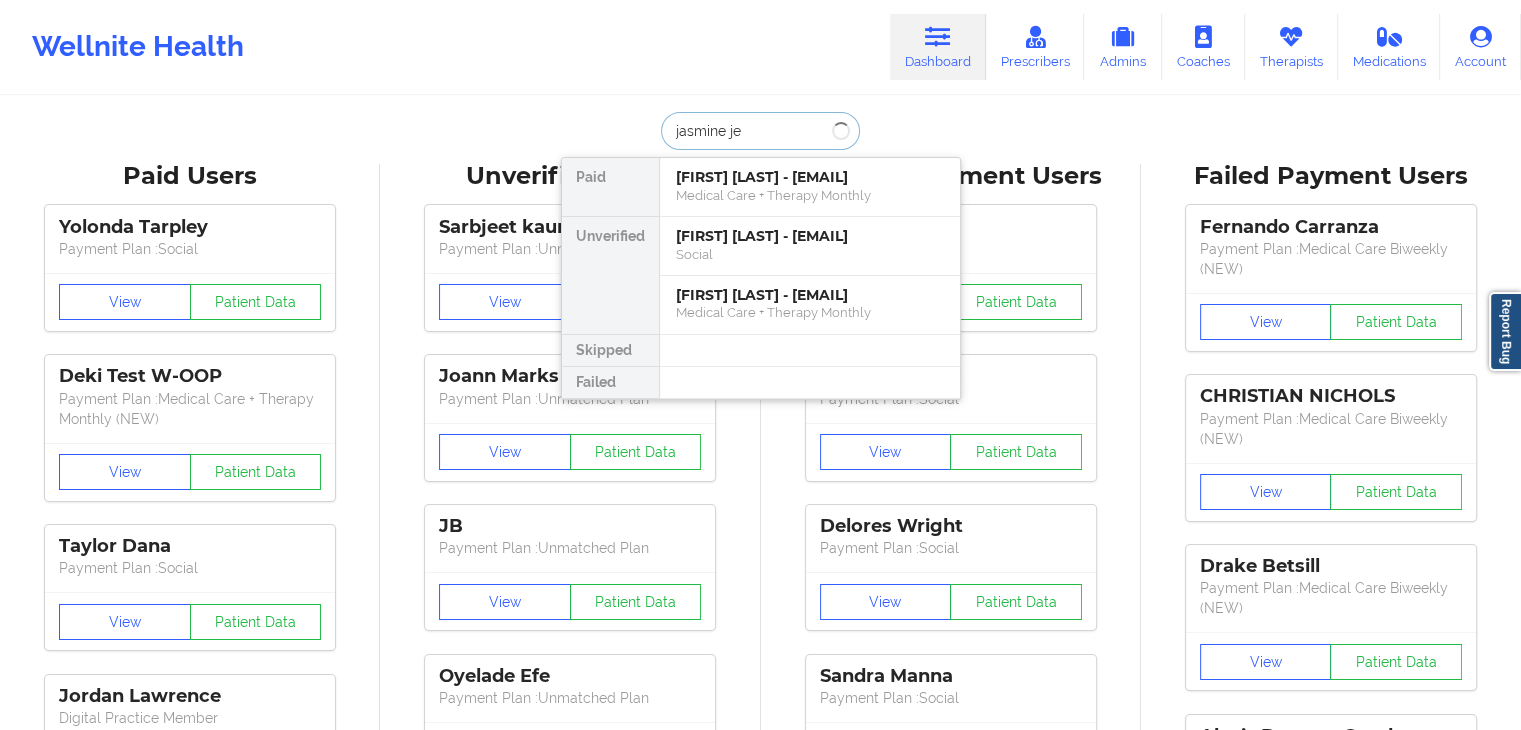 type on "jasmine jen" 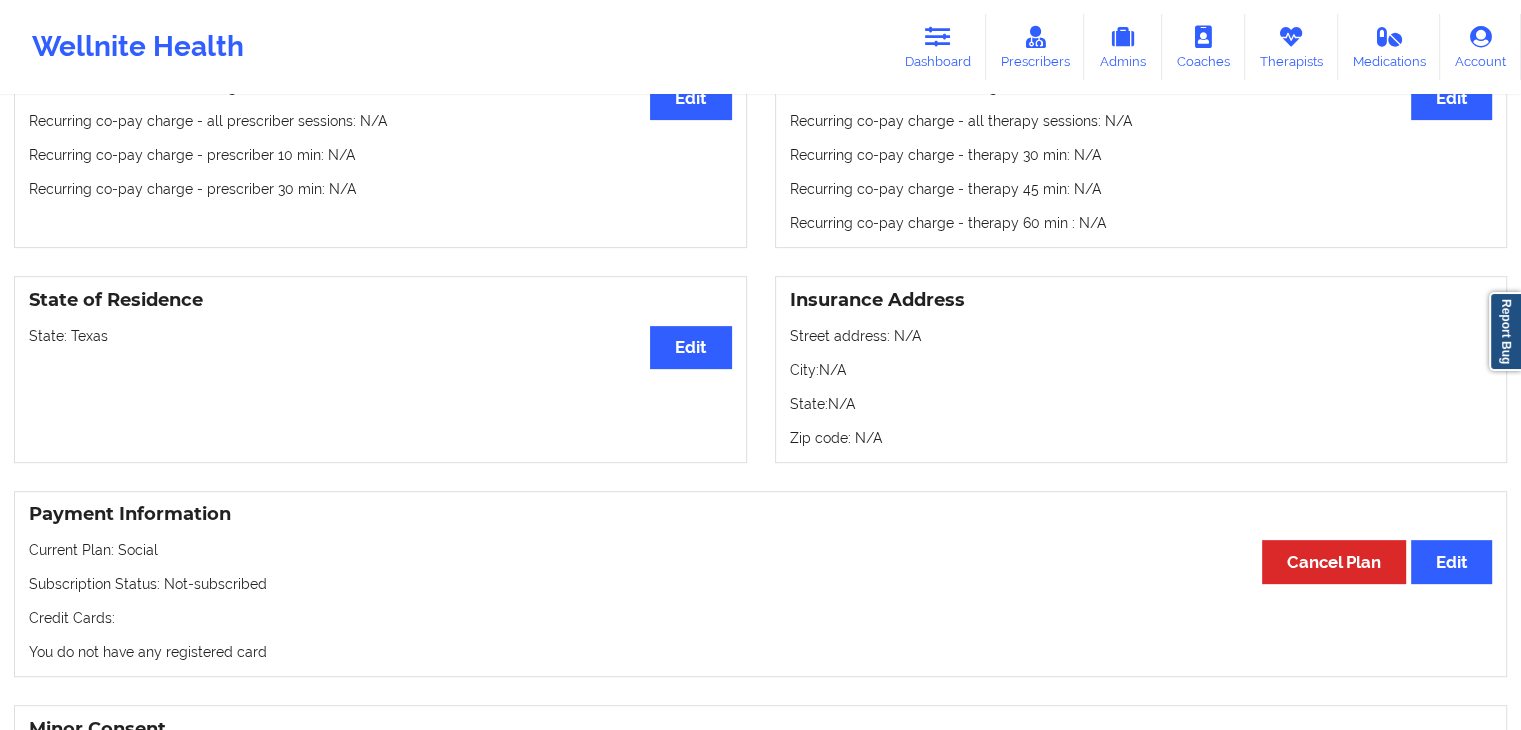 scroll, scrollTop: 675, scrollLeft: 0, axis: vertical 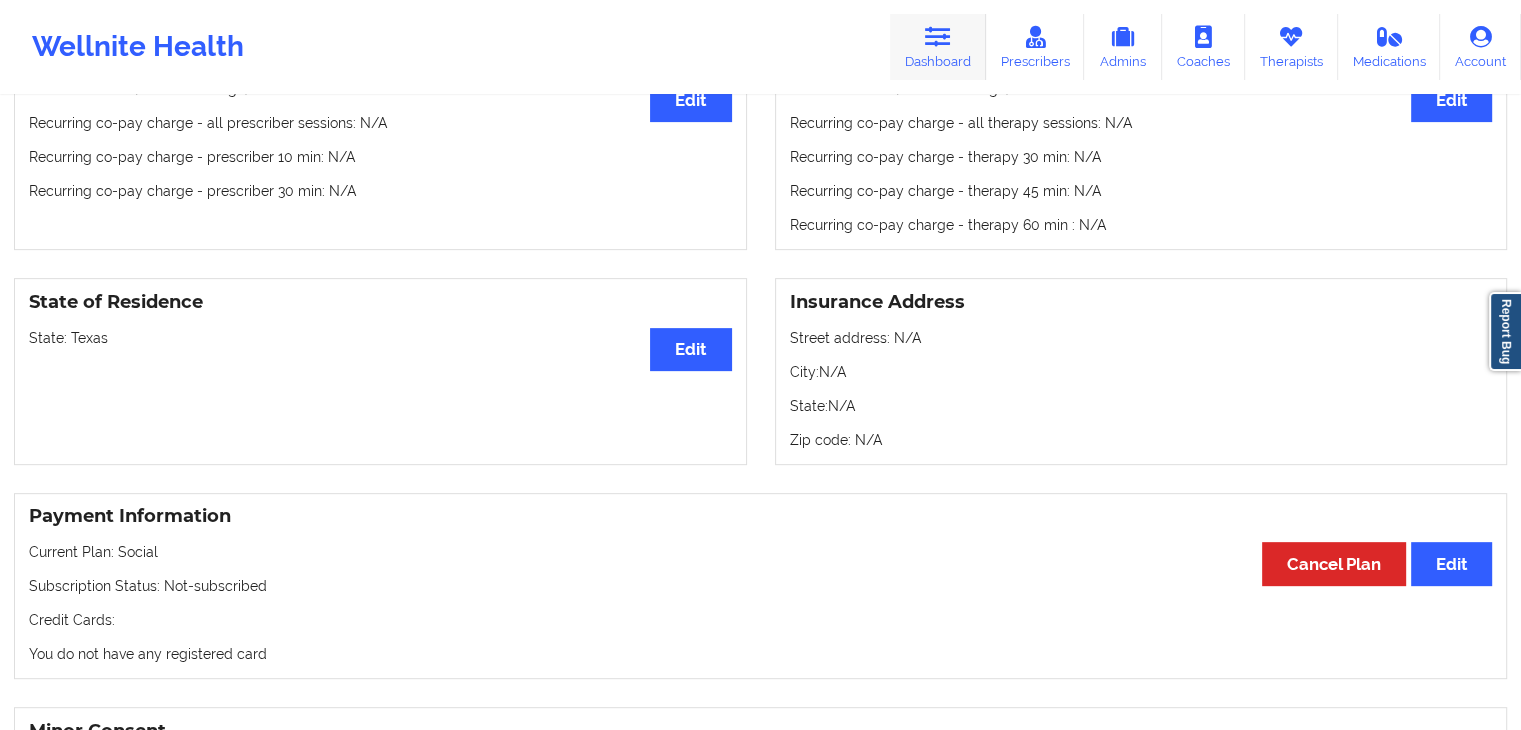 click at bounding box center [938, 37] 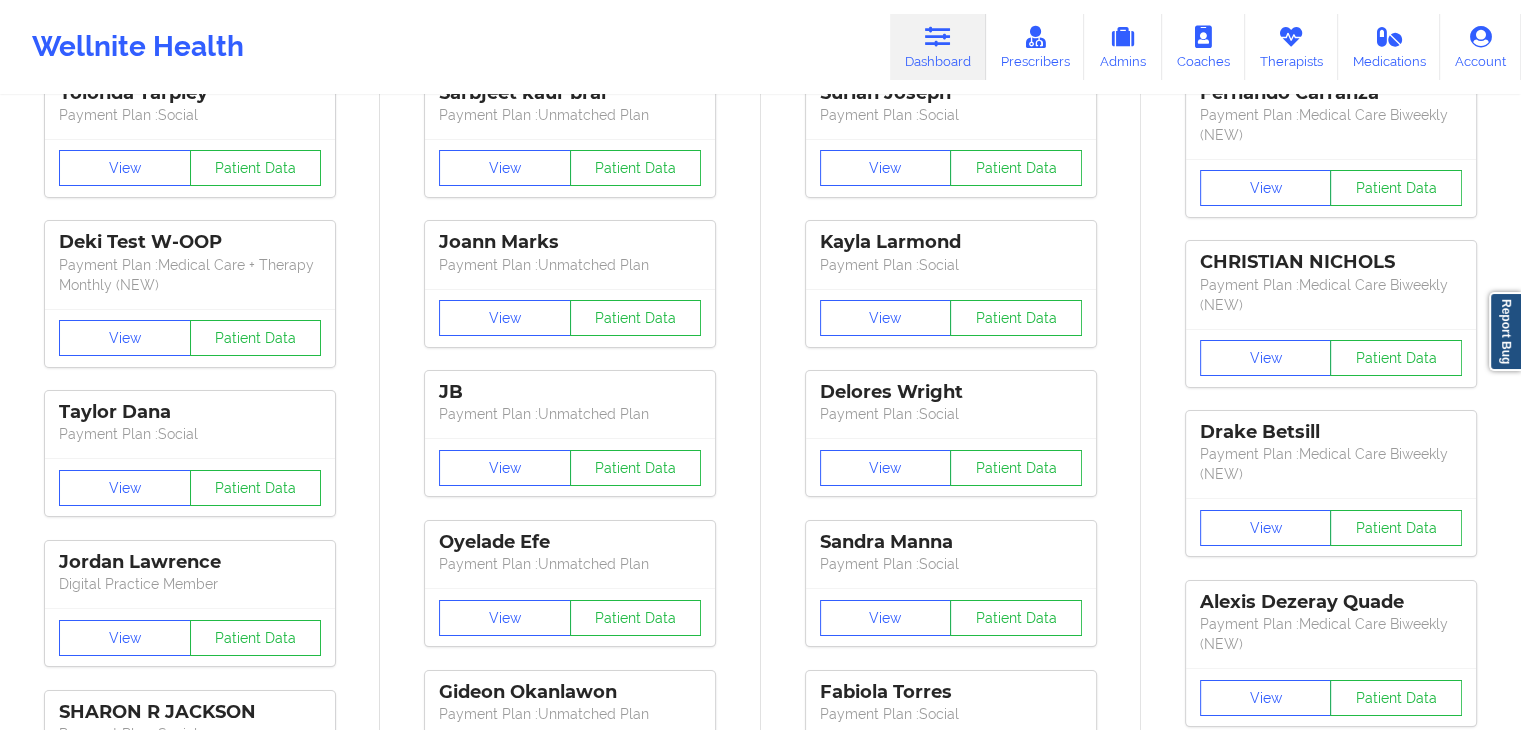 scroll, scrollTop: 23, scrollLeft: 0, axis: vertical 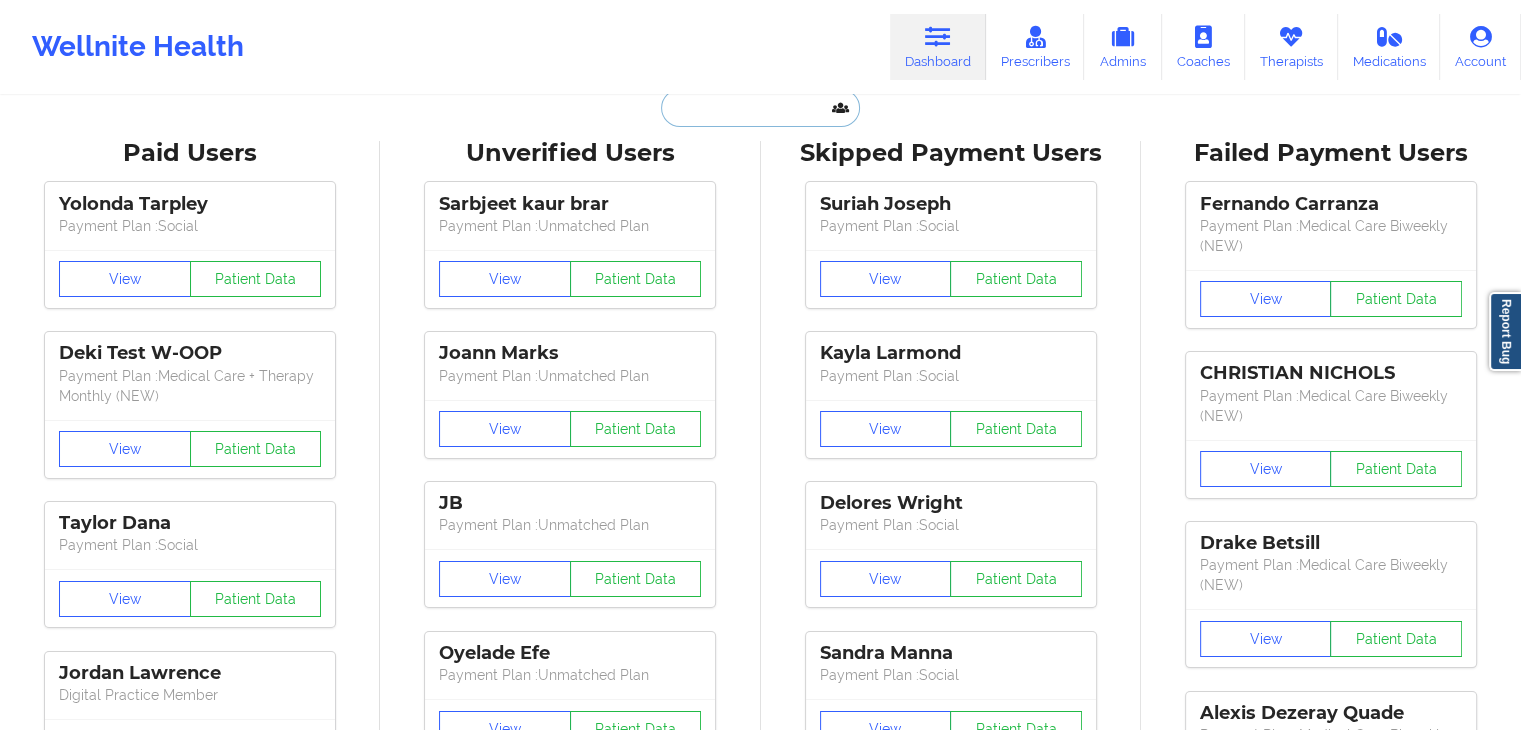 click at bounding box center (760, 108) 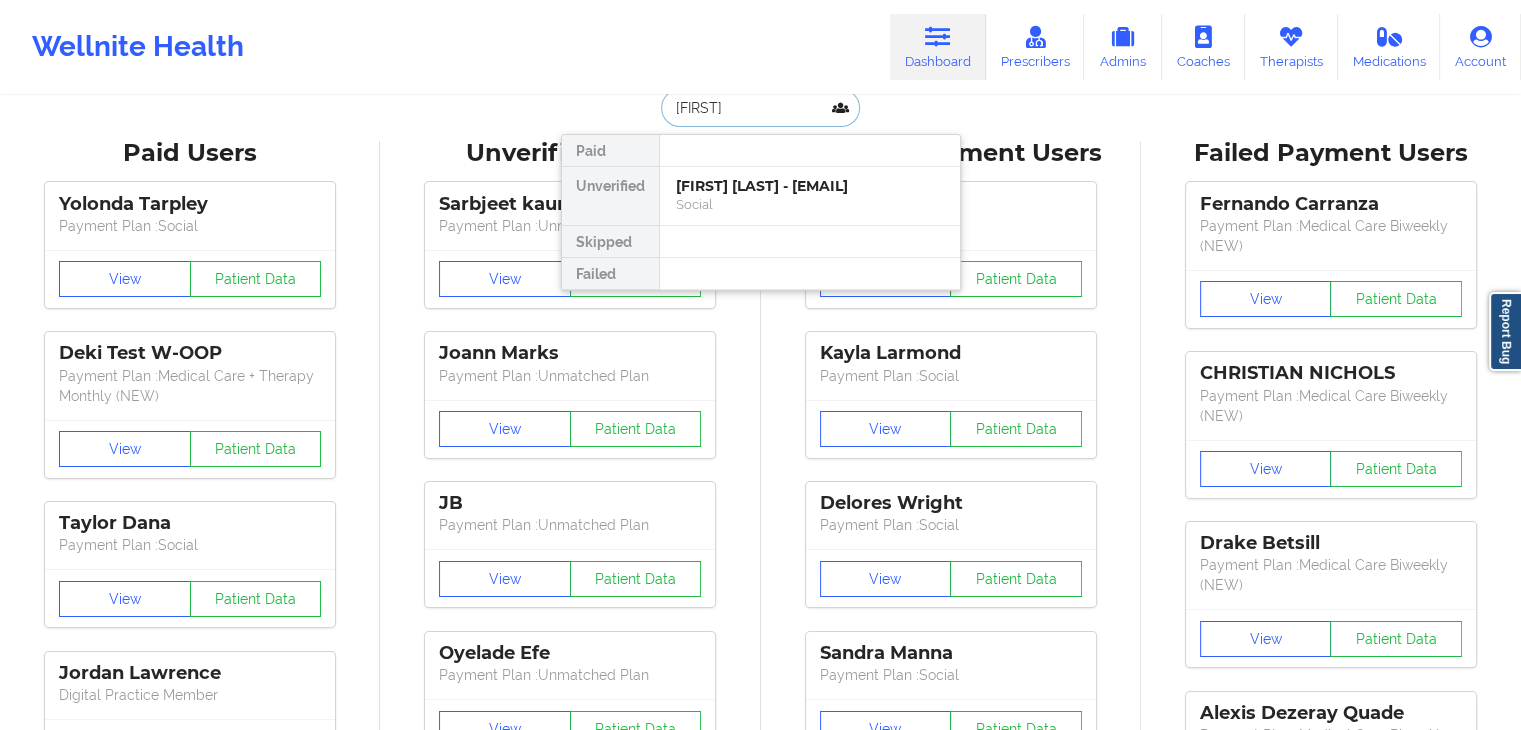 type on "ariel n" 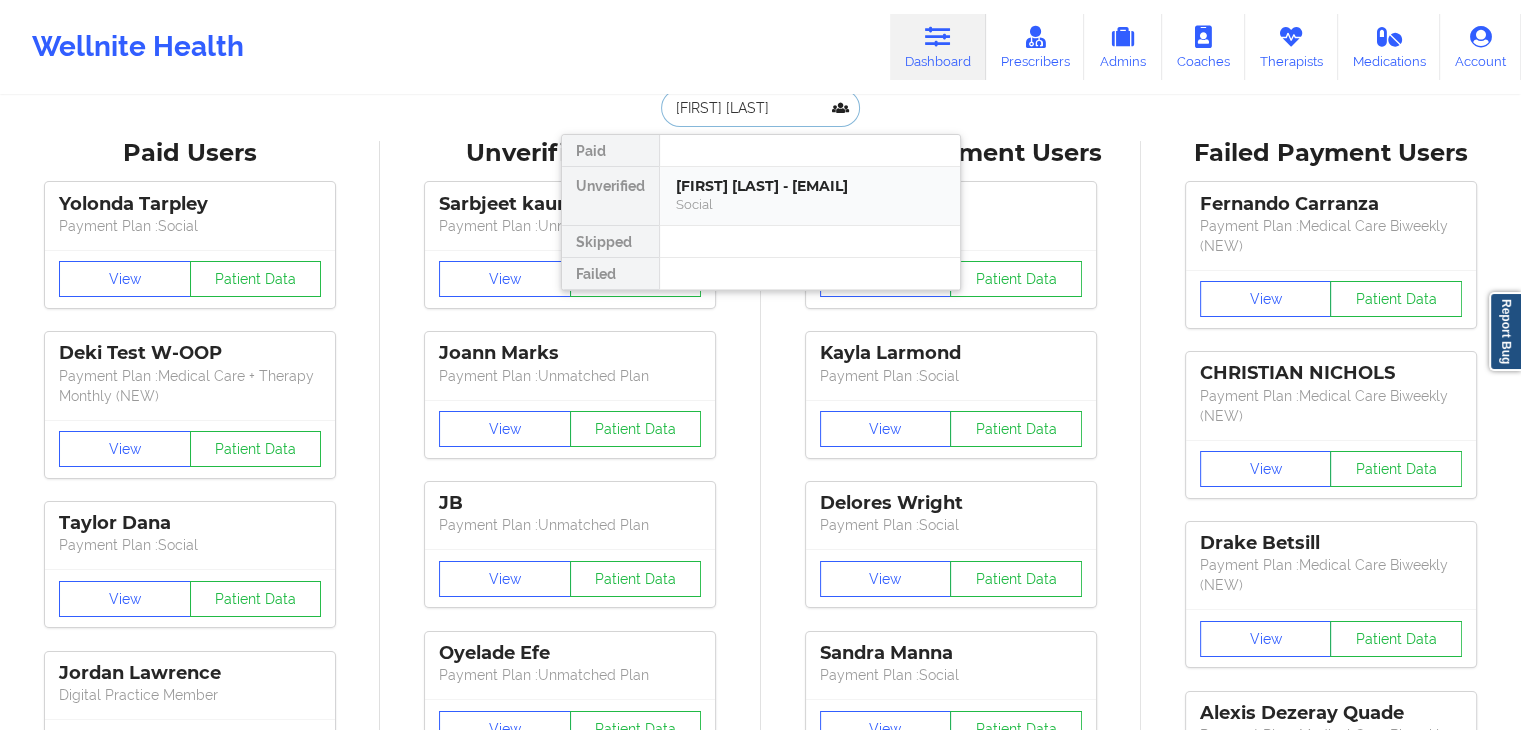 click on "Ariel N Larkin - alark1217@gmail.com" at bounding box center (810, 186) 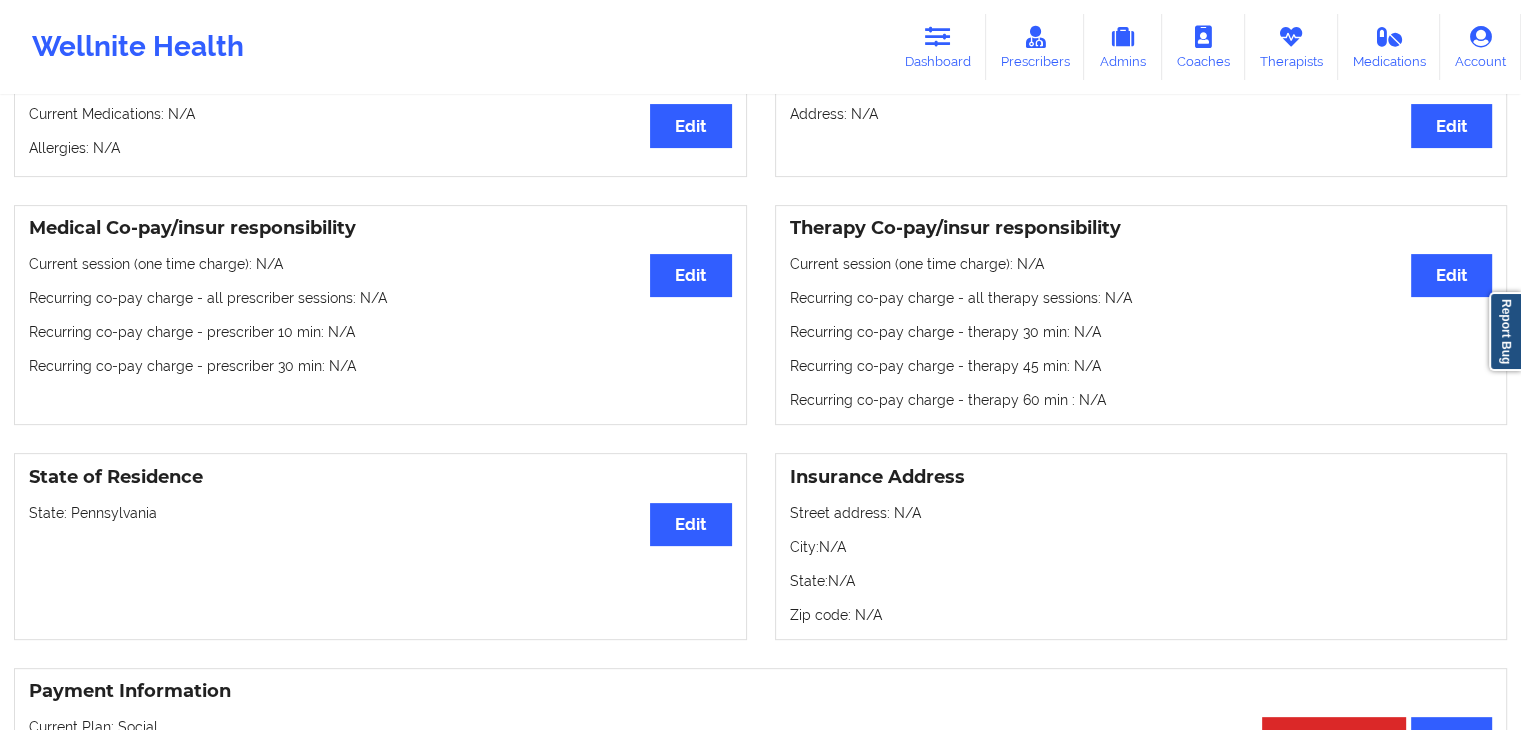 scroll, scrollTop: 0, scrollLeft: 0, axis: both 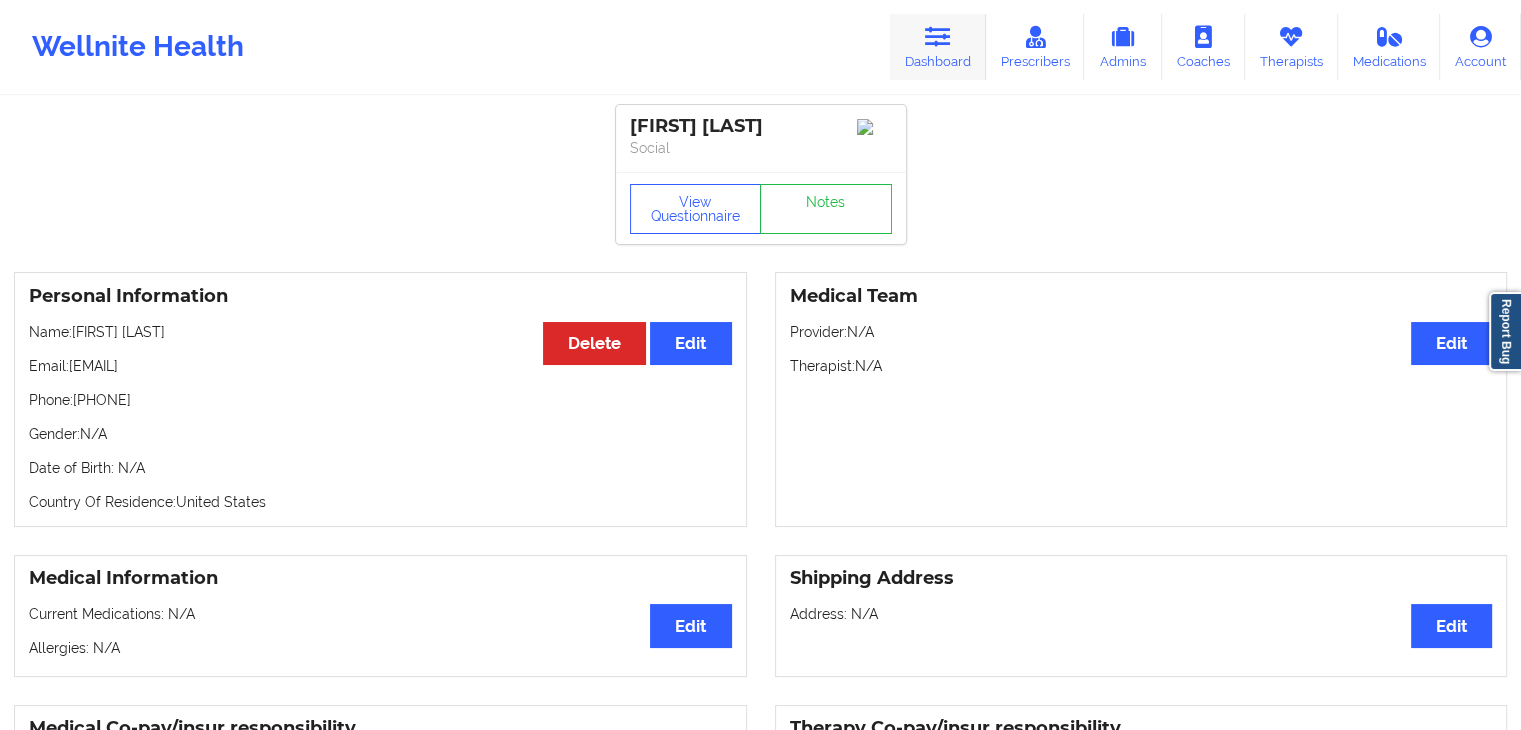 click at bounding box center (938, 37) 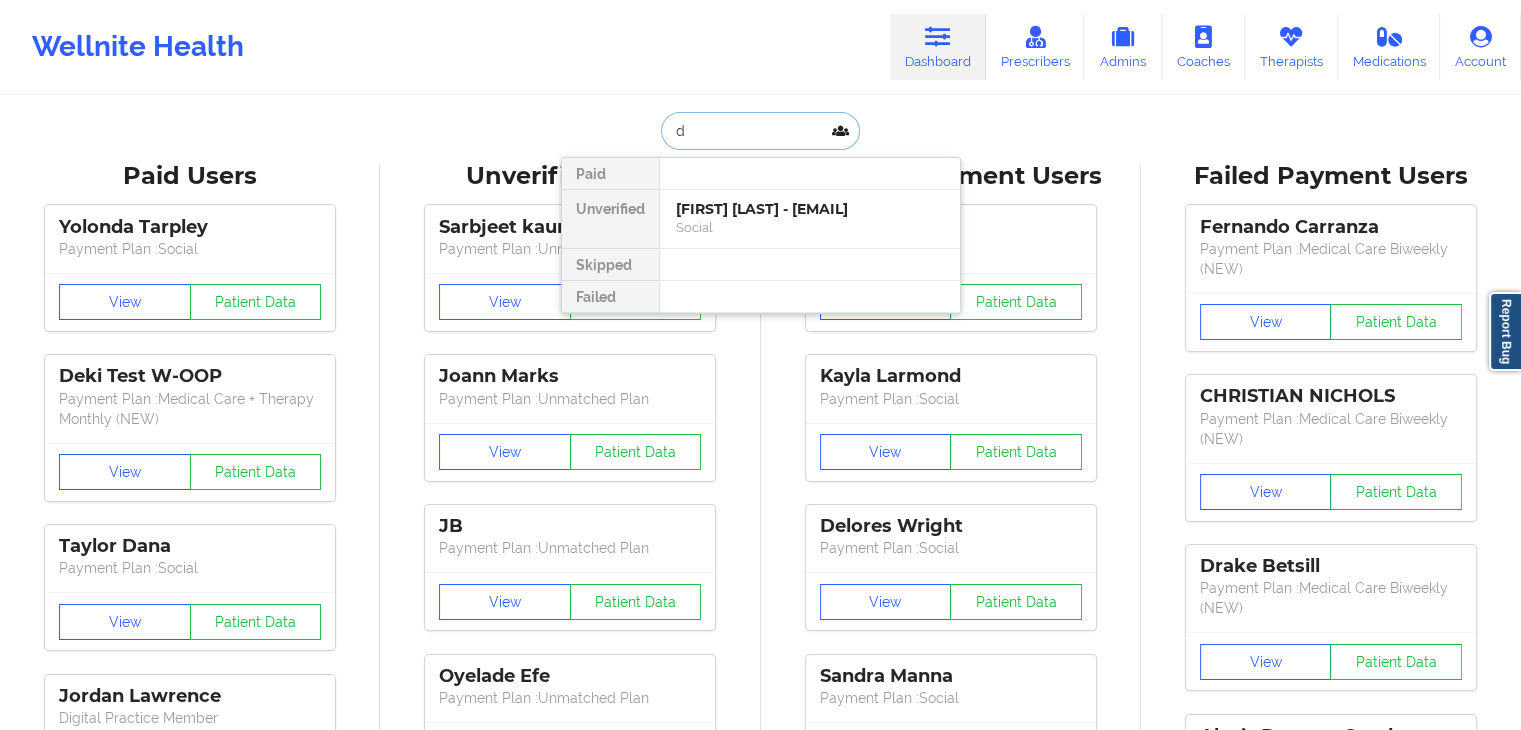 click on "d" at bounding box center [760, 131] 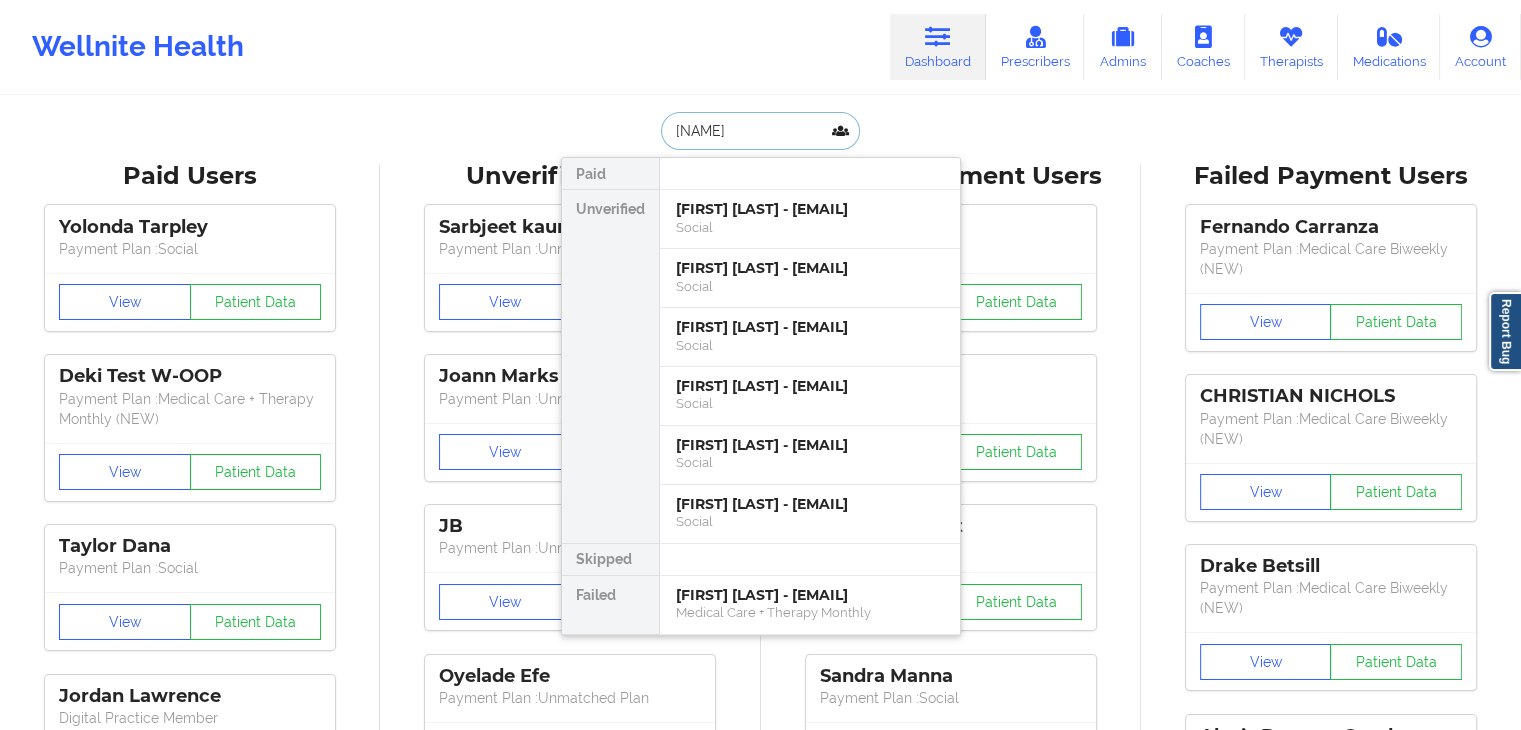 type on "davonna" 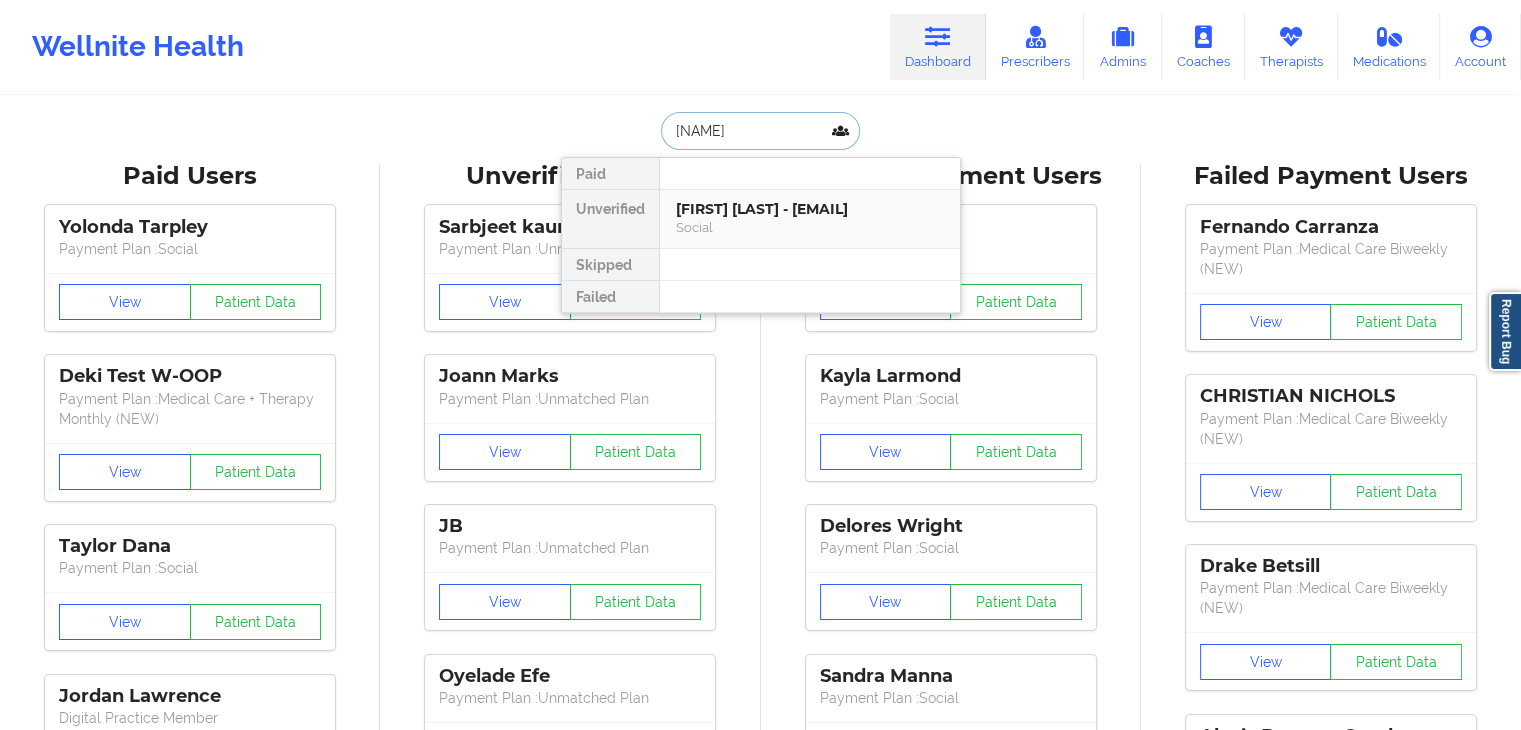 click on "DAVONNA TANNER - davonnatanner33@gmail.com" at bounding box center [810, 209] 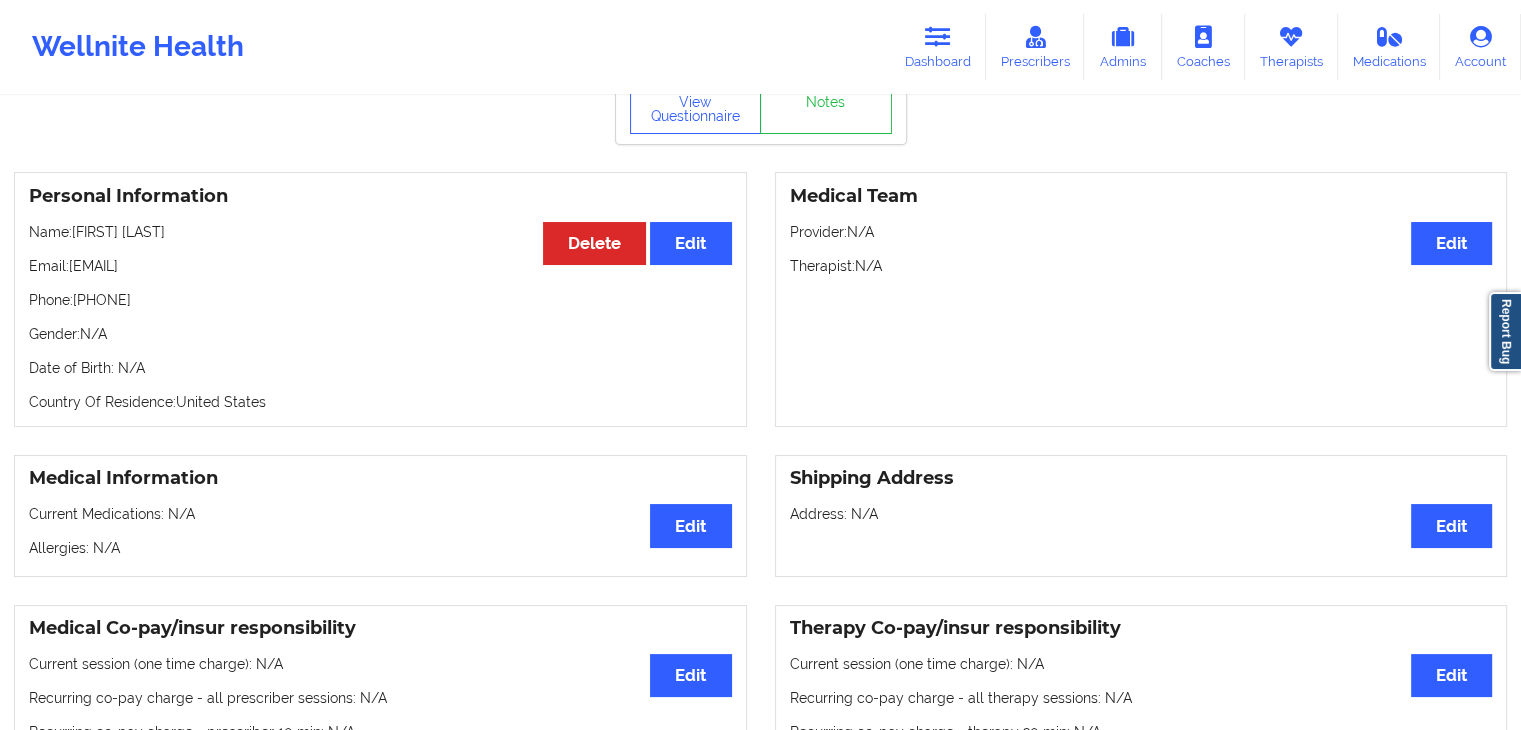 scroll, scrollTop: 0, scrollLeft: 0, axis: both 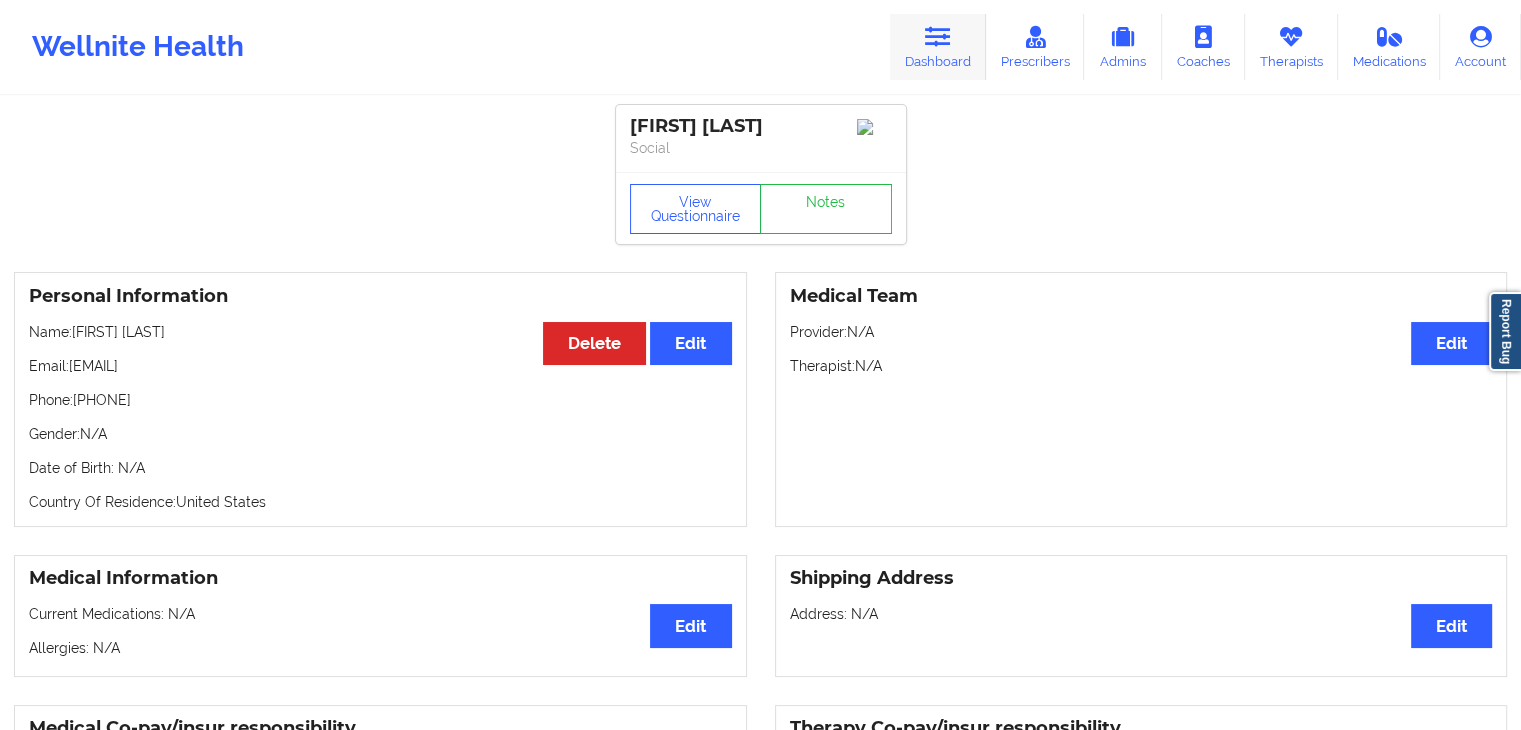click on "Dashboard" at bounding box center (938, 47) 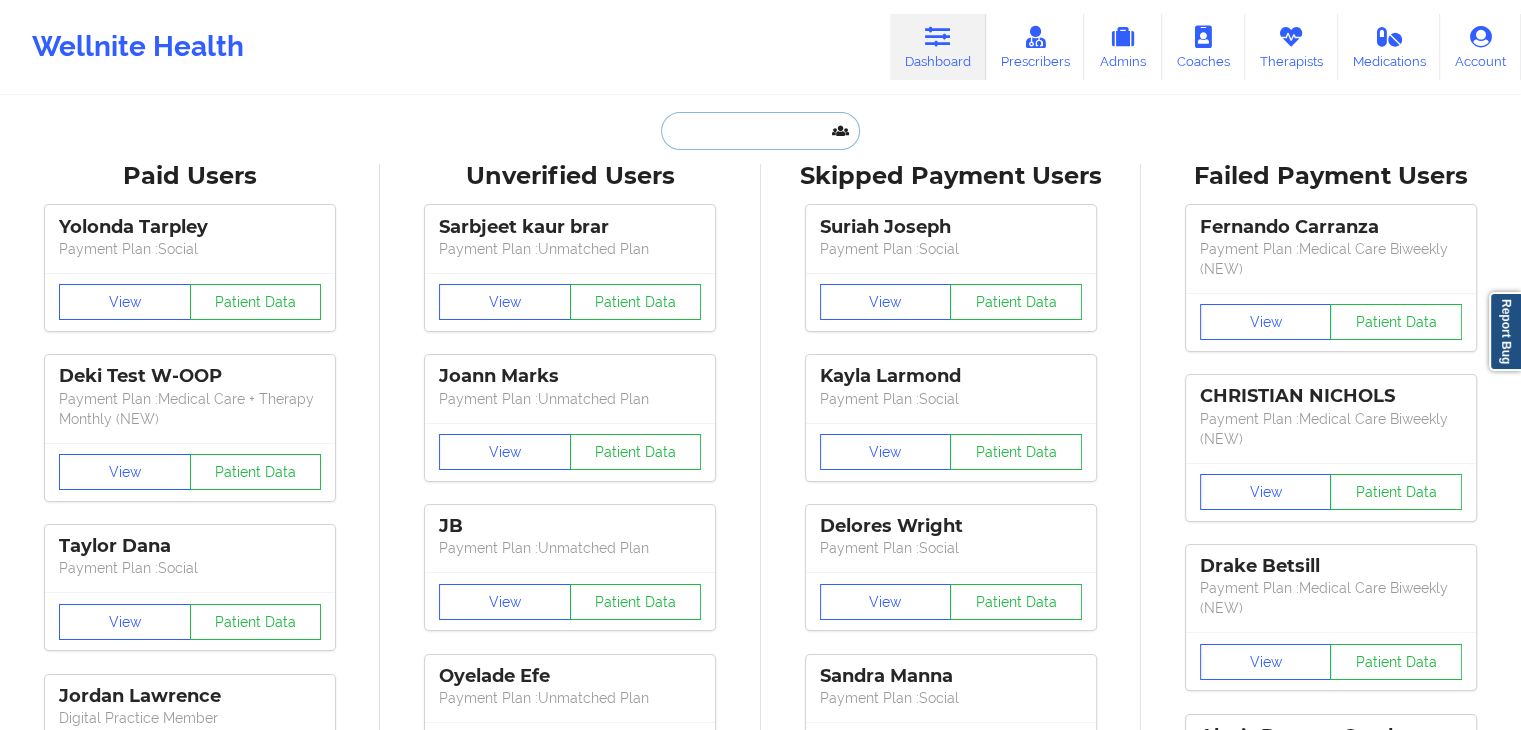 click at bounding box center (760, 131) 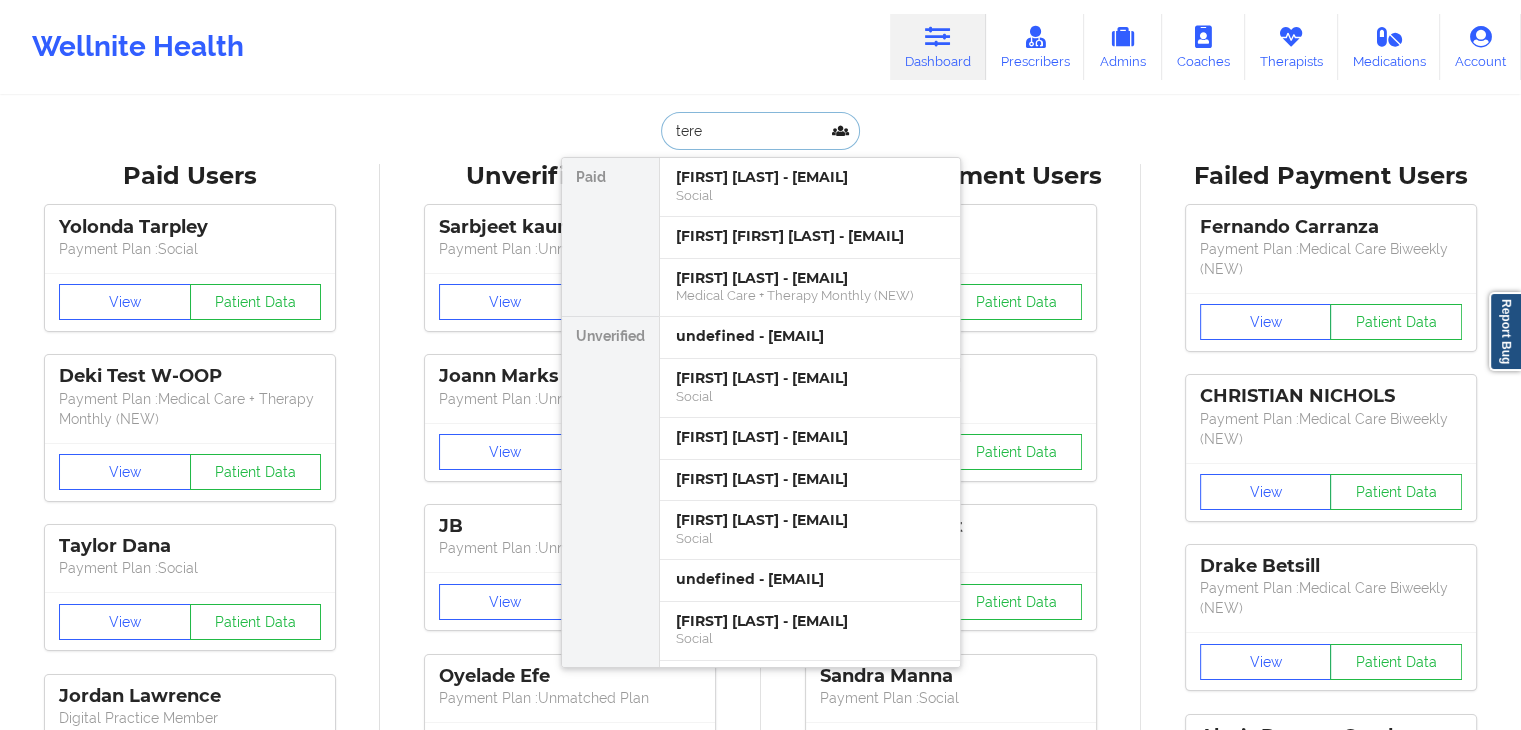 type on "tereo" 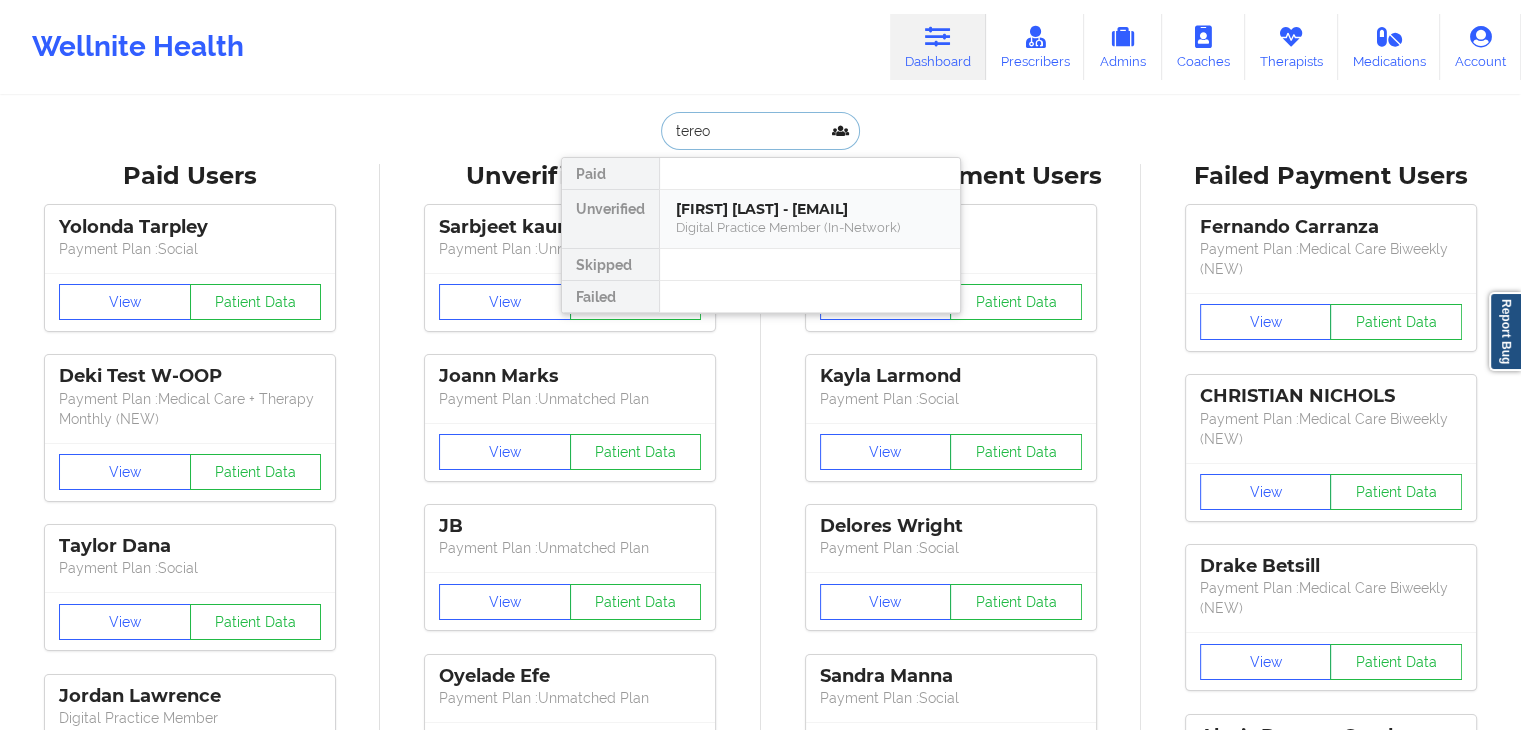 click on "Tereonnah clyburn - tereonnah14@gmail.com" at bounding box center (810, 209) 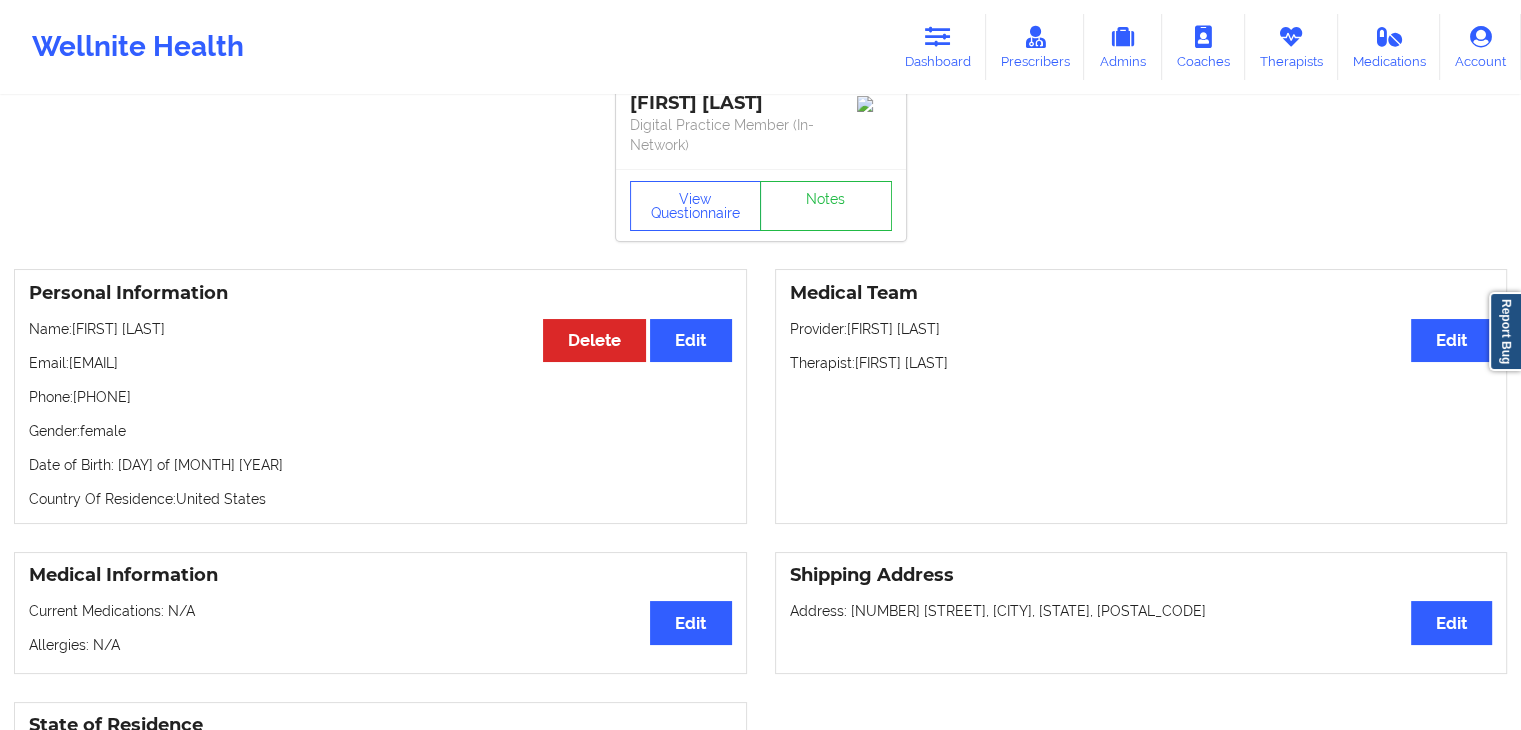 scroll, scrollTop: 0, scrollLeft: 0, axis: both 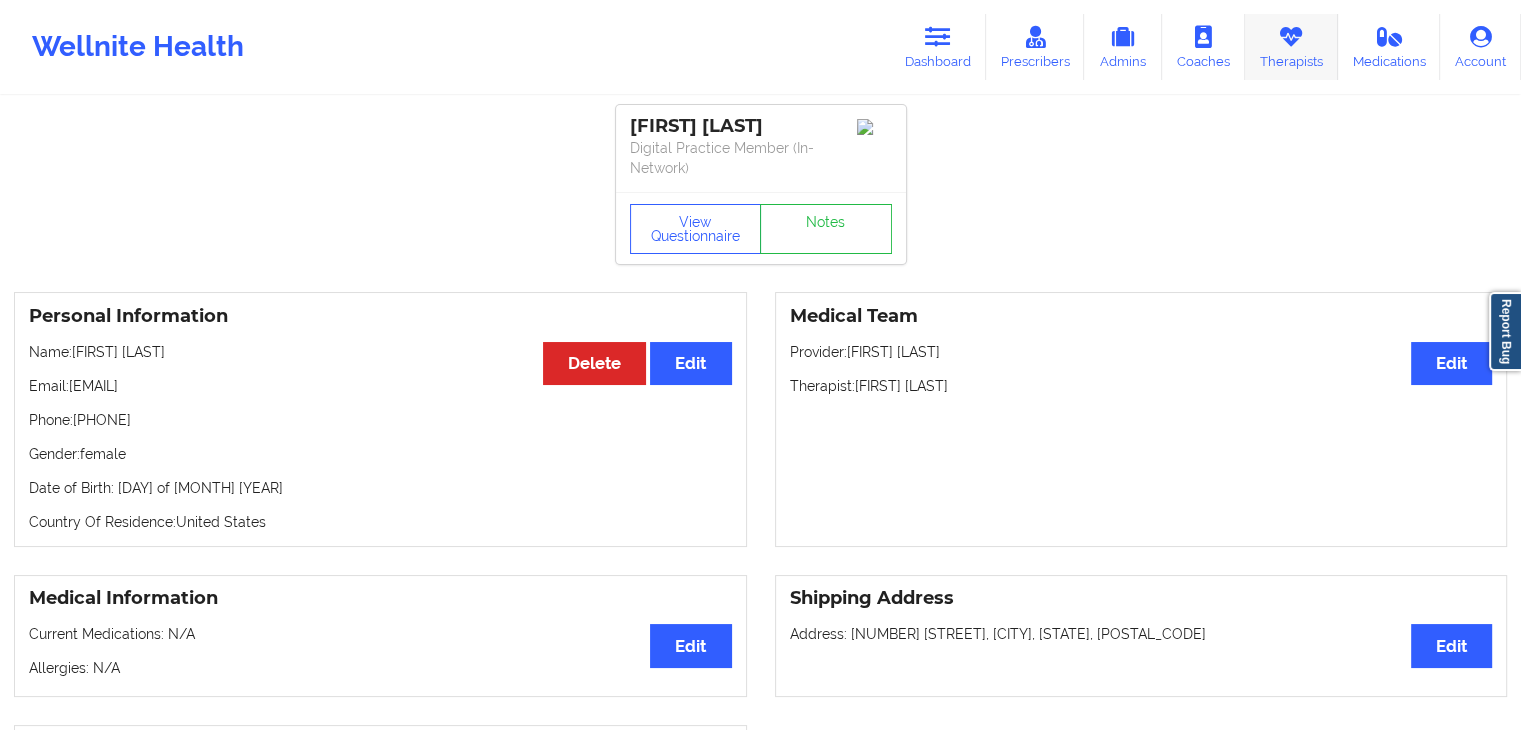 click on "Therapists" at bounding box center (1291, 47) 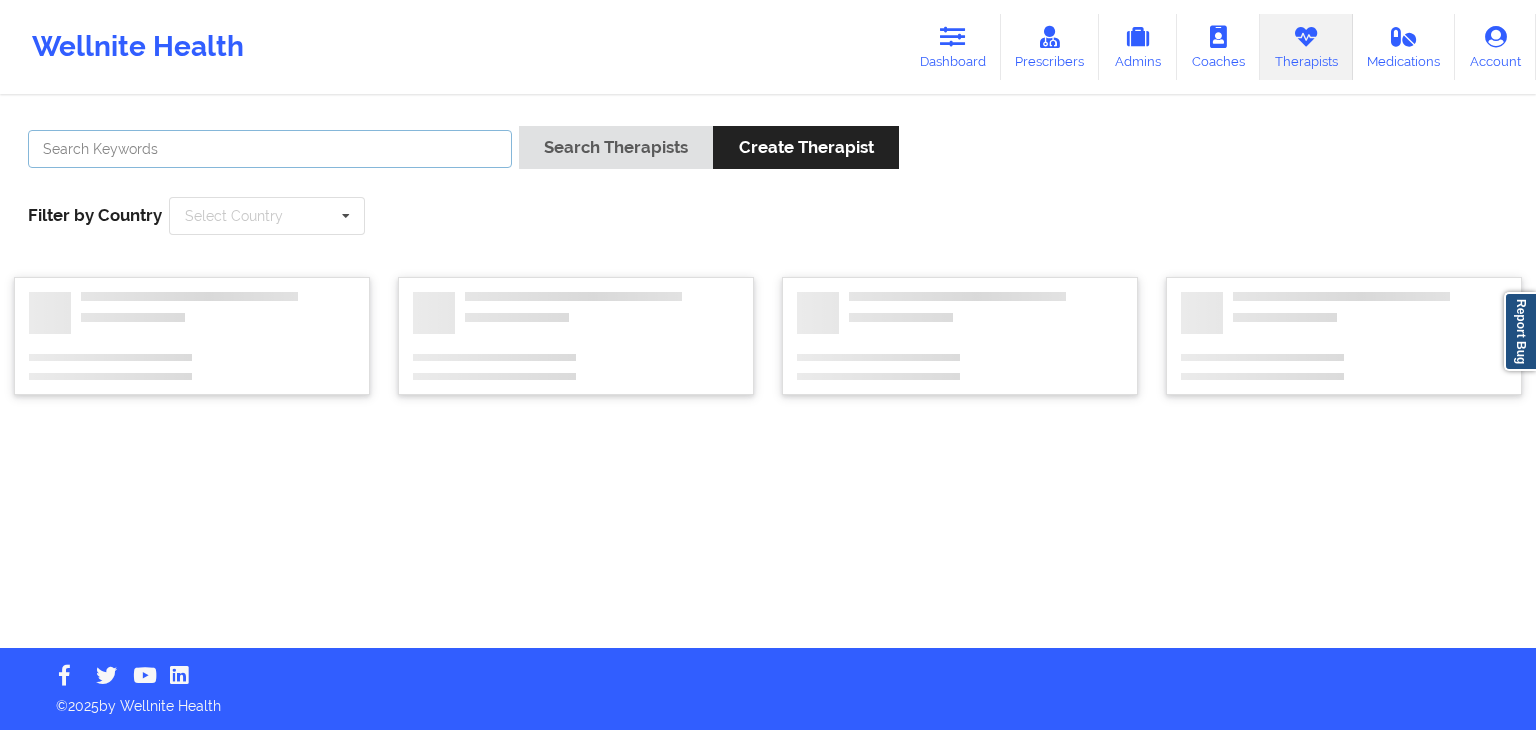 click at bounding box center [270, 149] 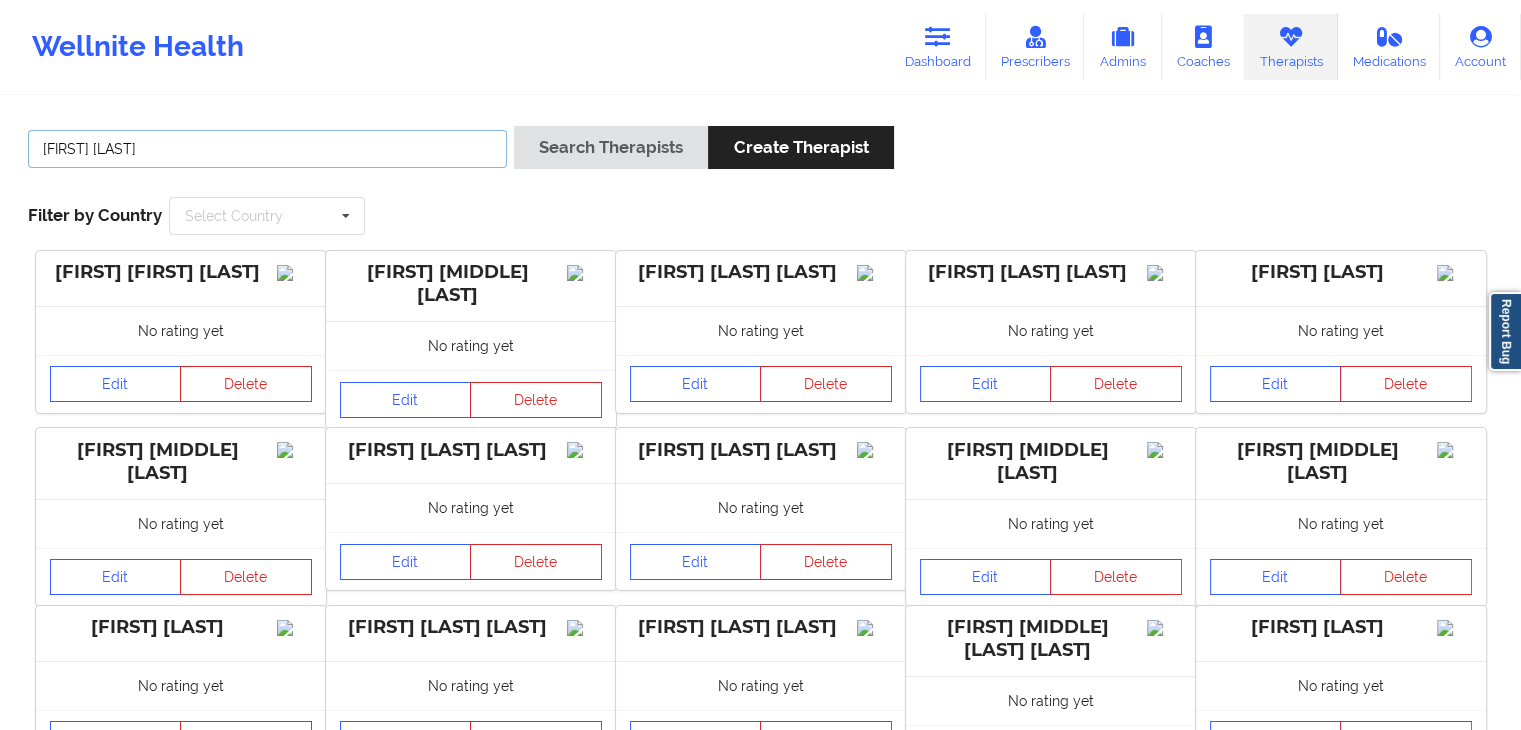 click on "Search Therapists" at bounding box center (611, 147) 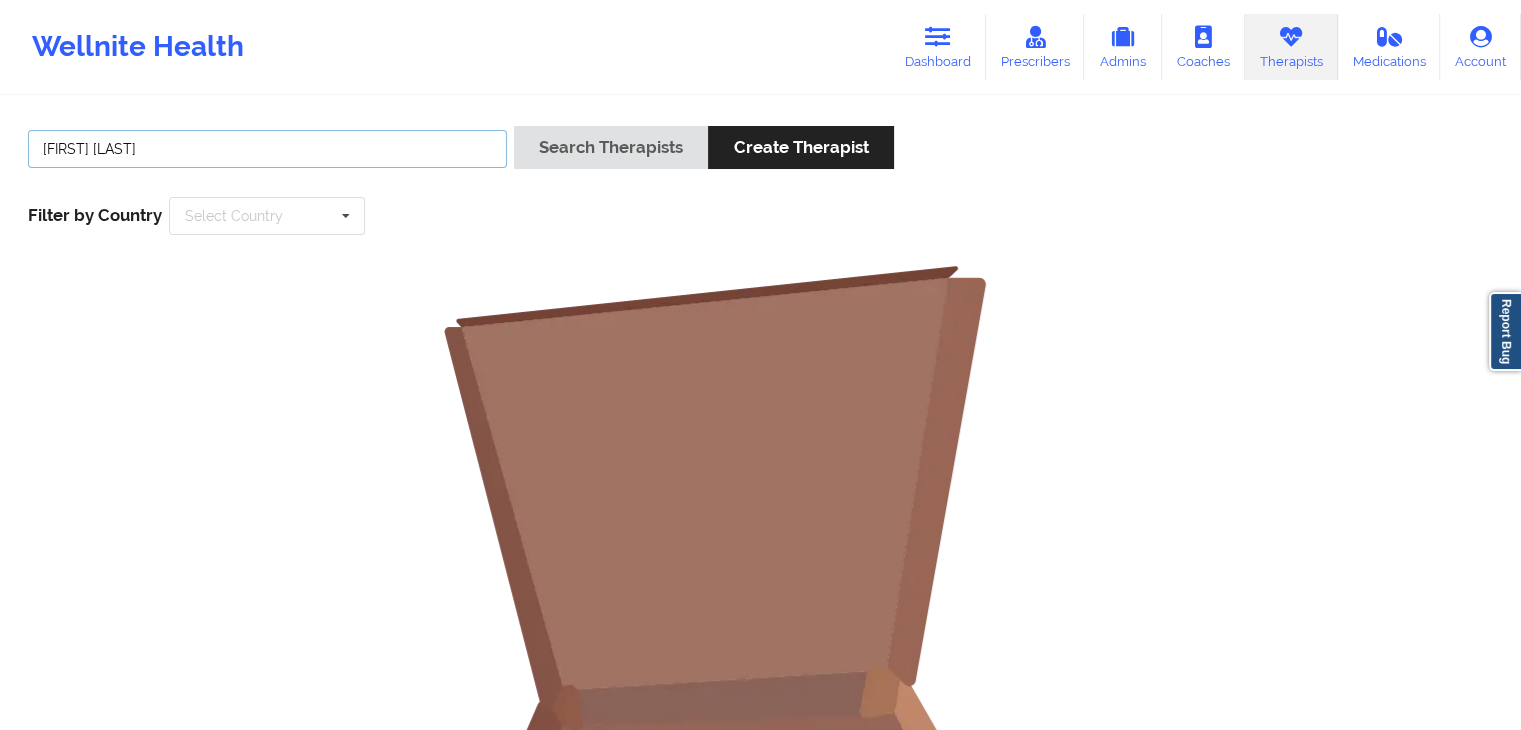 click on "don mck" at bounding box center (267, 149) 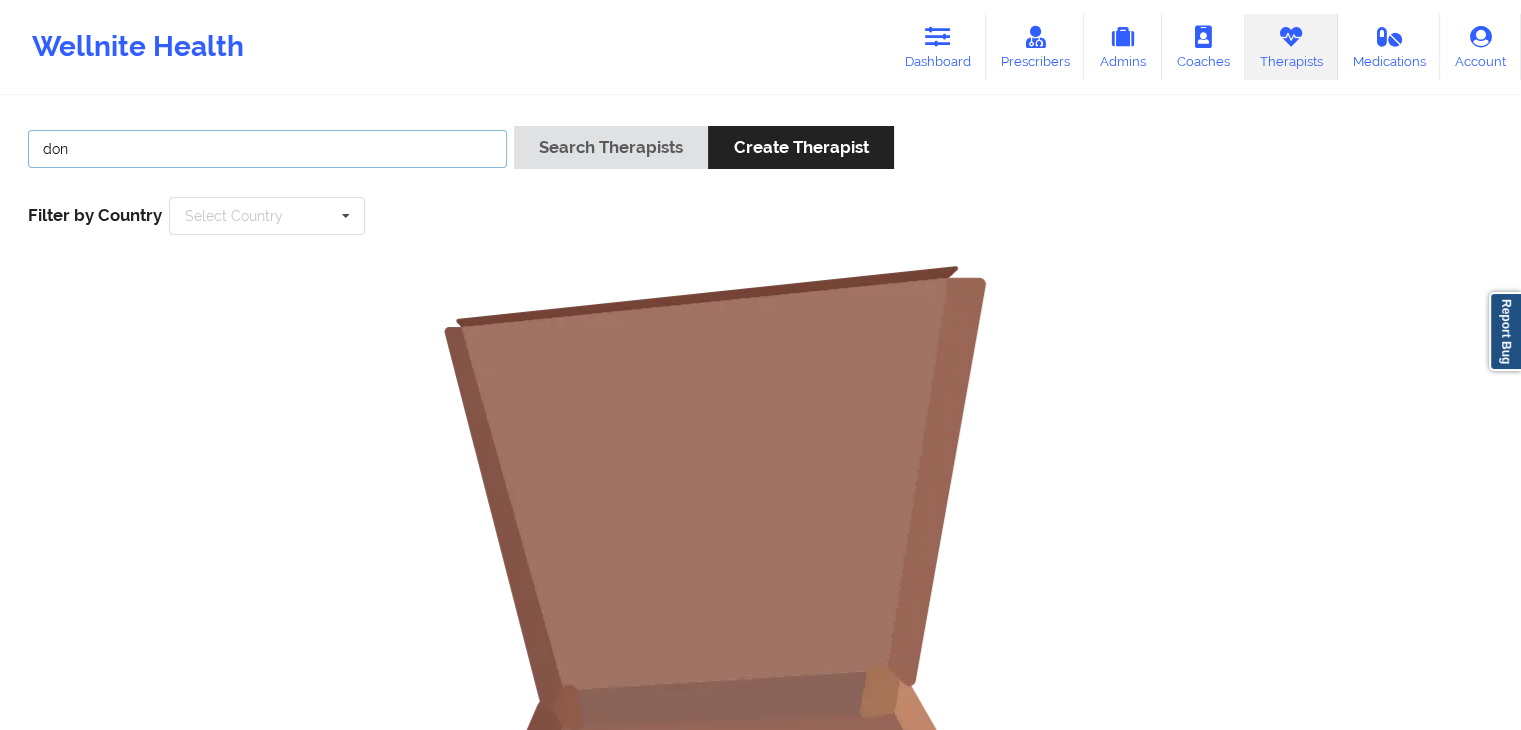 click on "Search Therapists" at bounding box center (611, 147) 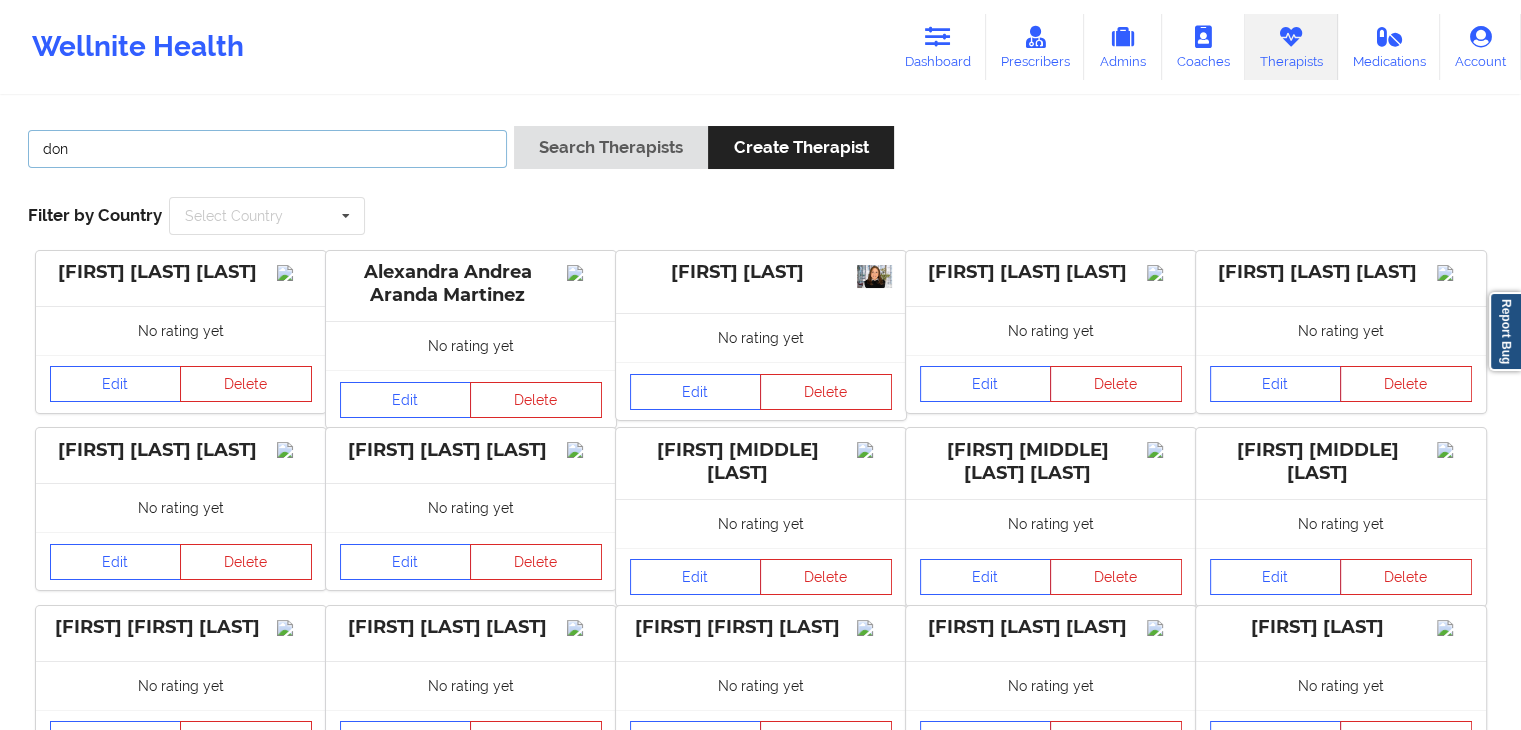 click on "don" at bounding box center [267, 149] 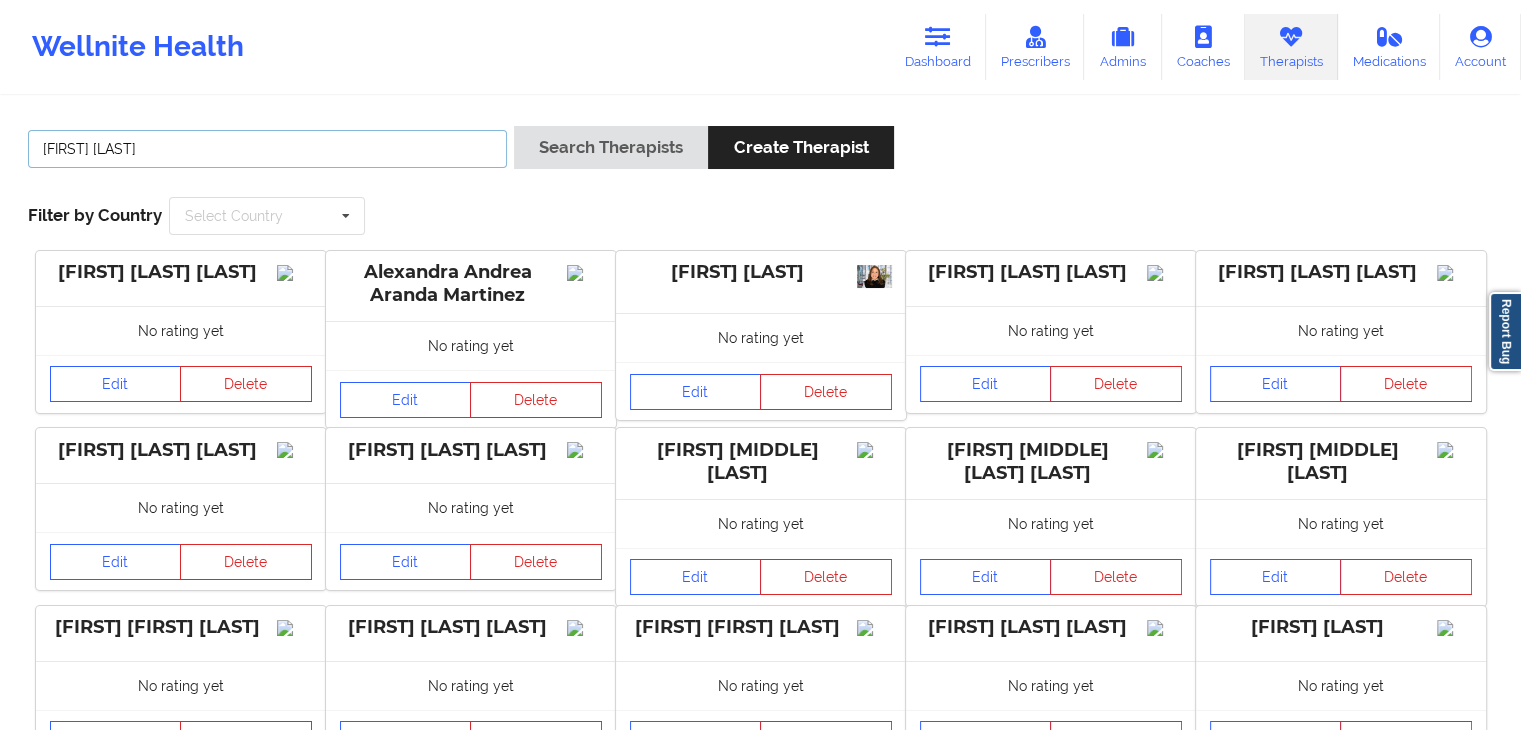 type on "don mckinney" 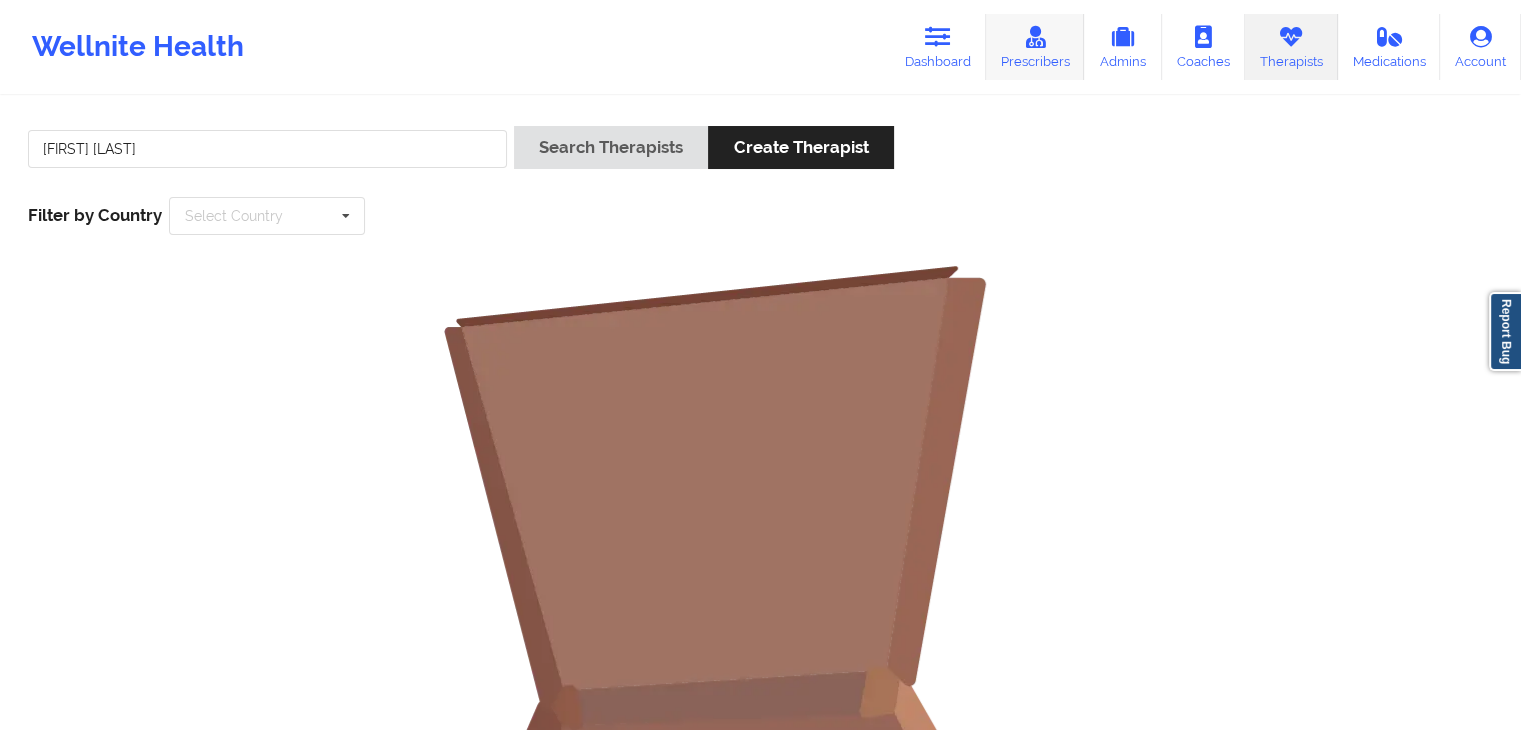 click on "Prescribers" at bounding box center (1035, 47) 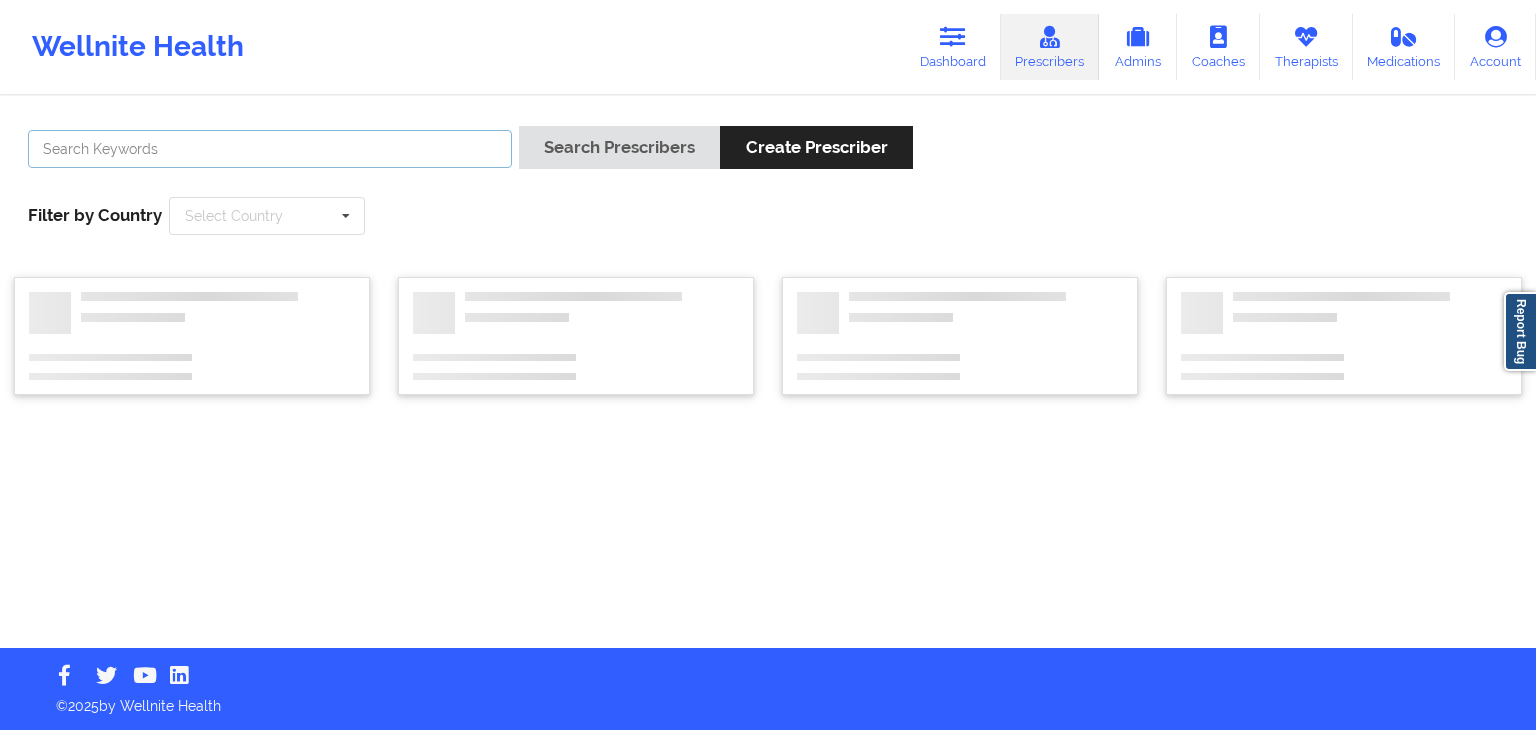 click at bounding box center (270, 149) 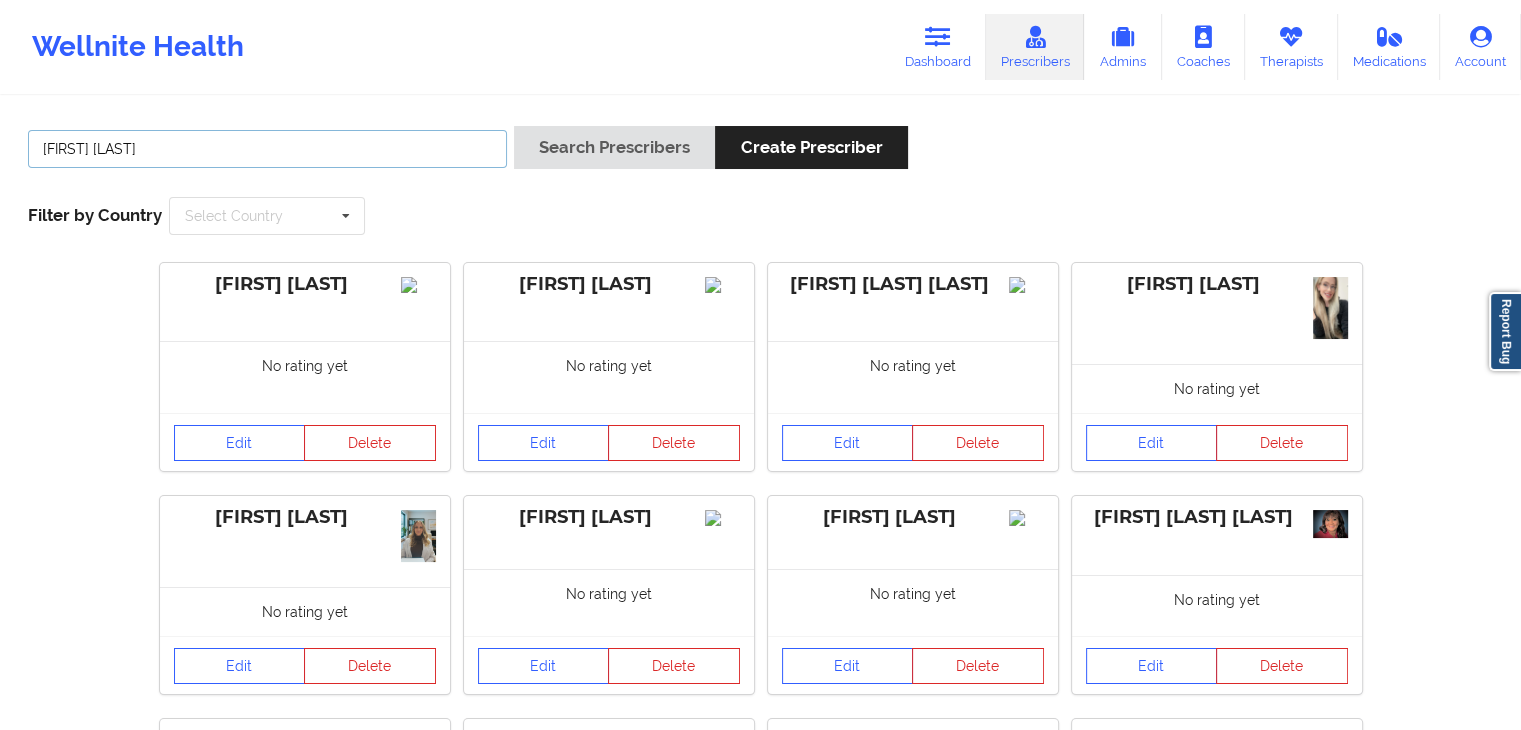 click on "Search Prescribers" at bounding box center (614, 147) 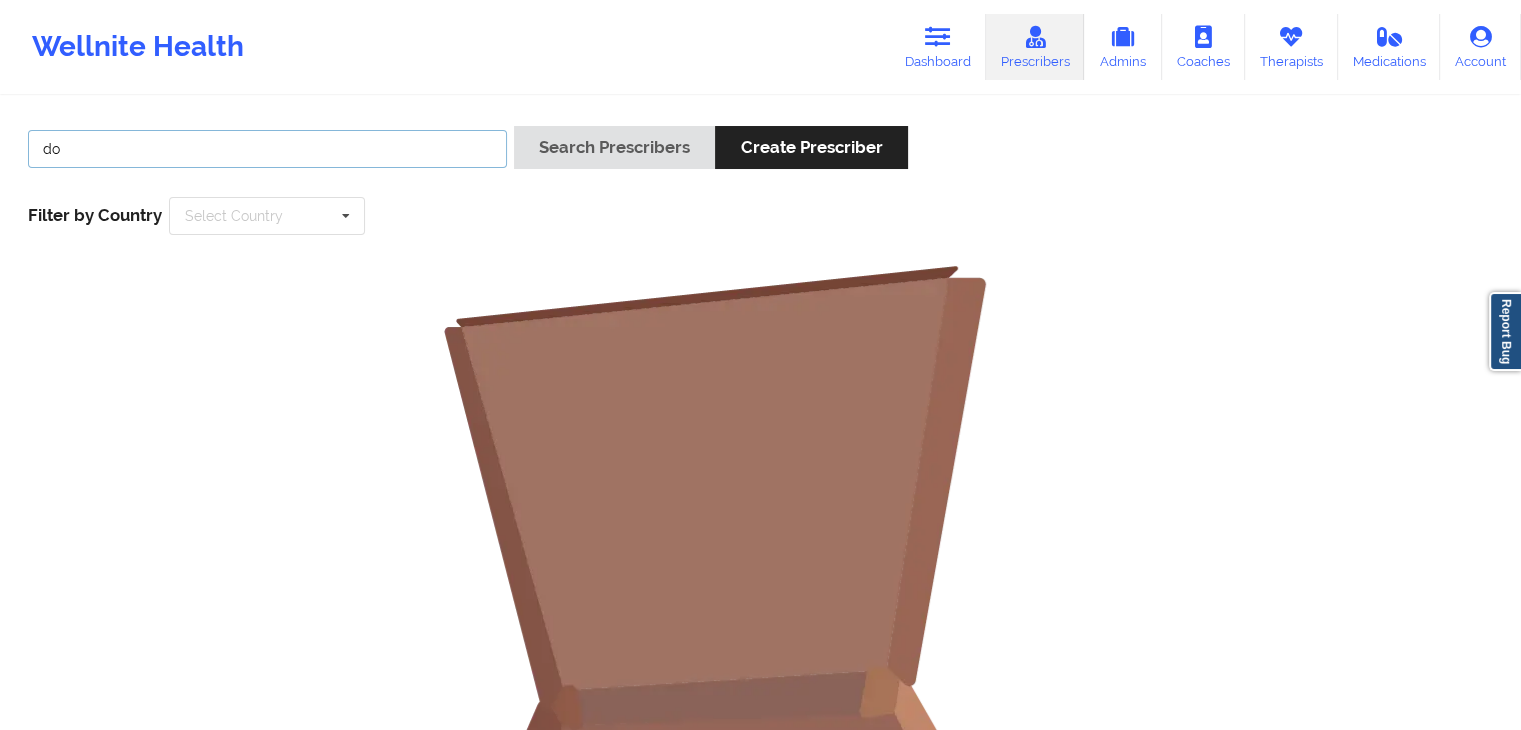 type on "d" 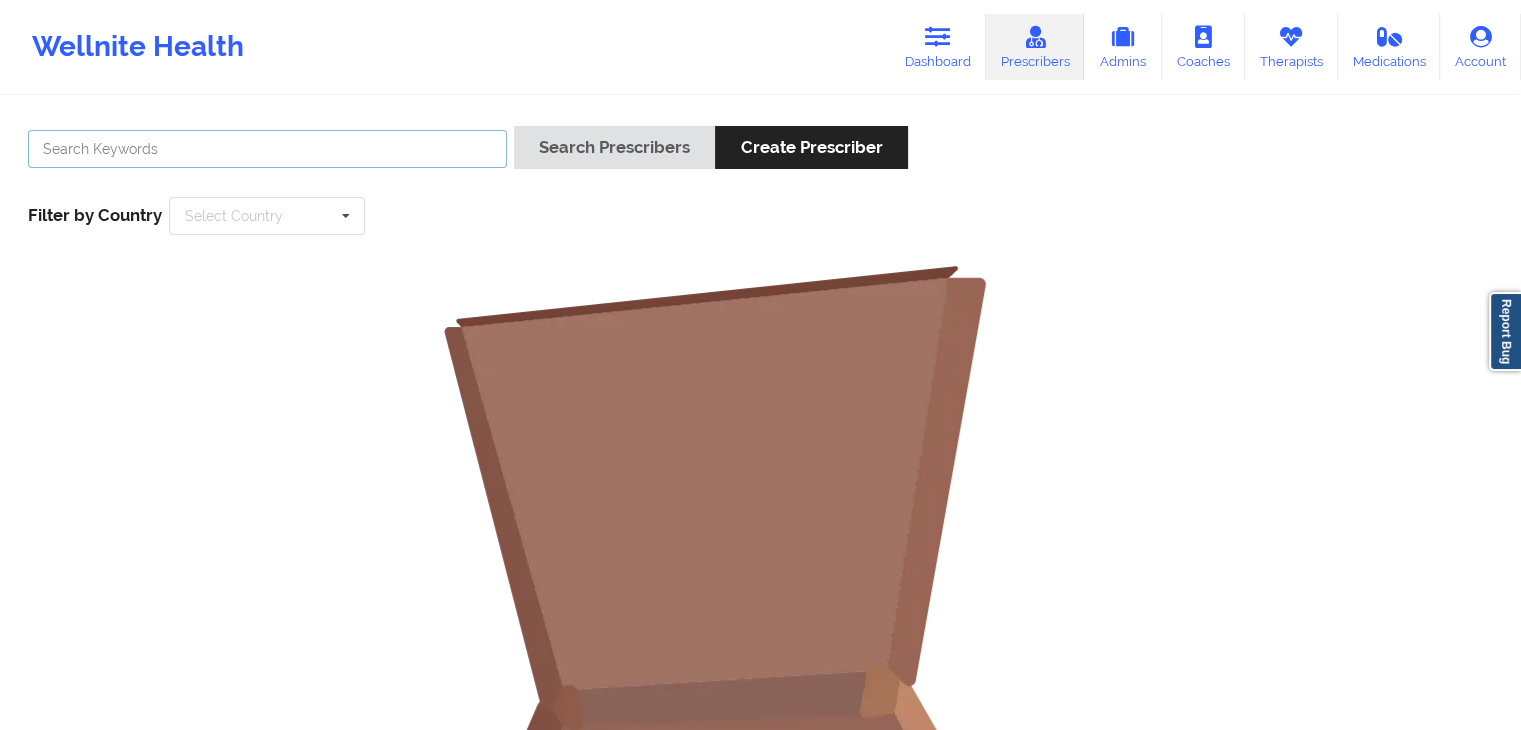 type 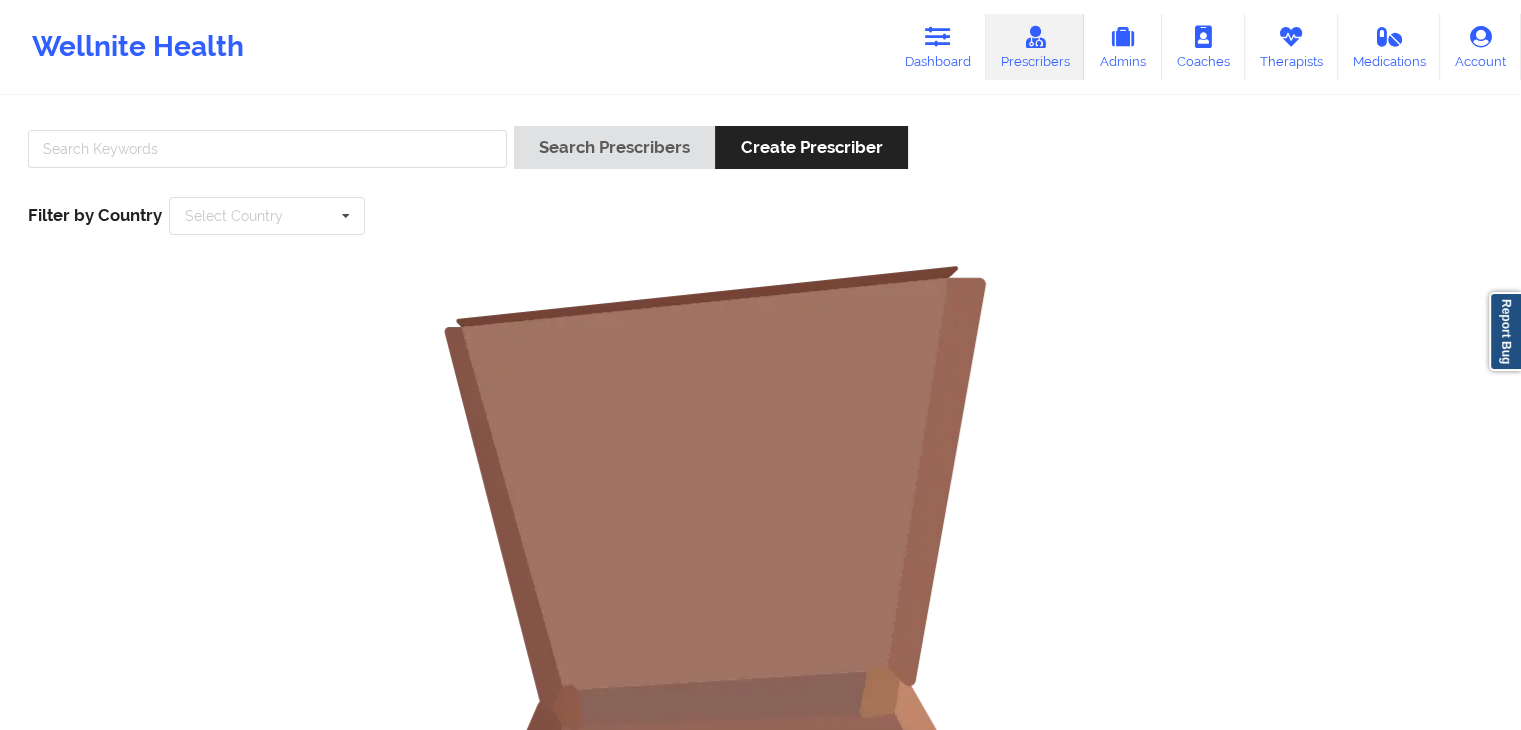 drag, startPoint x: 367, startPoint y: 125, endPoint x: 1134, endPoint y: 88, distance: 767.8919 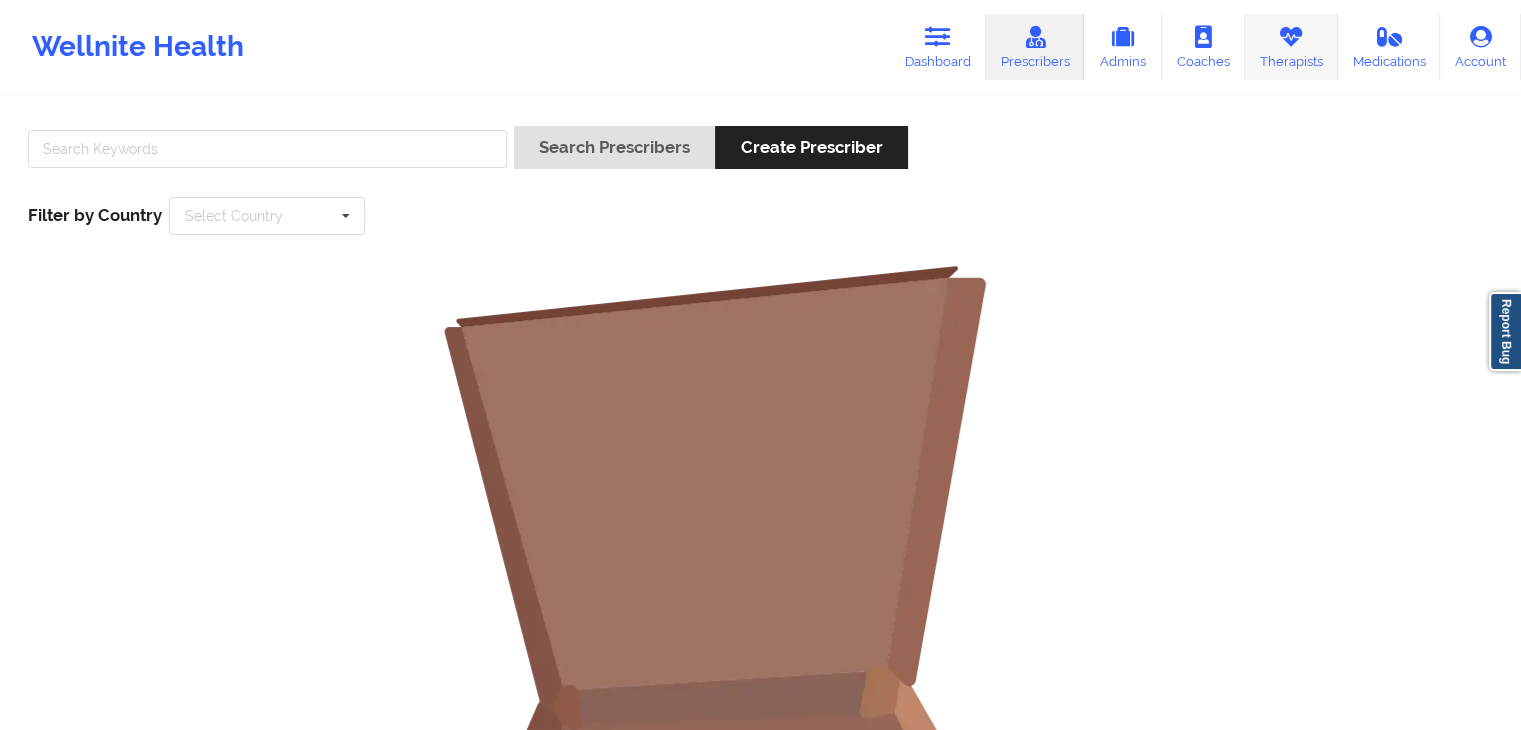 click at bounding box center [1291, 37] 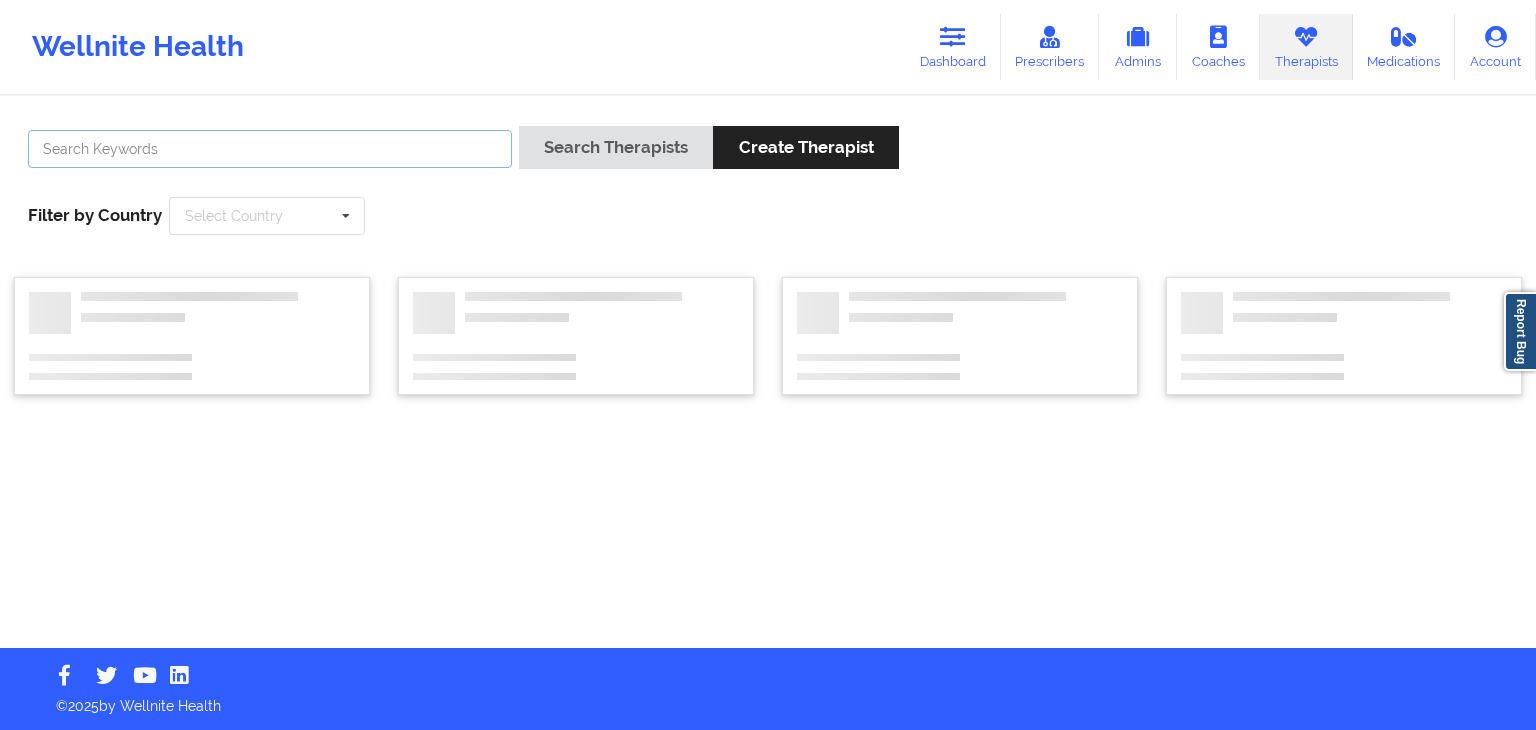 click at bounding box center (270, 149) 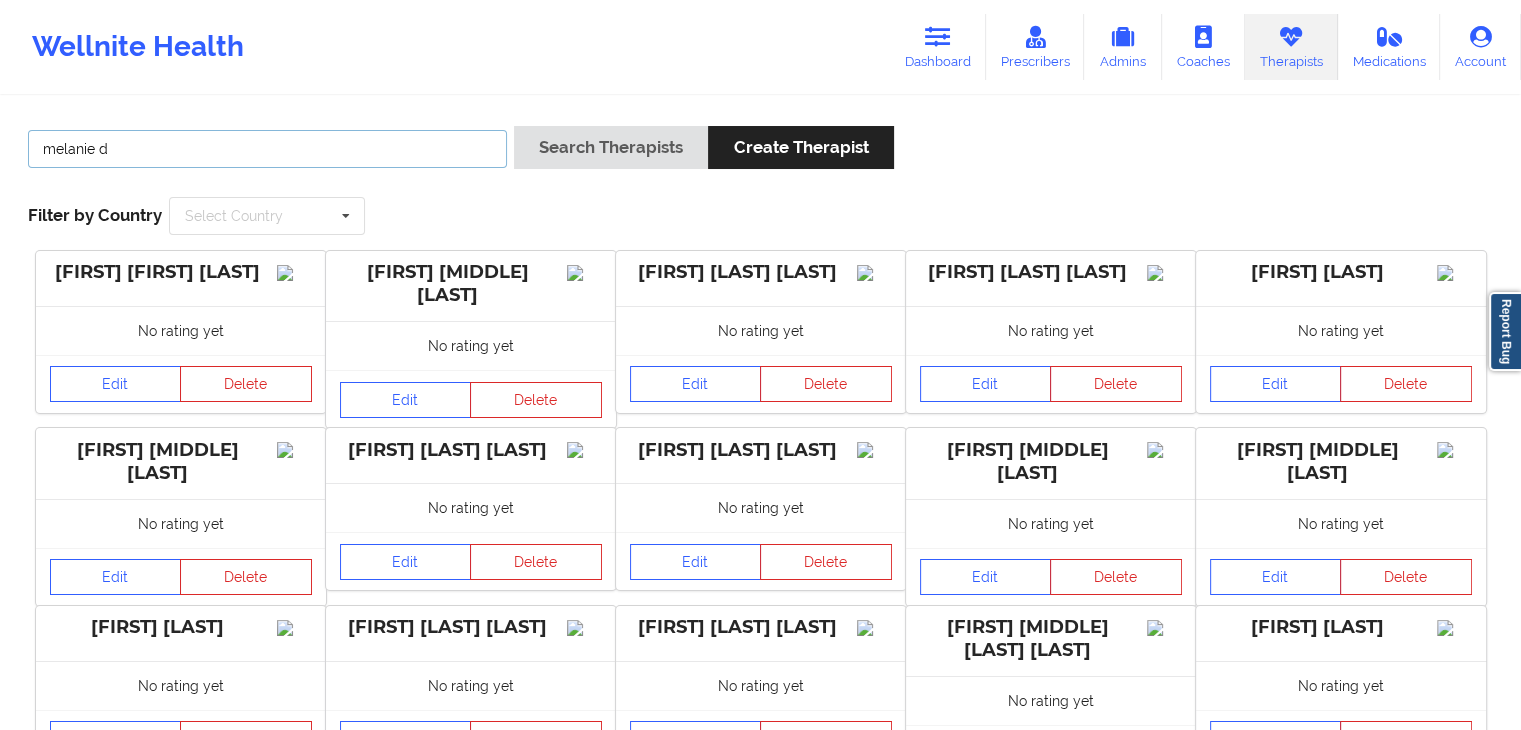 type on "melanie d" 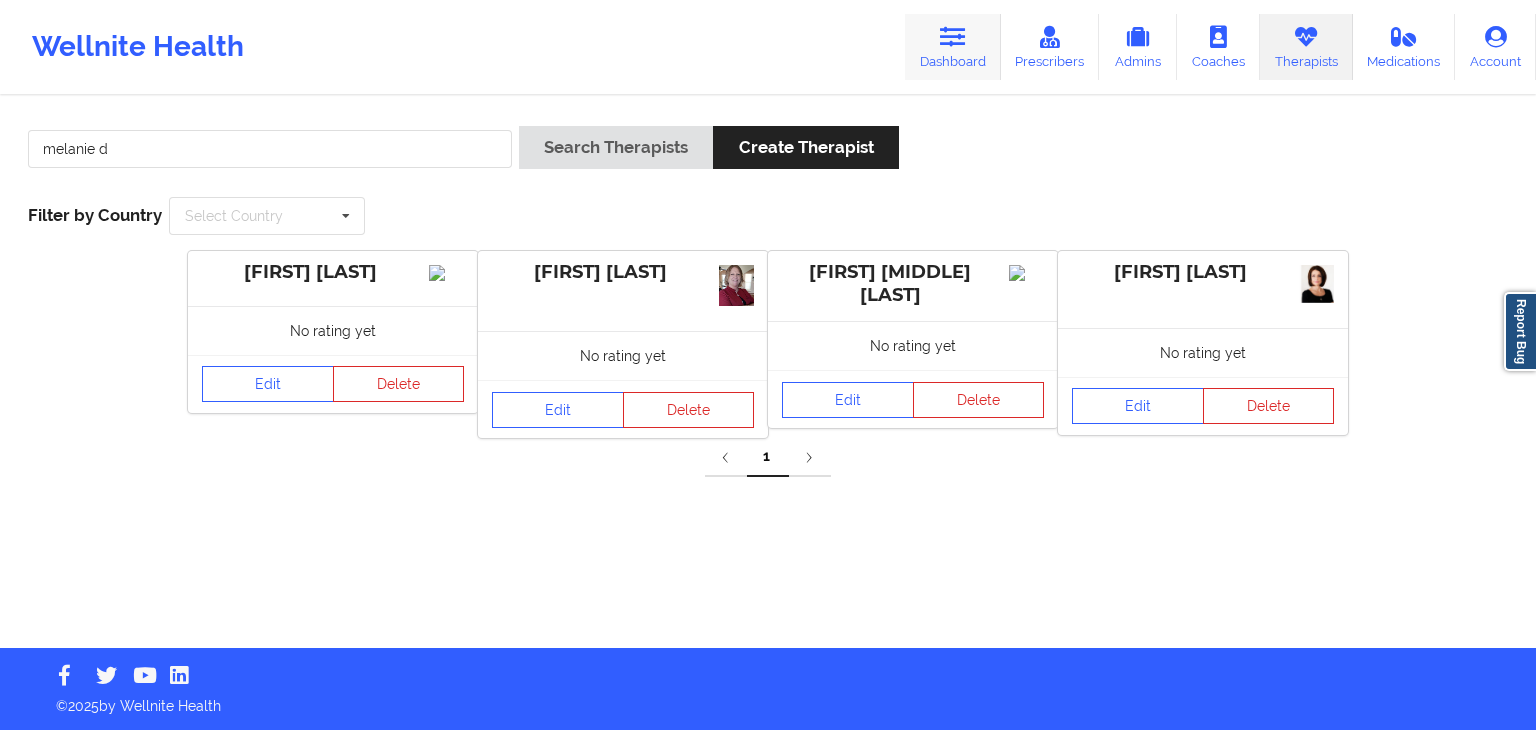click at bounding box center [953, 37] 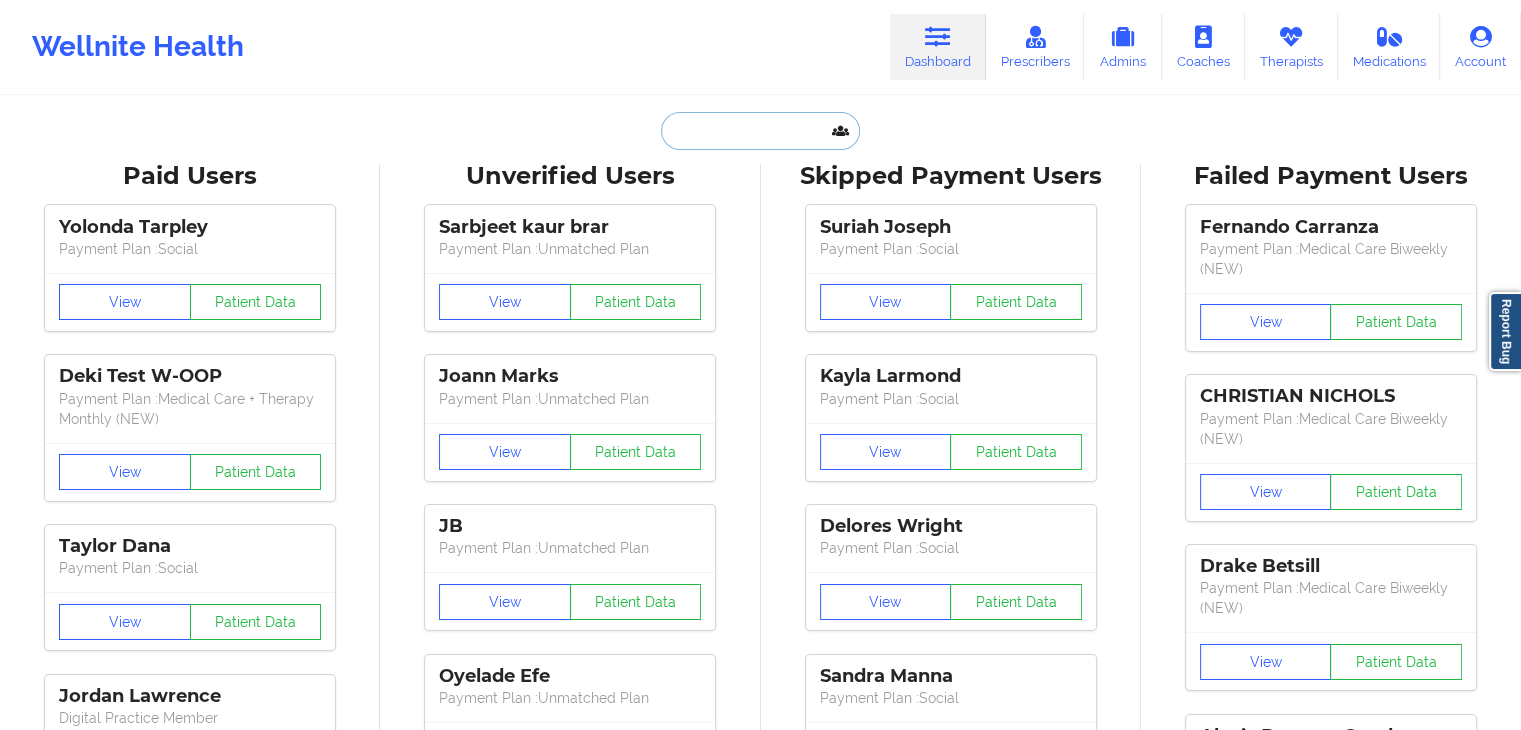 click at bounding box center (760, 131) 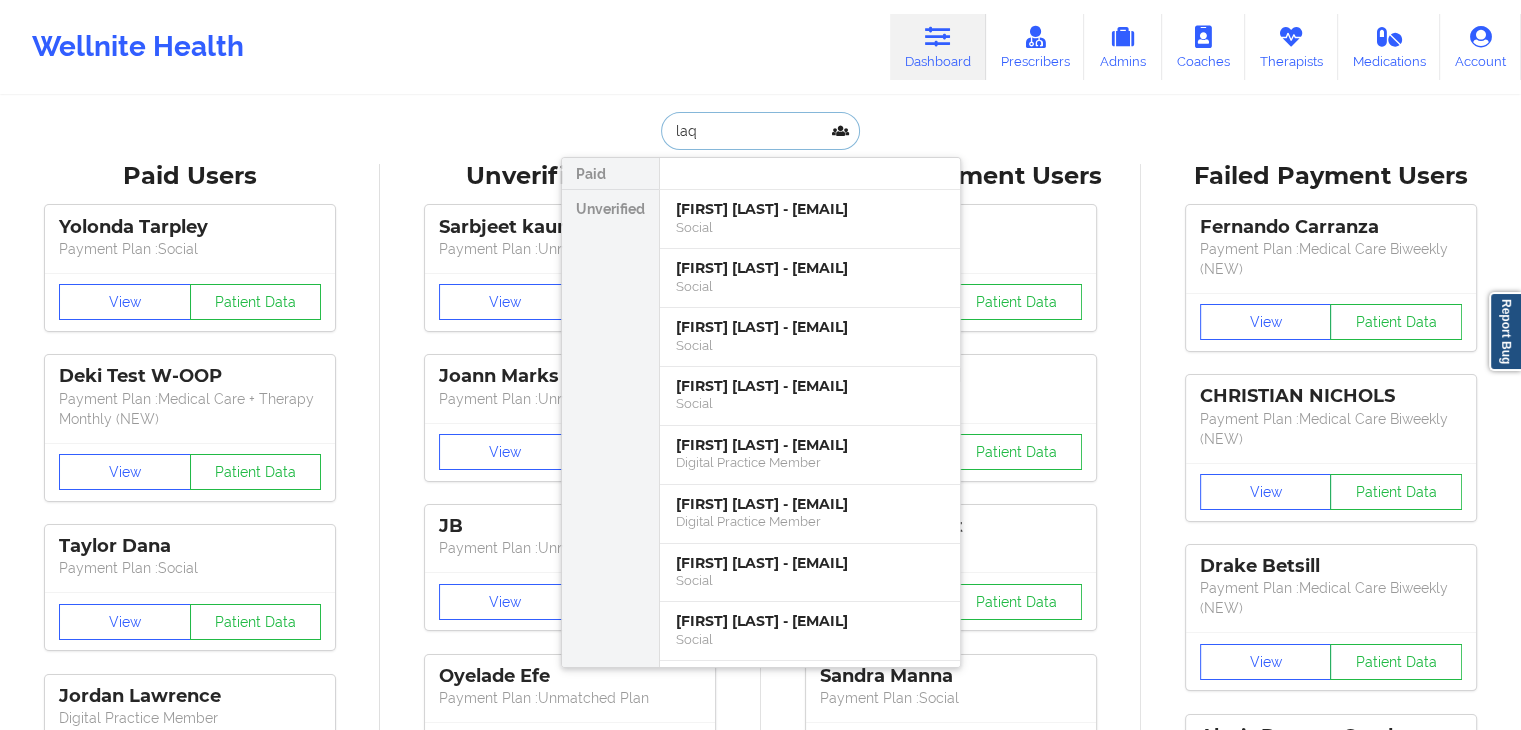 type on "laqu" 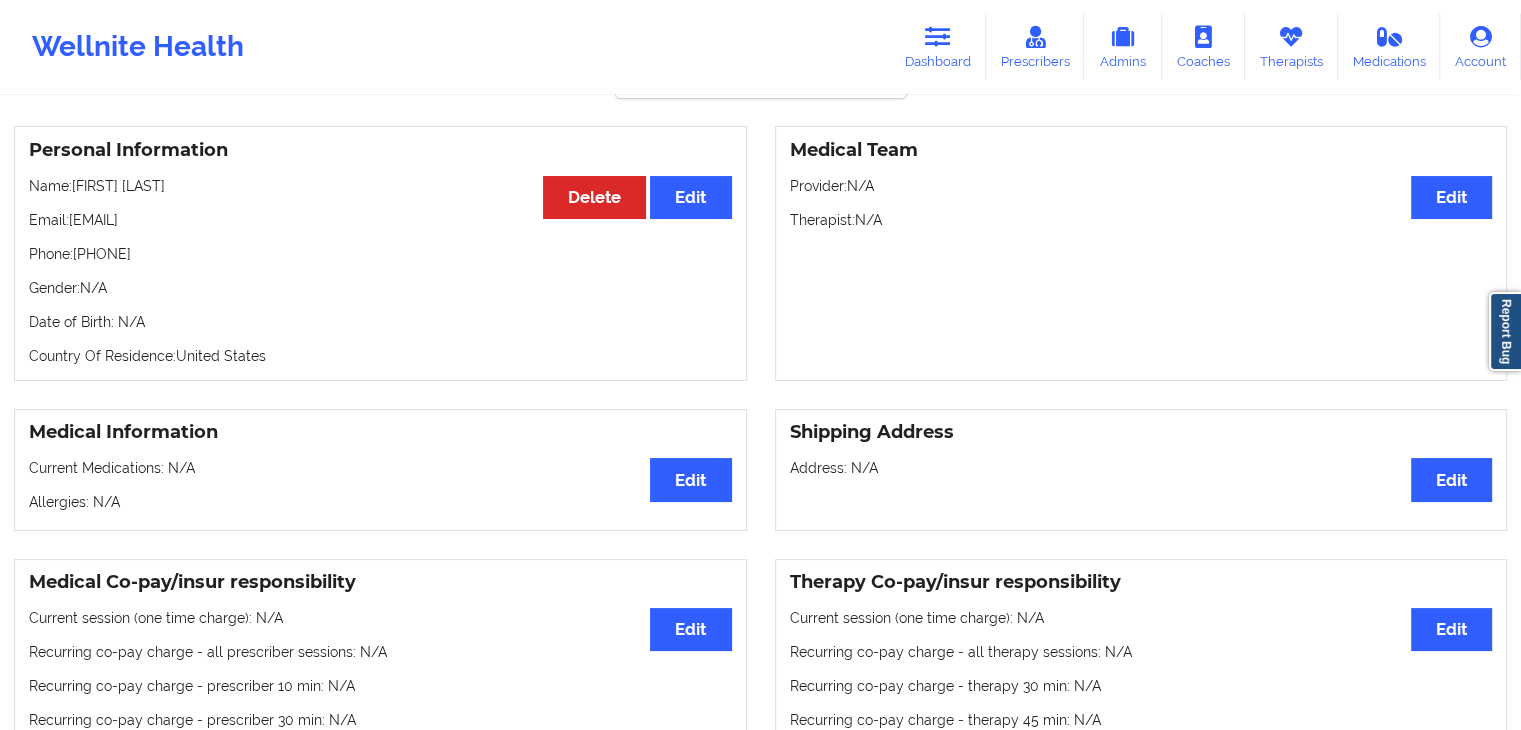 scroll, scrollTop: 102, scrollLeft: 0, axis: vertical 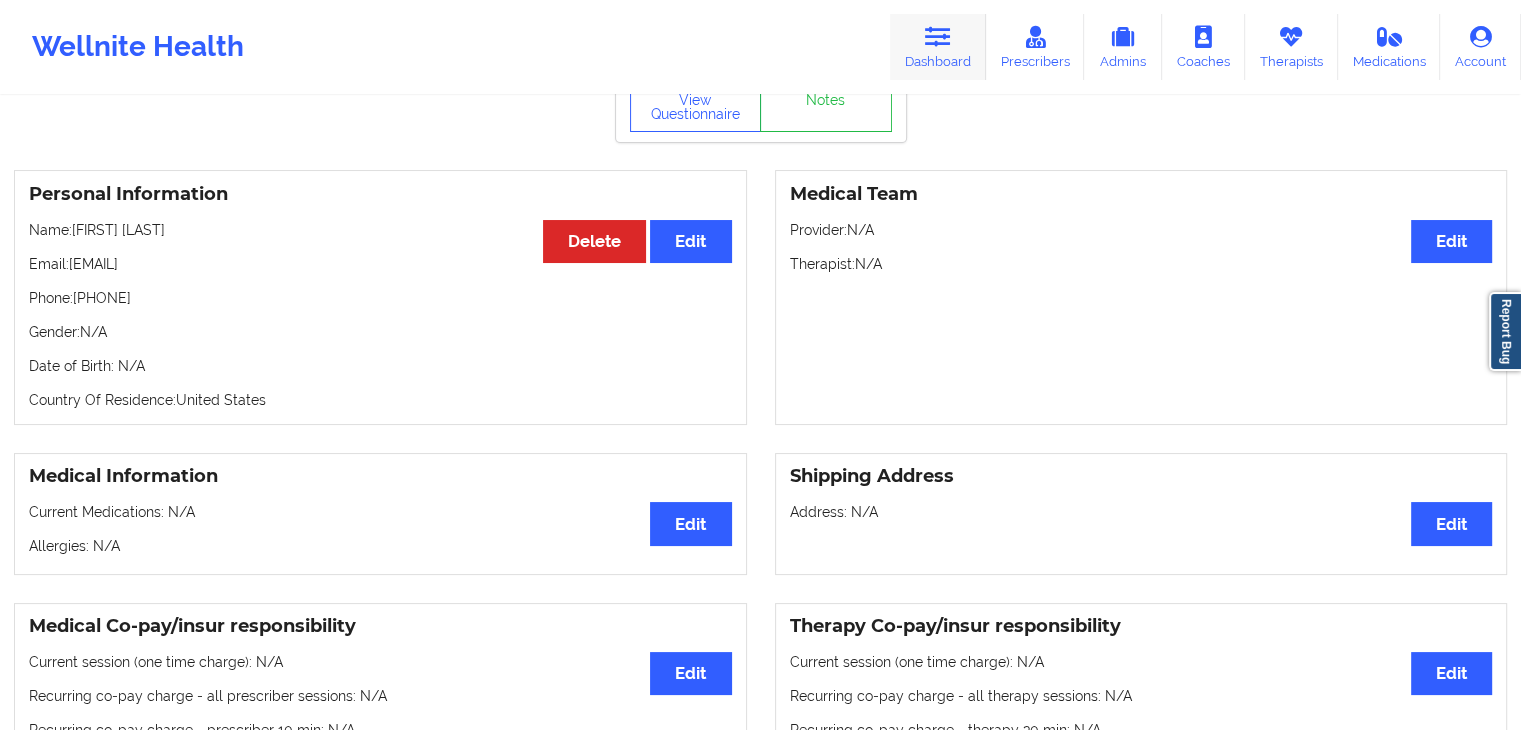 click at bounding box center [938, 37] 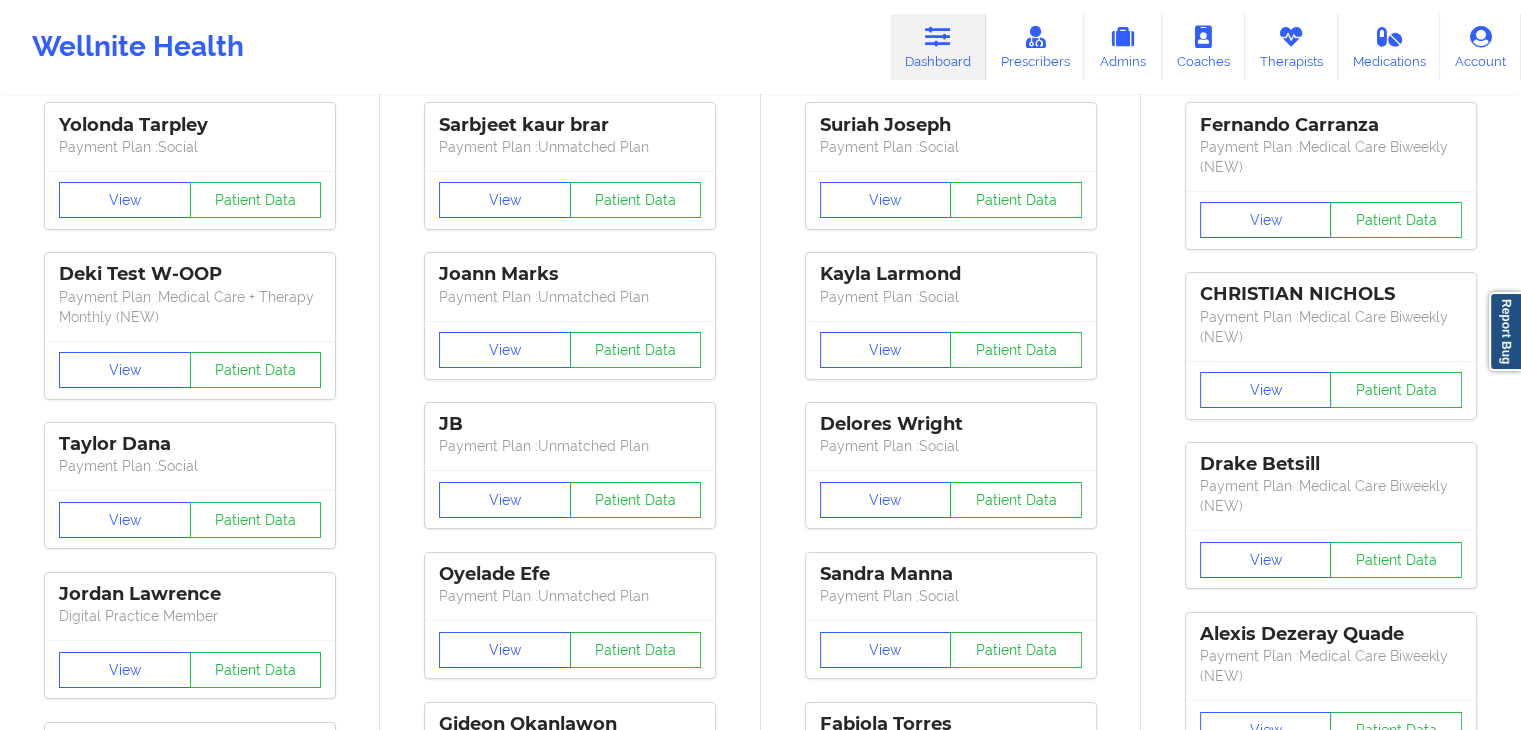 scroll, scrollTop: 0, scrollLeft: 0, axis: both 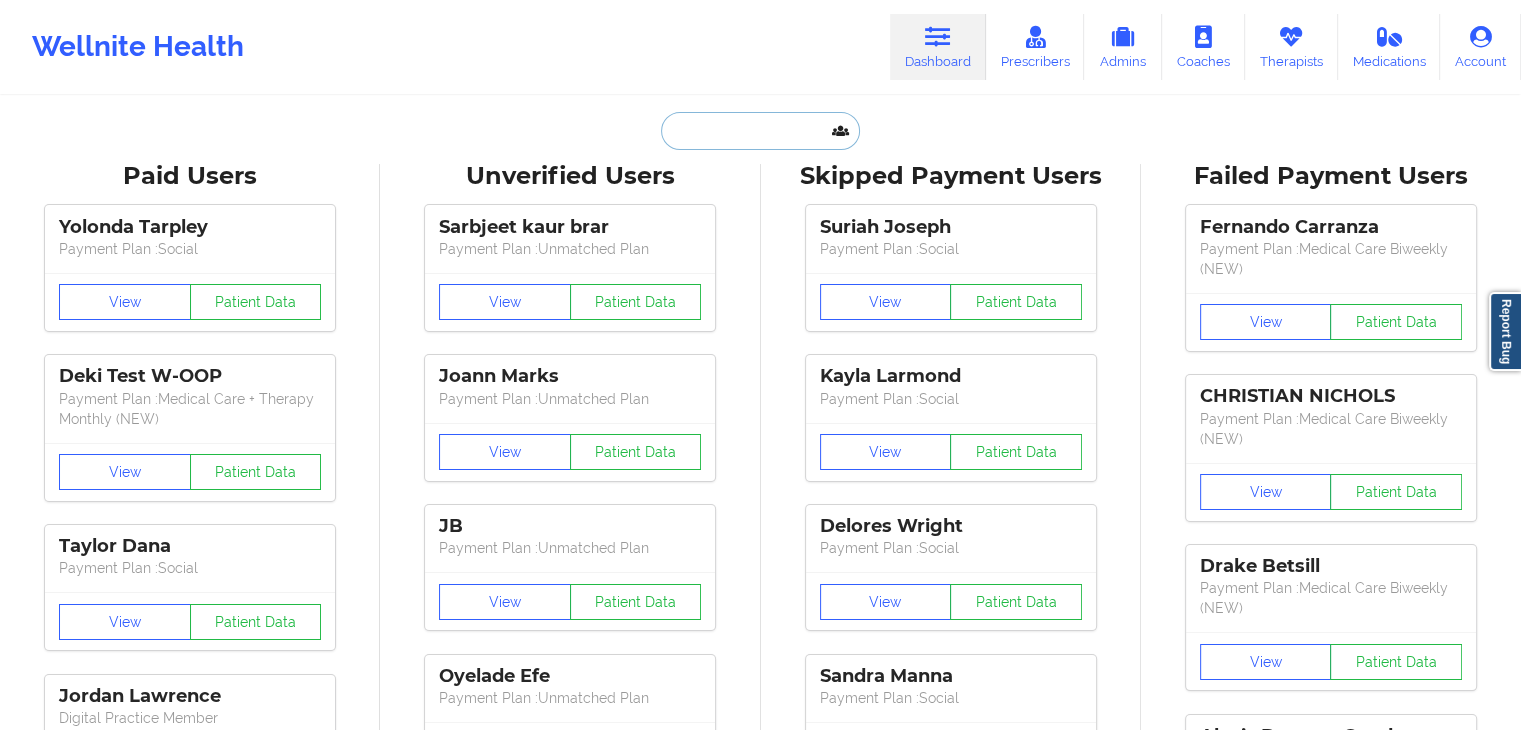 click at bounding box center [760, 131] 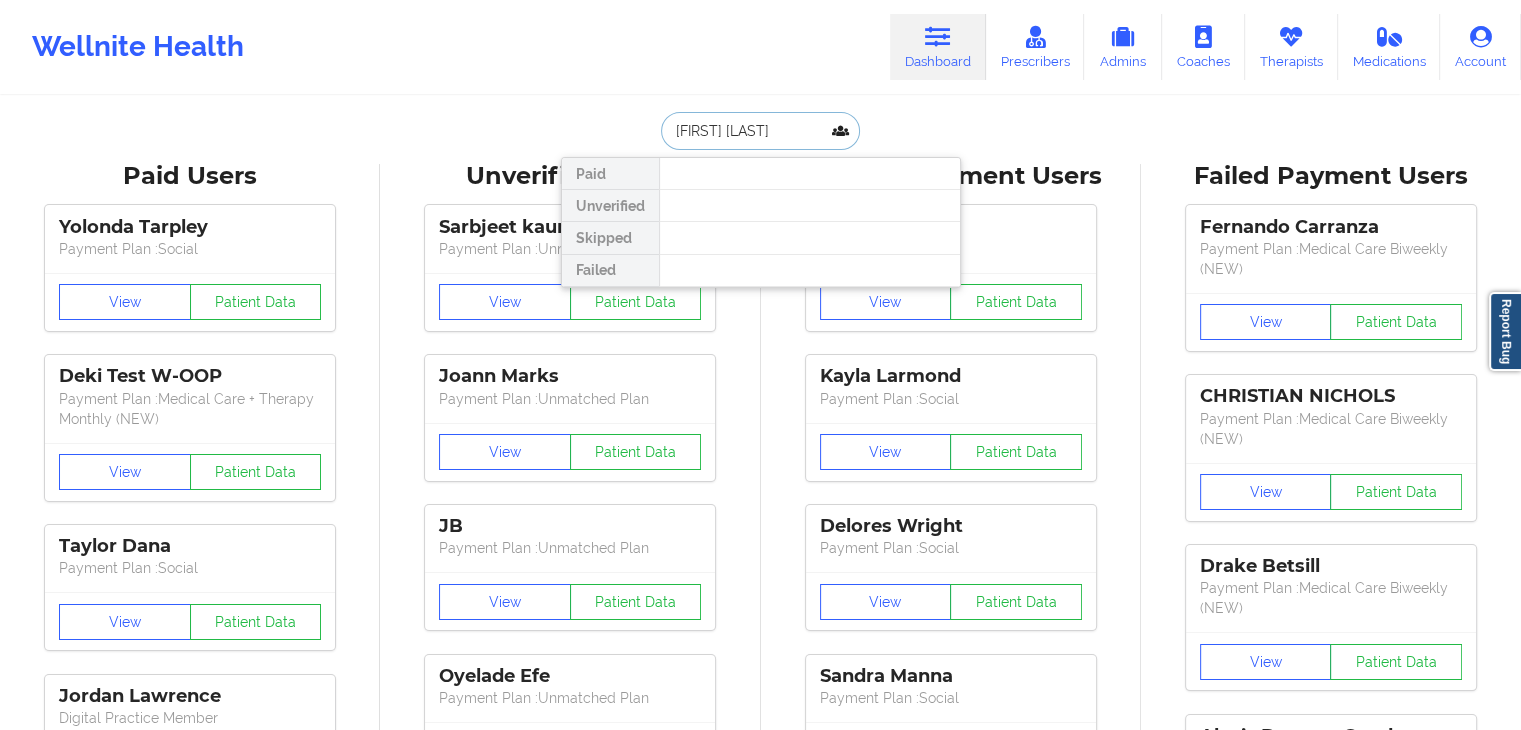 click on "[FIRST] [LAST]" at bounding box center (760, 131) 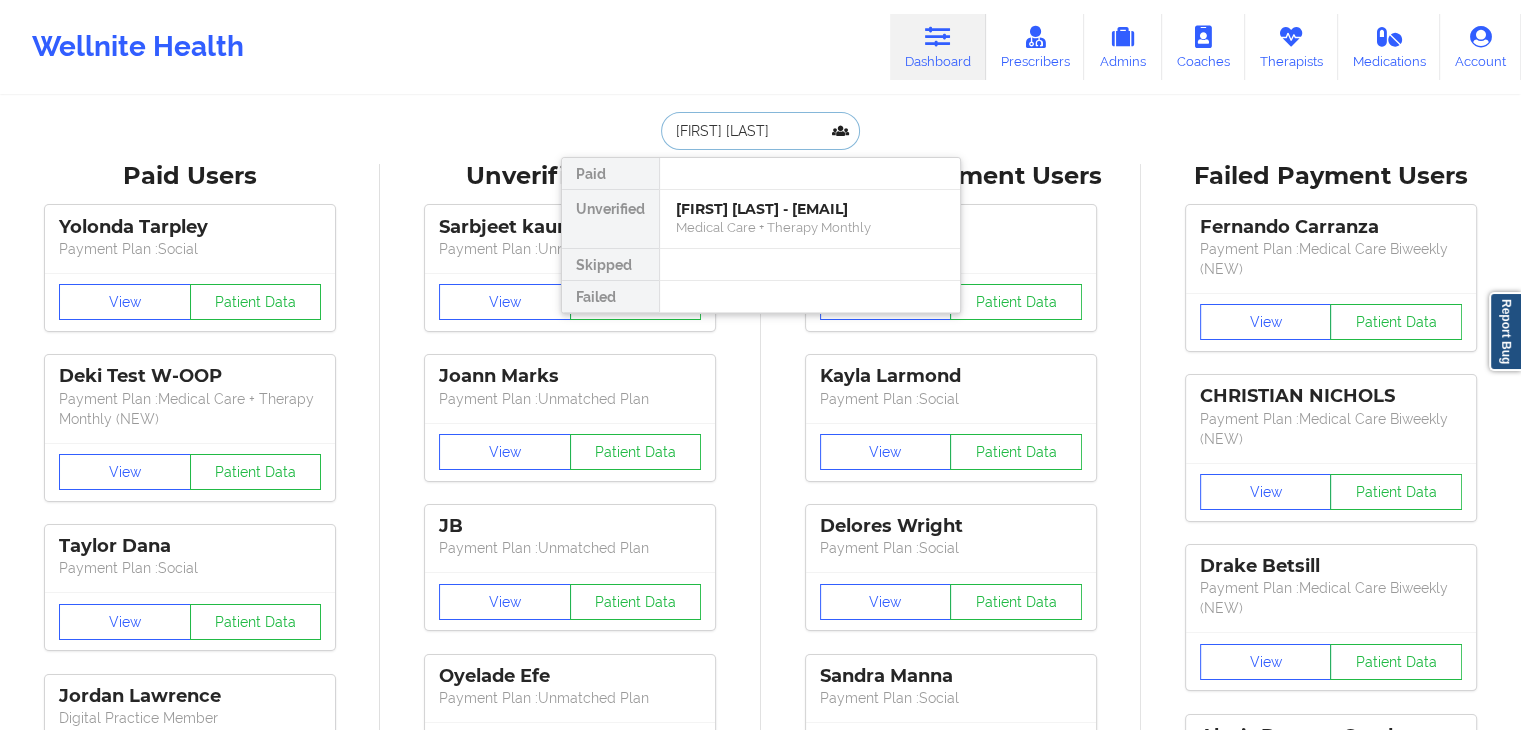 click on "[FIRST] [LAST]" at bounding box center [760, 131] 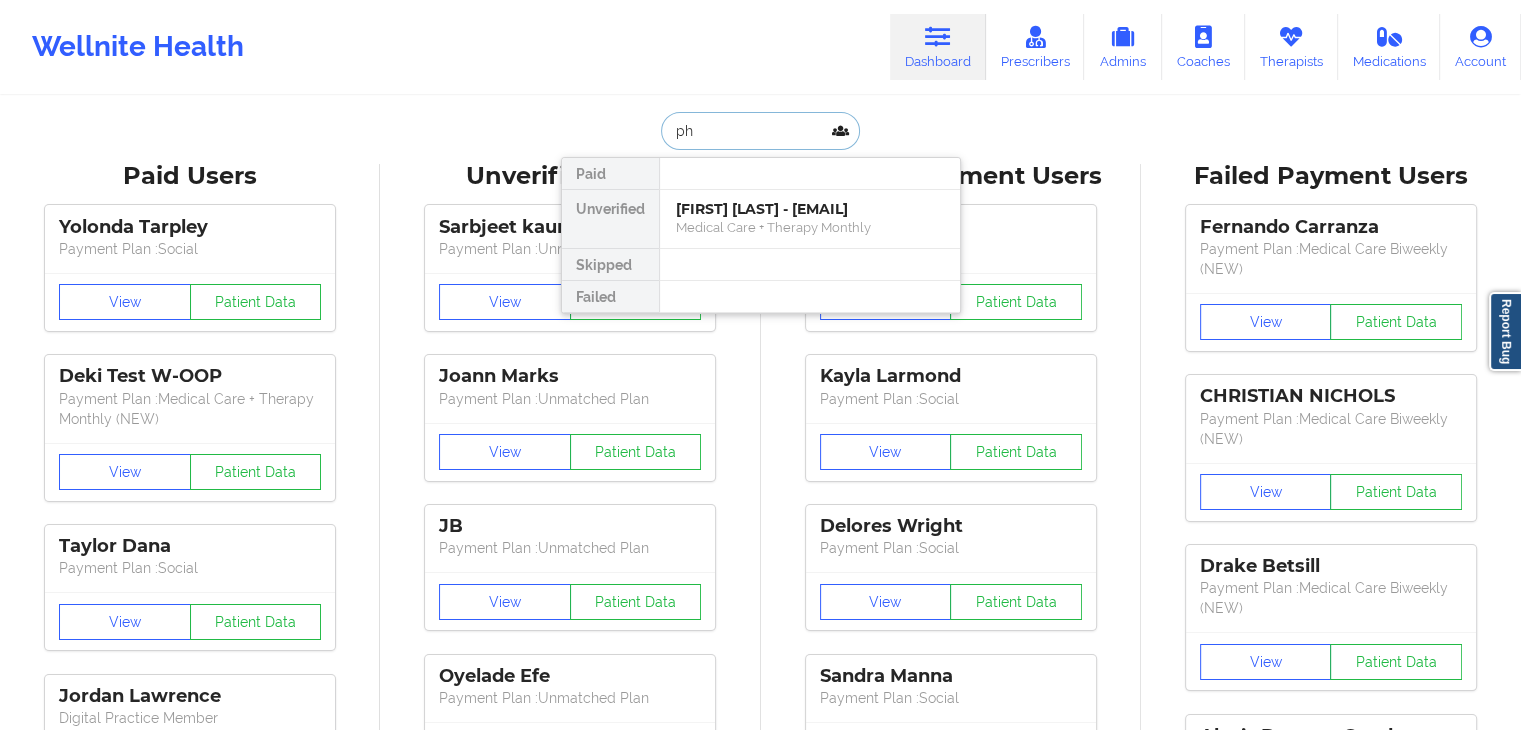 type on "p" 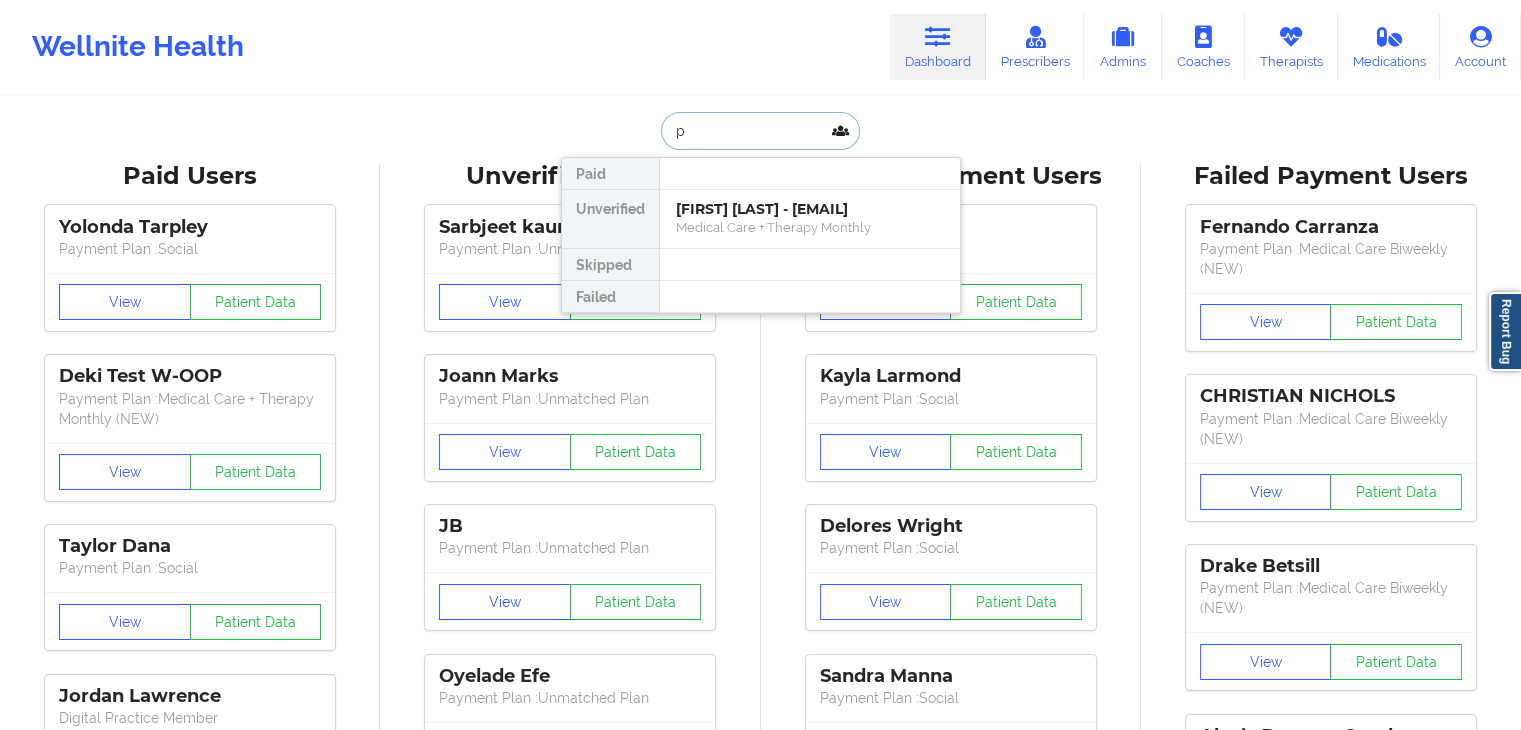 type 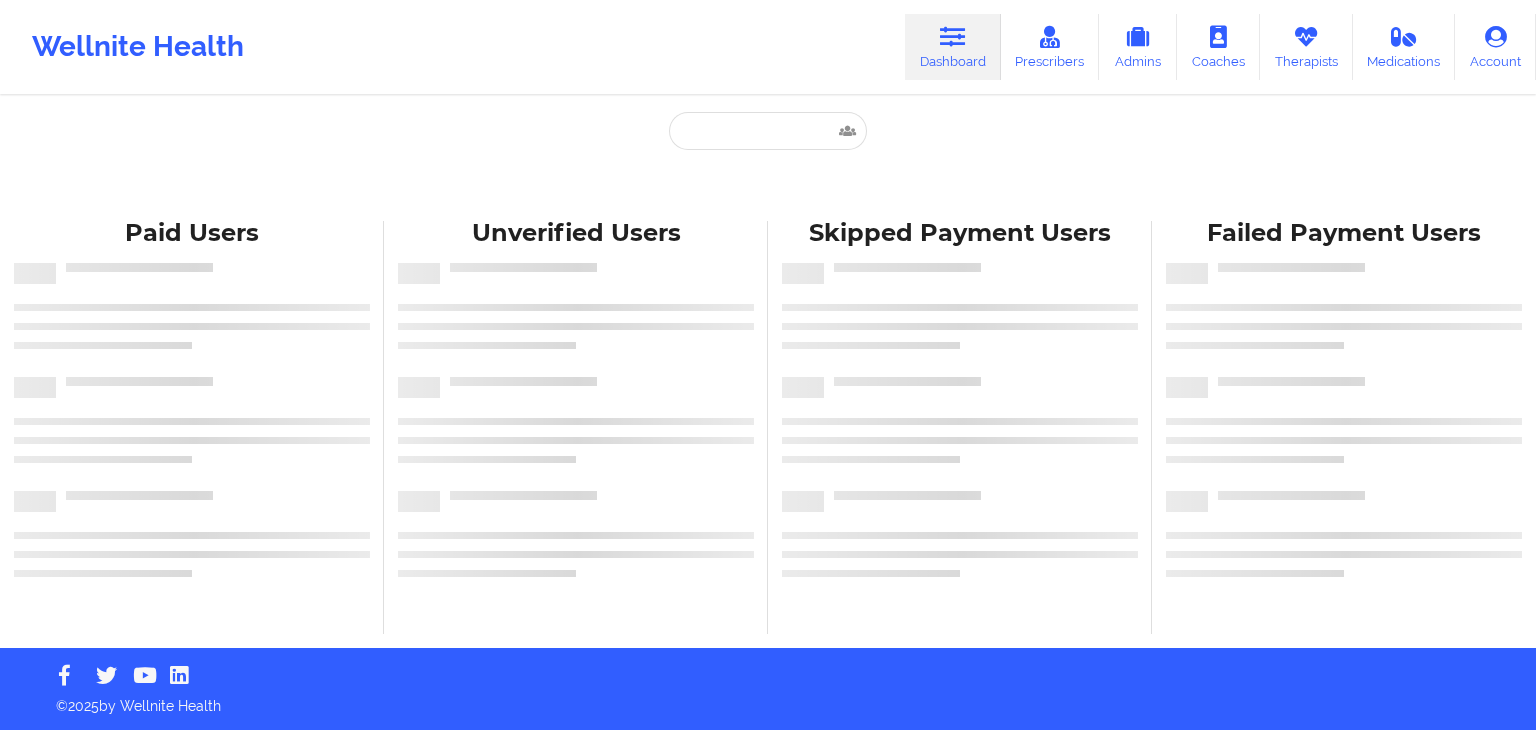 scroll, scrollTop: 0, scrollLeft: 0, axis: both 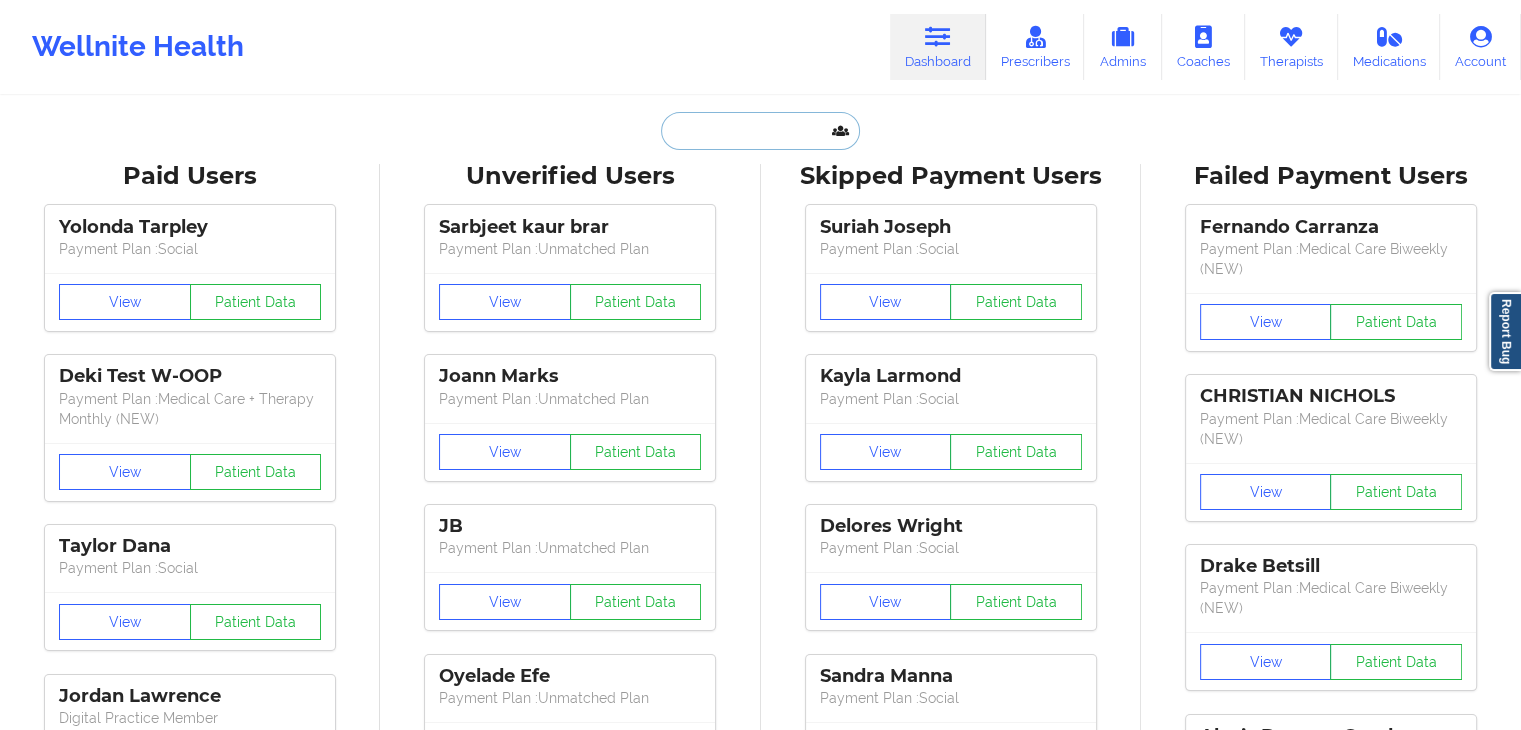 paste on "[EMAIL]" 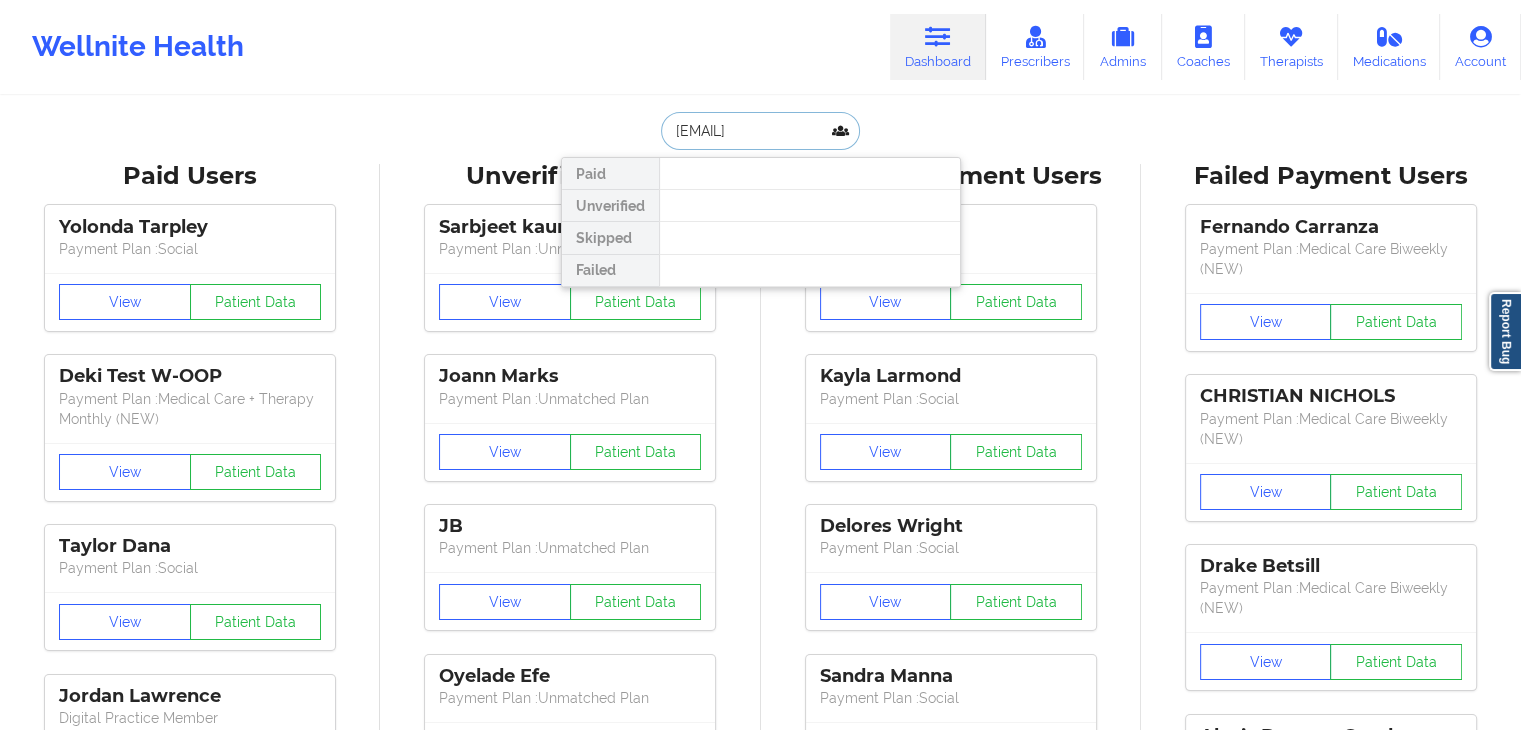 scroll, scrollTop: 0, scrollLeft: 13, axis: horizontal 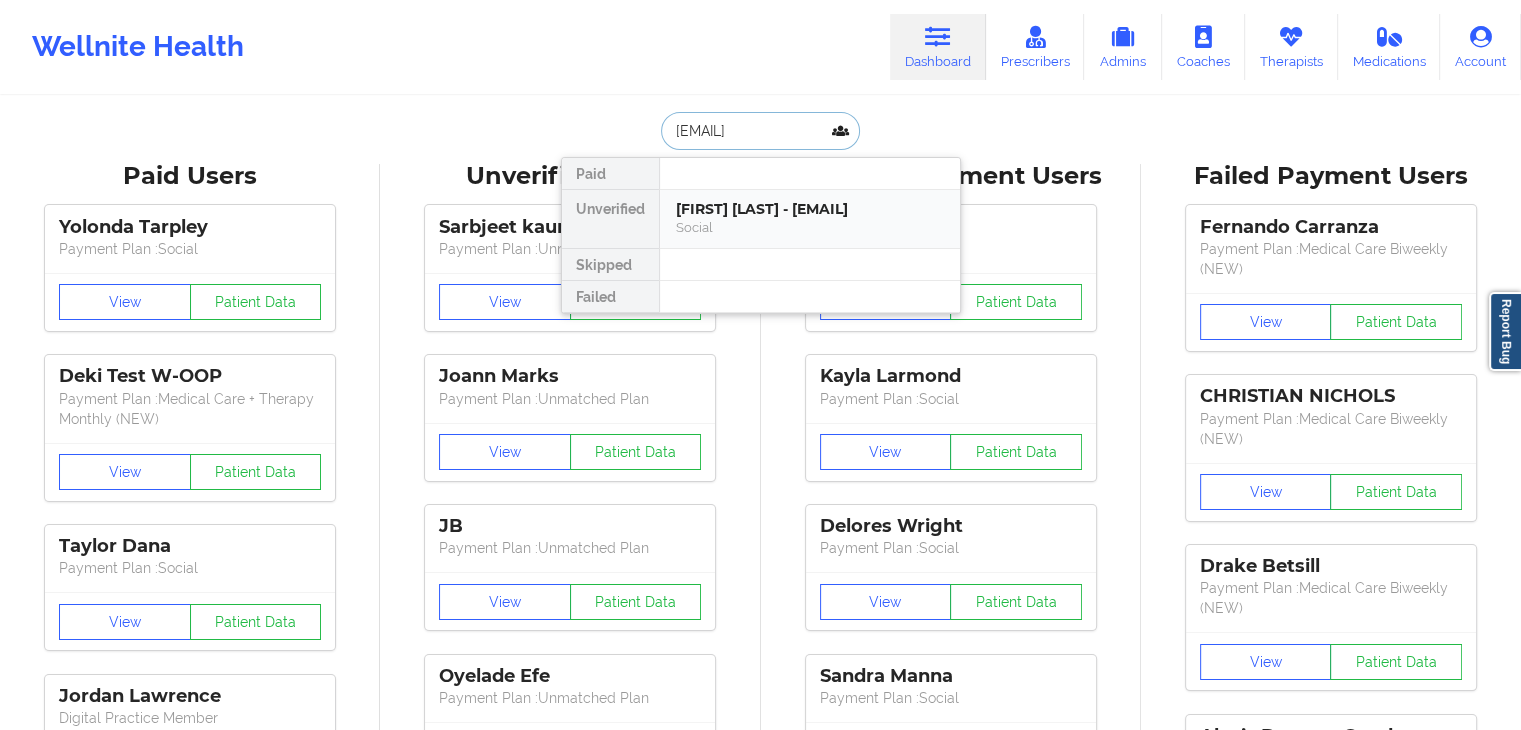 click on "[FIRST] [LAST] - [EMAIL]" at bounding box center [810, 209] 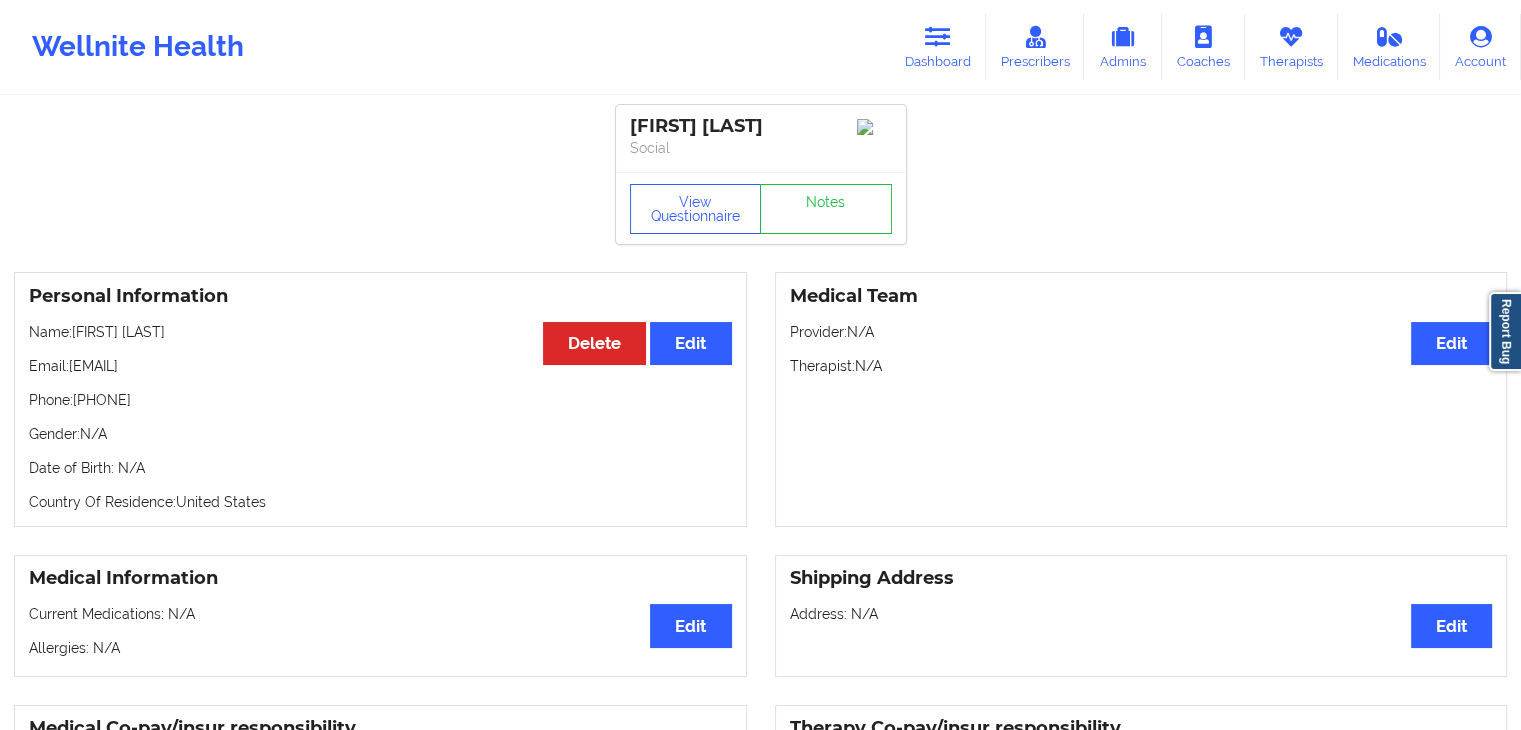 drag, startPoint x: 68, startPoint y: 370, endPoint x: 257, endPoint y: 376, distance: 189.09521 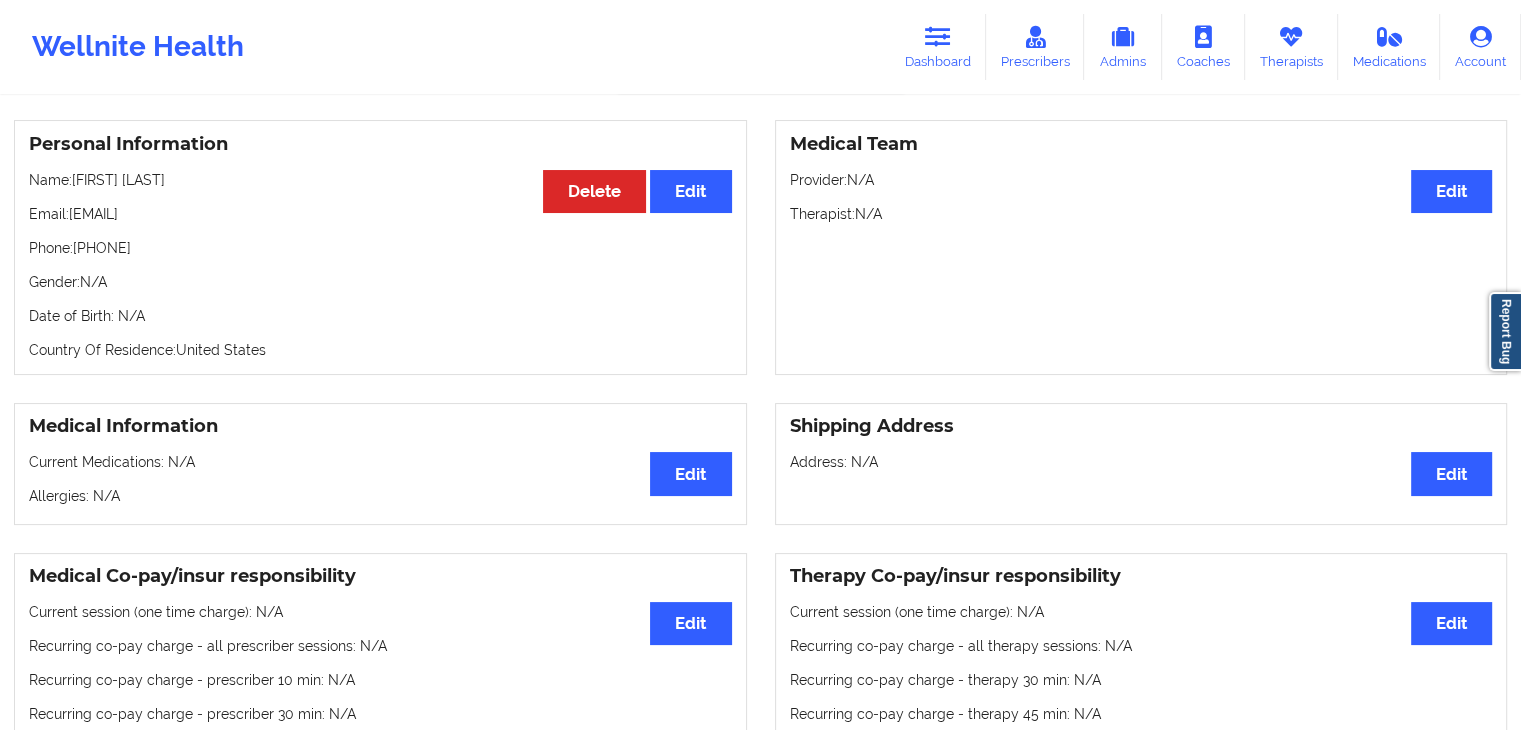 scroll, scrollTop: 0, scrollLeft: 0, axis: both 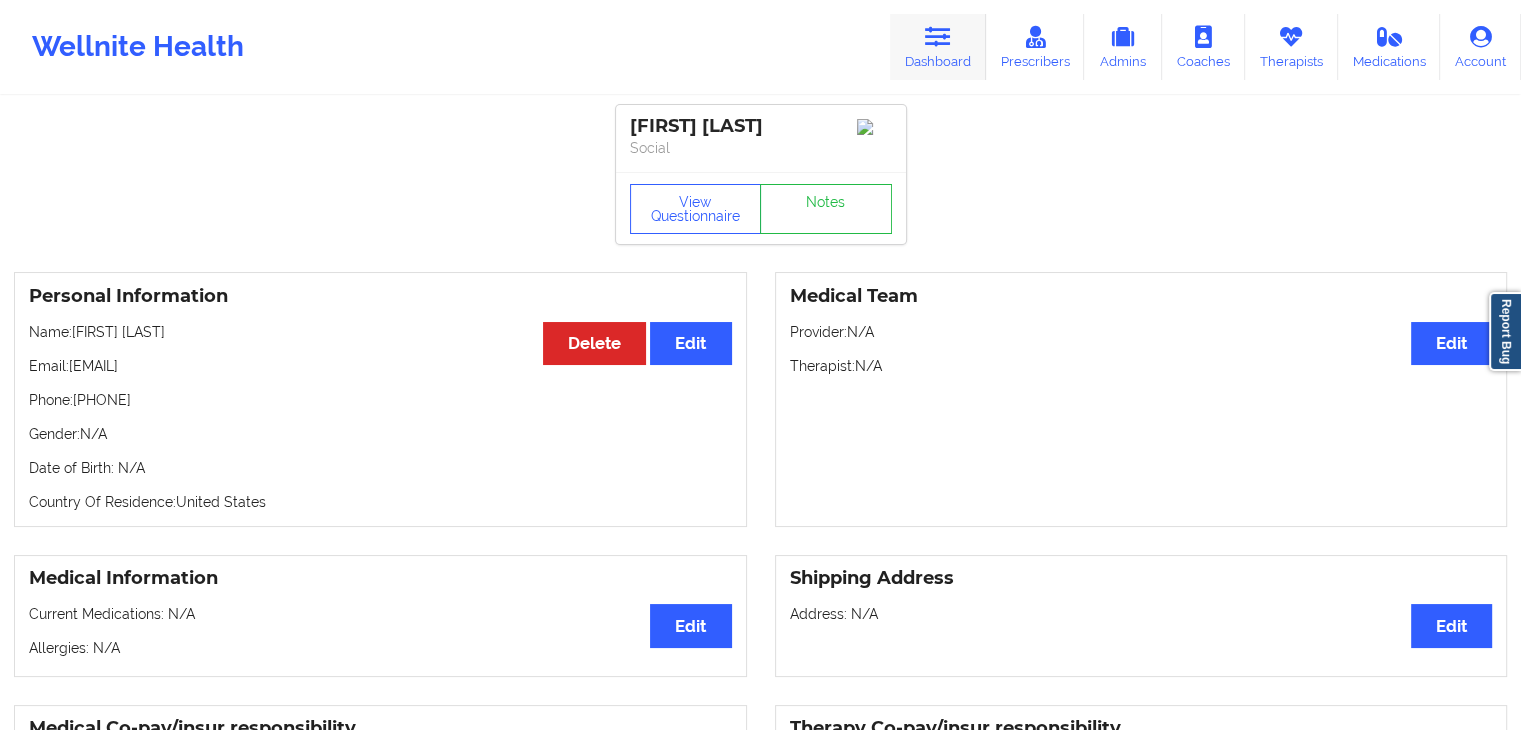 click on "Dashboard" at bounding box center [938, 47] 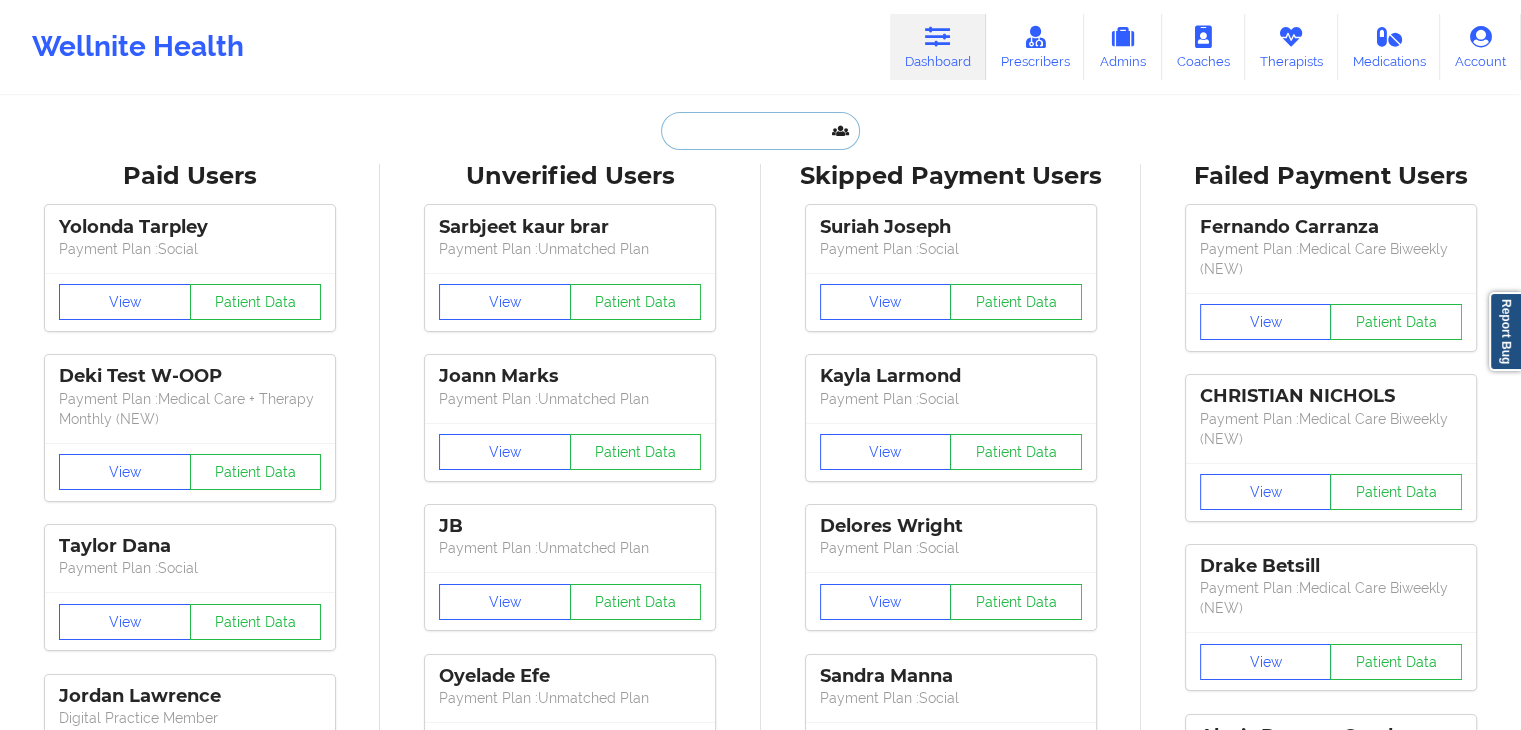 click at bounding box center [760, 131] 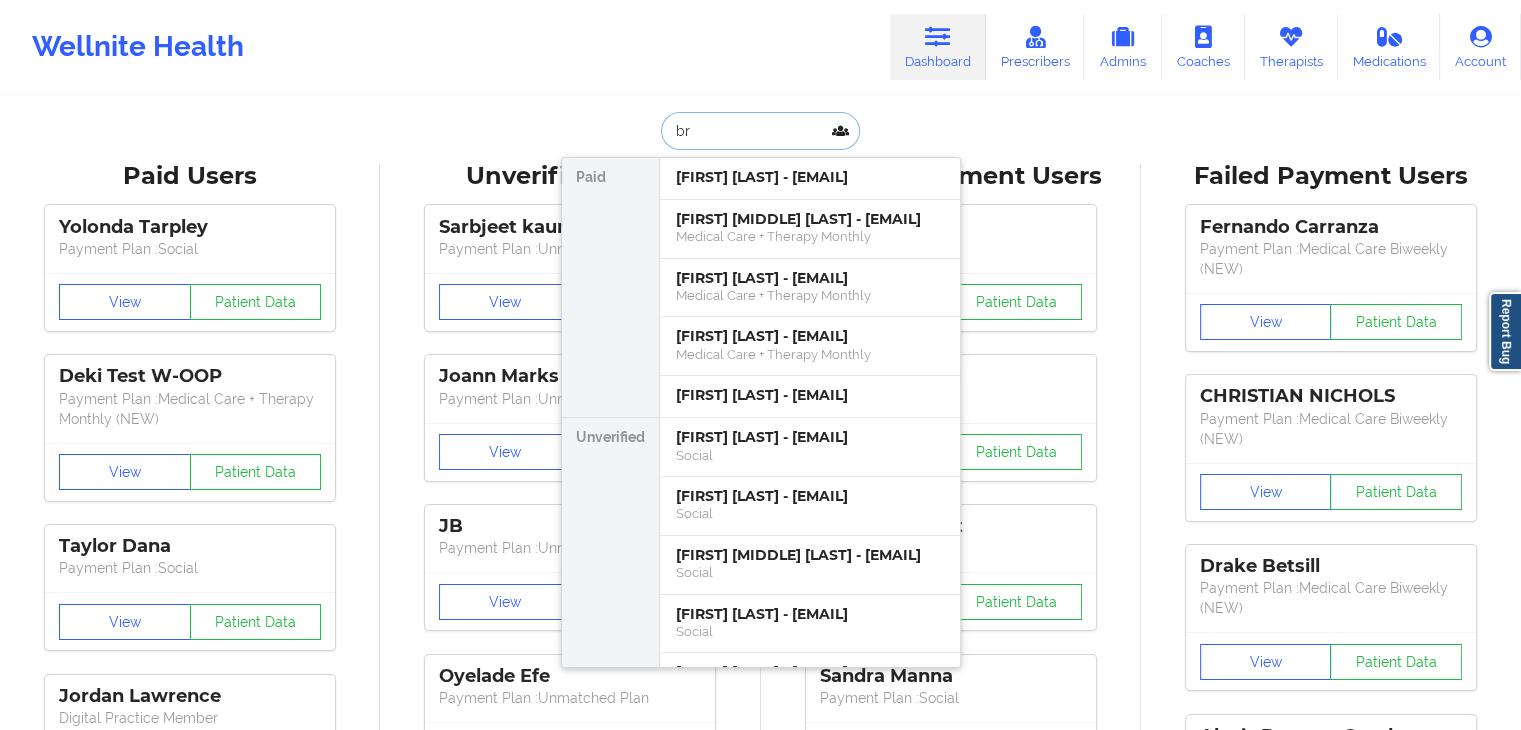 type on "b" 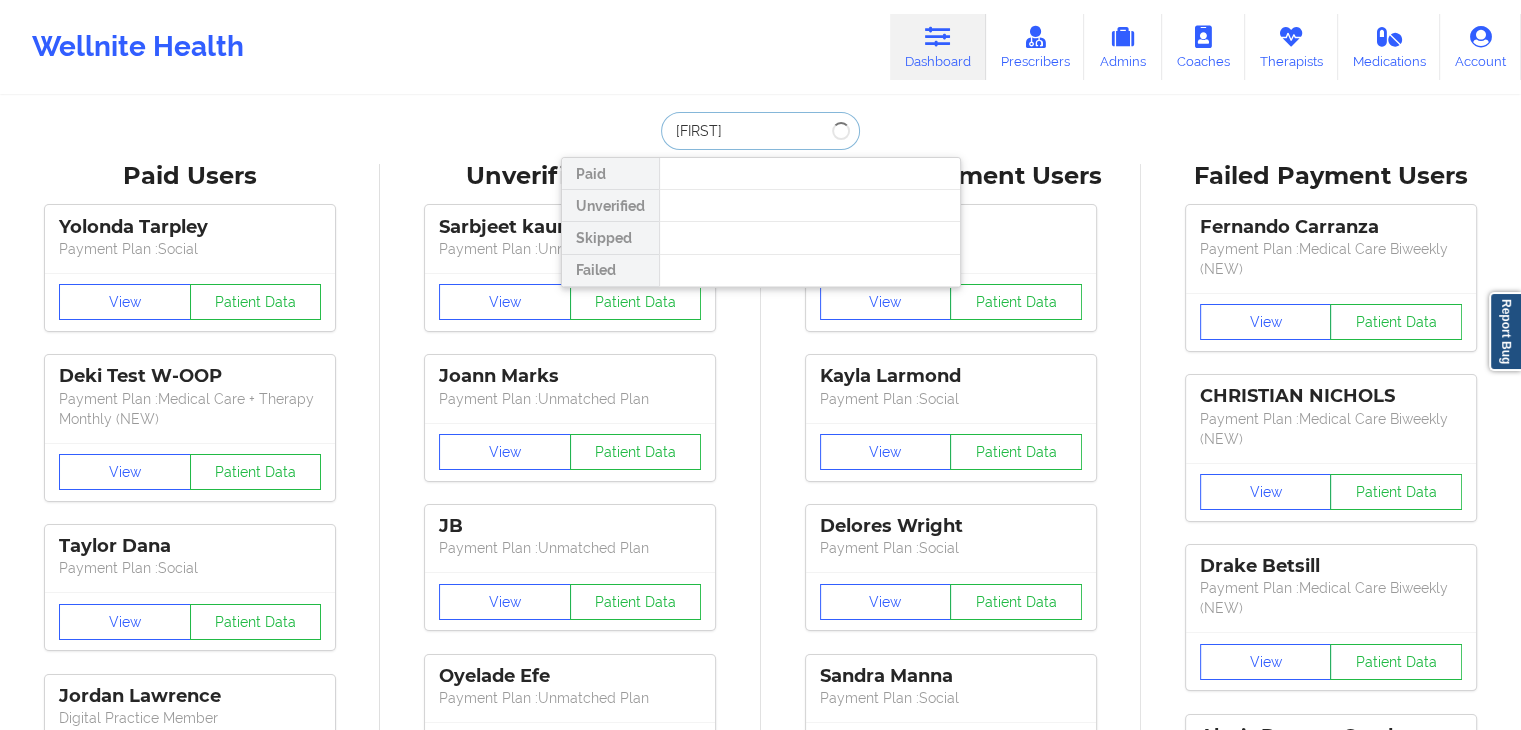 type on "a" 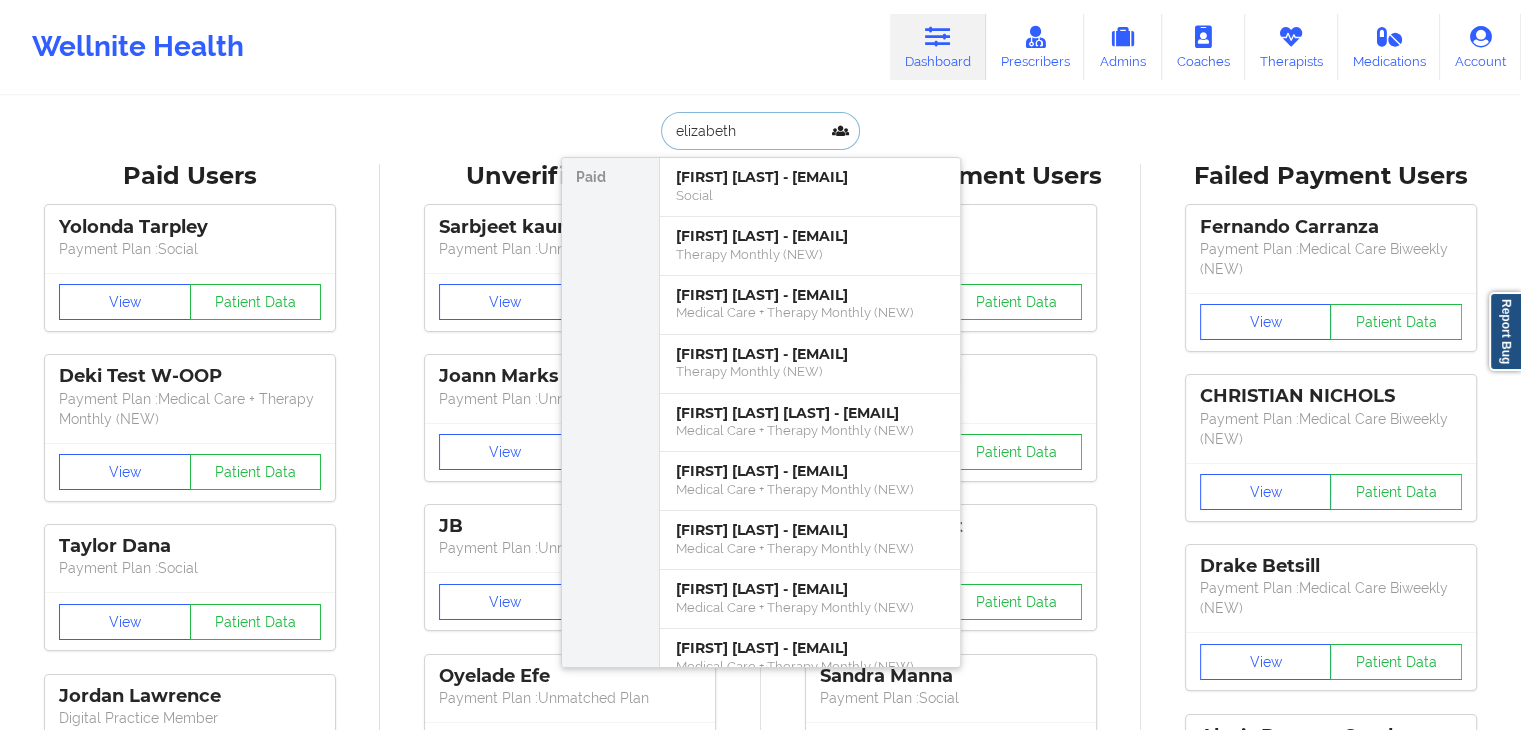 type on "[FIRST] [MIDDLE]" 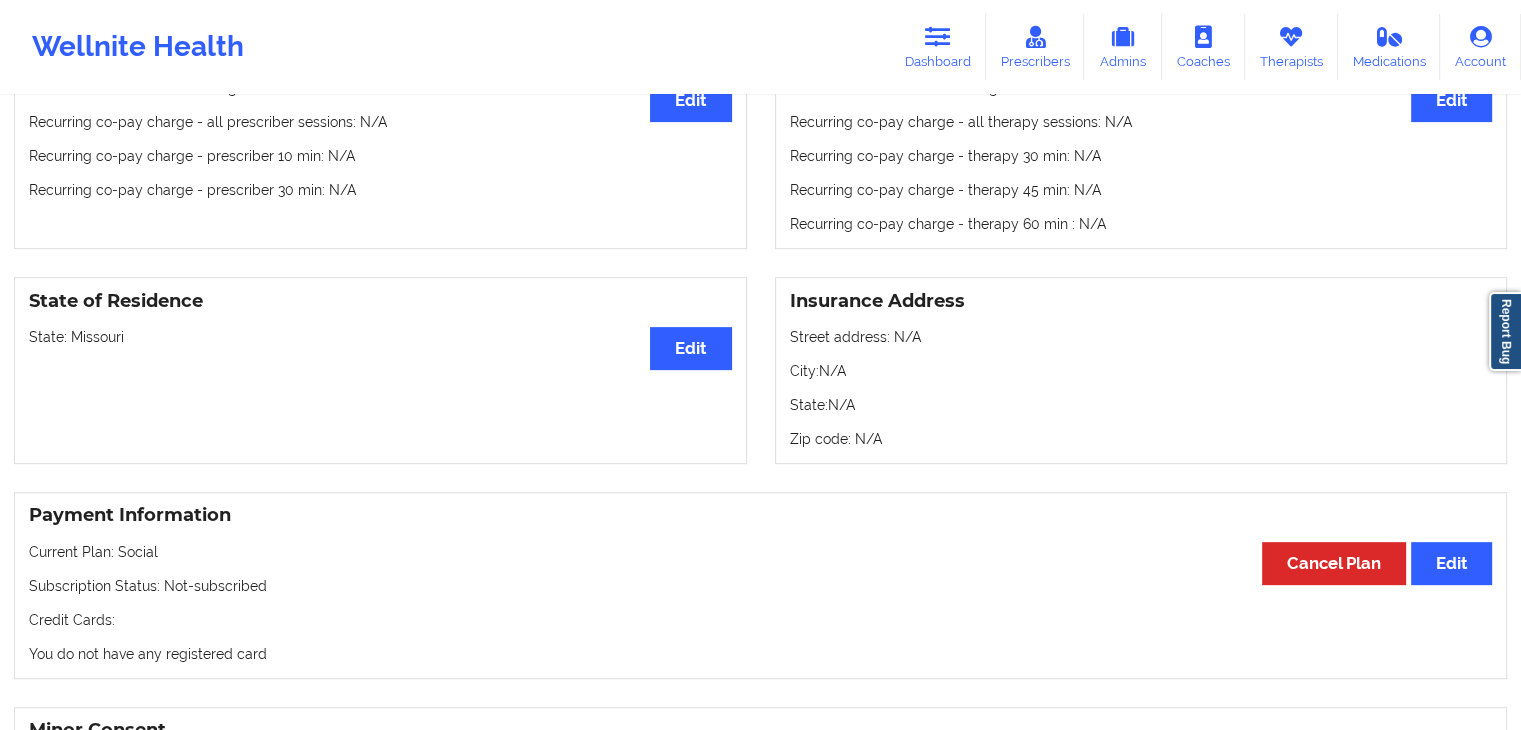 scroll, scrollTop: 696, scrollLeft: 0, axis: vertical 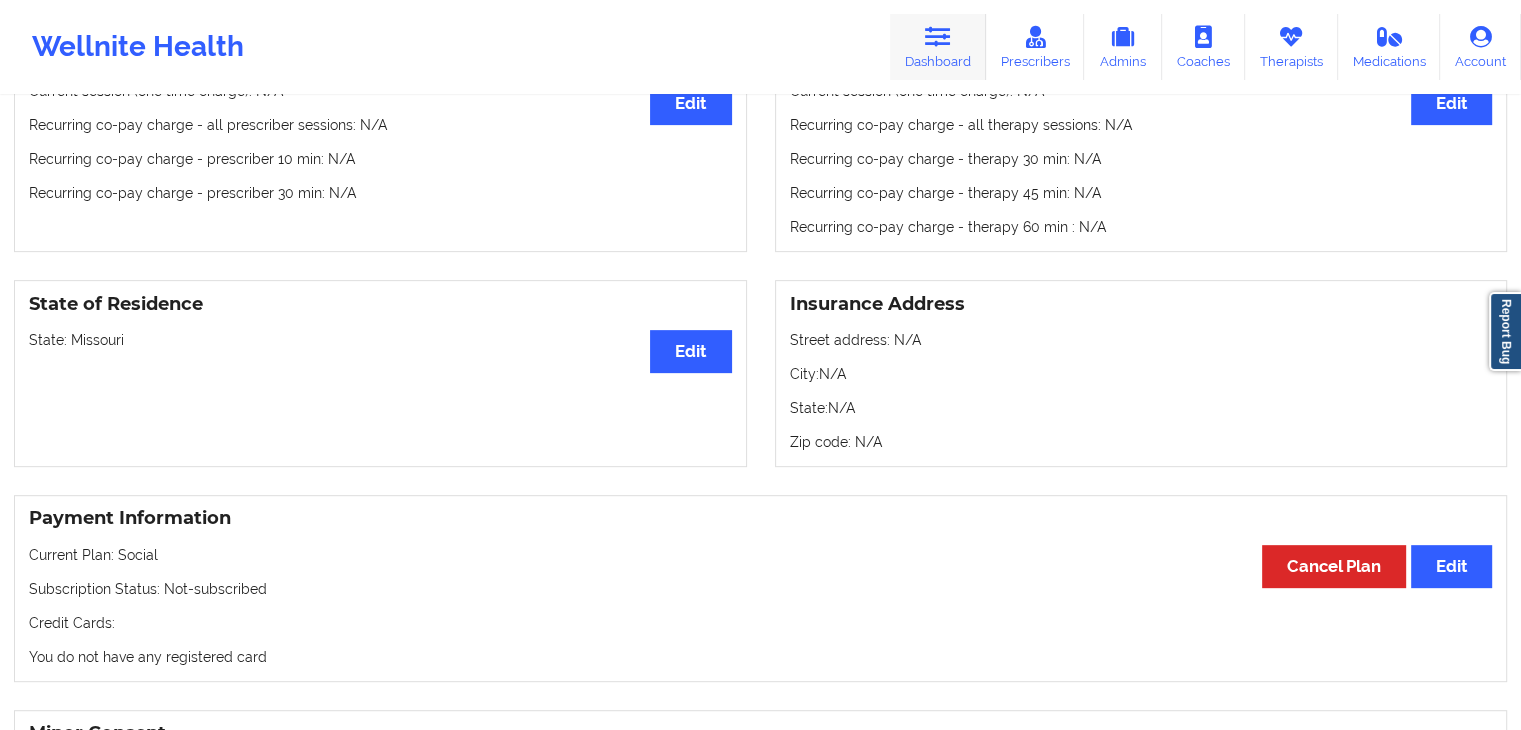click on "Dashboard" at bounding box center [938, 47] 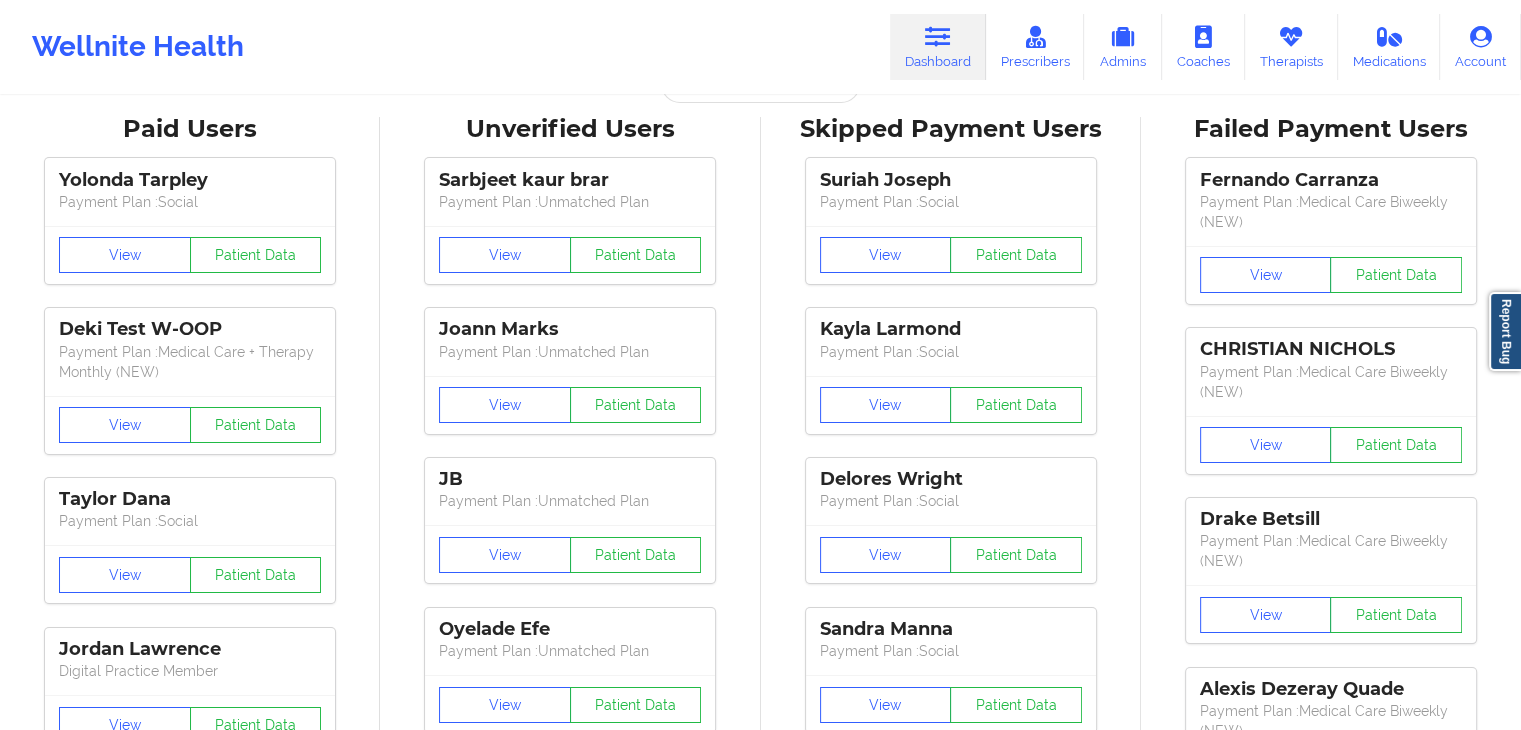 scroll, scrollTop: 105, scrollLeft: 0, axis: vertical 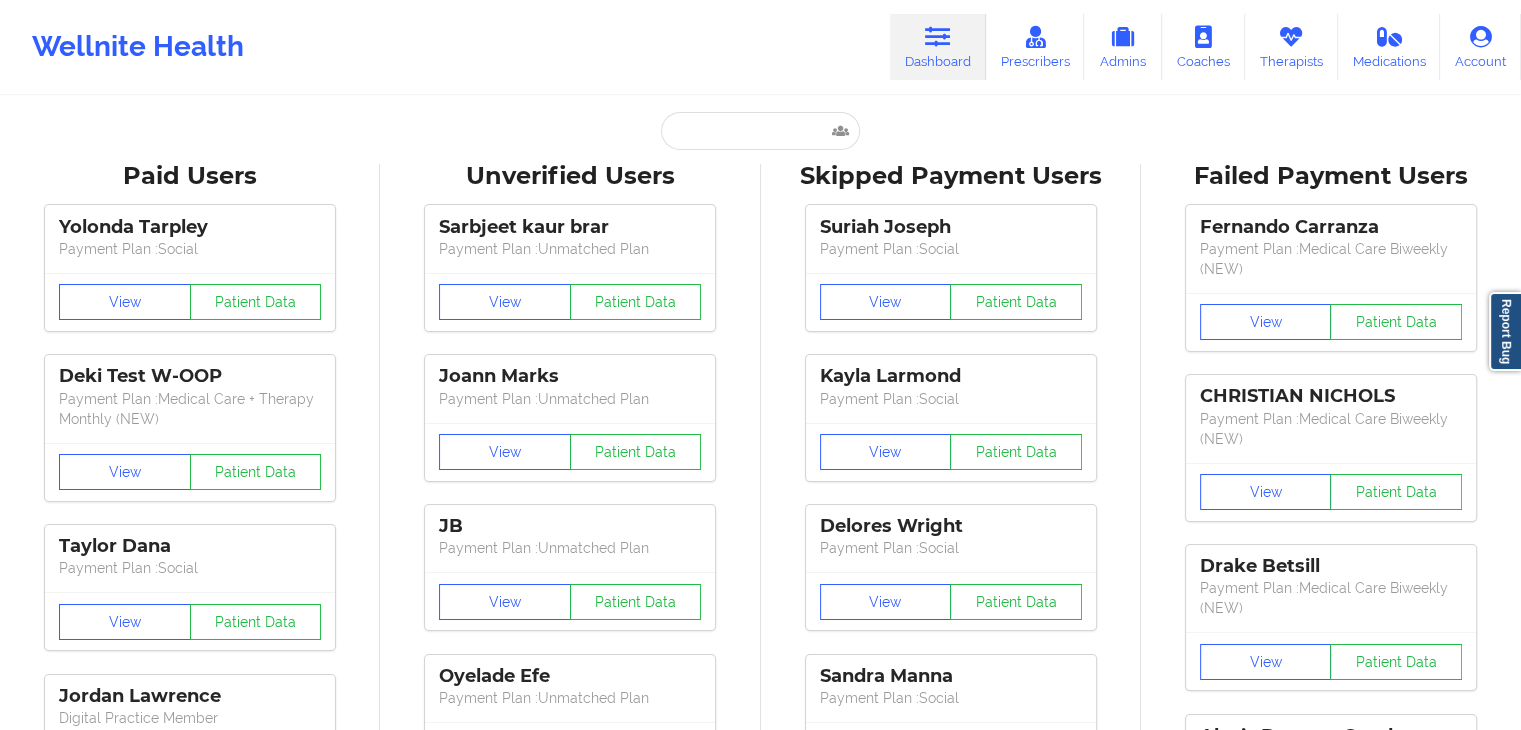 click on "Paid Users [LAST] [LAST] Payment Plan : Social View Patient Data Deki Test W-OOP Payment Plan : Medical Care + Therapy Monthly (NEW) View Patient Data [LAST] [LAST] Payment Plan : Social View Patient Data [LAST] [LAST] Digital Practice Member View Patient Data [LAST] [LAST] Payment Plan : Social View Patient Data [LAST] [LAST] Payment Plan : Social View Patient Data ⟨ 1 2 3 ⟩ Unverified Users [LAST] [LAST] Payment Plan : Unmatched Plan View Patient Data [LAST] [LAST] Payment Plan : Unmatched Plan View Patient Data [LAST] [LAST] Payment Plan : Unmatched Plan View Patient Data [LAST] [LAST] Payment Plan : Unmatched Plan View Patient Data [LAST] [LAST] Payment Plan : Unmatched Plan View Patient Data [LAST] [LAST] Payment Plan : Unmatched Plan View Patient Data [LAST] [LAST] Digital Practice Member (In-Network) View Patient Data [LAST] [LAST] Digital Practice Member (In-Network) View Patient Data [LAST] [LAST] Digital Practice Member (In-Network) View Patient Data View" at bounding box center [760, 2576] 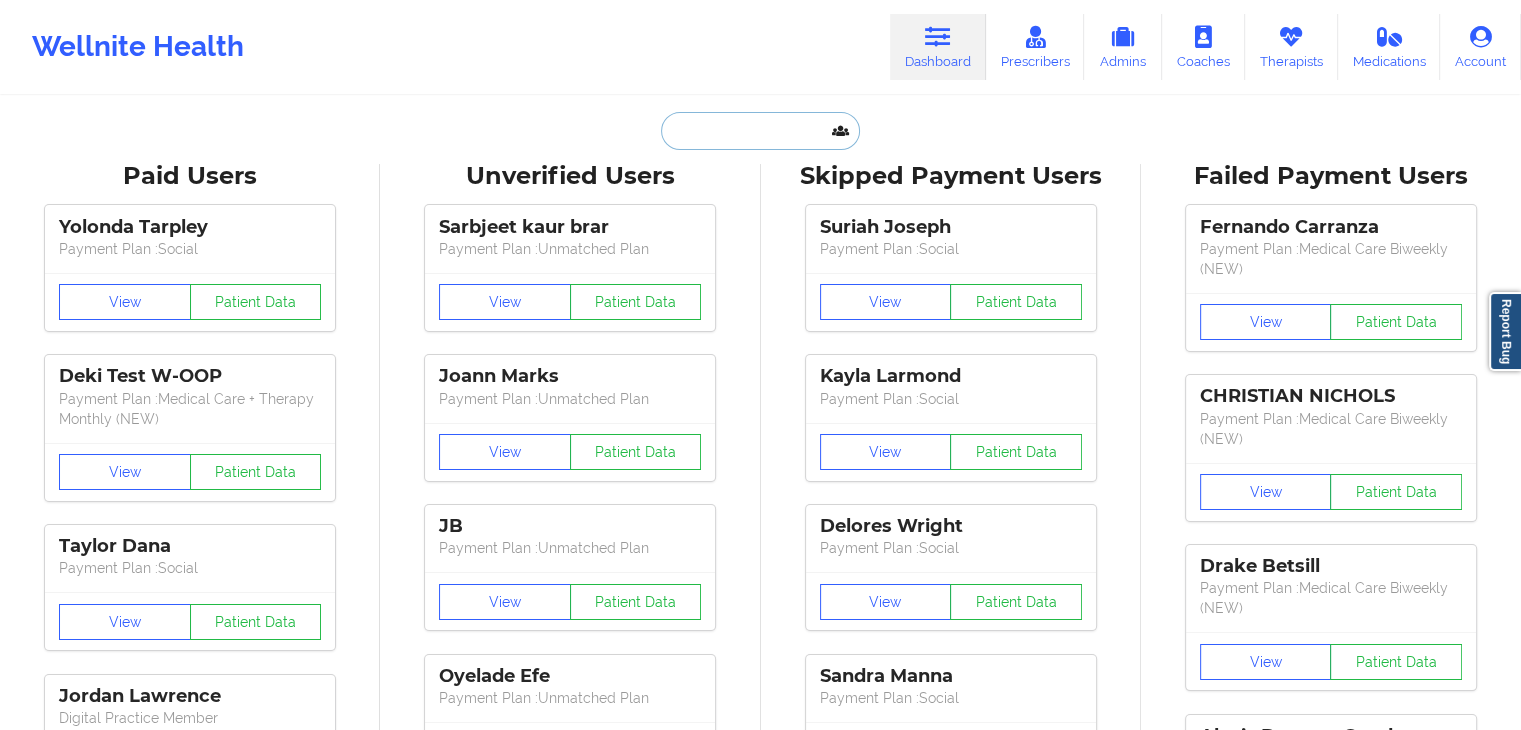click at bounding box center (760, 131) 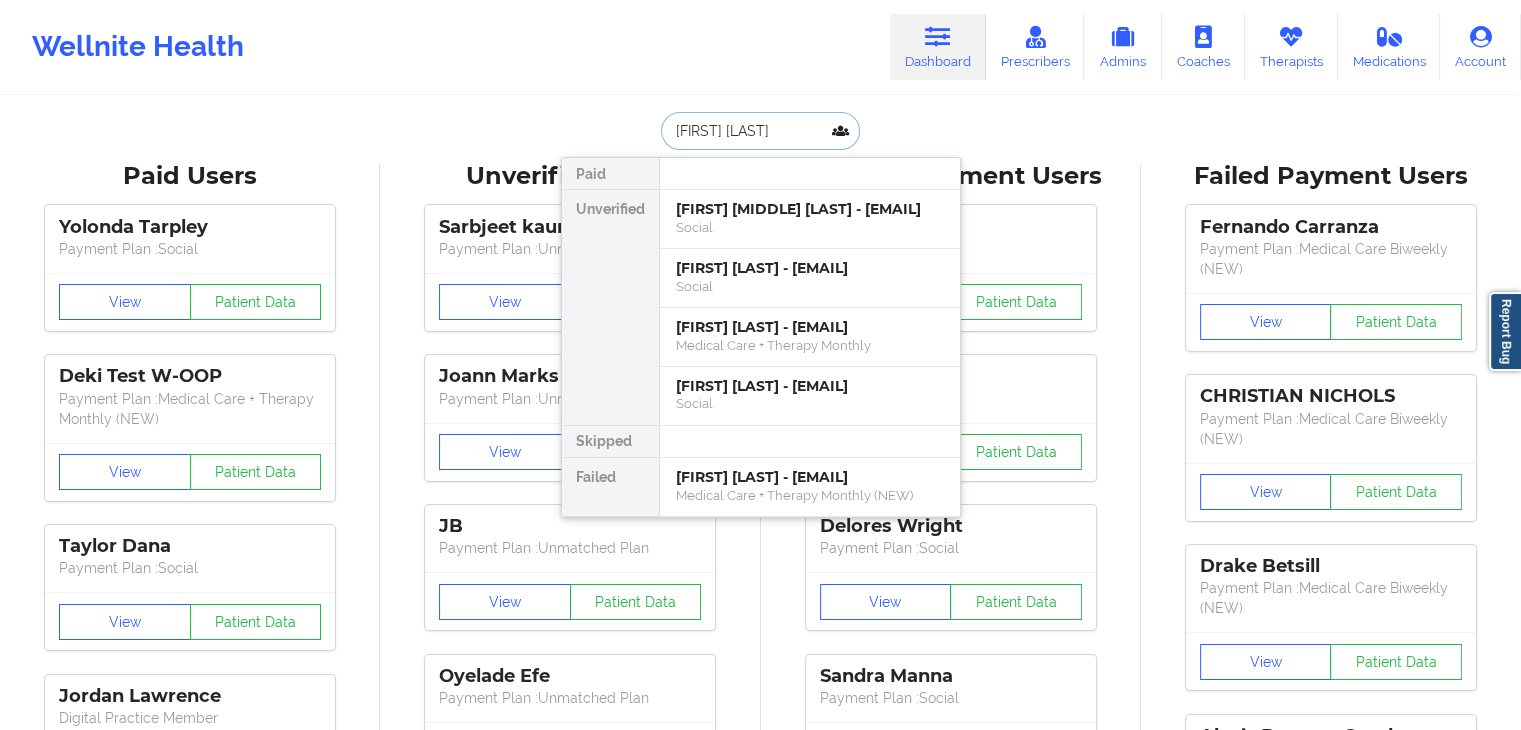 type on "[FIRST] [LAST]" 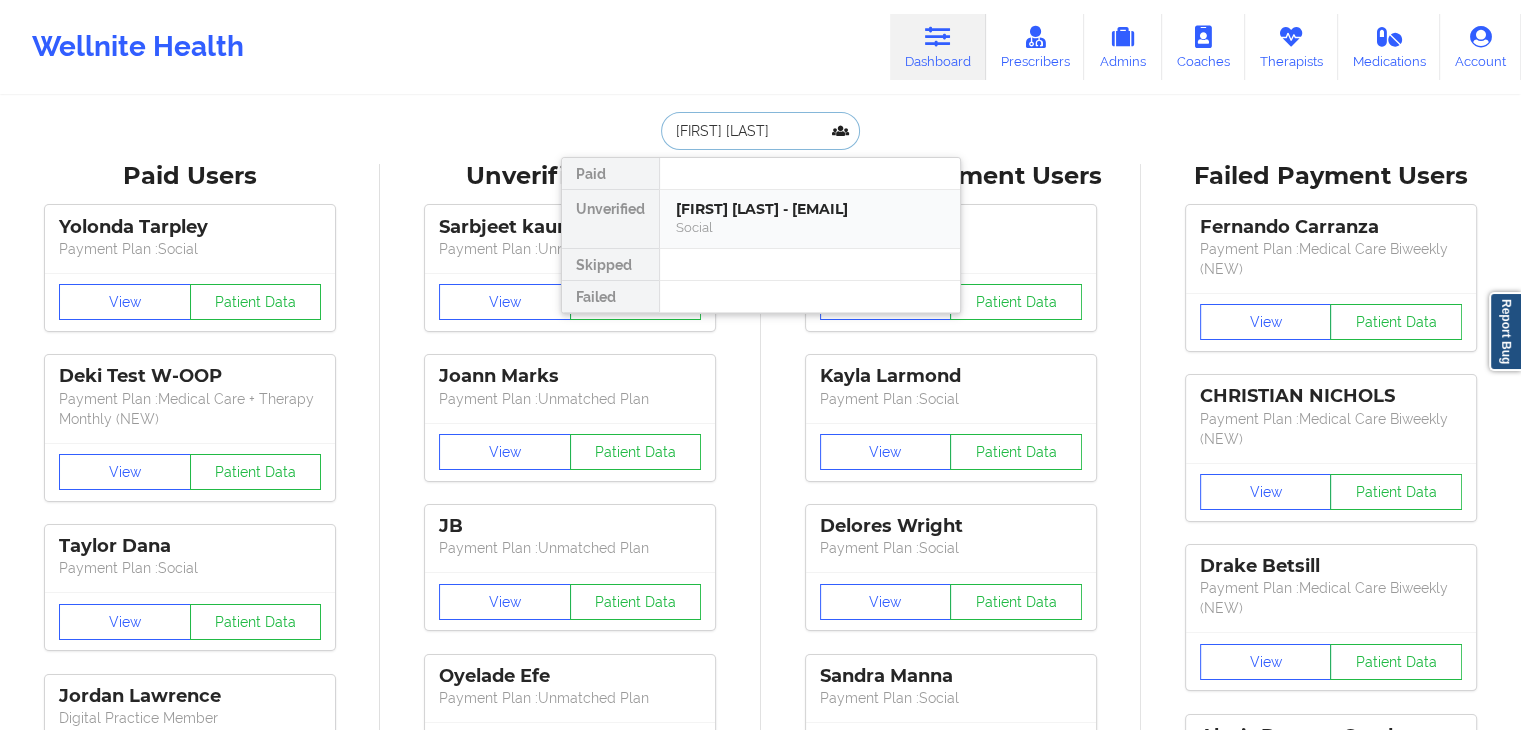 click on "[FIRST] [LAST]  - [EMAIL]" at bounding box center (810, 209) 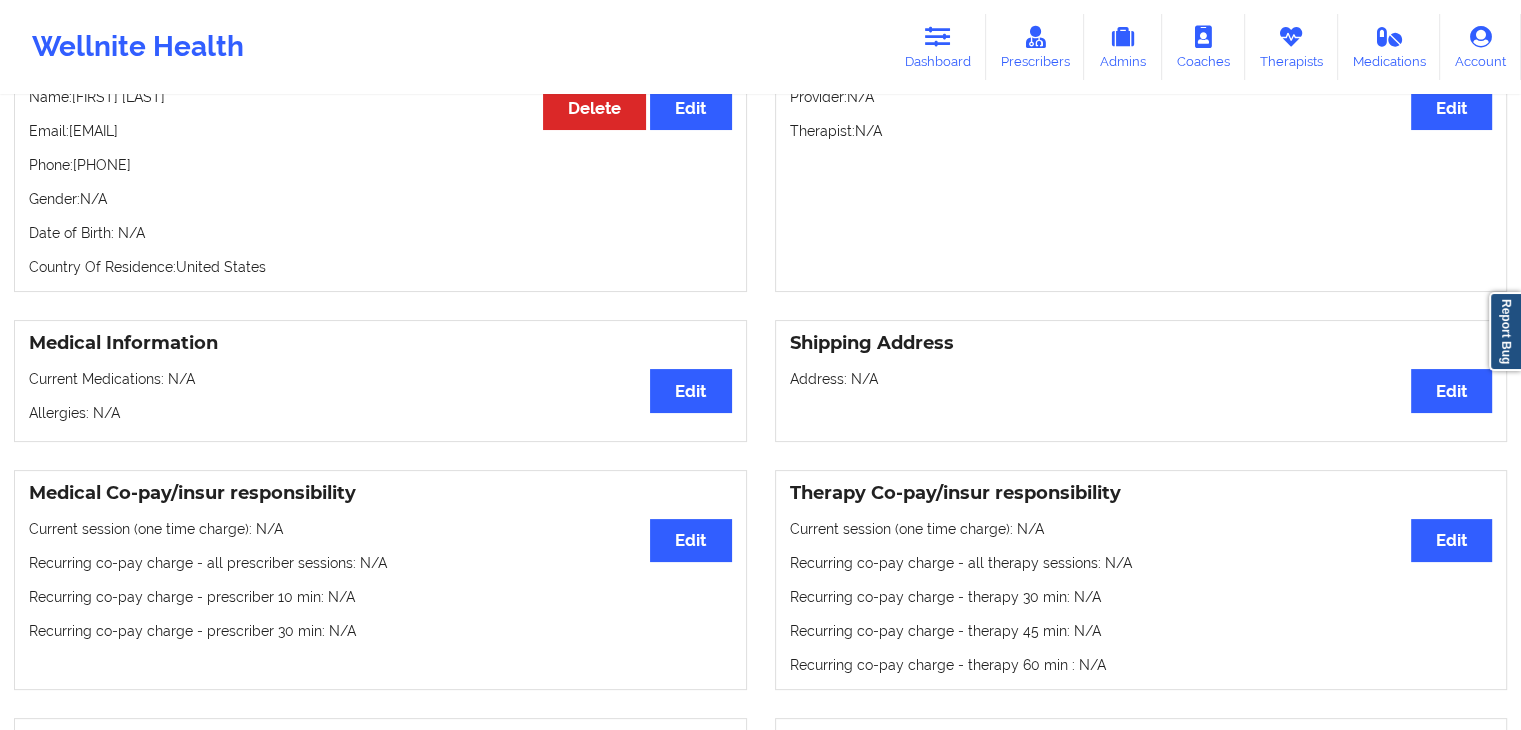 scroll, scrollTop: 49, scrollLeft: 0, axis: vertical 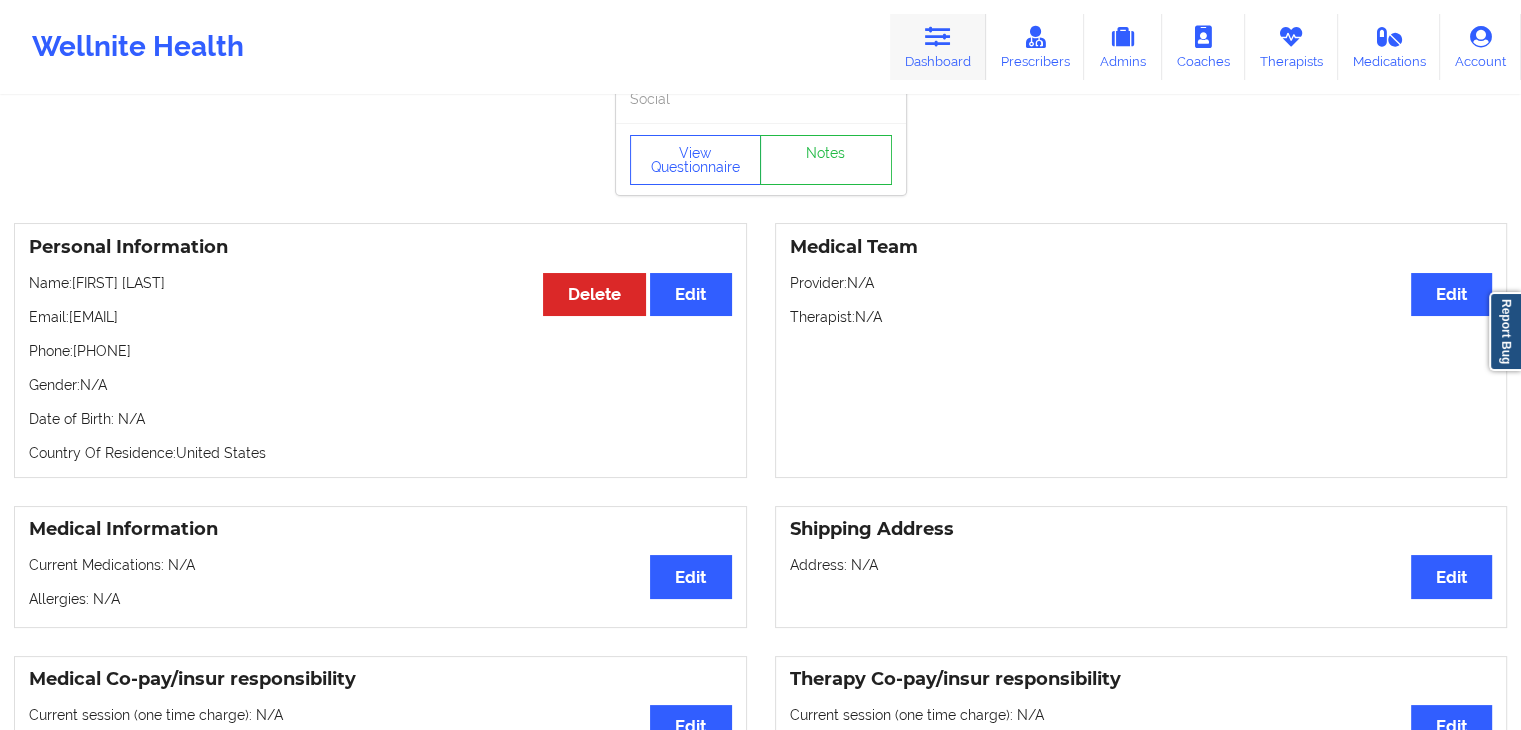 click at bounding box center (938, 37) 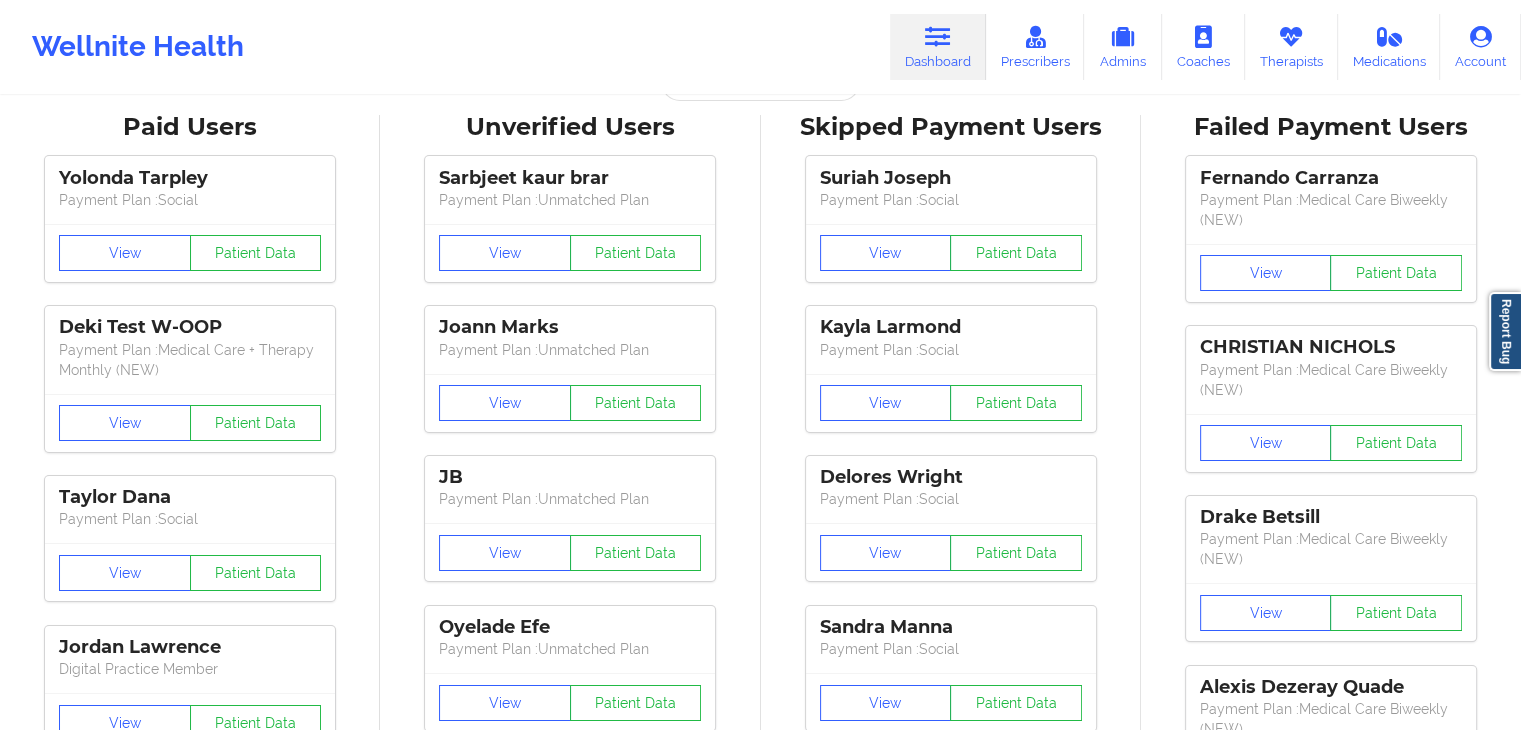 scroll, scrollTop: 0, scrollLeft: 0, axis: both 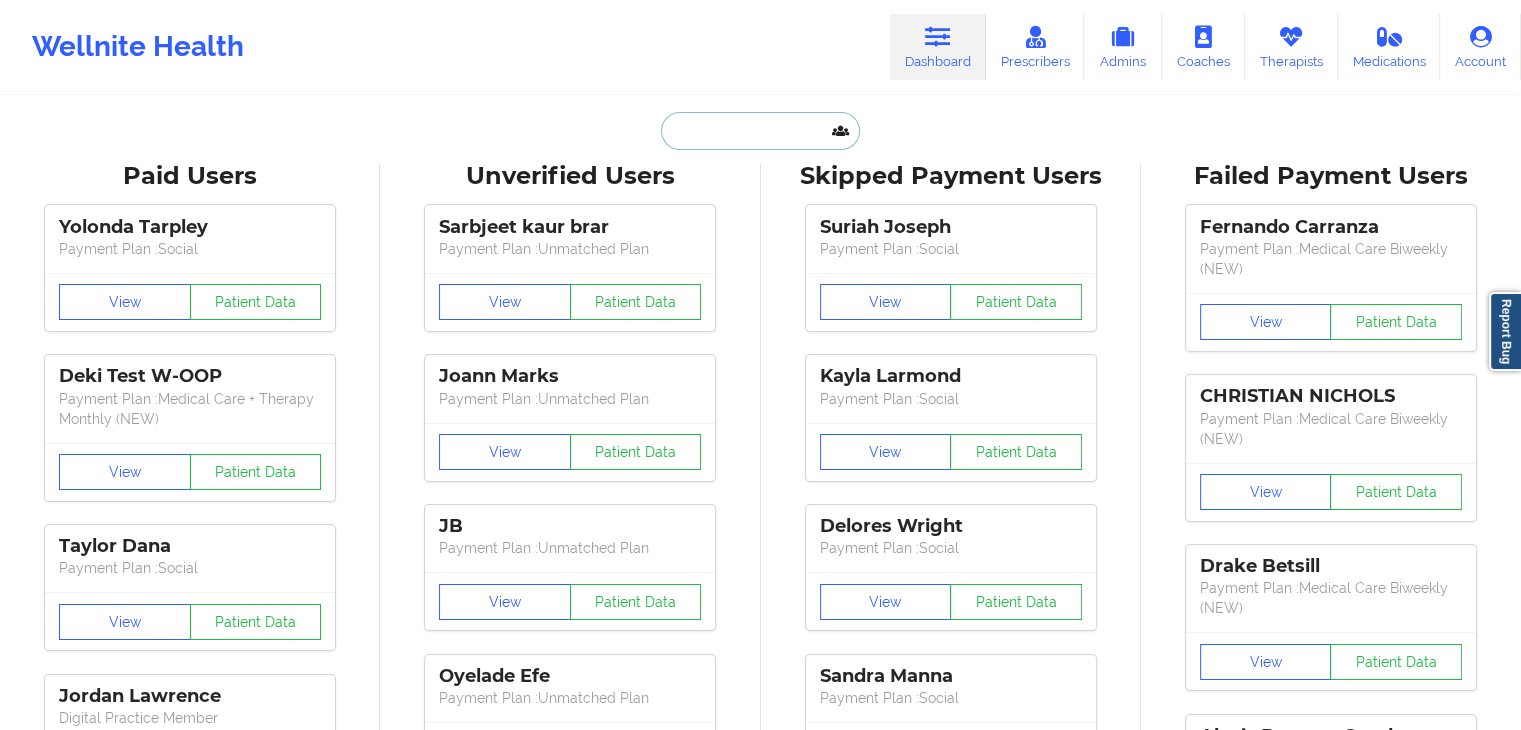 click at bounding box center [760, 131] 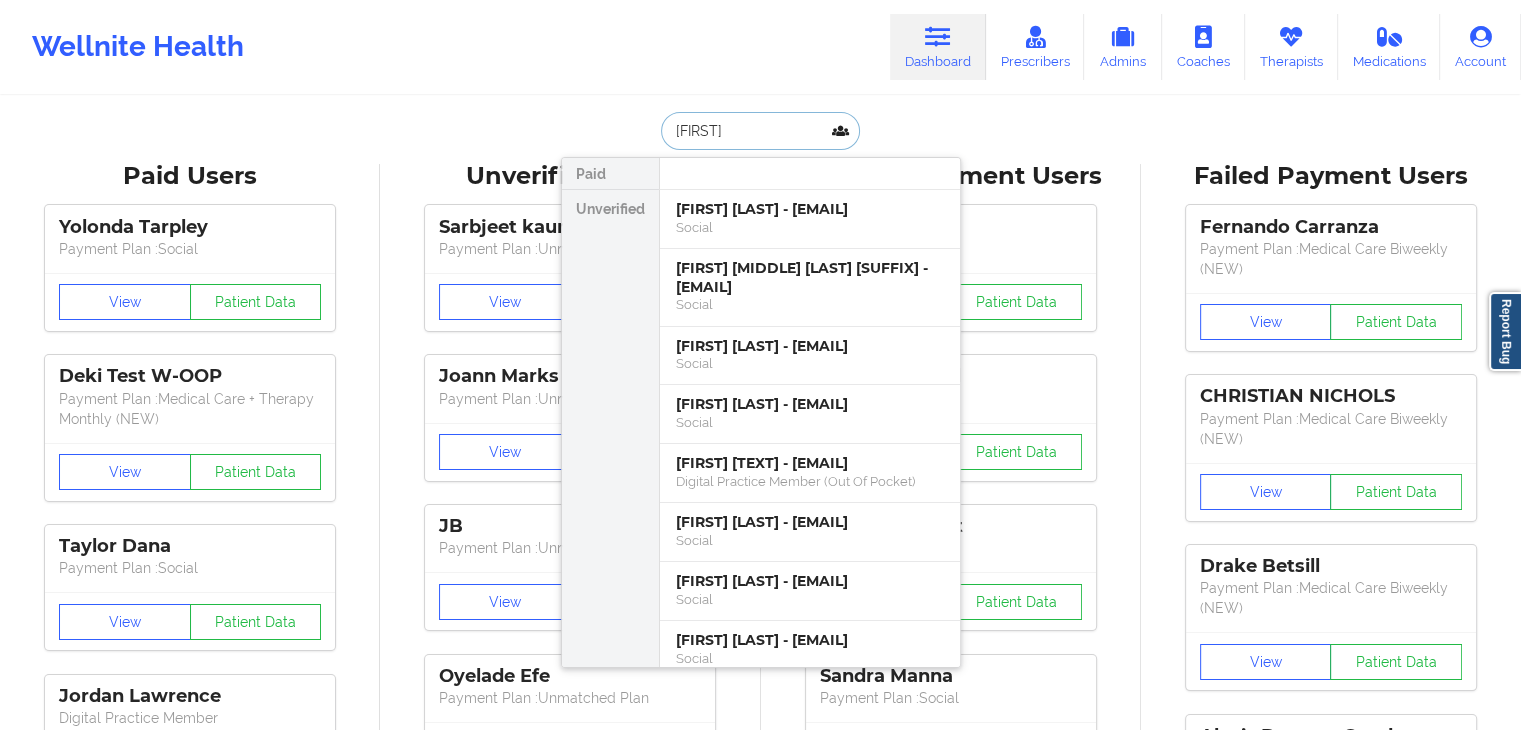 click on "[FIRST]" at bounding box center (760, 131) 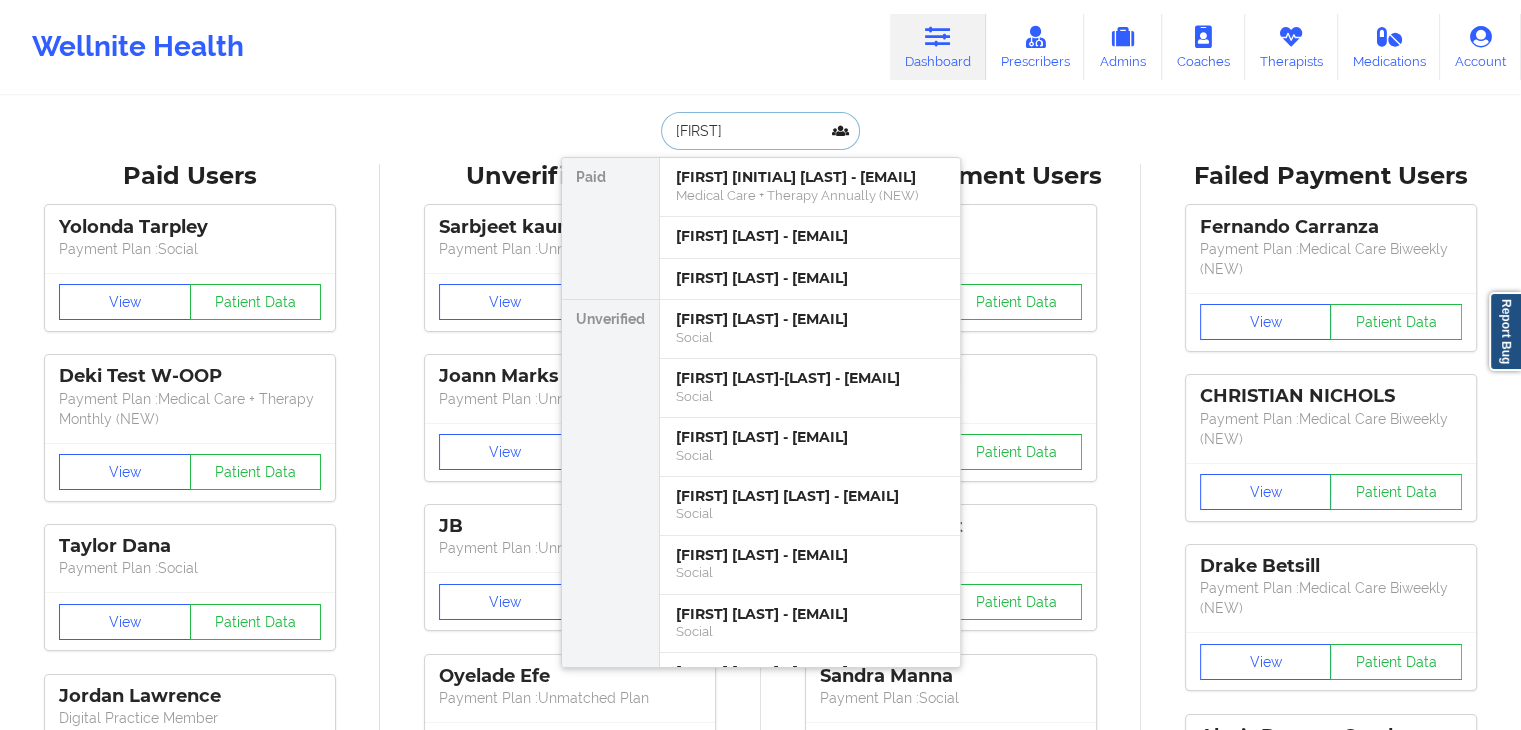 type on "[FIRST]" 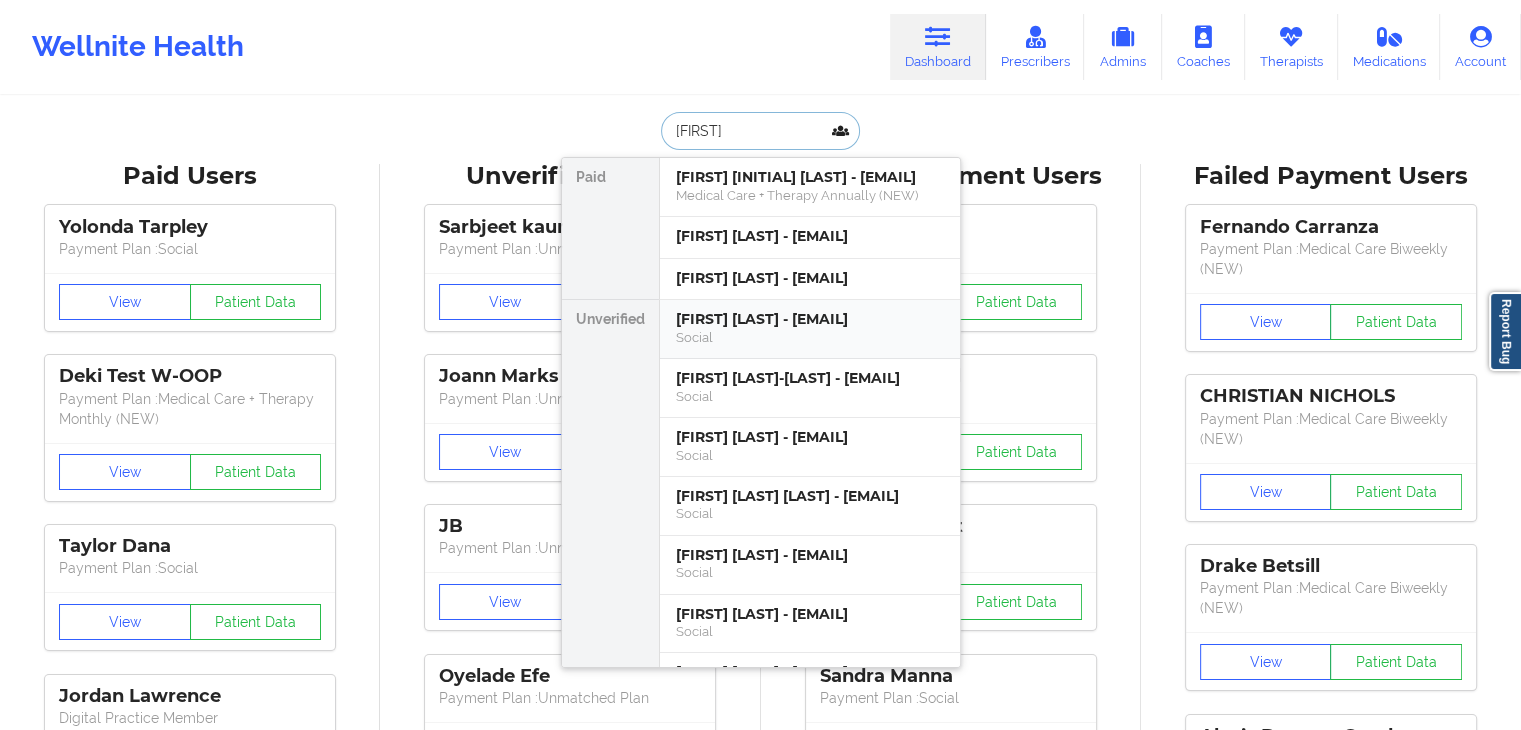 click on "[FIRST] [LAST] - [EMAIL]" at bounding box center [810, 319] 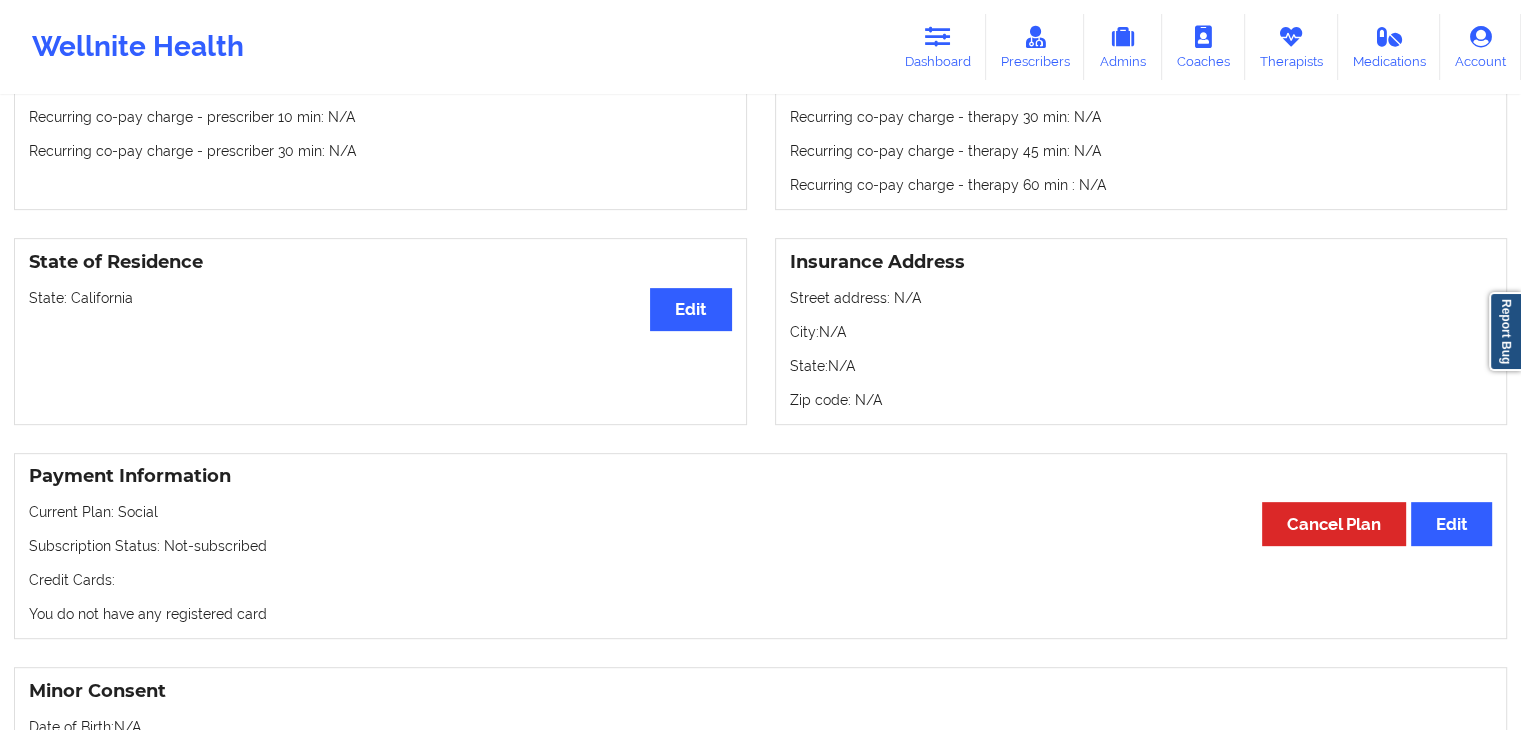 scroll, scrollTop: 720, scrollLeft: 0, axis: vertical 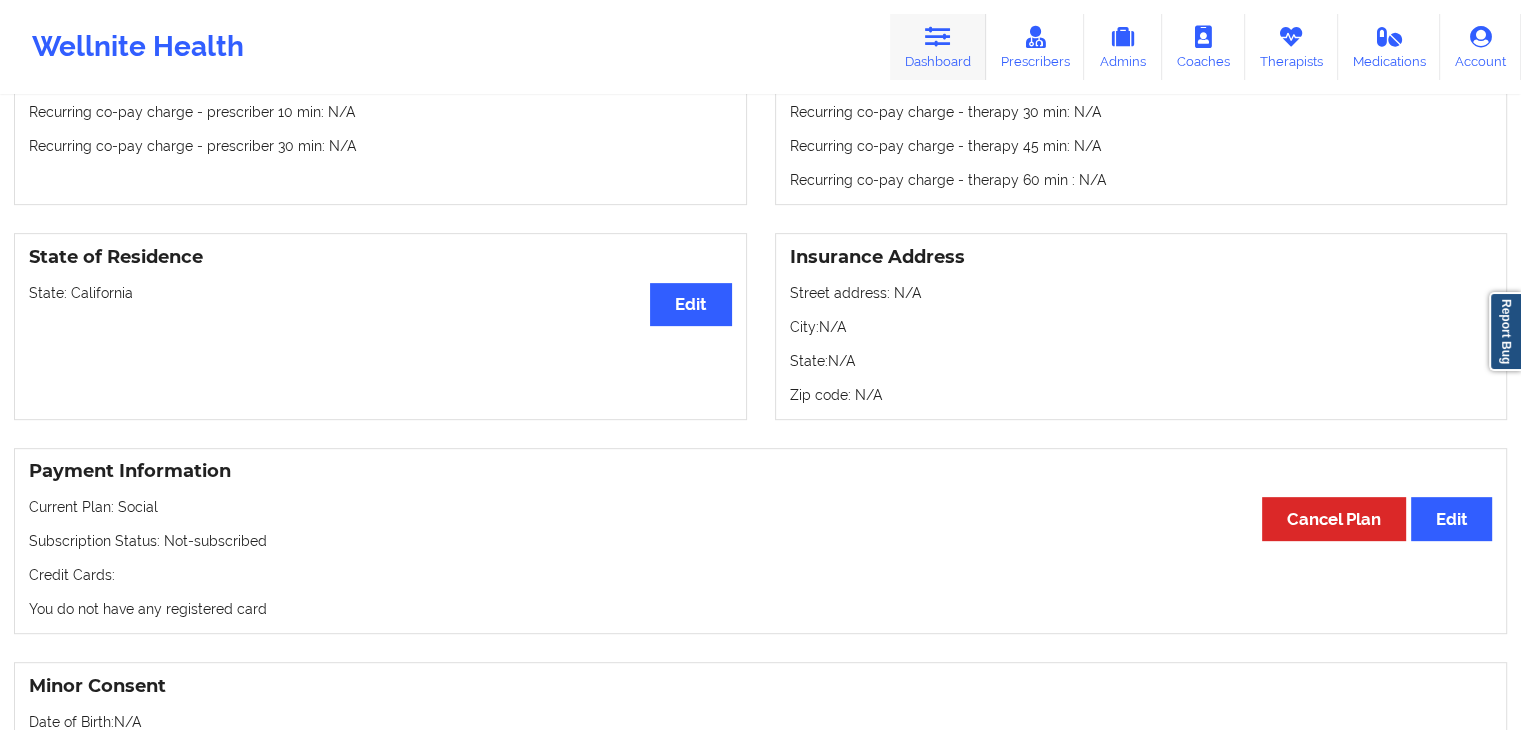 click at bounding box center (938, 37) 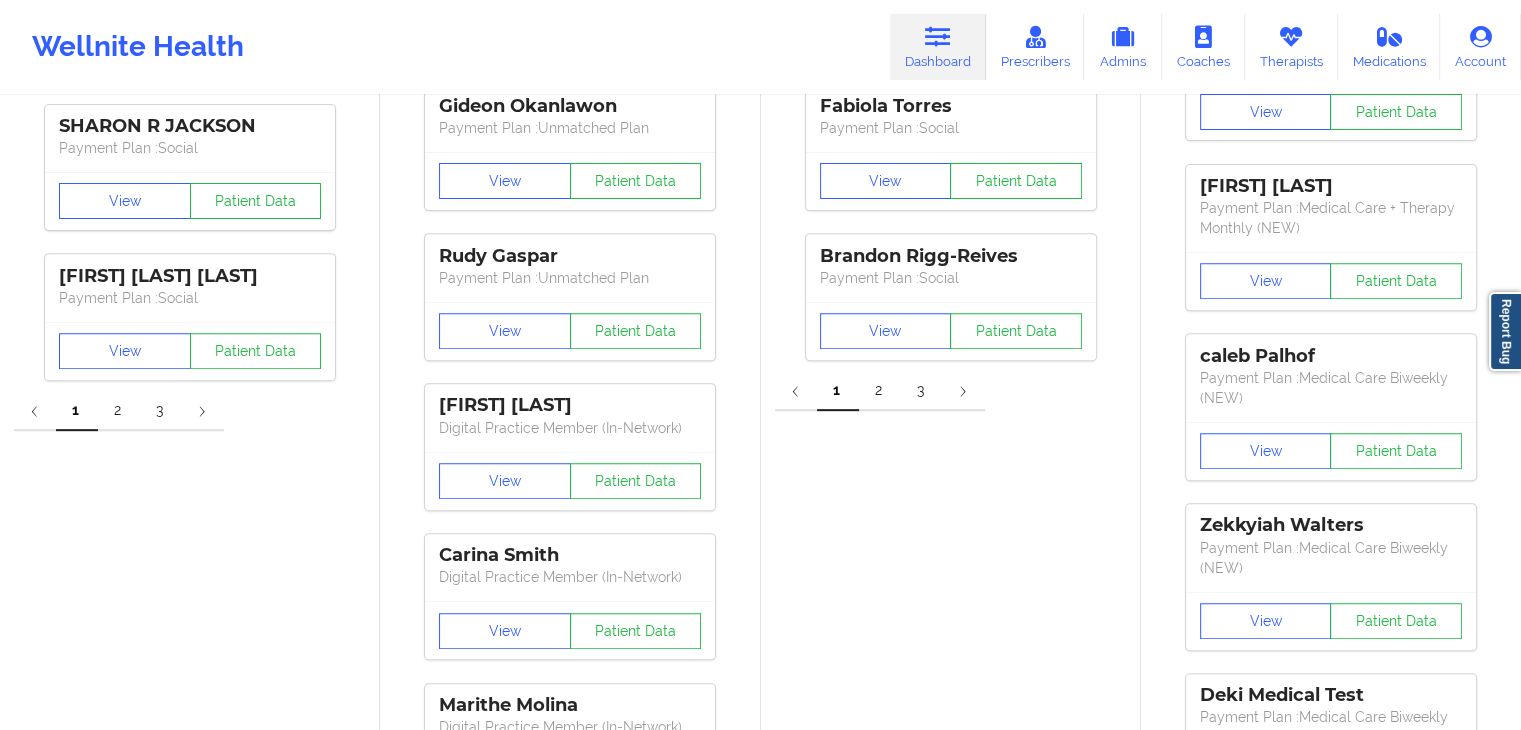 click on "Dashboard" at bounding box center [938, 47] 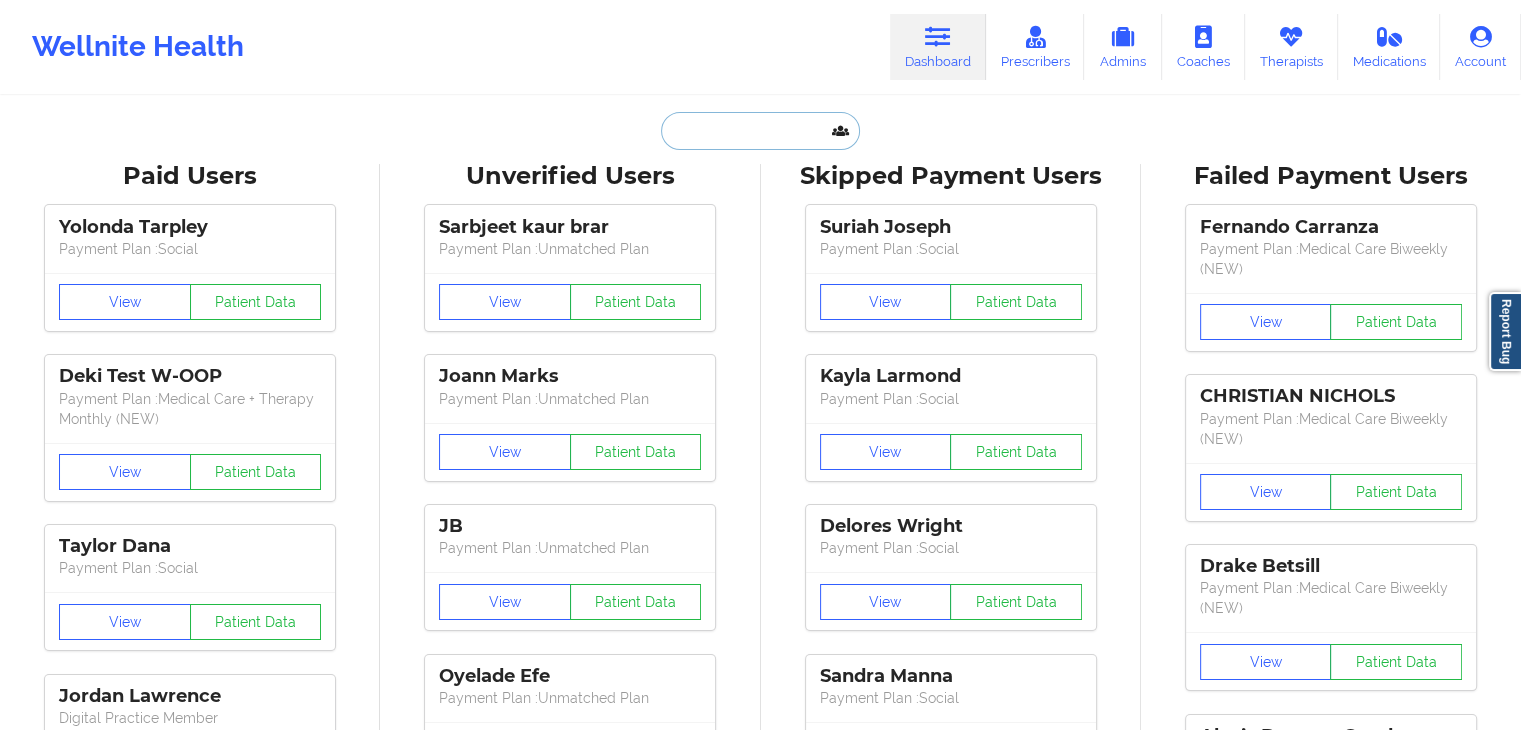 click at bounding box center [760, 131] 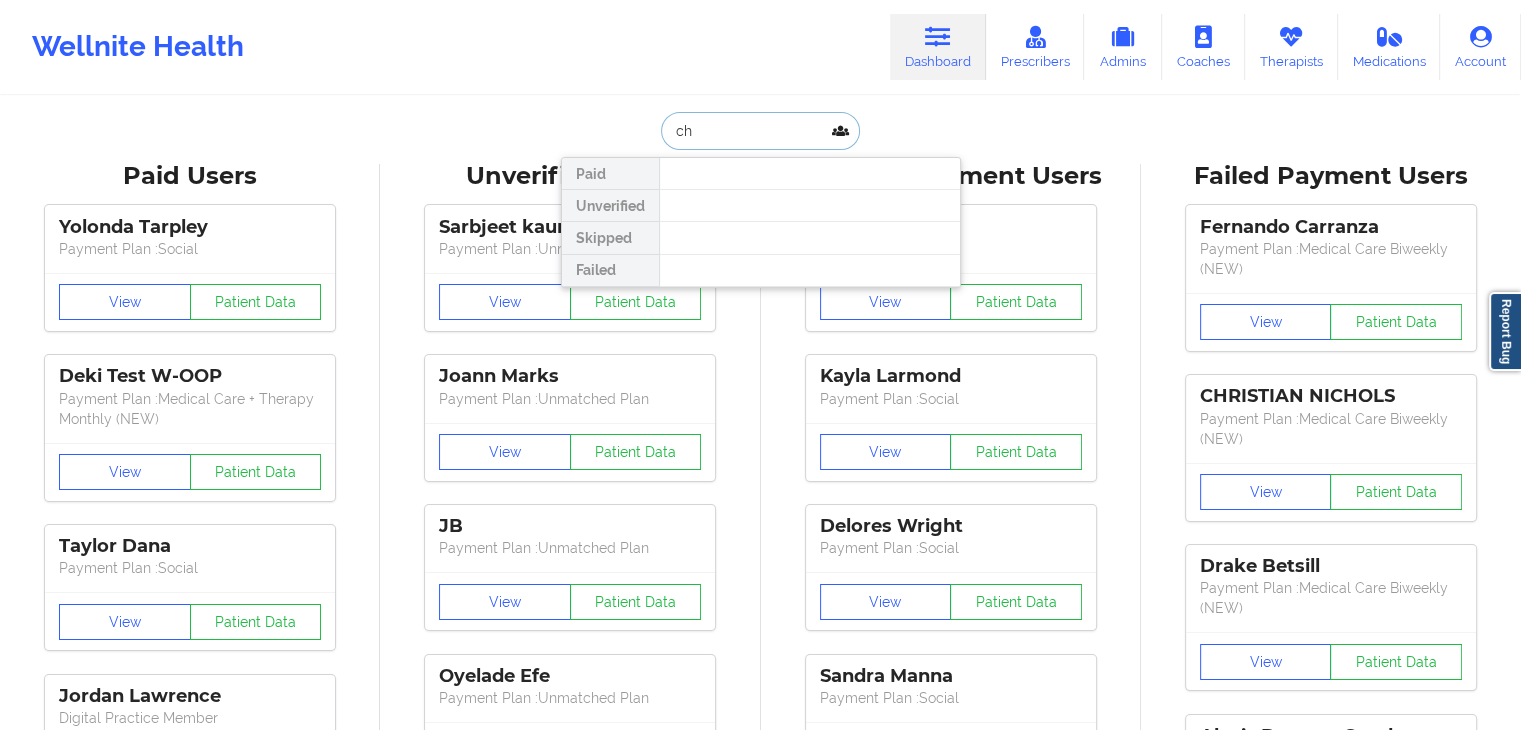 type on "c" 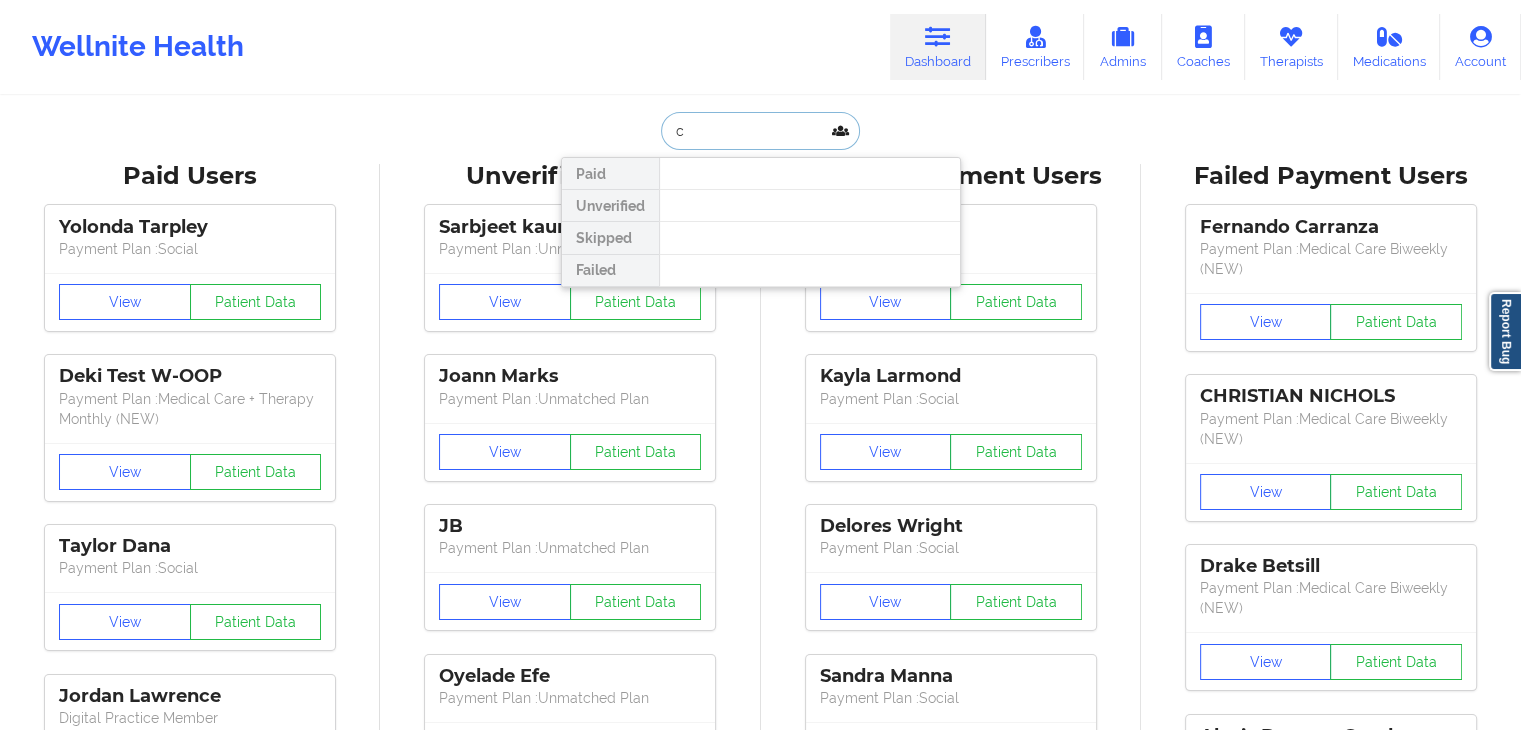 type 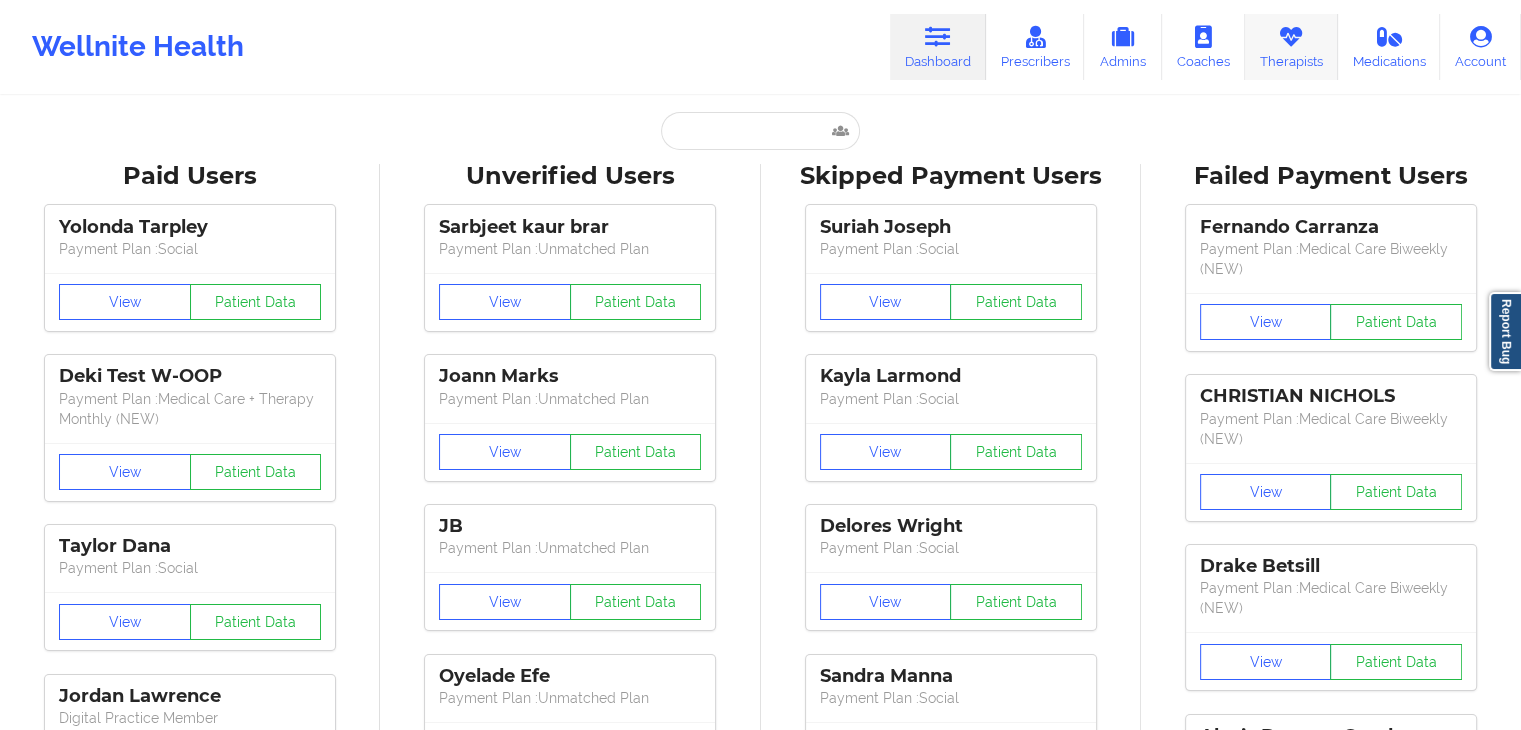 click on "Therapists" at bounding box center [1291, 47] 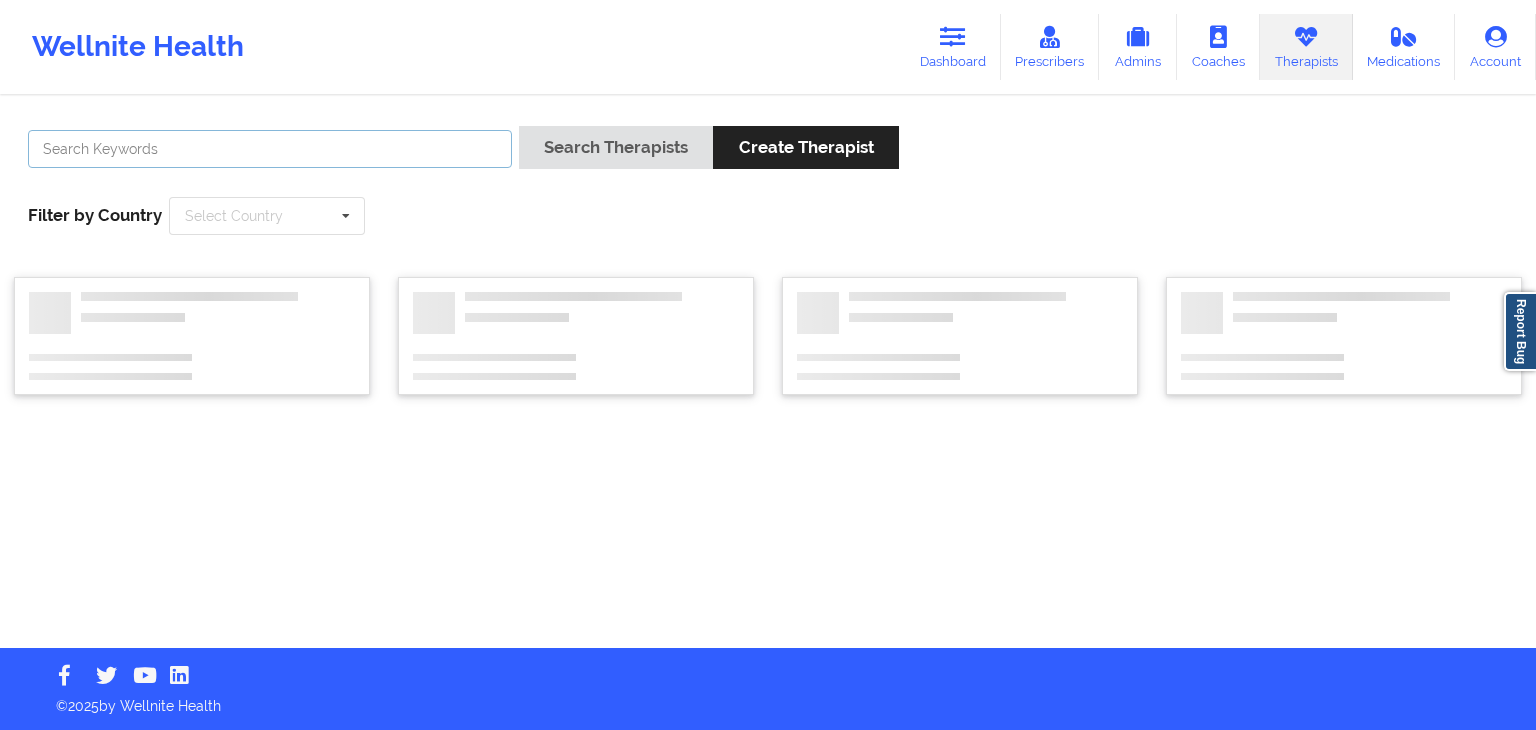 click at bounding box center (270, 149) 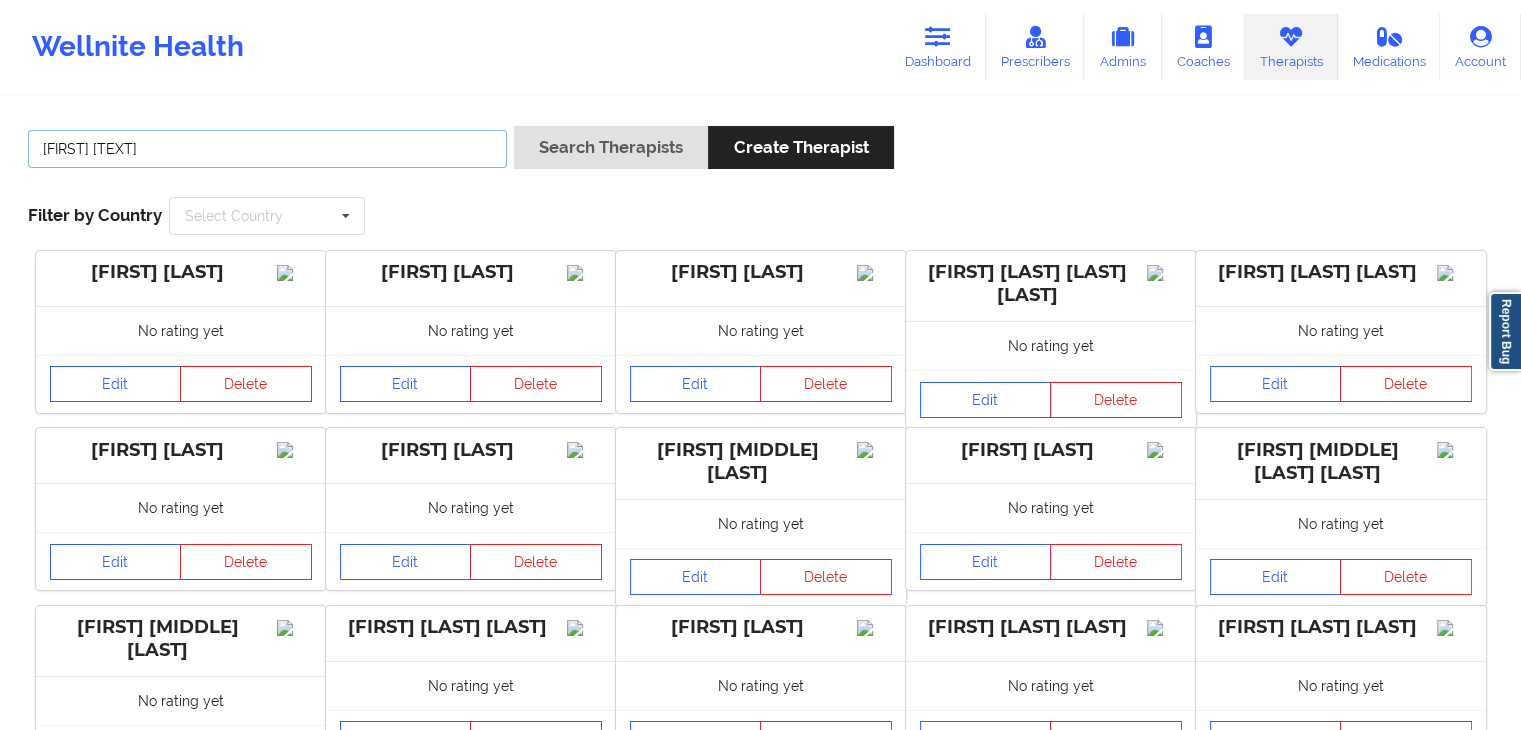 type on "[FIRST] [TEXT]" 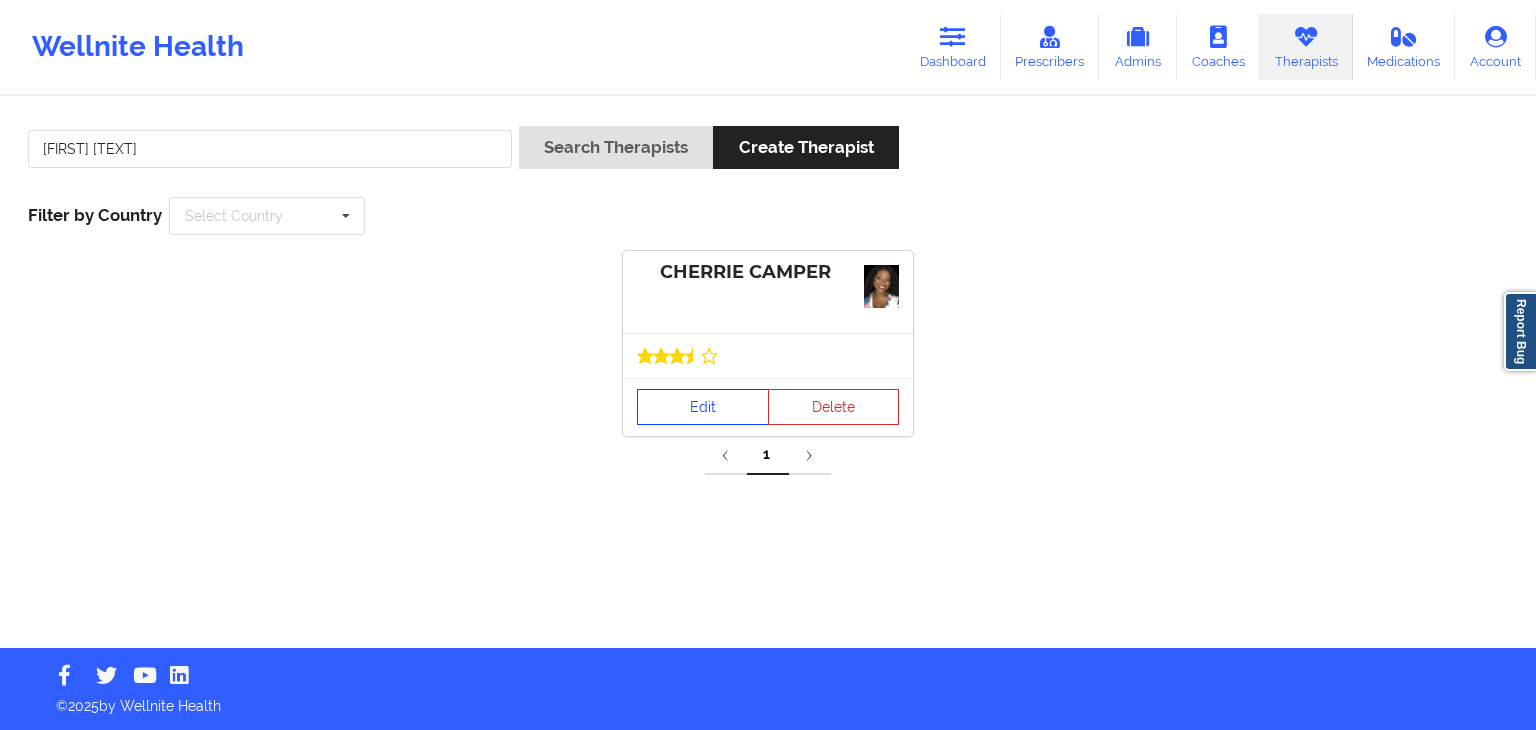 click on "Edit" at bounding box center [703, 407] 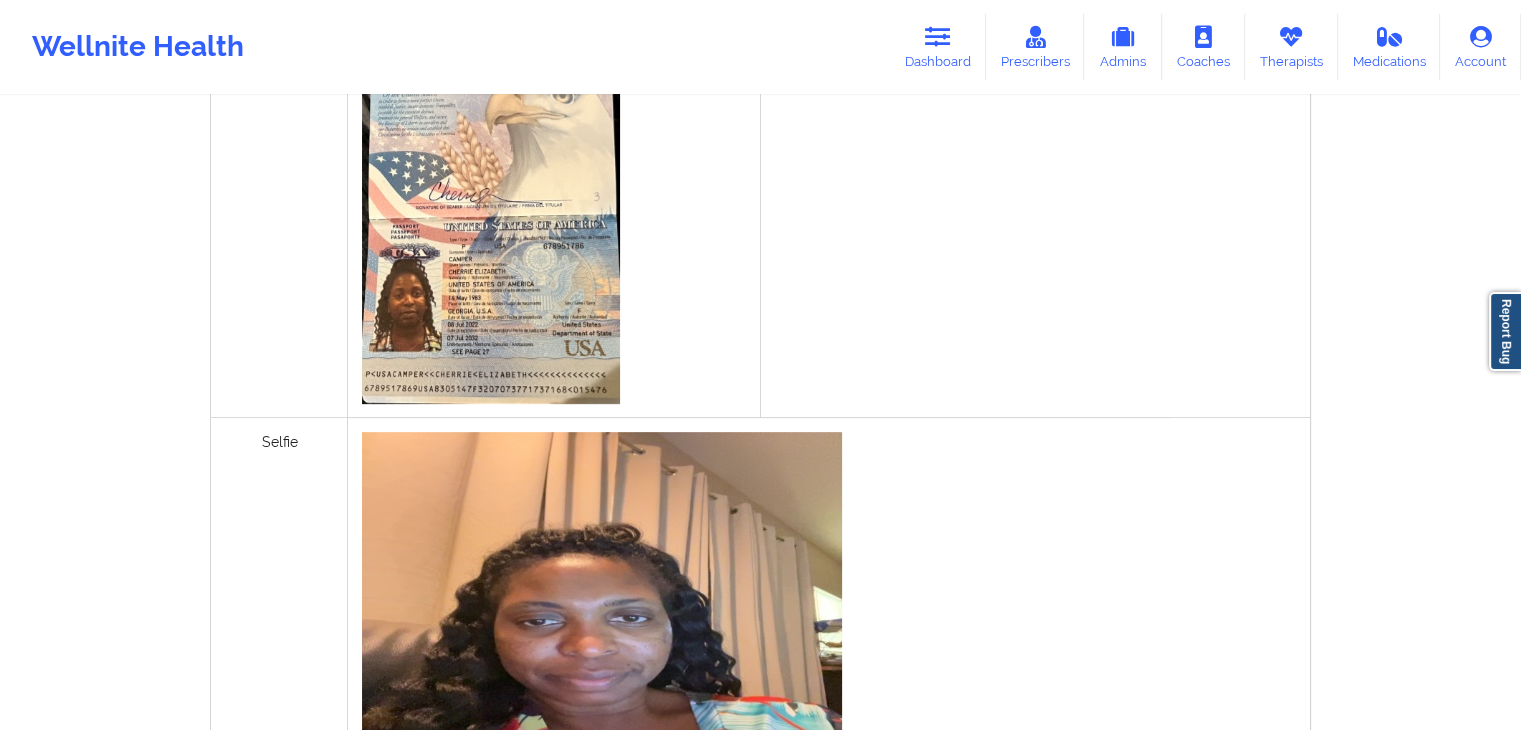scroll, scrollTop: 0, scrollLeft: 0, axis: both 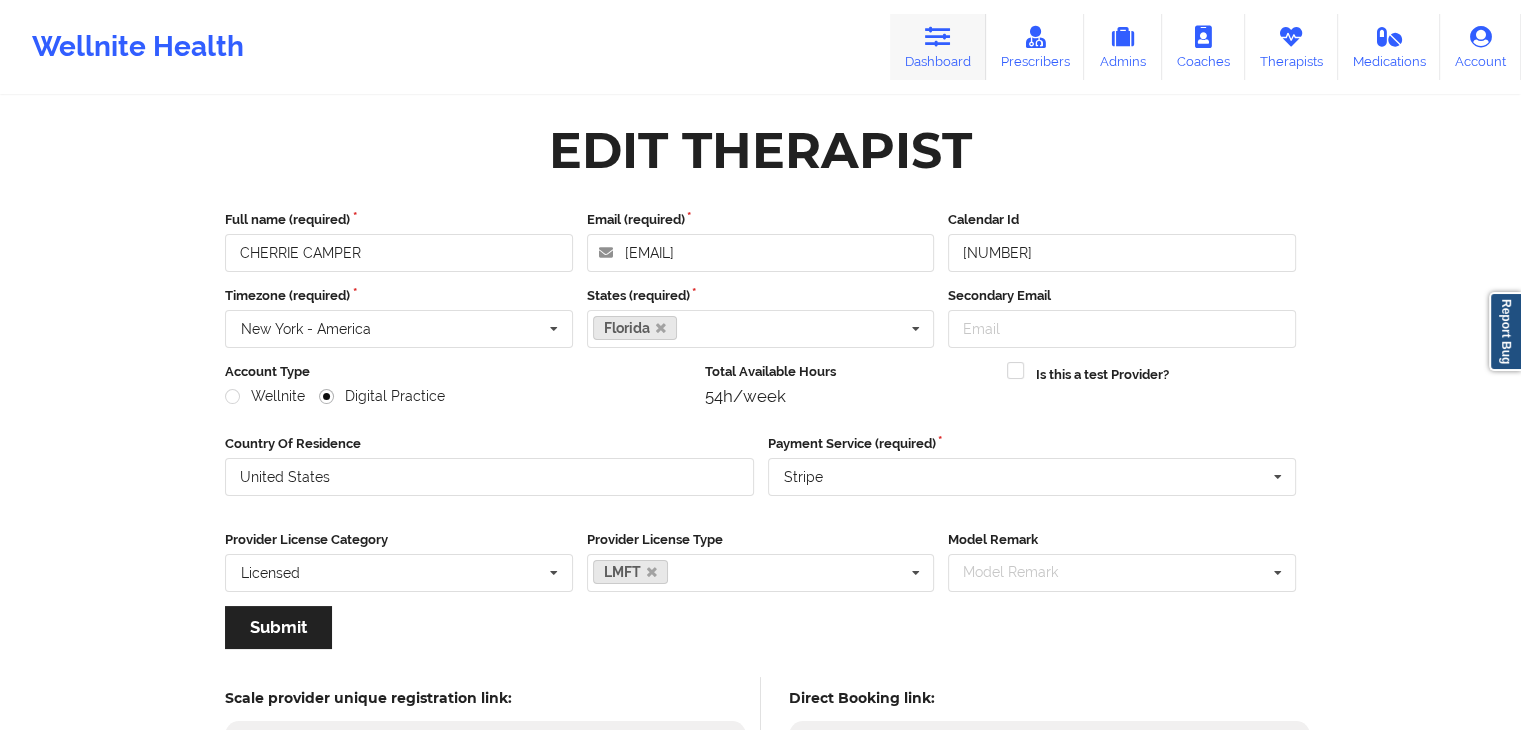click at bounding box center [938, 37] 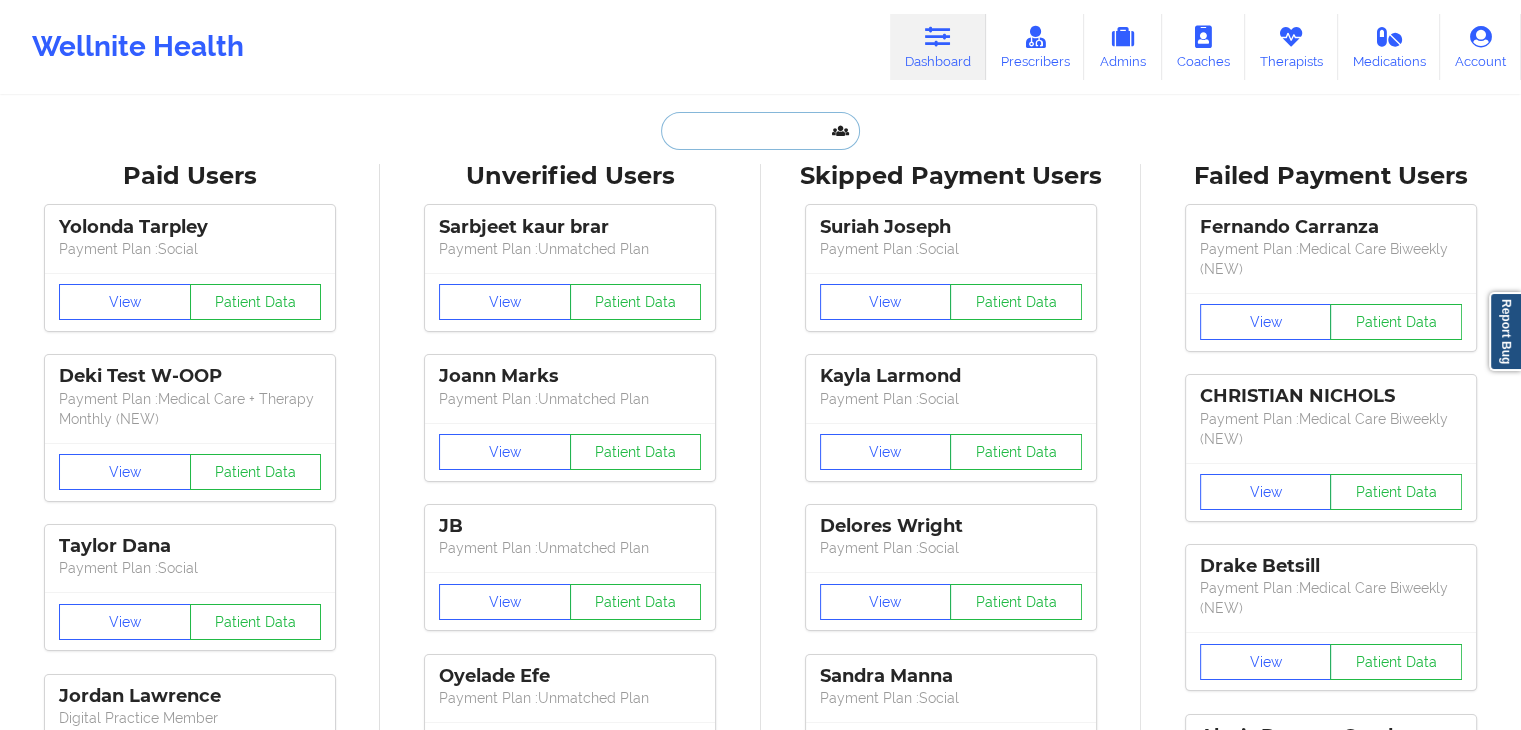 click at bounding box center [760, 131] 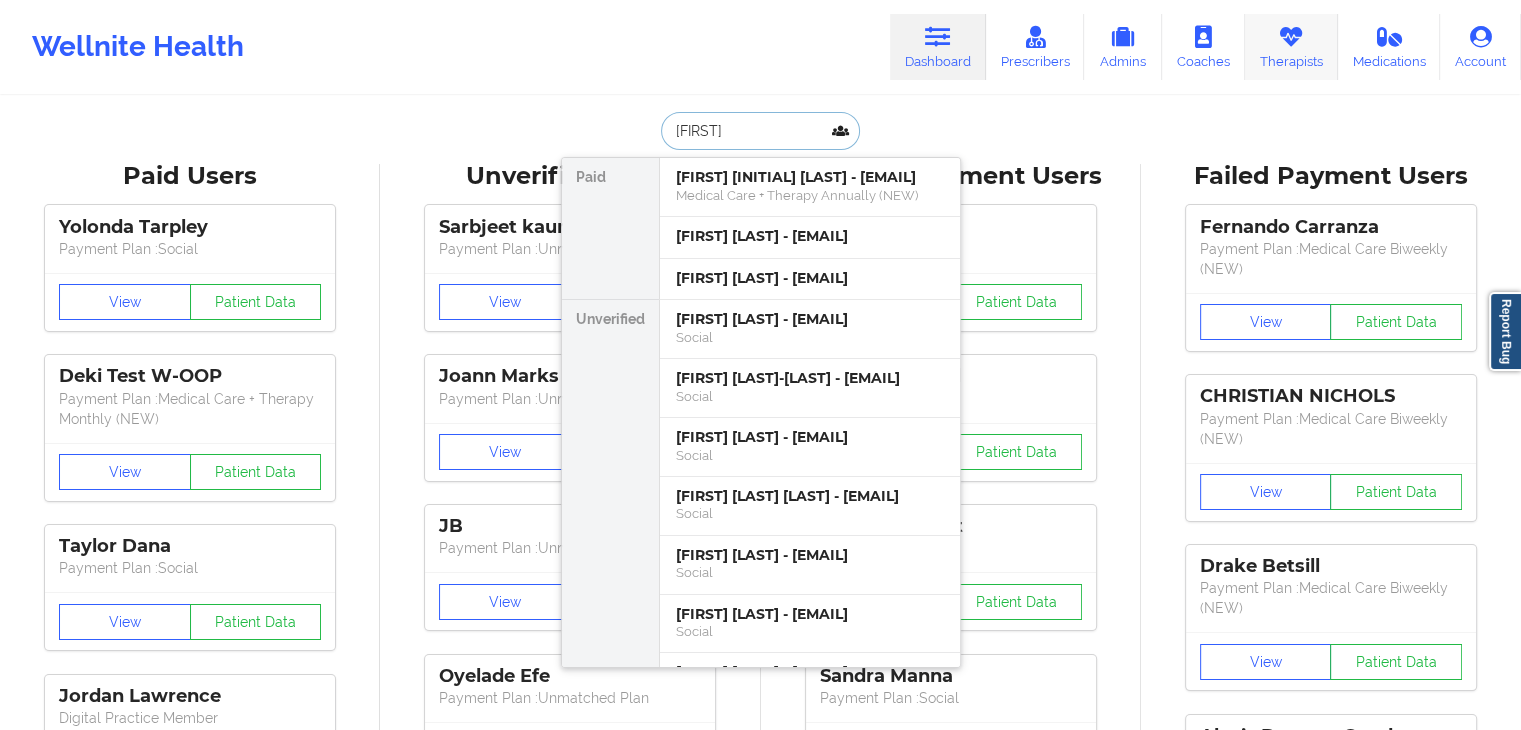 type on "[FIRST]" 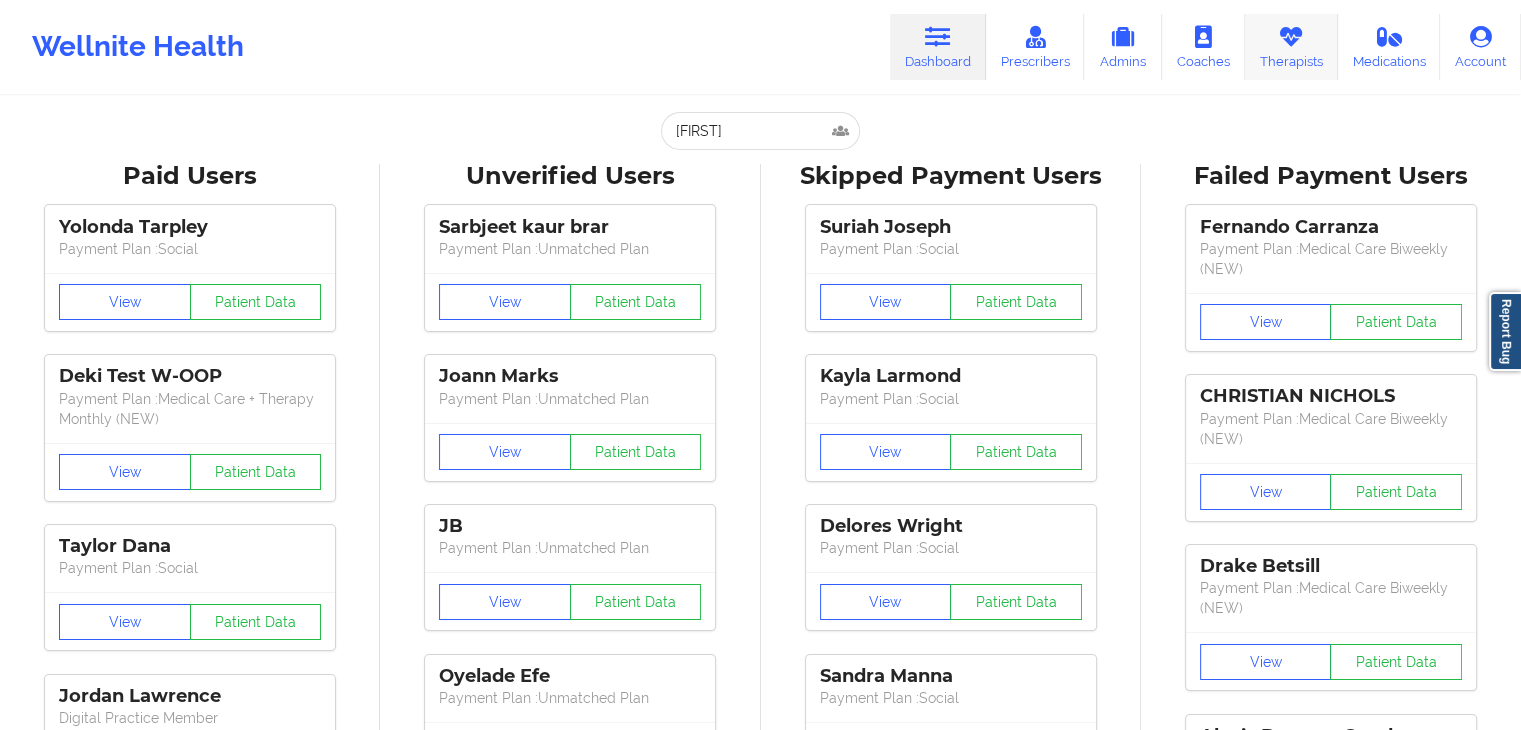 click at bounding box center (1291, 37) 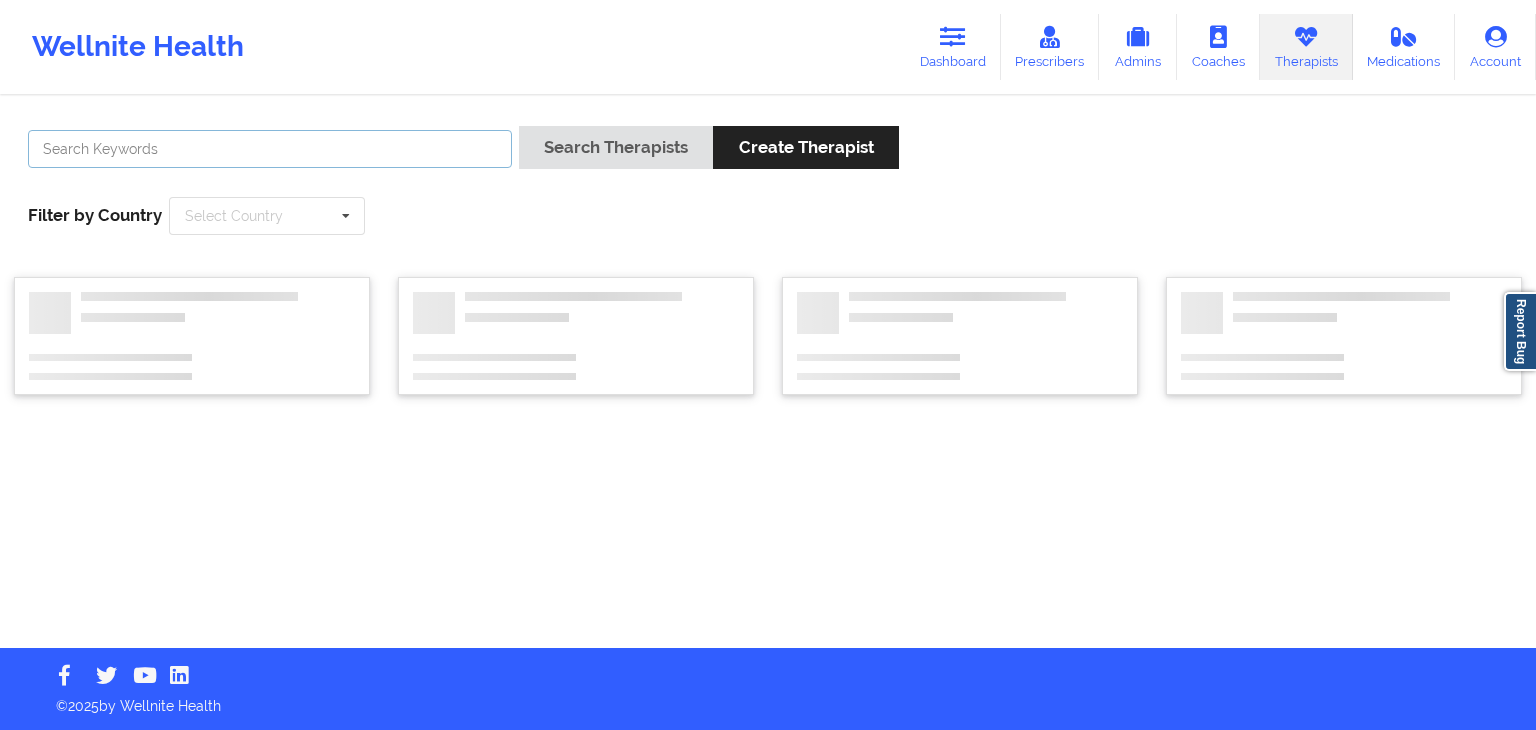 click at bounding box center (270, 149) 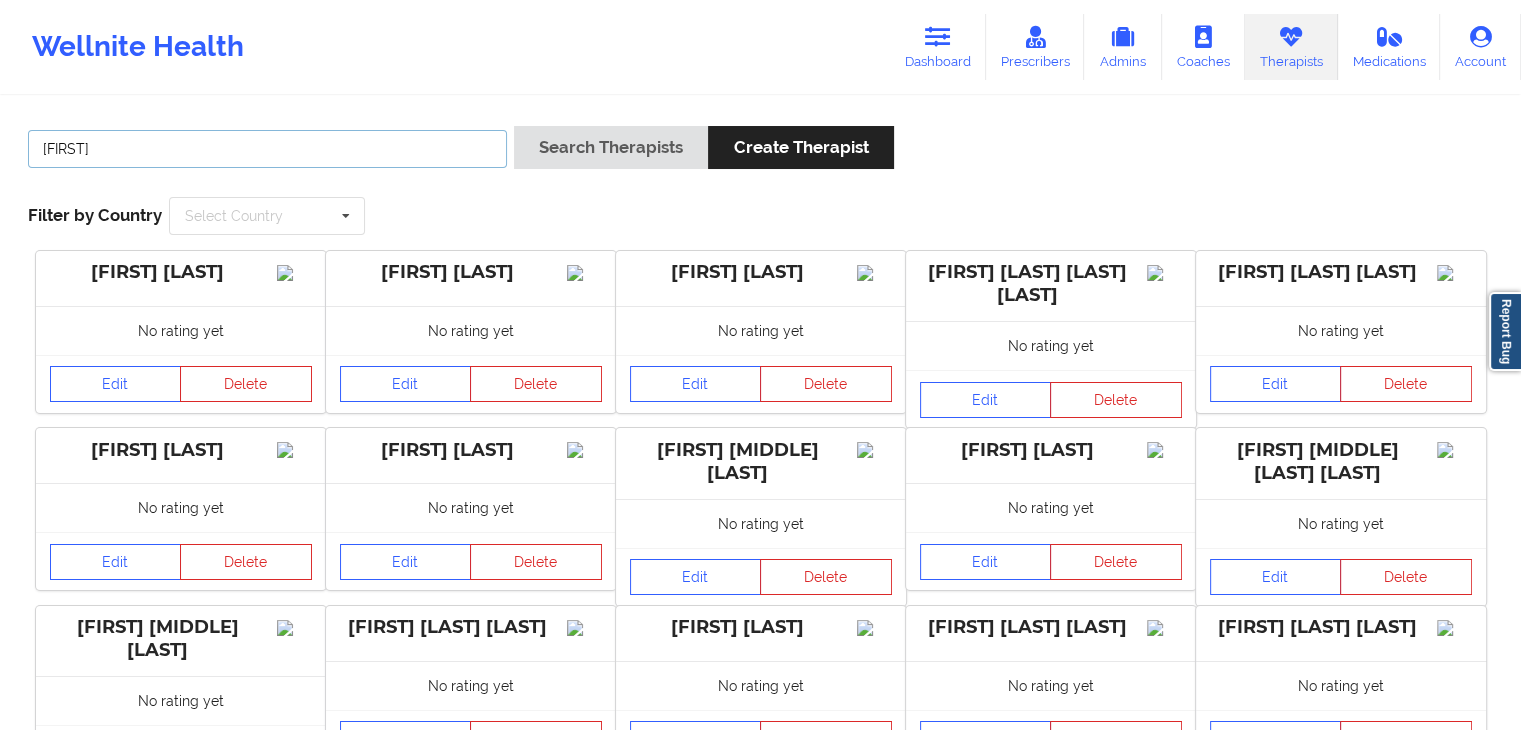 click on "Search Therapists" at bounding box center [611, 147] 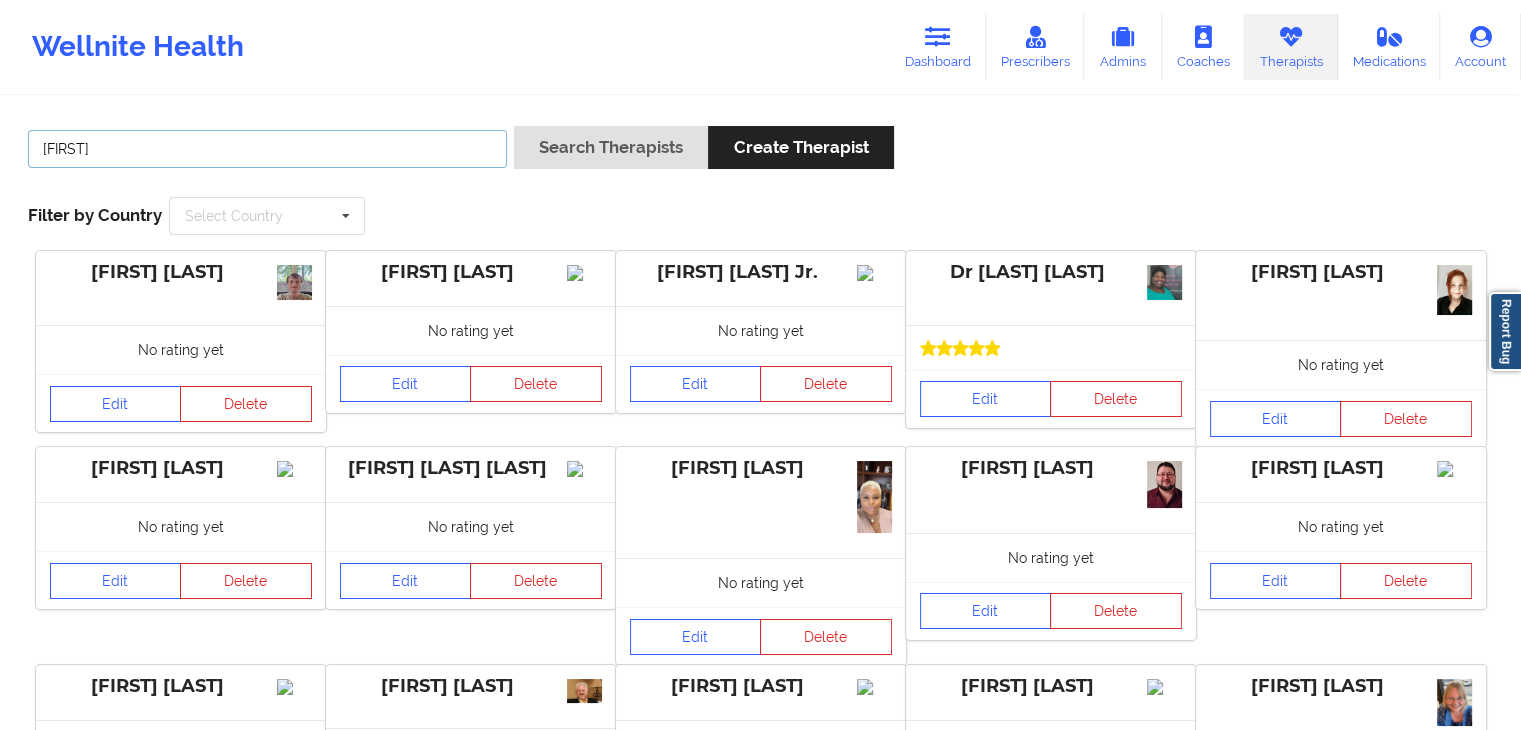click on "[FIRST]" at bounding box center [267, 149] 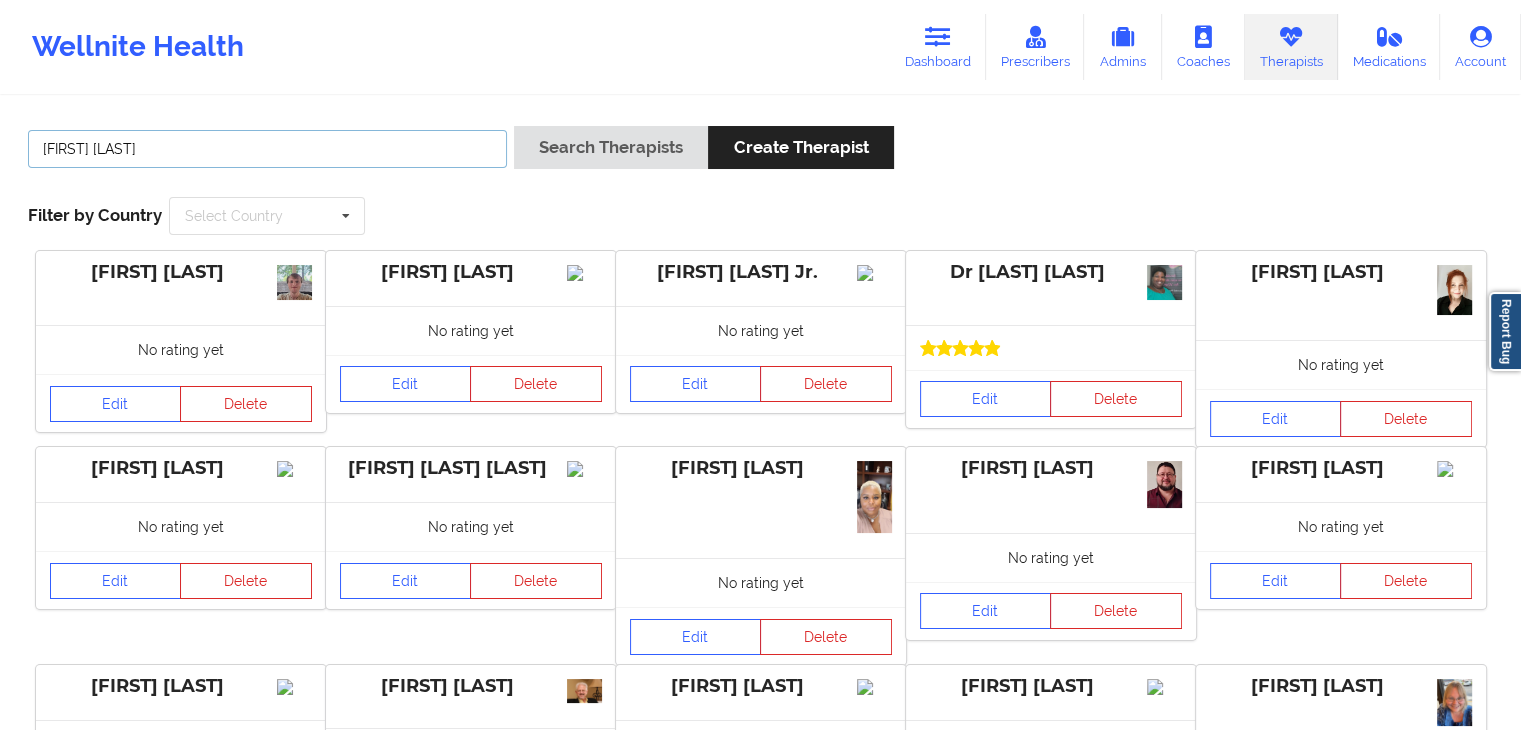 type on "[FIRST] [LAST]" 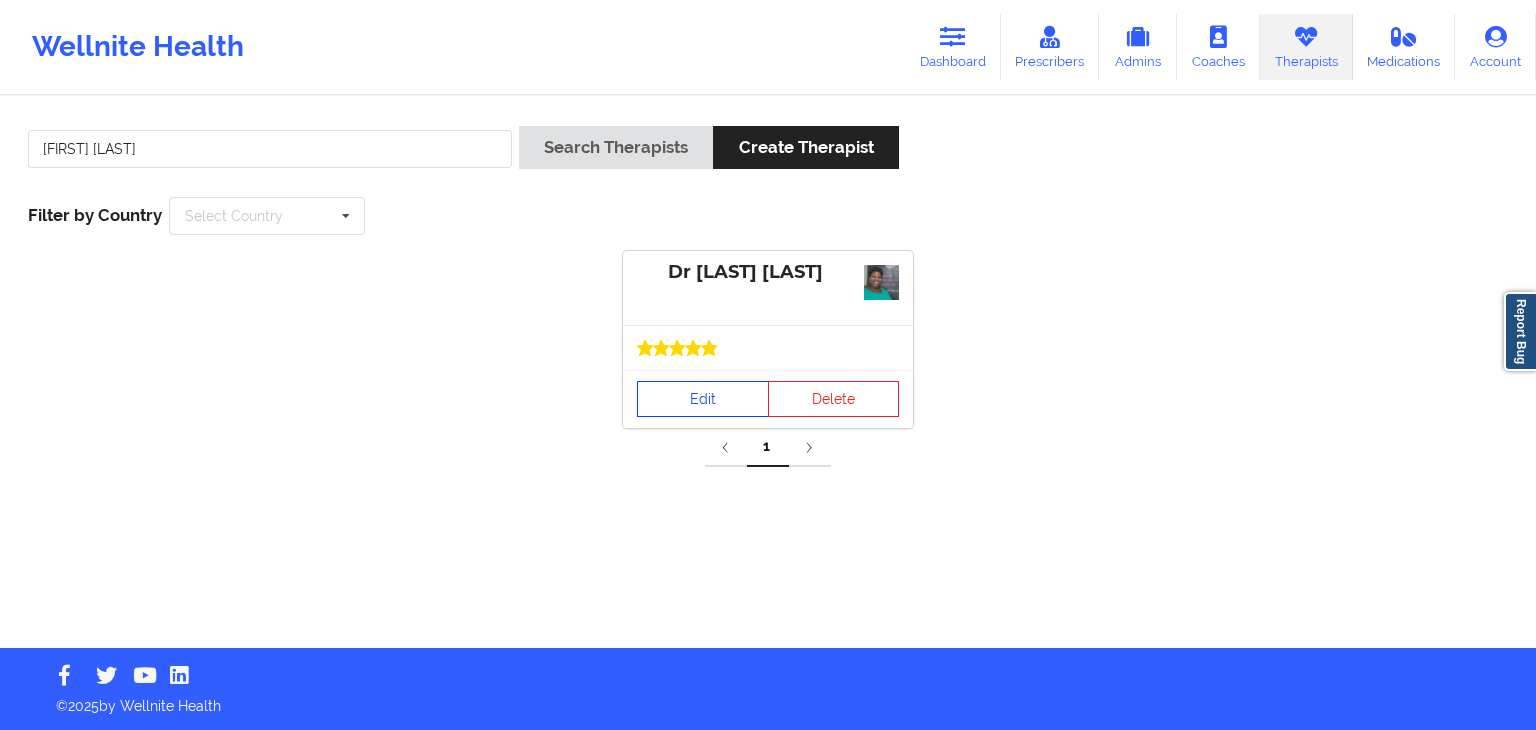 click on "Edit" at bounding box center [703, 399] 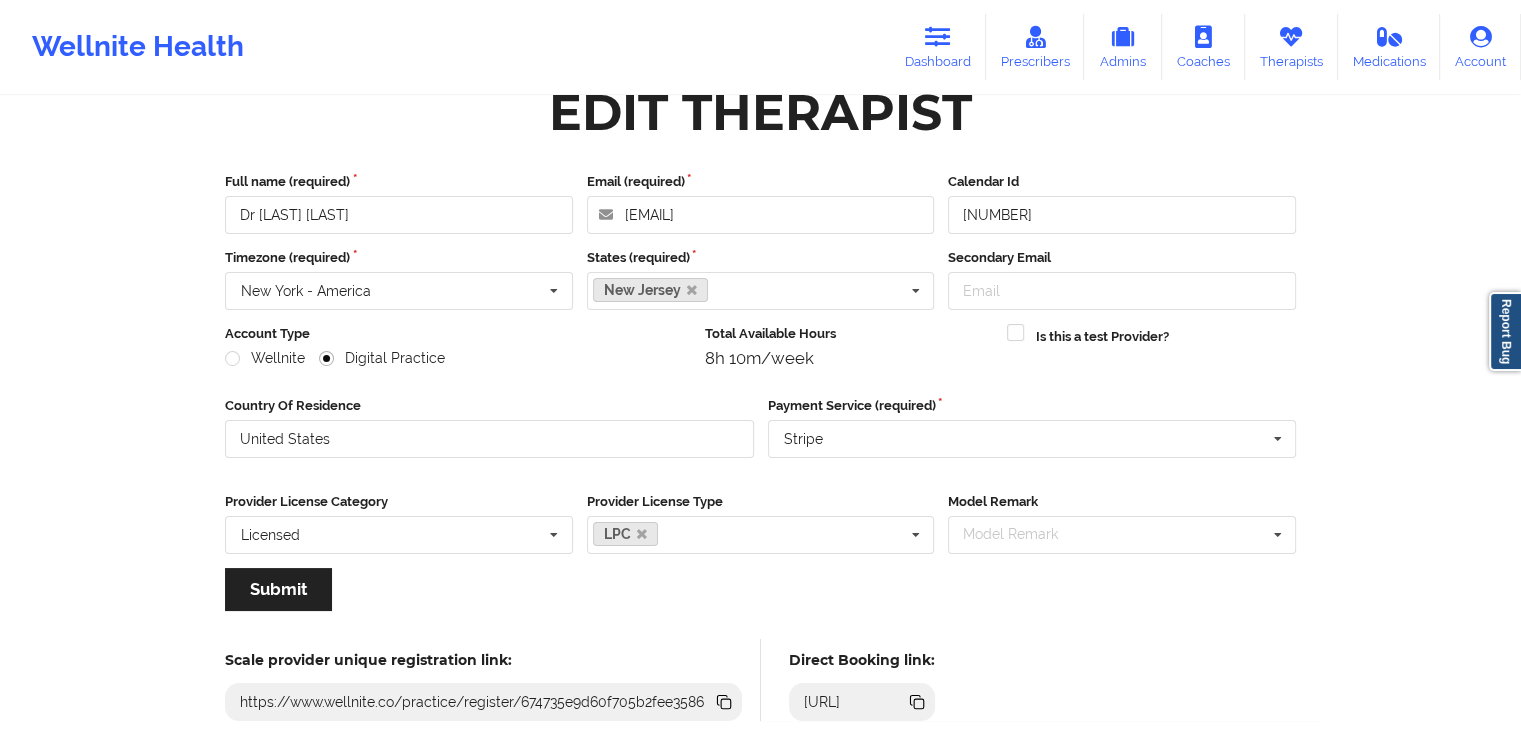 scroll, scrollTop: 0, scrollLeft: 0, axis: both 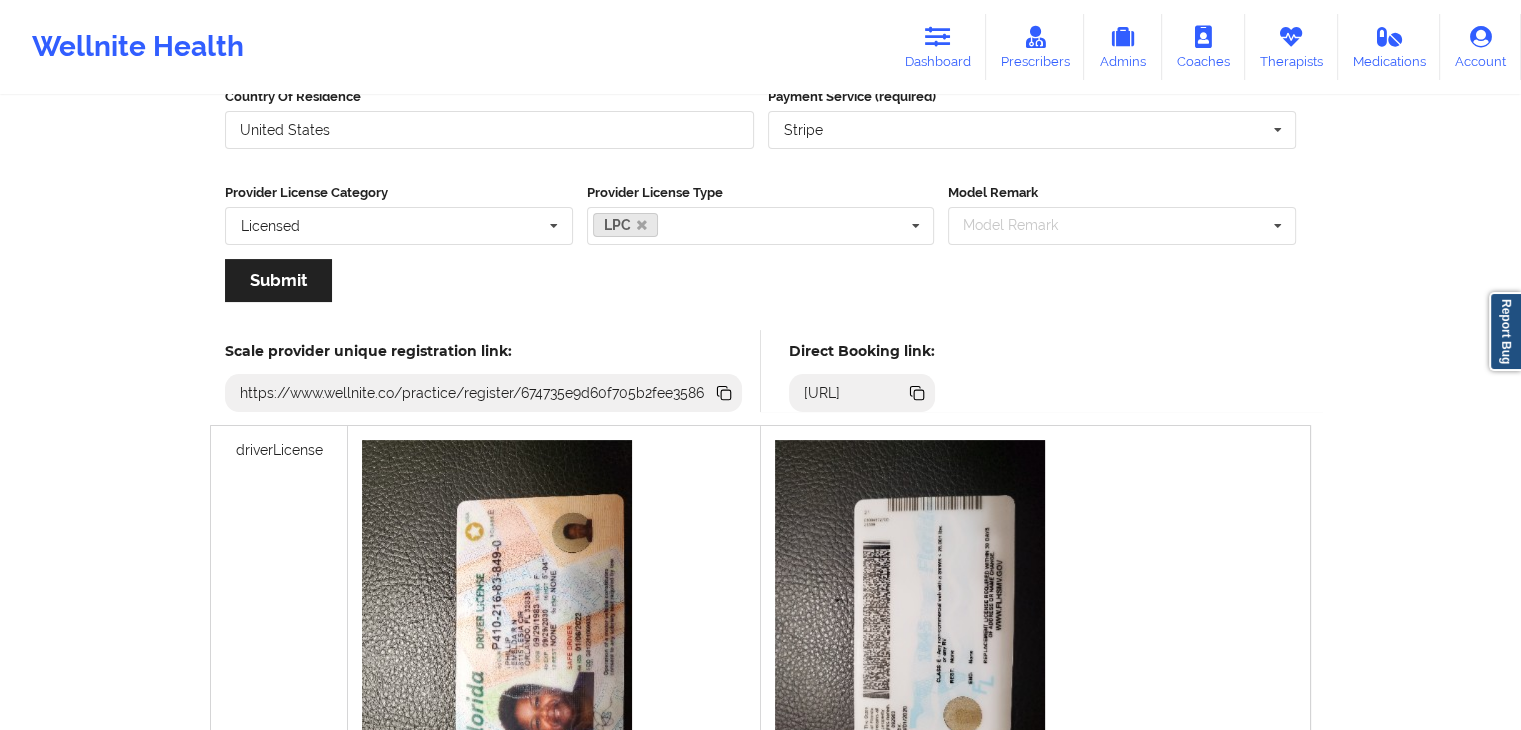 click 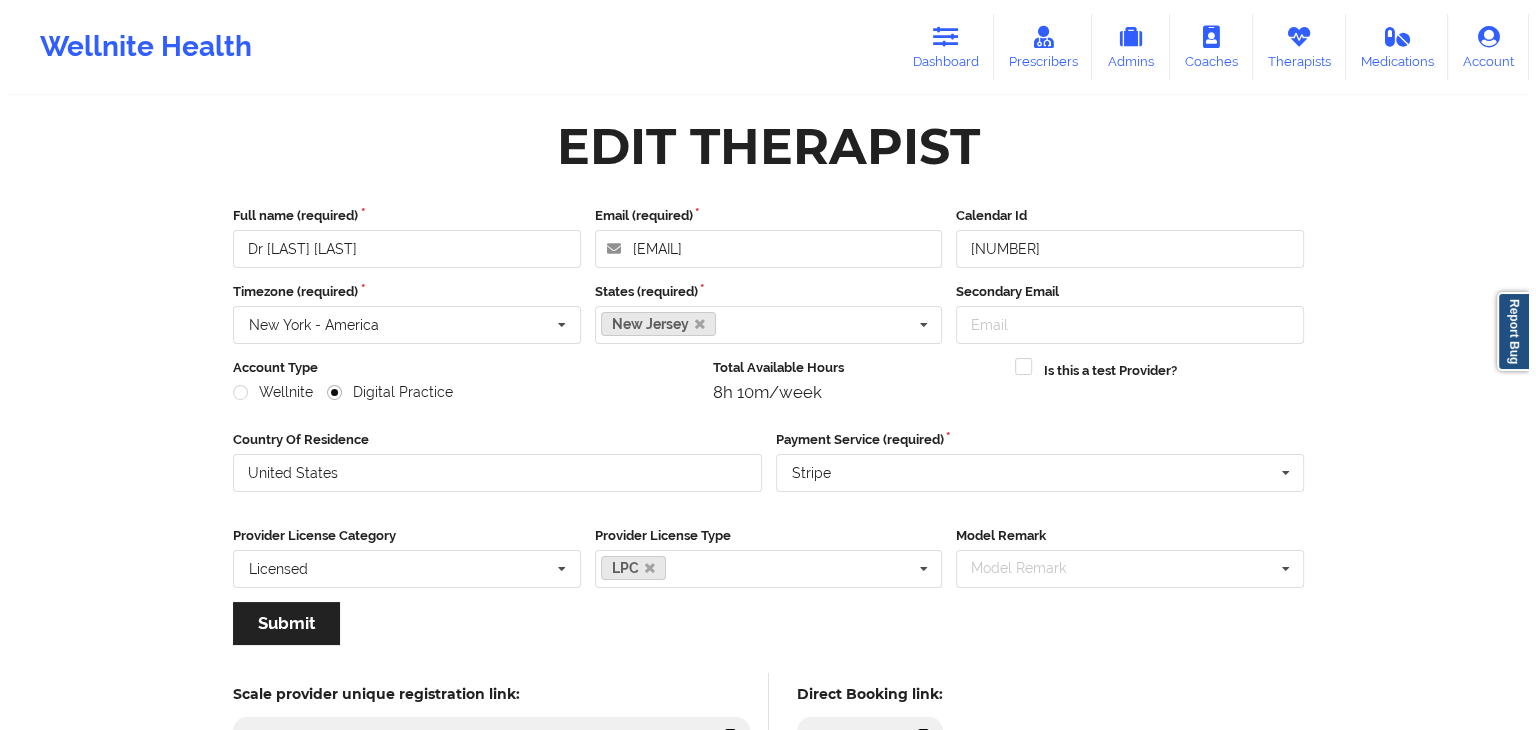 scroll, scrollTop: 0, scrollLeft: 0, axis: both 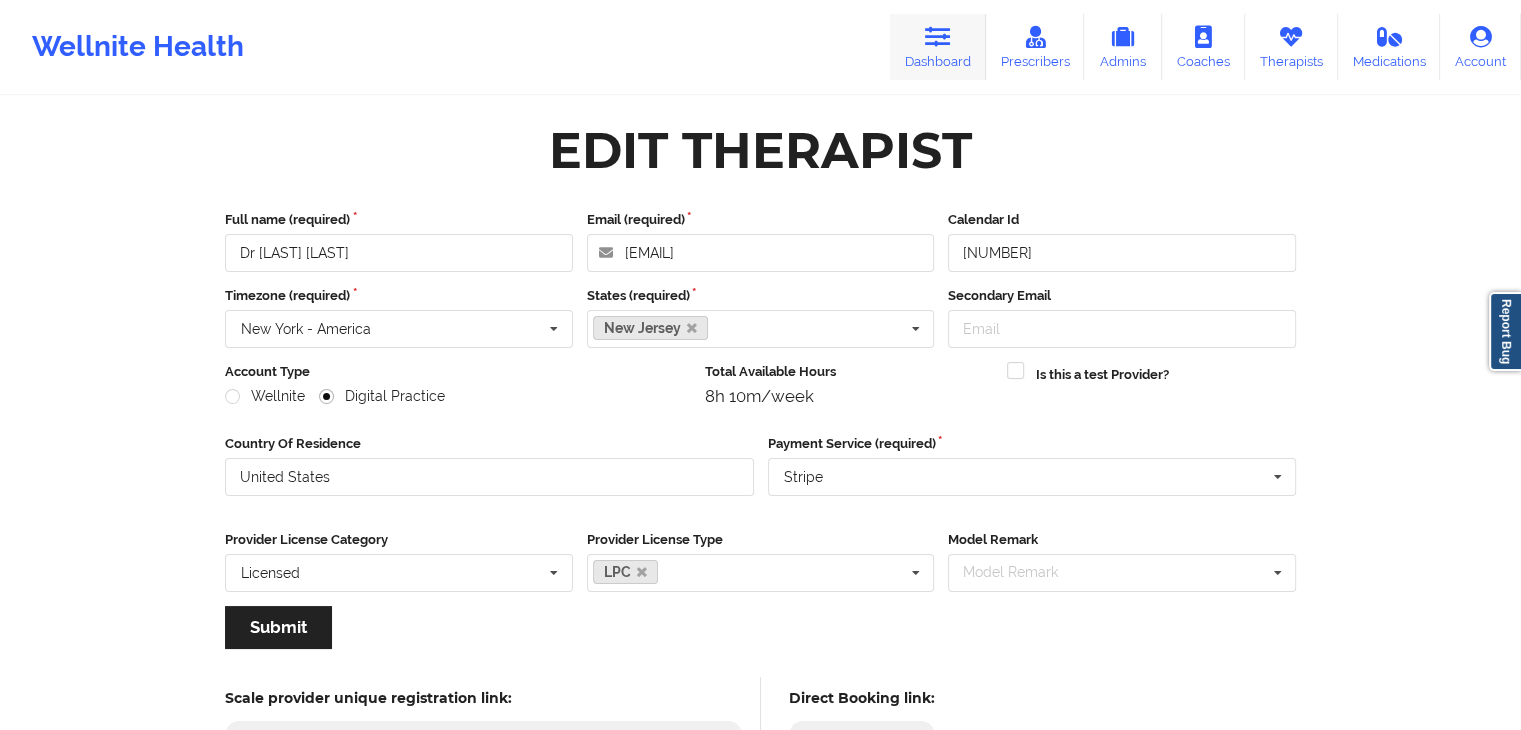 click on "Dashboard" at bounding box center (938, 47) 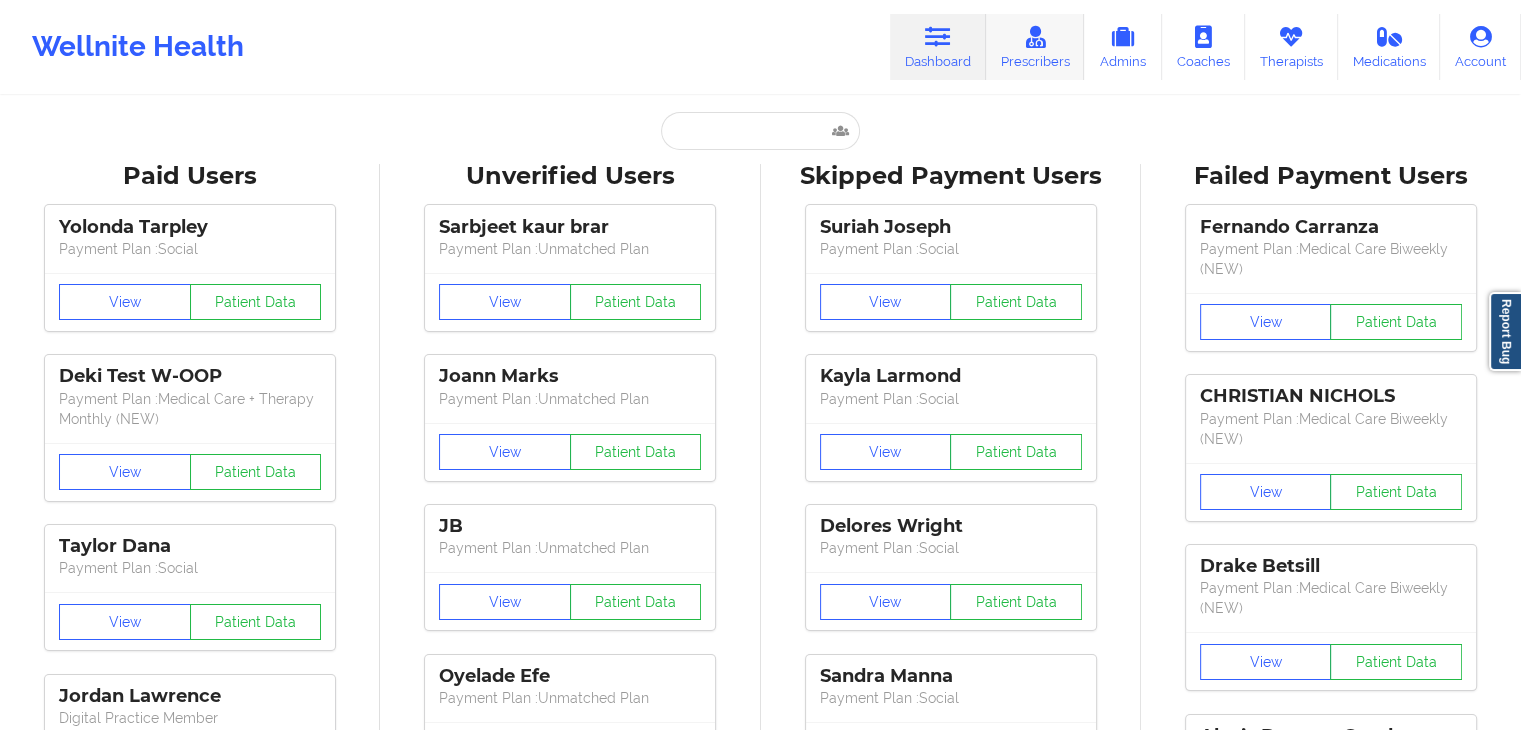 click on "Prescribers" at bounding box center [1035, 47] 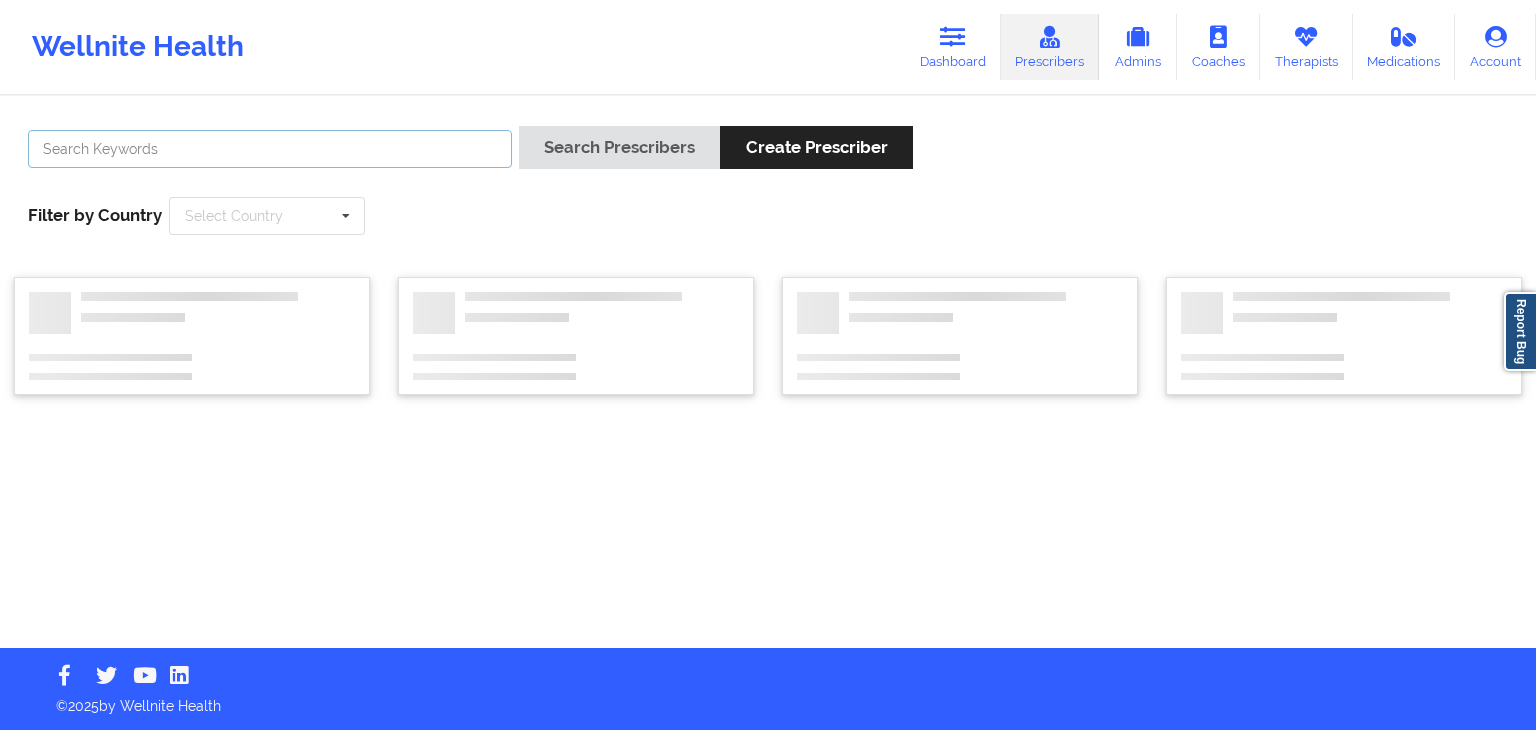 click at bounding box center [270, 149] 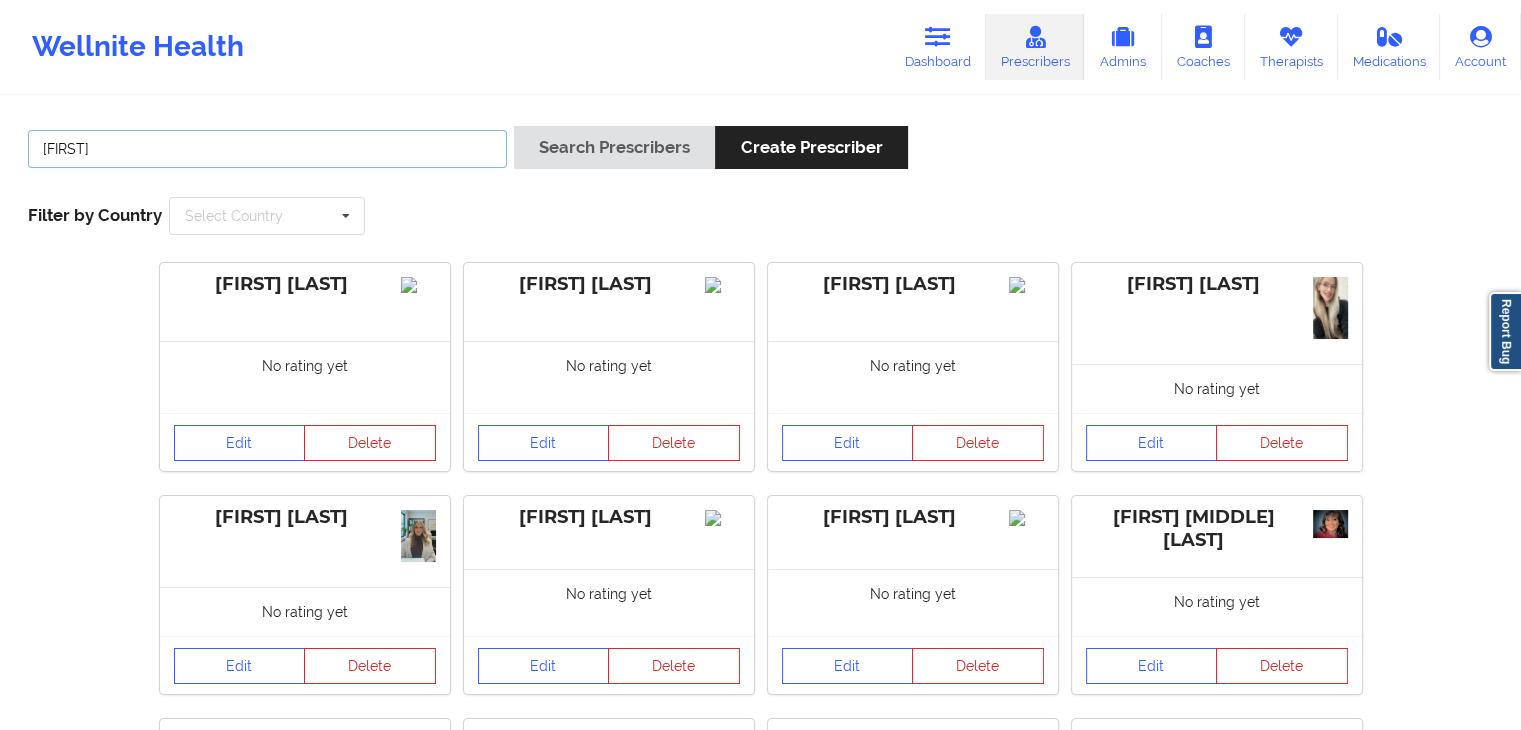 type on "[FIRST] [TEXT]" 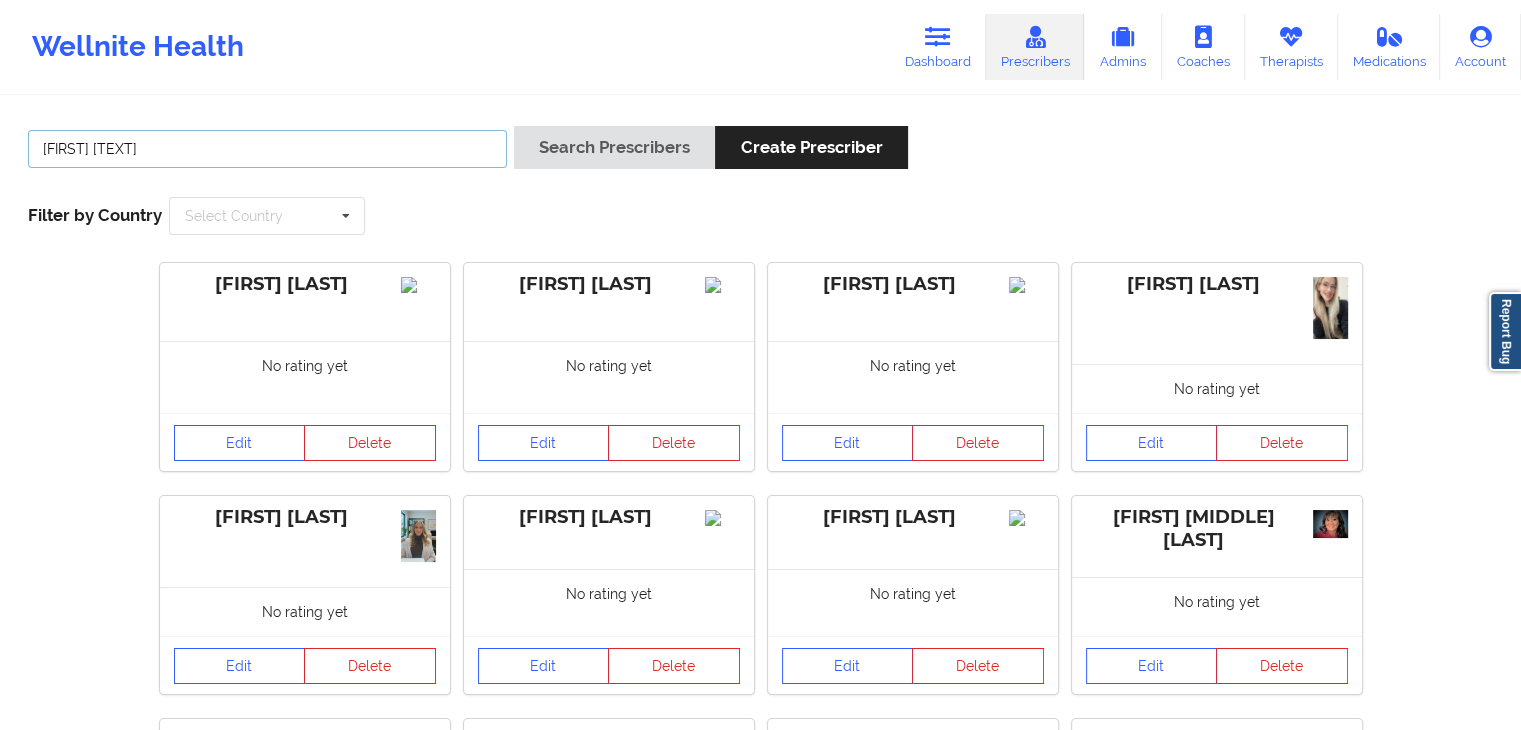 click on "Search Prescribers" at bounding box center (614, 147) 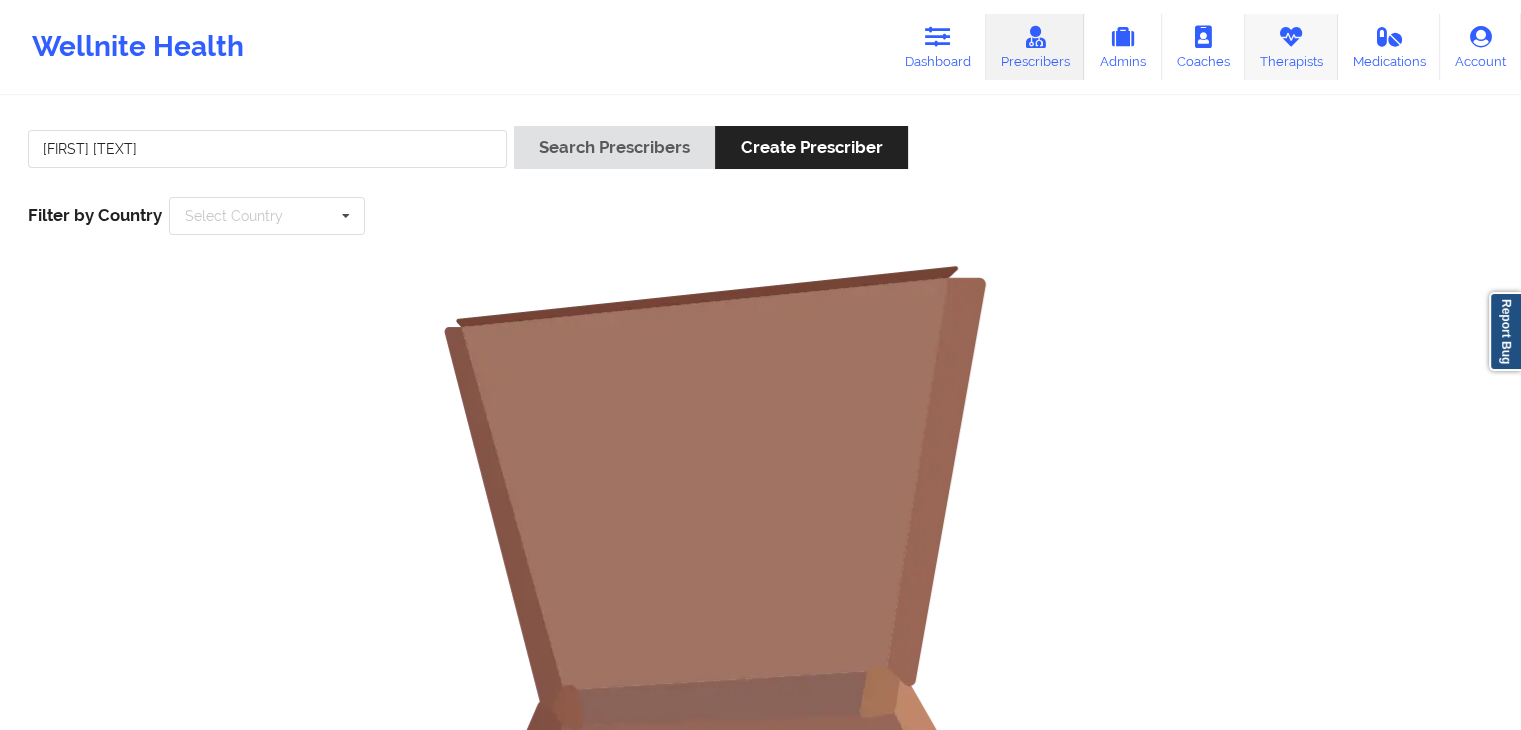 click on "Therapists" at bounding box center (1291, 47) 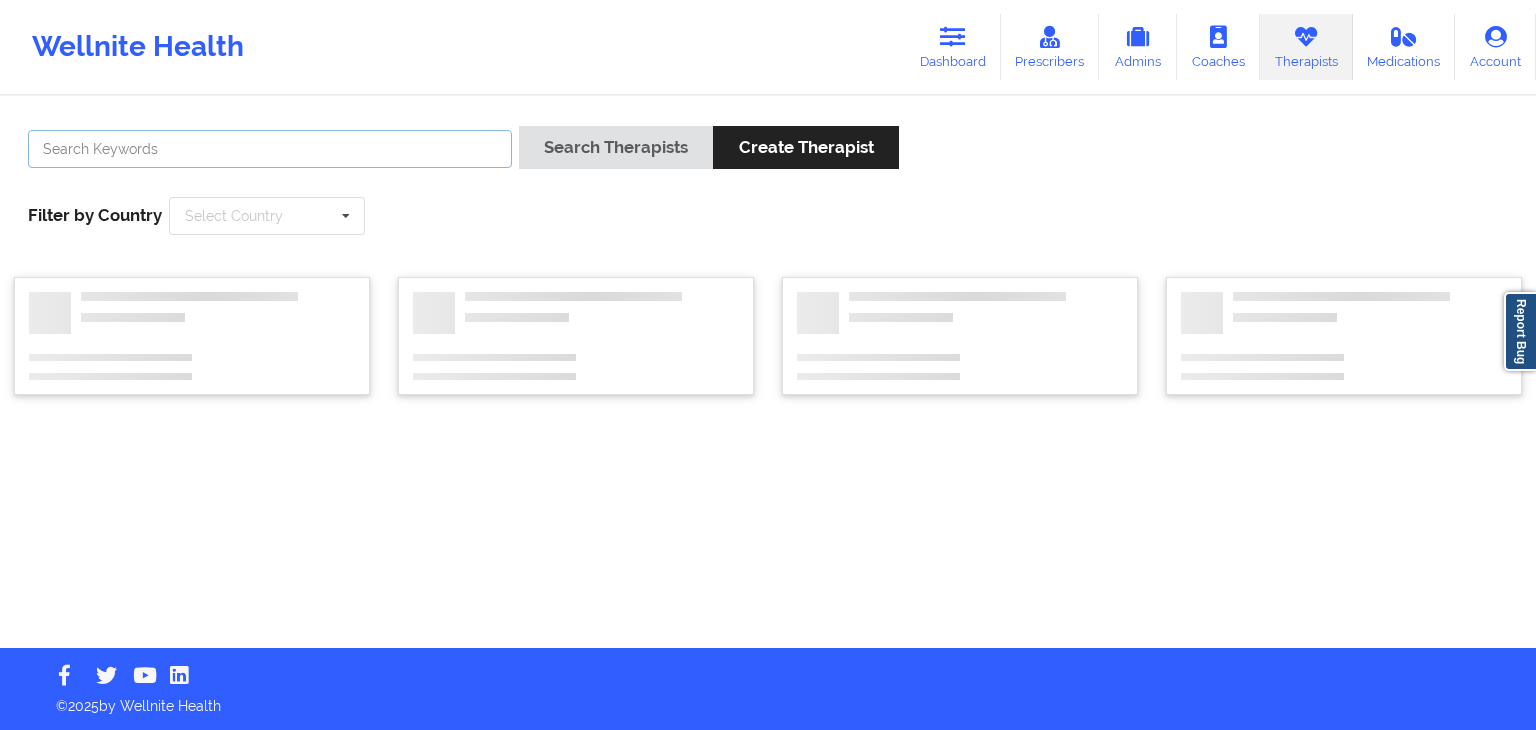 click at bounding box center [270, 149] 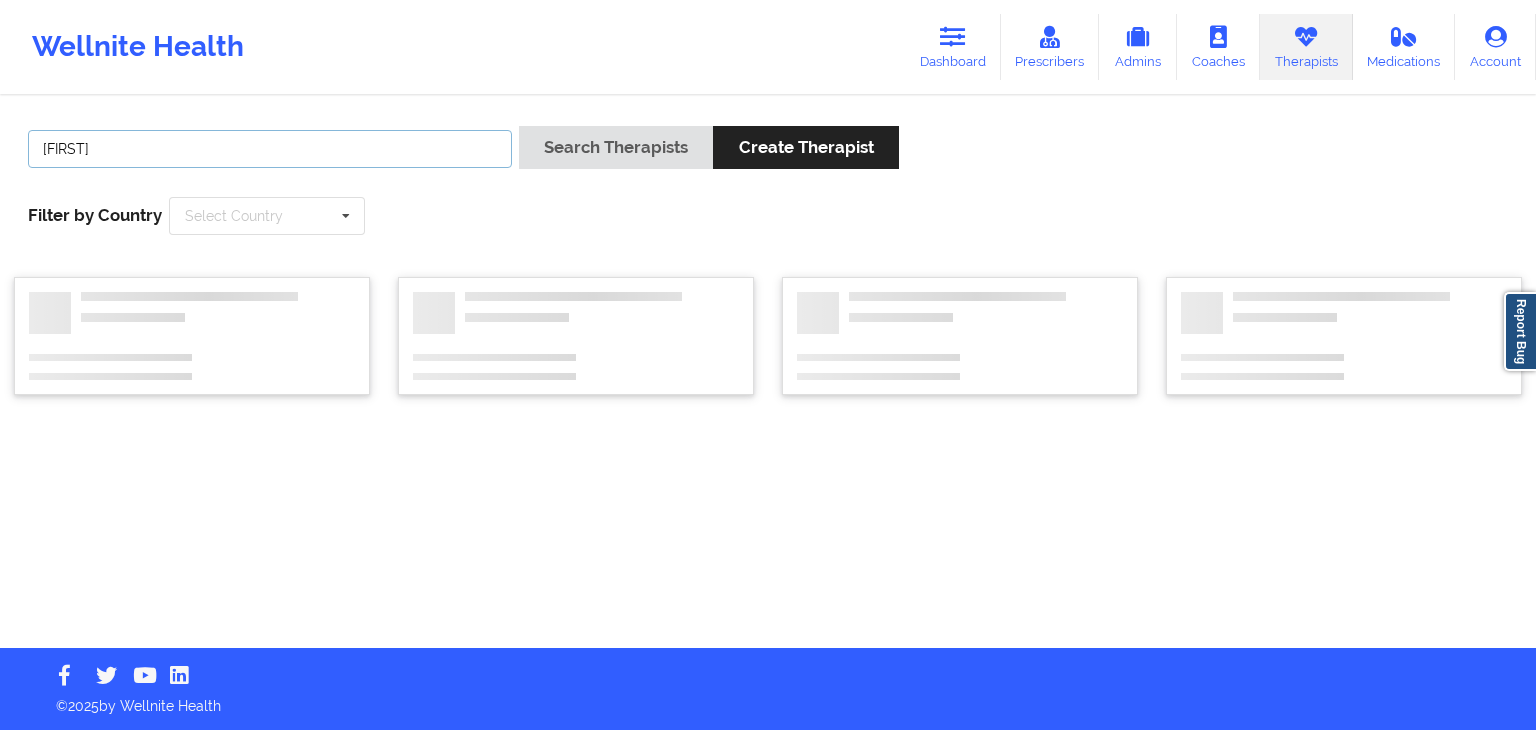type on "[FIRST] [TEXT]" 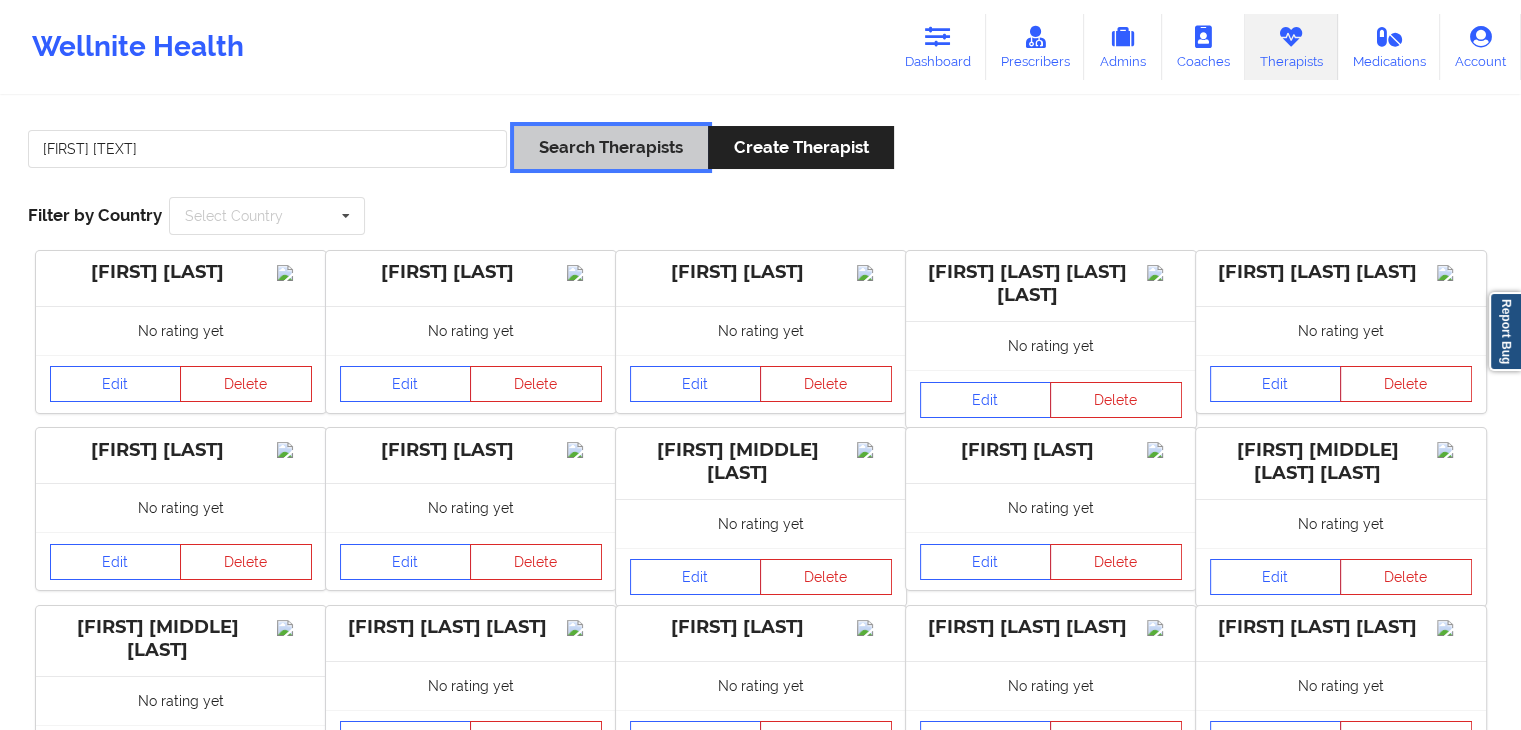 click on "Search Therapists" at bounding box center [611, 147] 